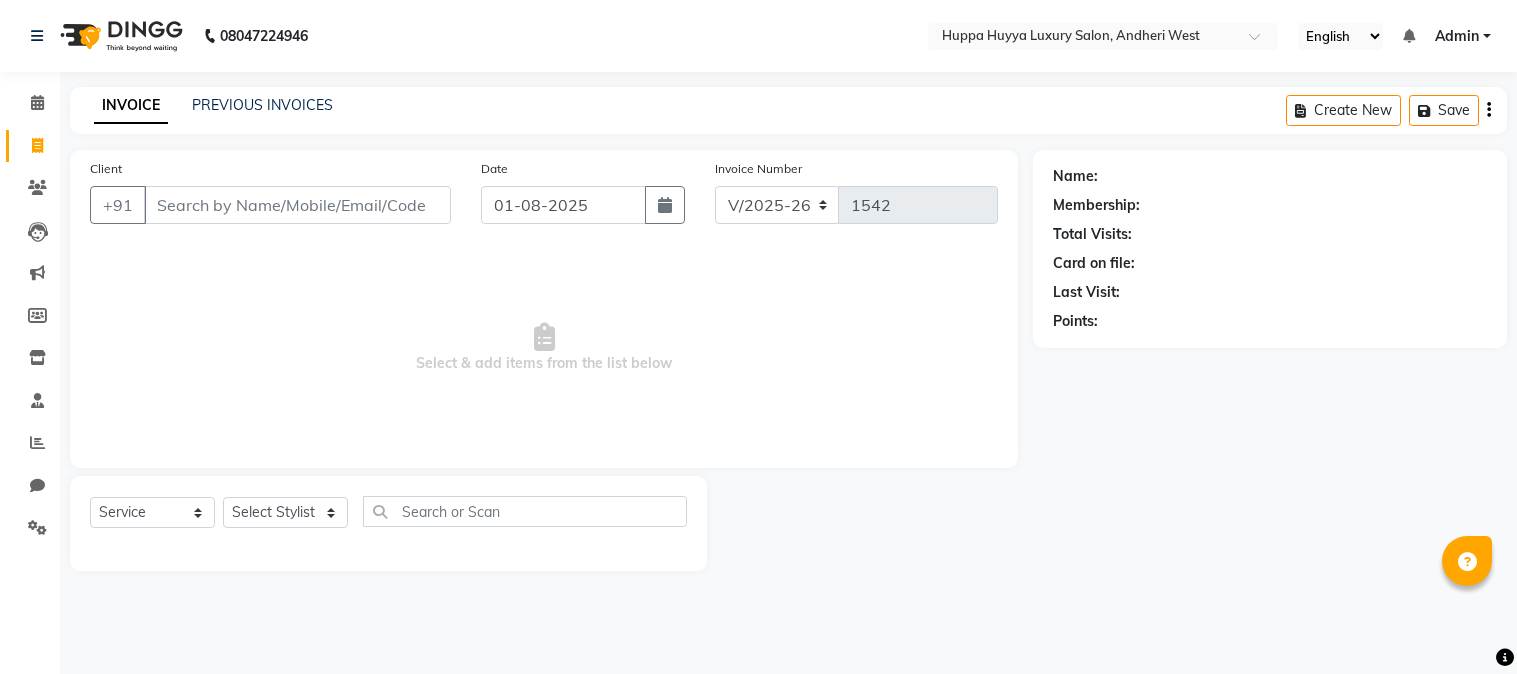 select on "7752" 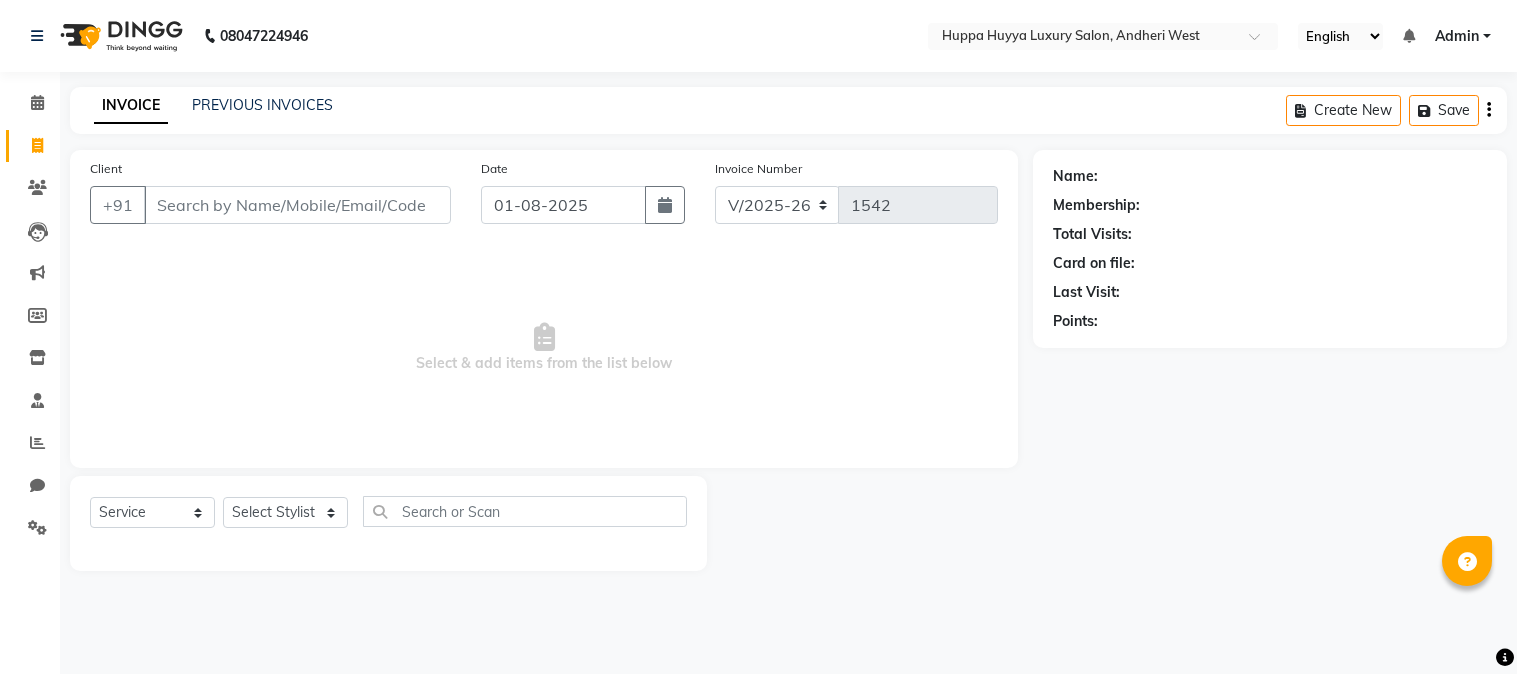 scroll, scrollTop: 0, scrollLeft: 0, axis: both 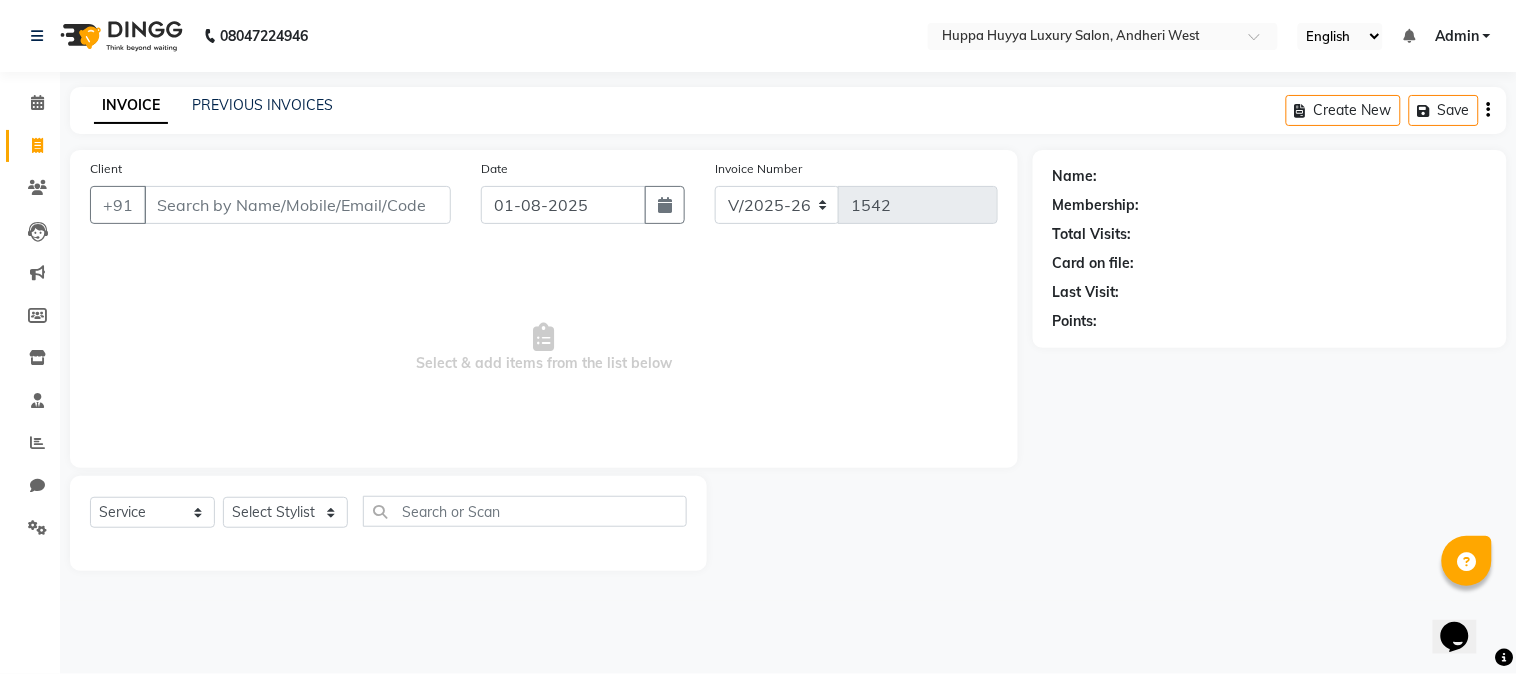 click on "Client" at bounding box center [297, 205] 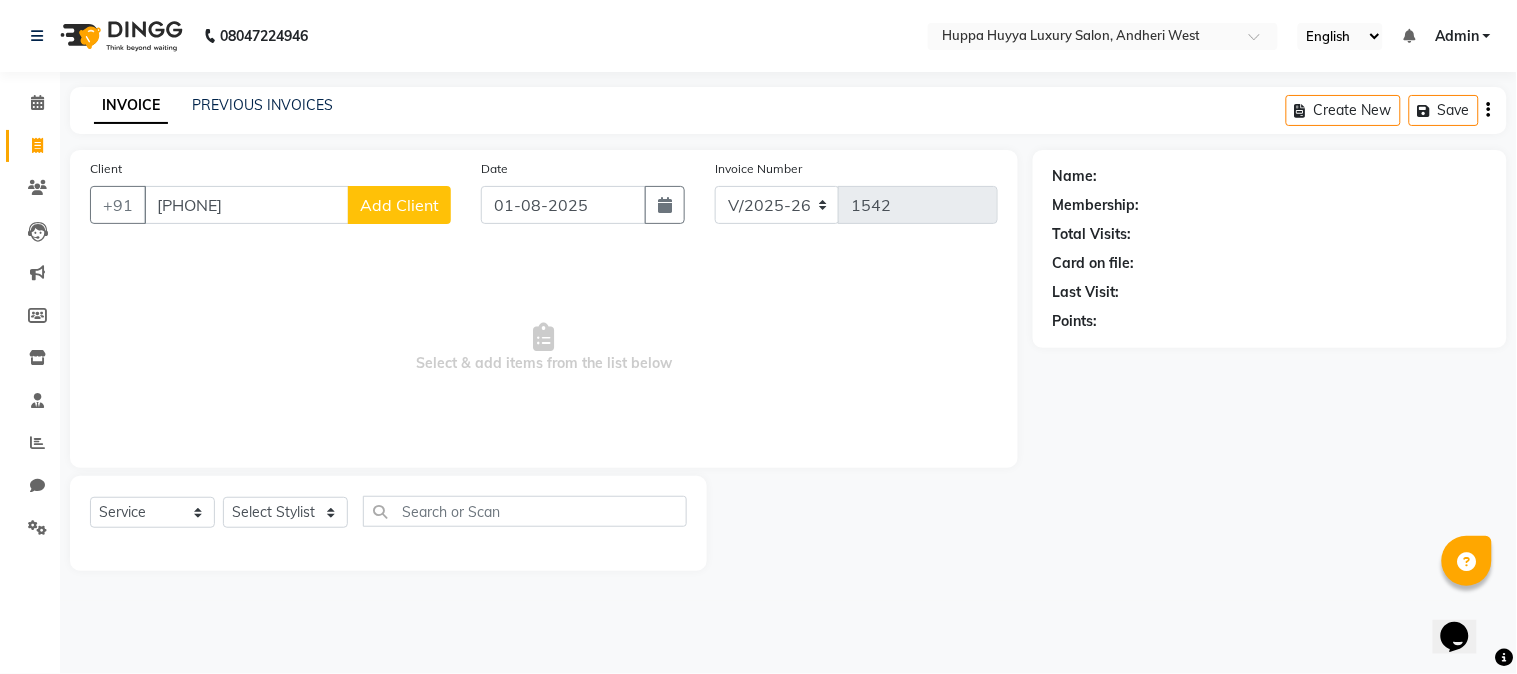 type on "[PHONE]" 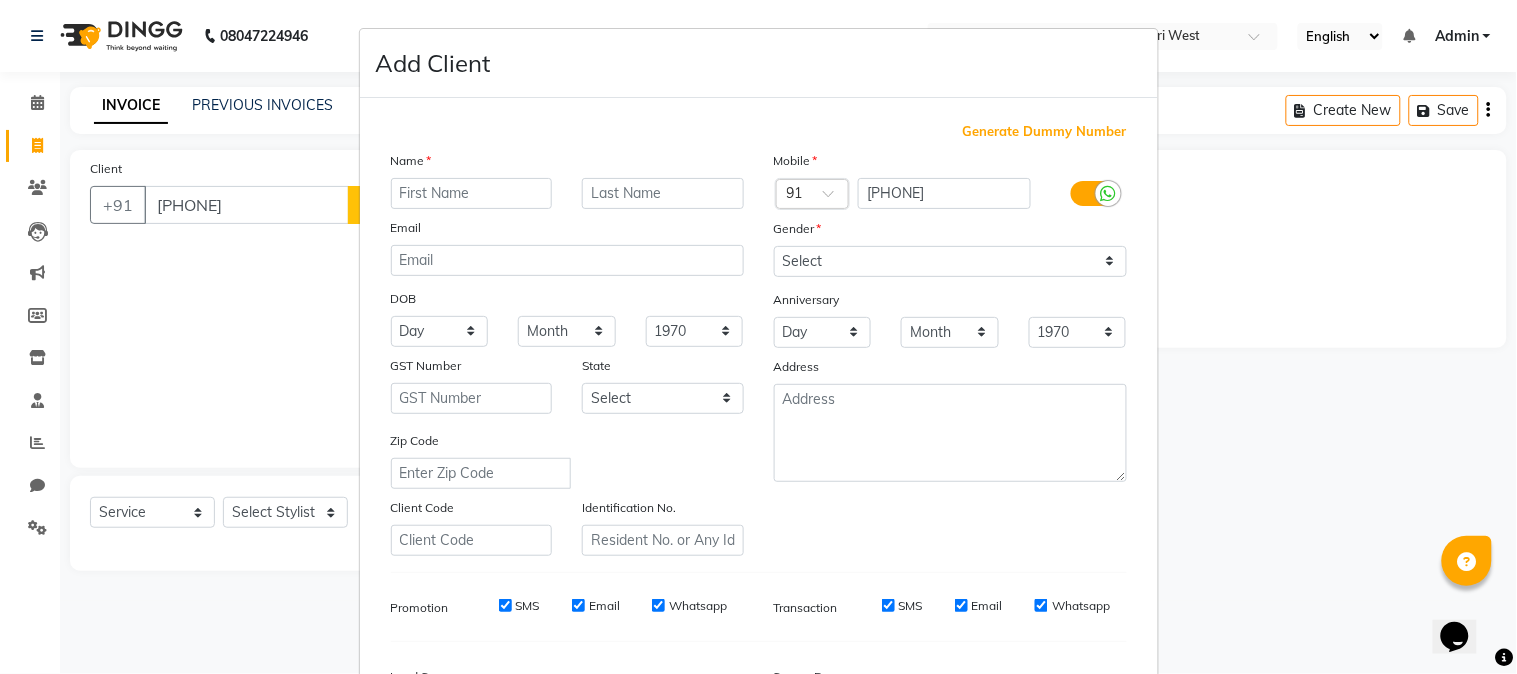 click at bounding box center (472, 193) 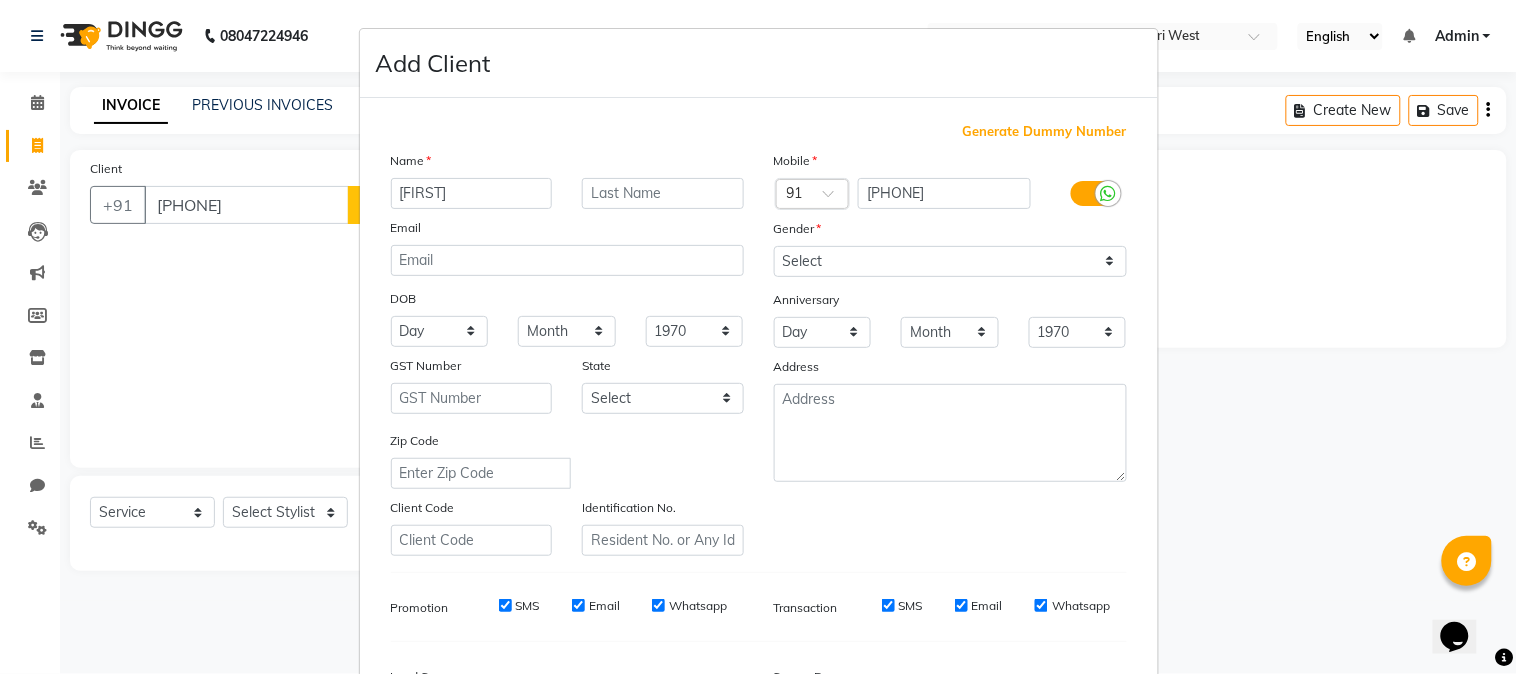 type on "[FIRST]" 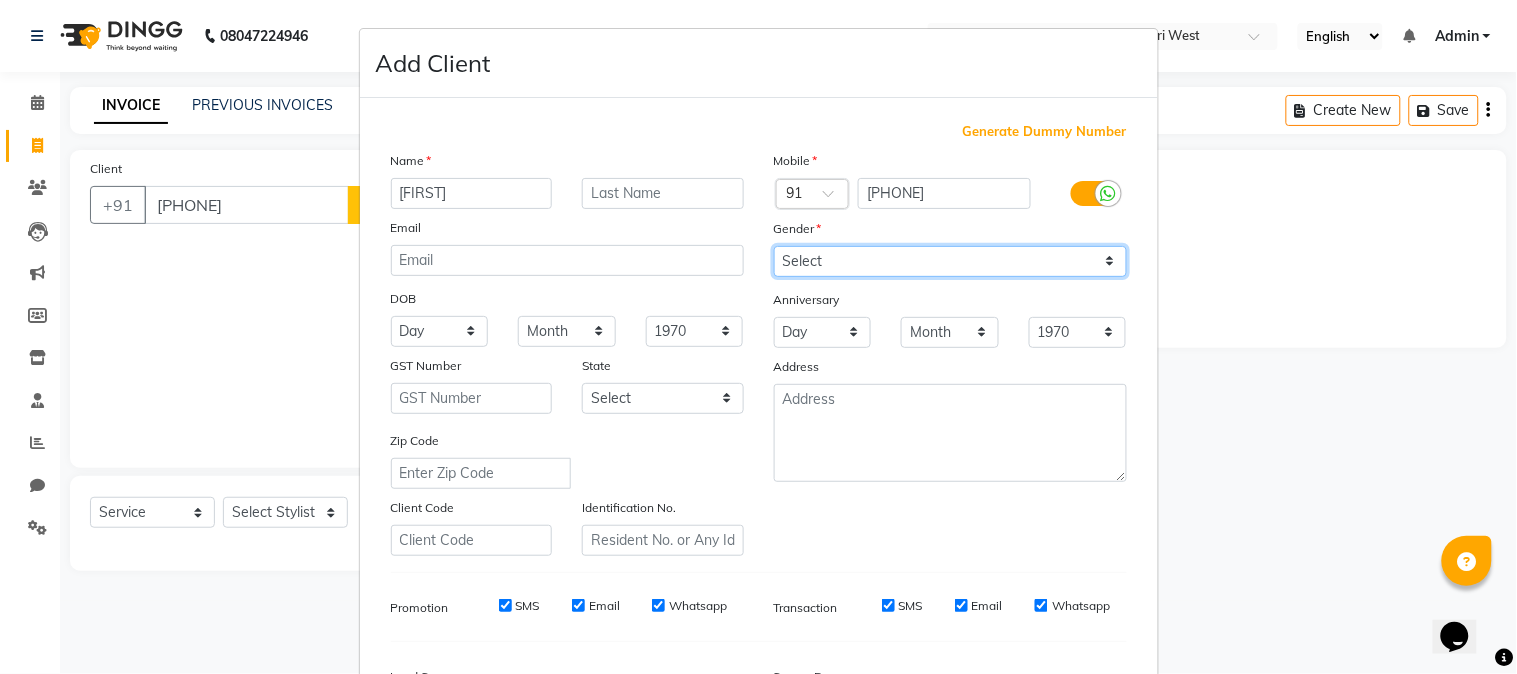click on "Select Male Female Other Prefer Not To Say" at bounding box center [950, 261] 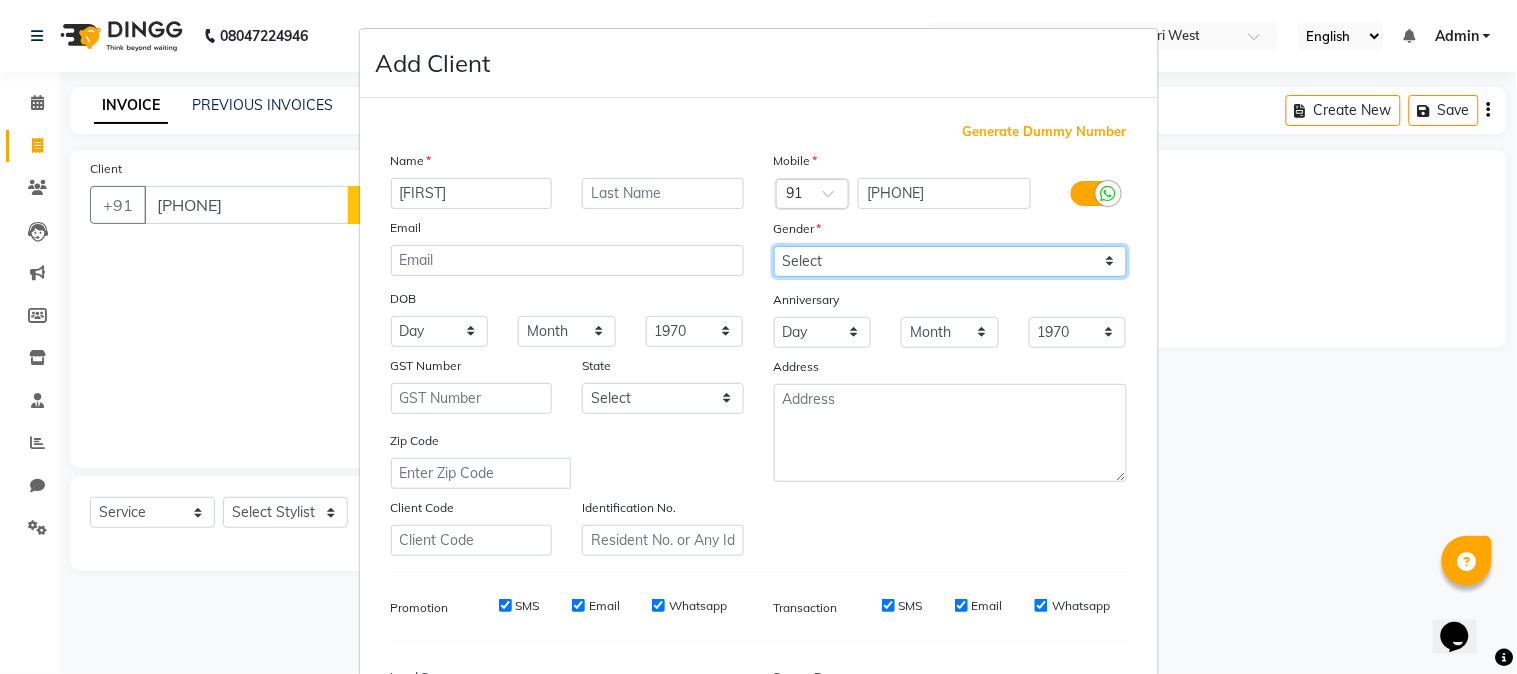select on "female" 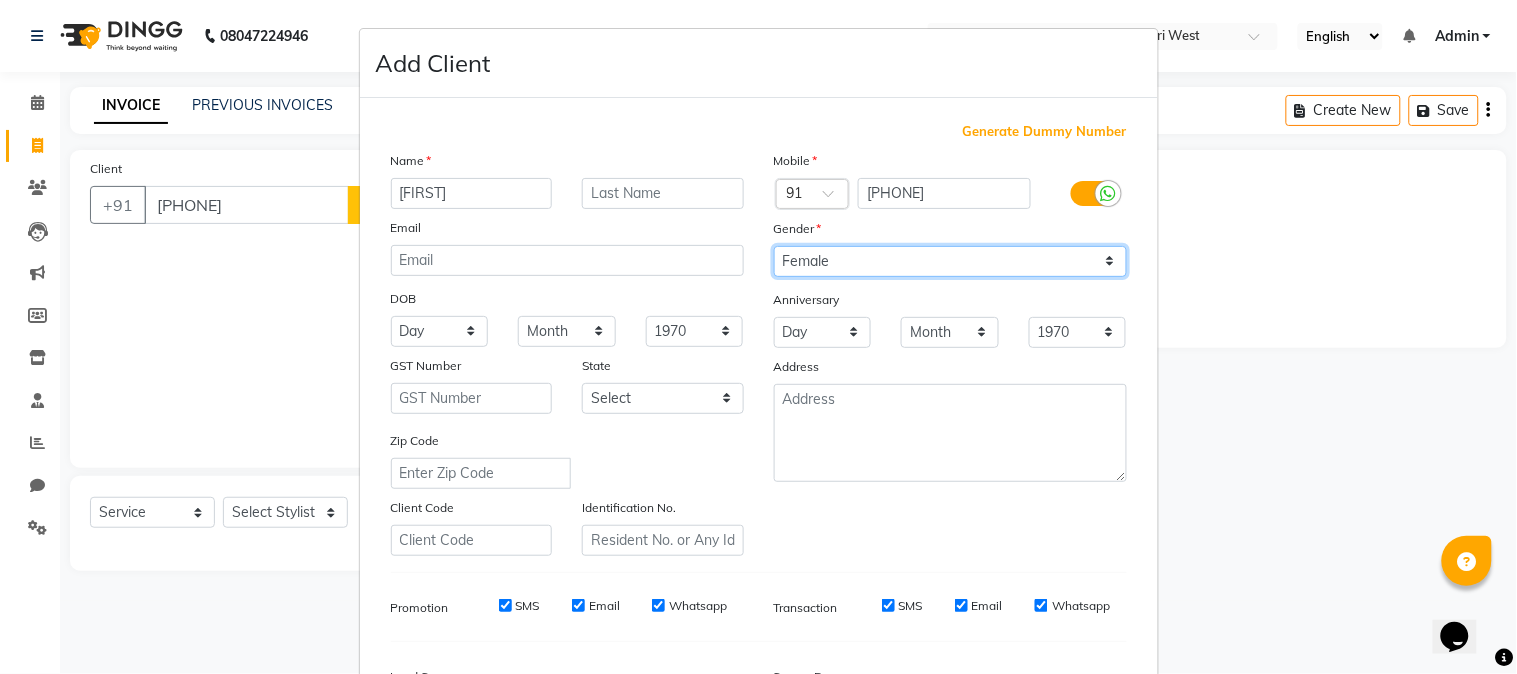 click on "Select Male Female Other Prefer Not To Say" at bounding box center (950, 261) 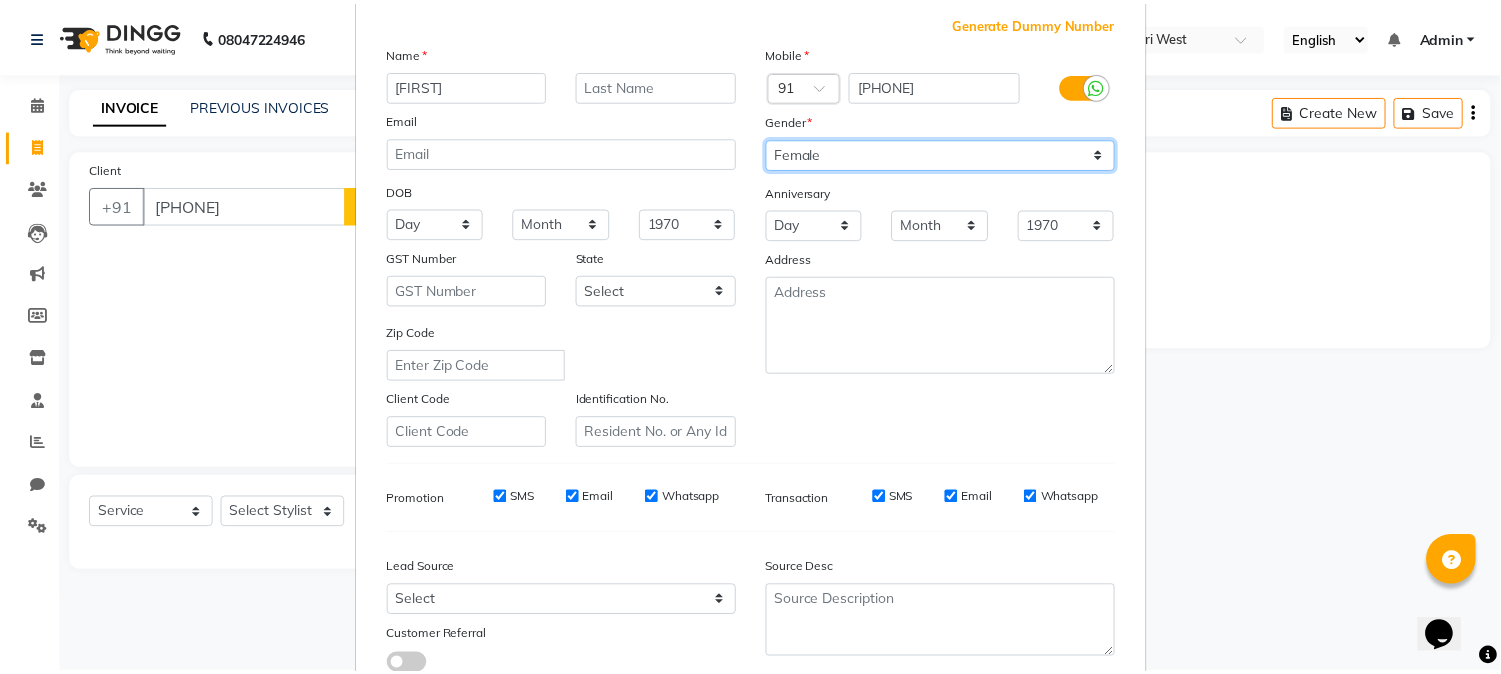 scroll, scrollTop: 250, scrollLeft: 0, axis: vertical 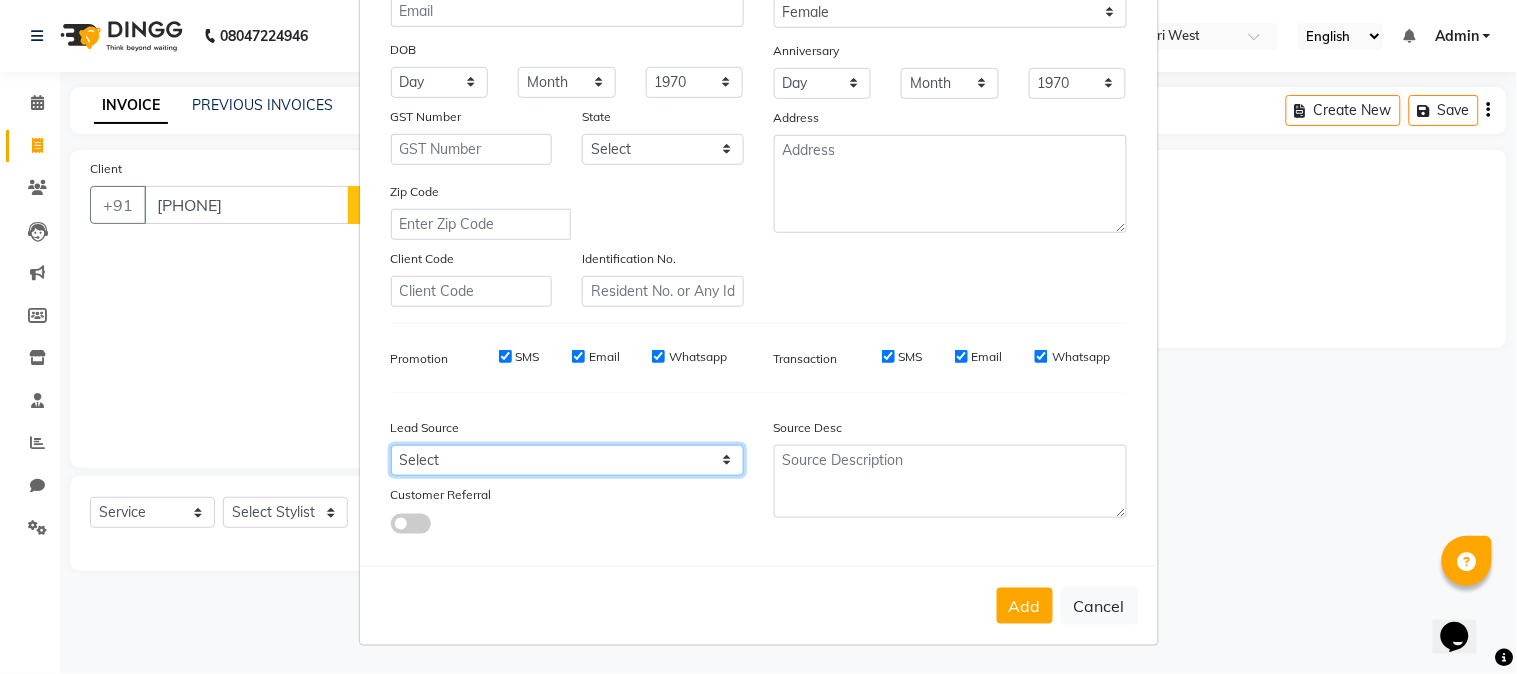 click on "Select Walk-in Referral Internet Friend Word of Mouth Advertisement Facebook JustDial Google Other" at bounding box center [567, 460] 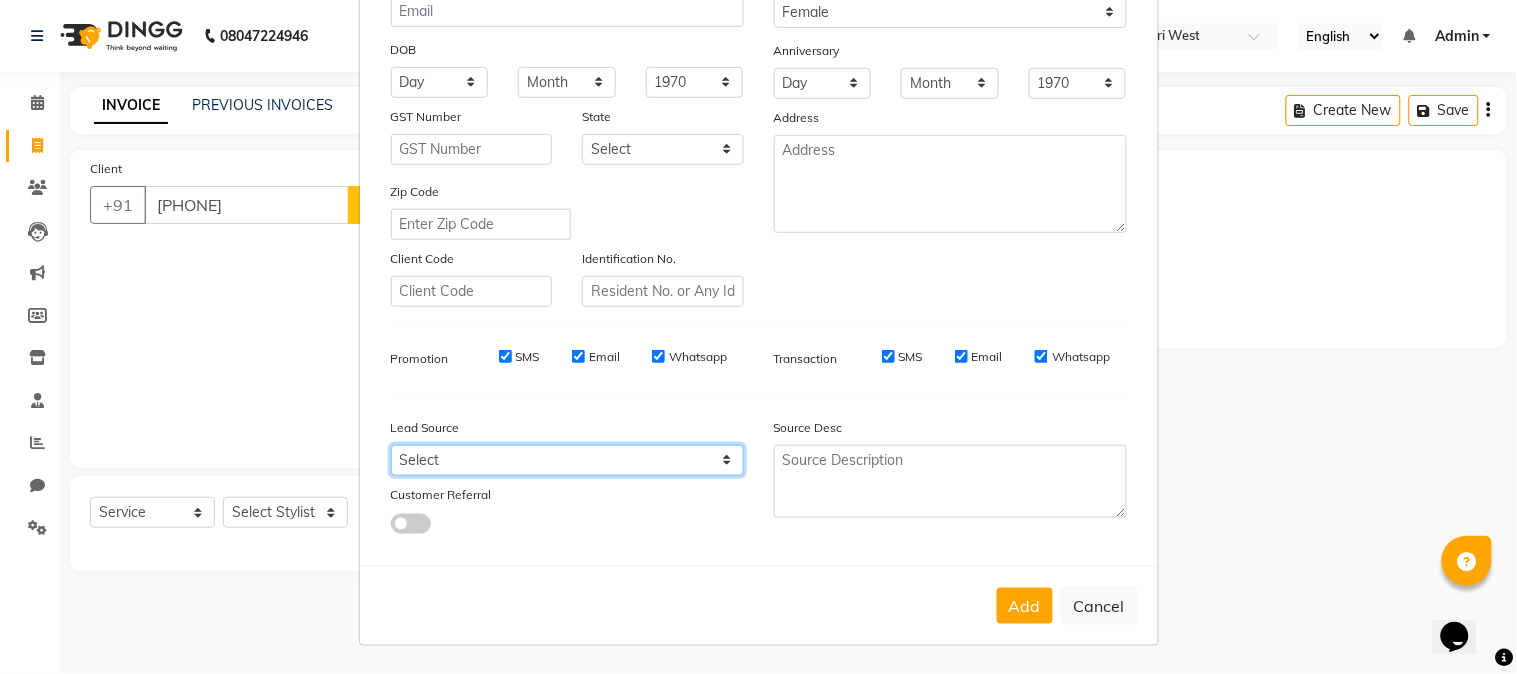 select on "52198" 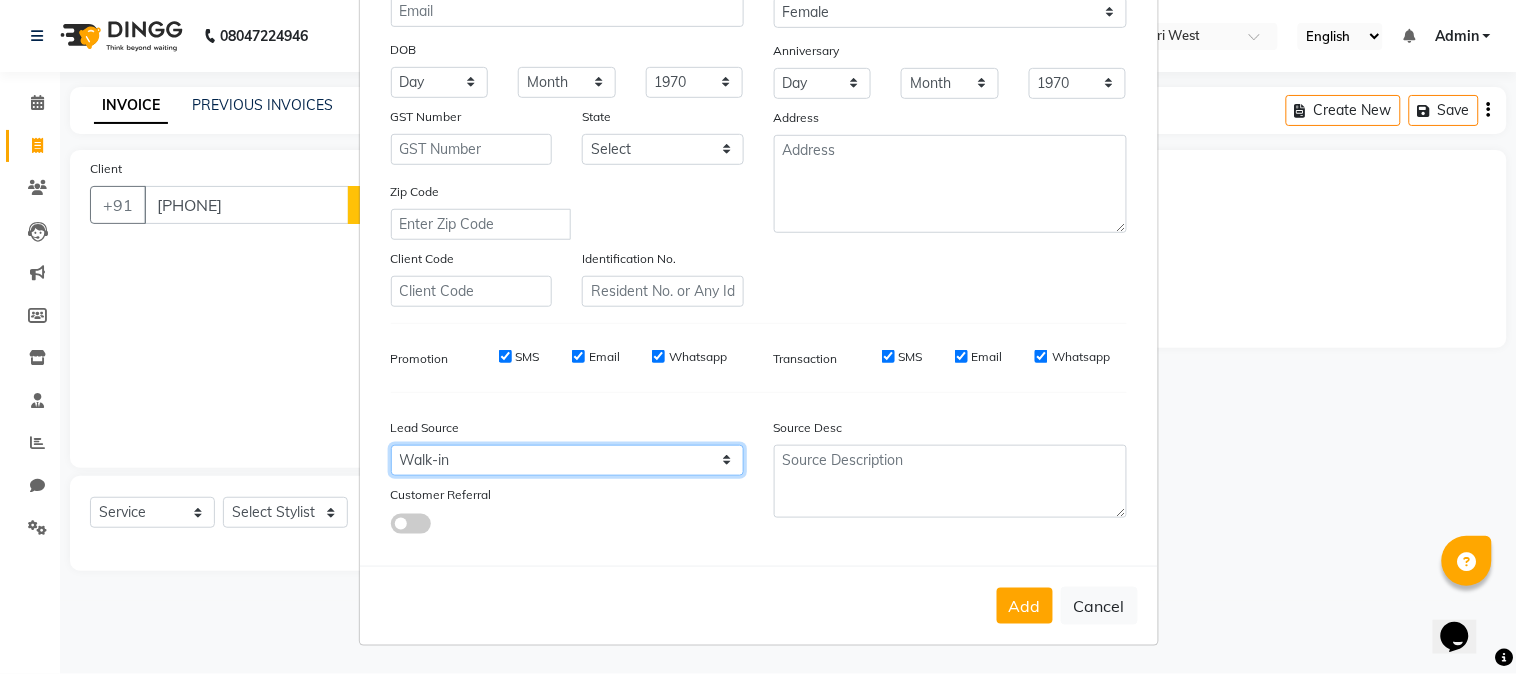 click on "Select Walk-in Referral Internet Friend Word of Mouth Advertisement Facebook JustDial Google Other" at bounding box center [567, 460] 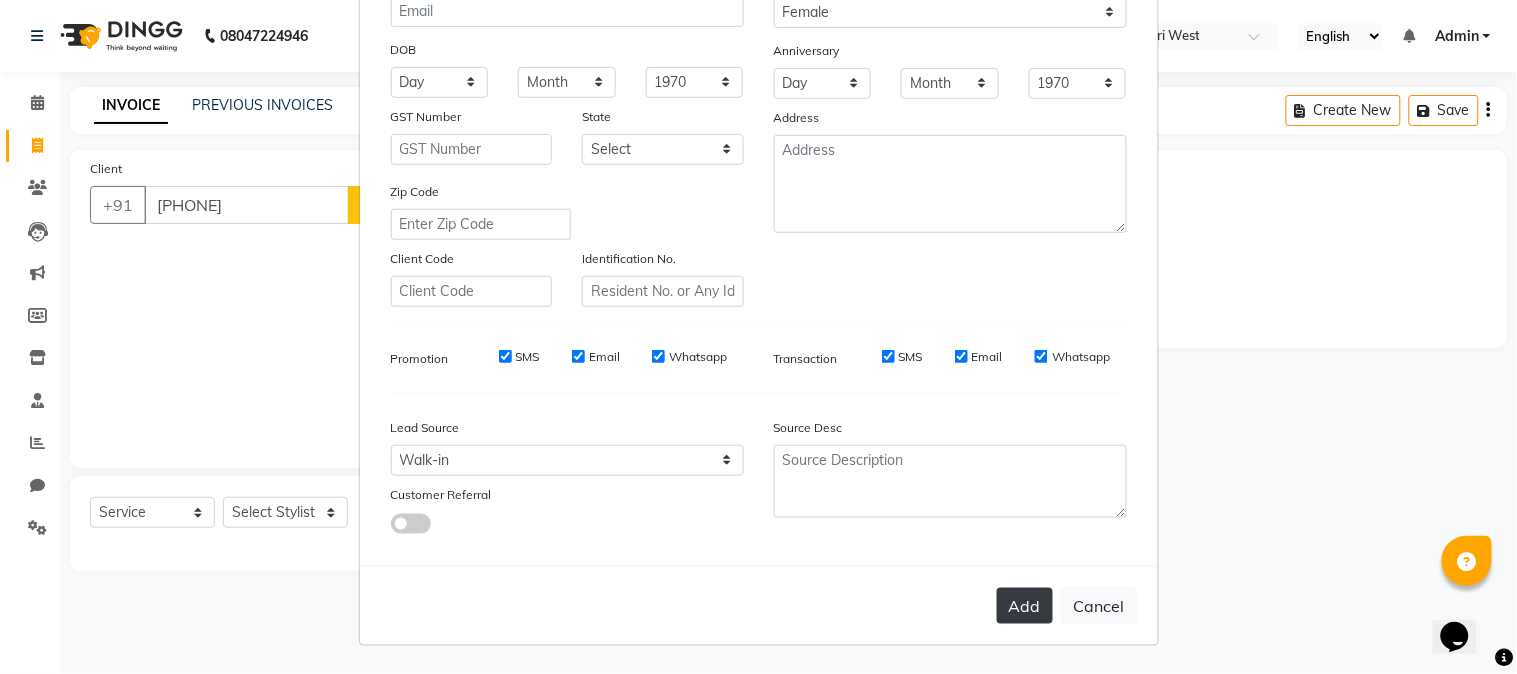 click on "Add" at bounding box center (1025, 606) 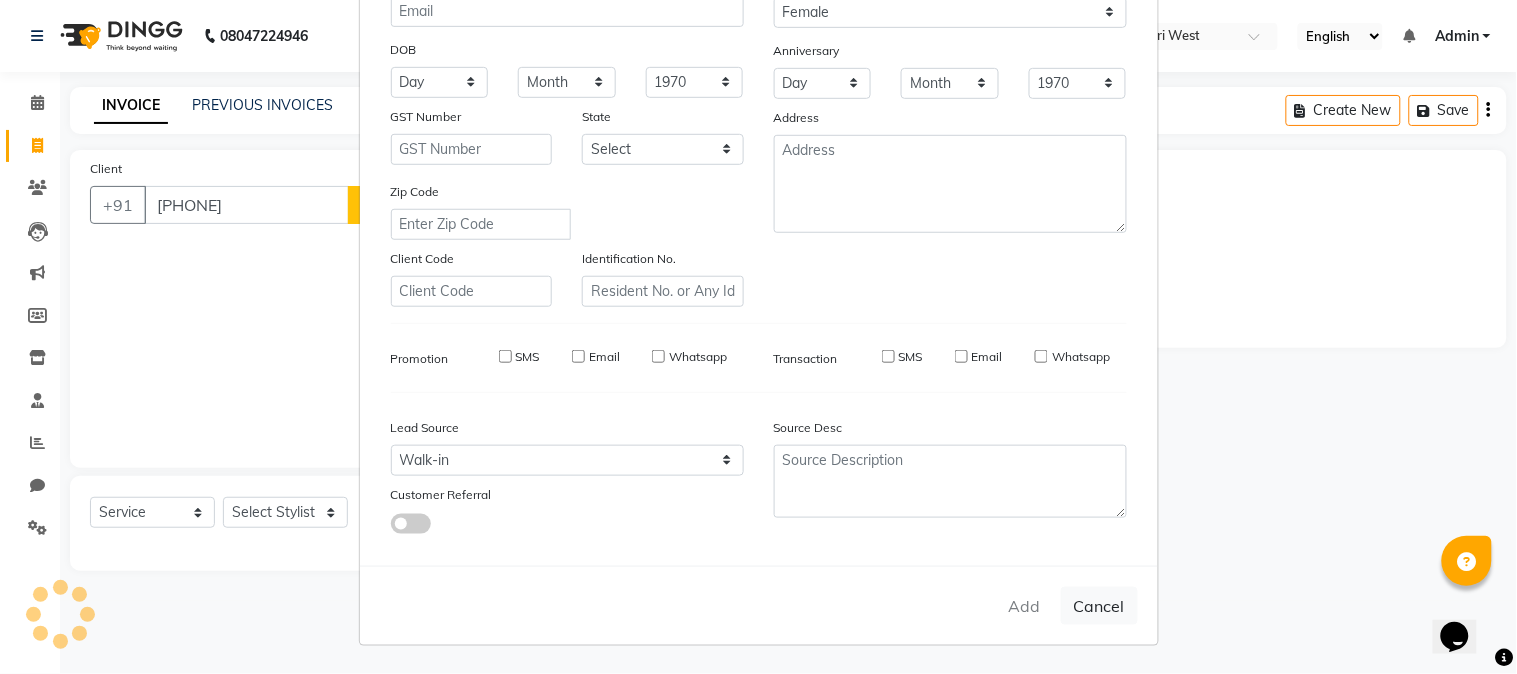 type 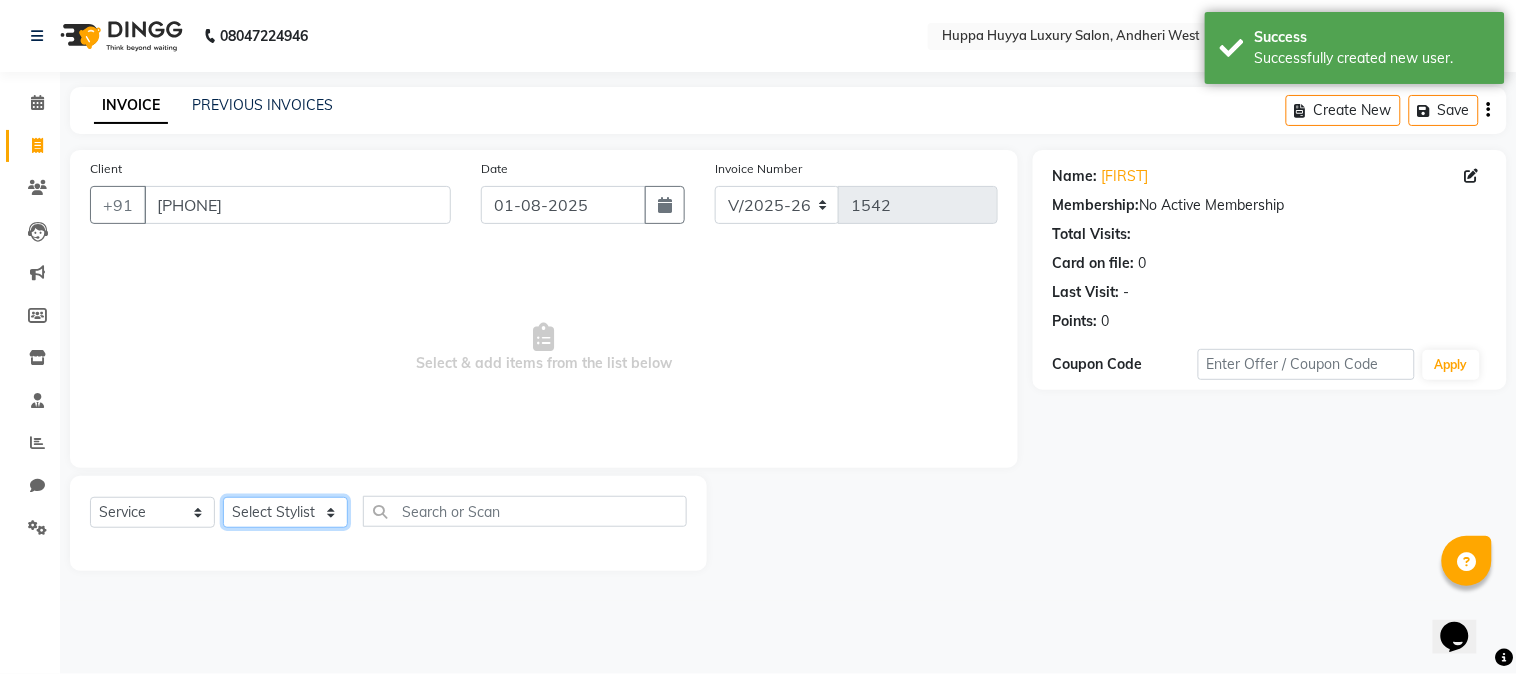click on "Select Stylist [FIRST] [LAST] [FIRST] [LAST] [FIRST]  [LAST] Salon [FIRST] [FIRST]  [LAST]" 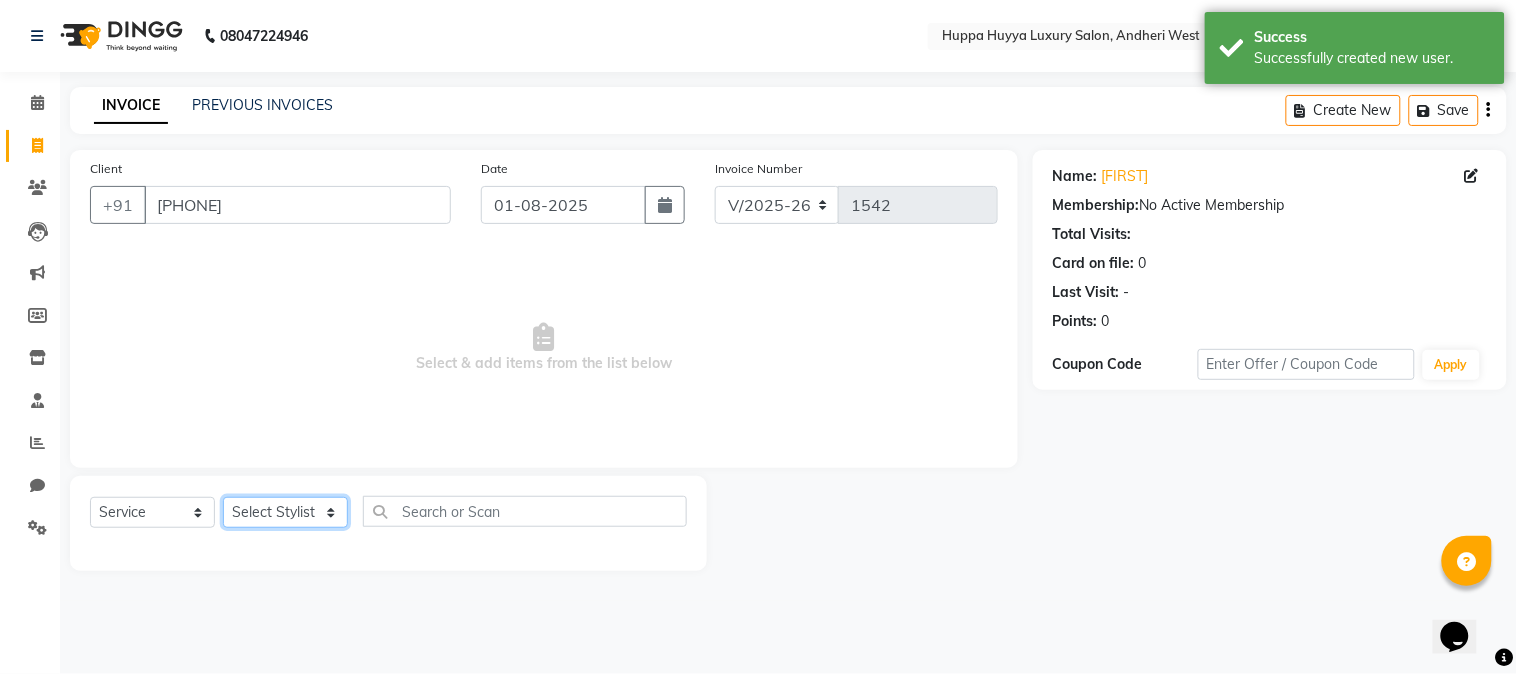 select on "69294" 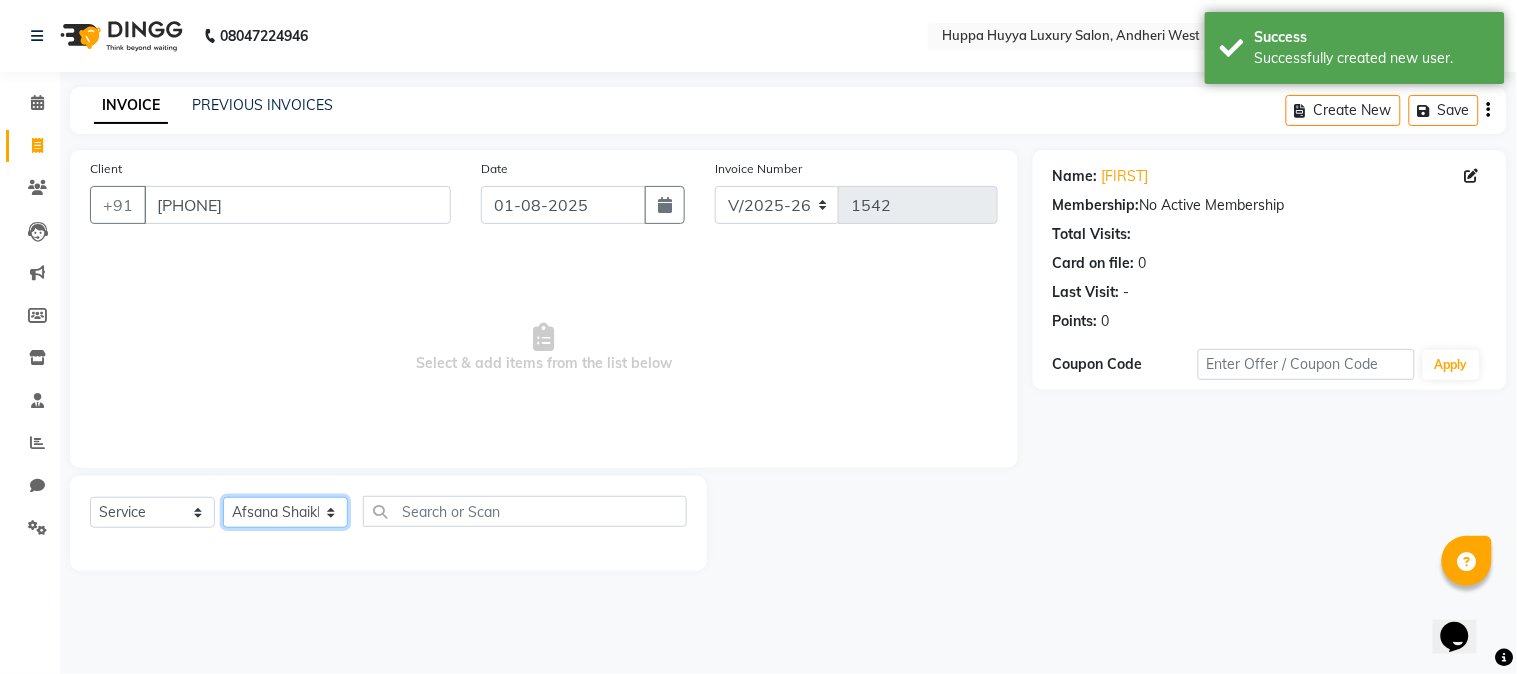 click on "Select Stylist [FIRST] [LAST] [FIRST] [LAST] [FIRST]  [LAST] Salon [FIRST] [FIRST]  [LAST]" 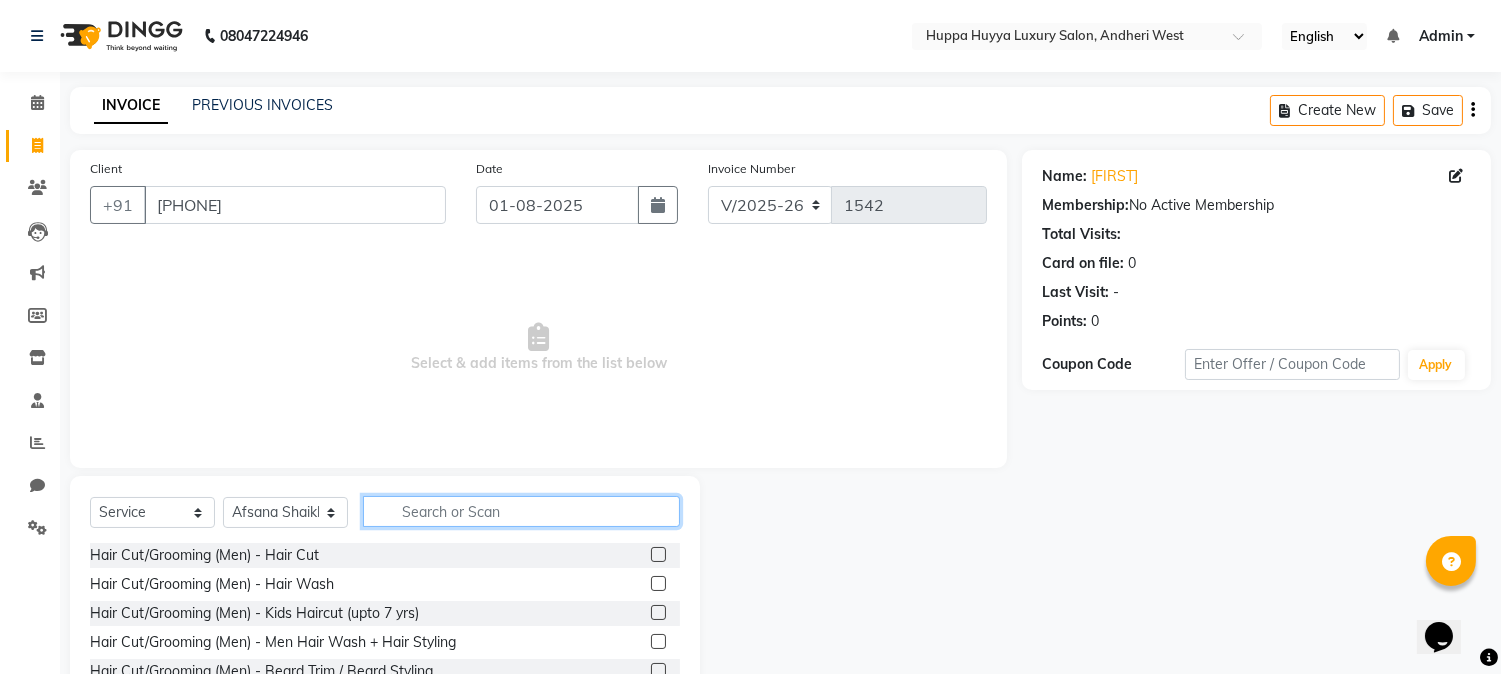 click 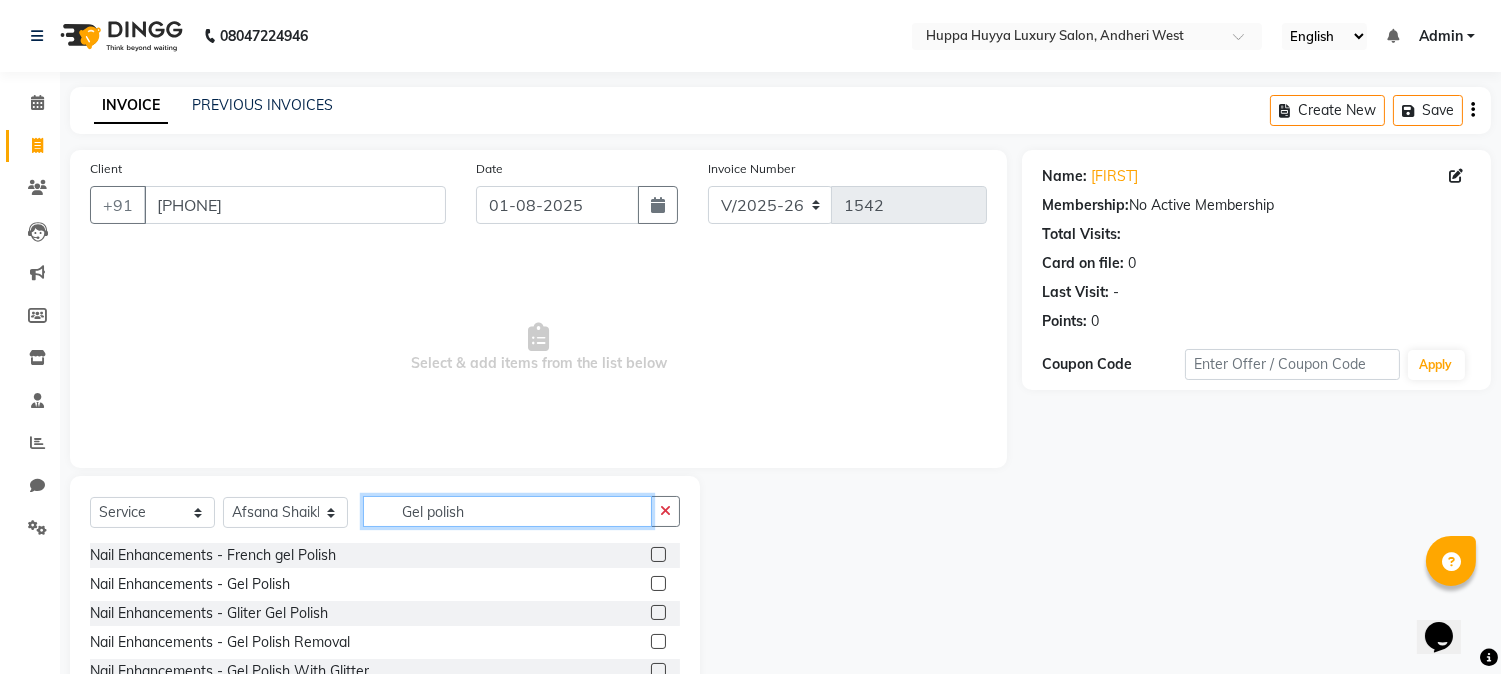 type on "Gel polish" 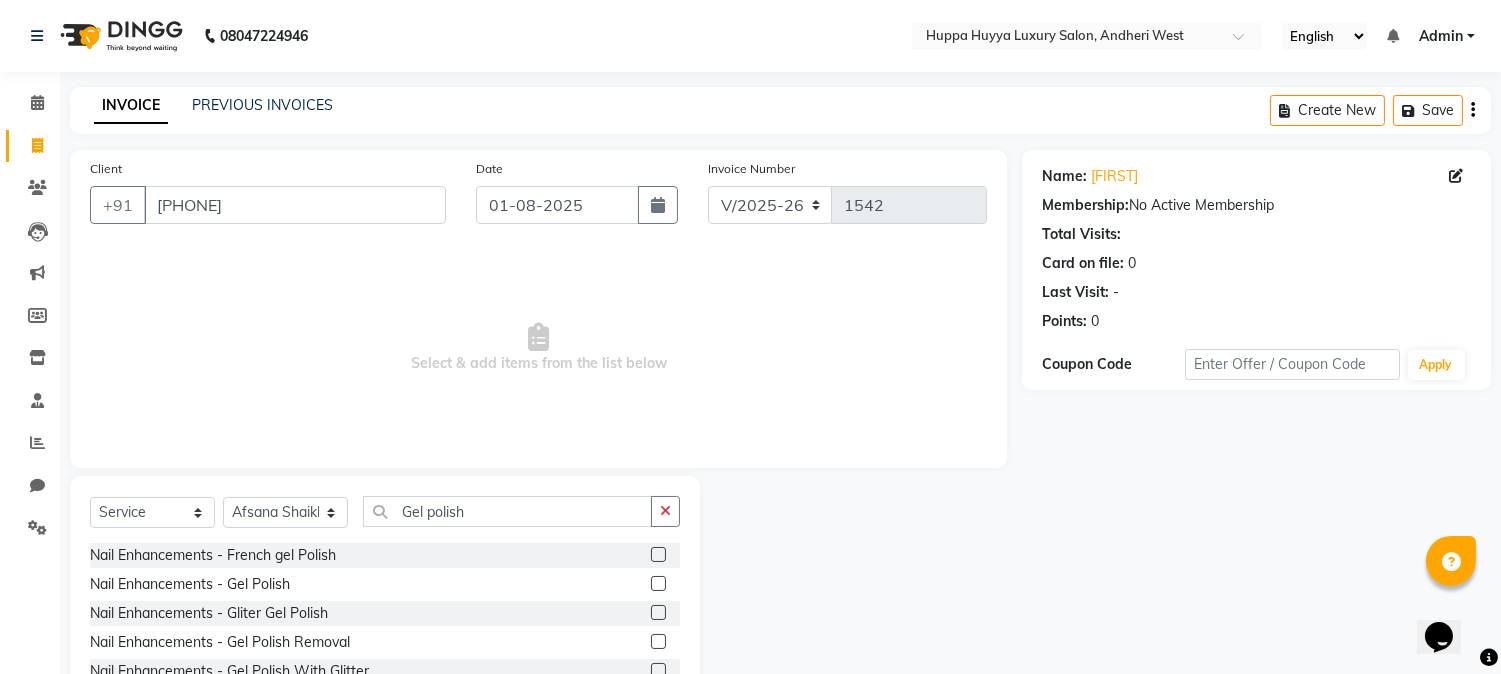 click 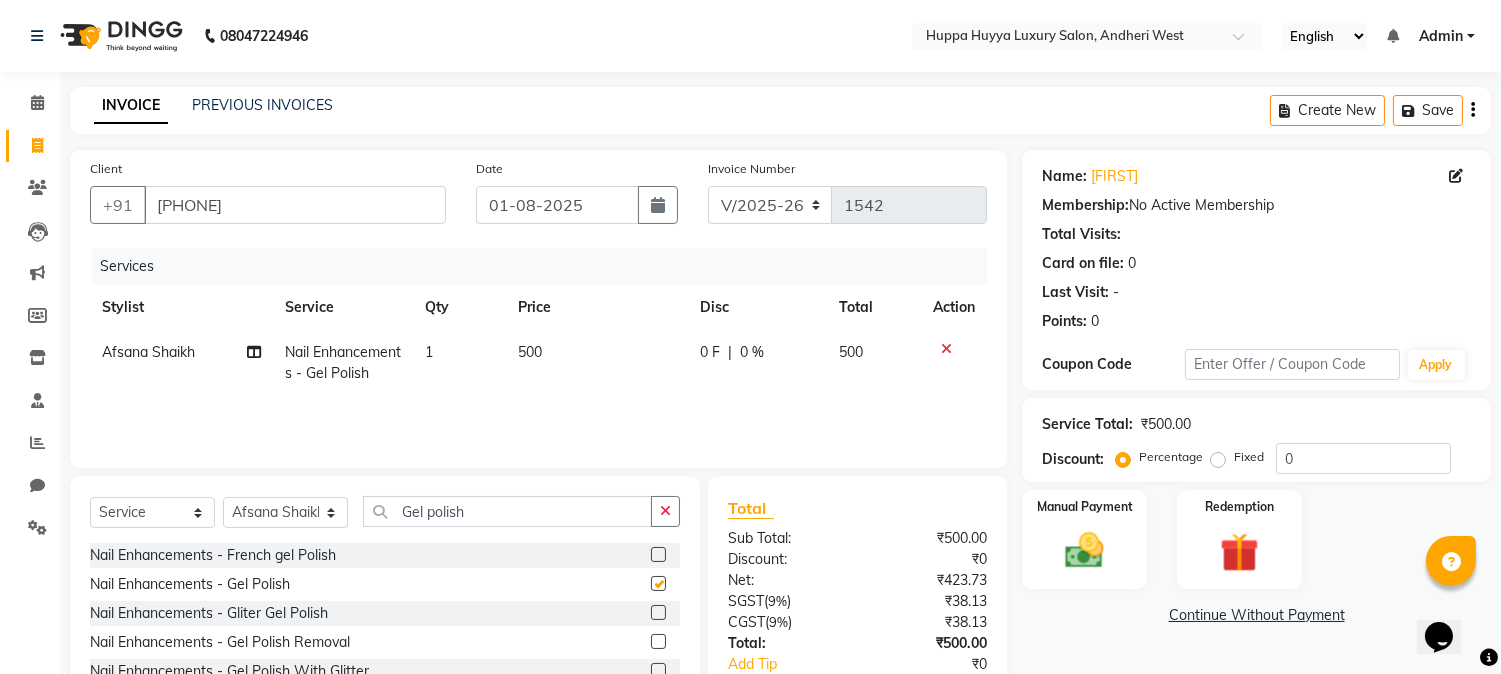 checkbox on "false" 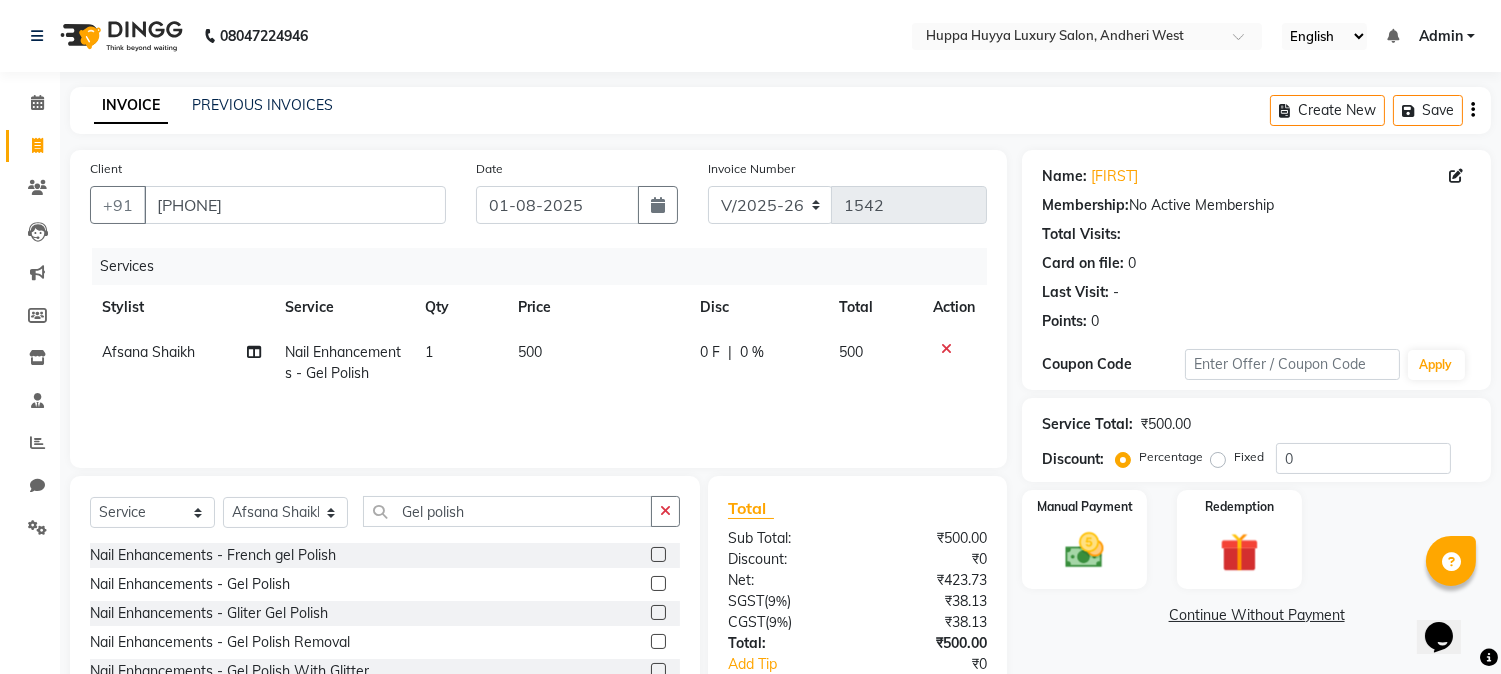 click on "500" 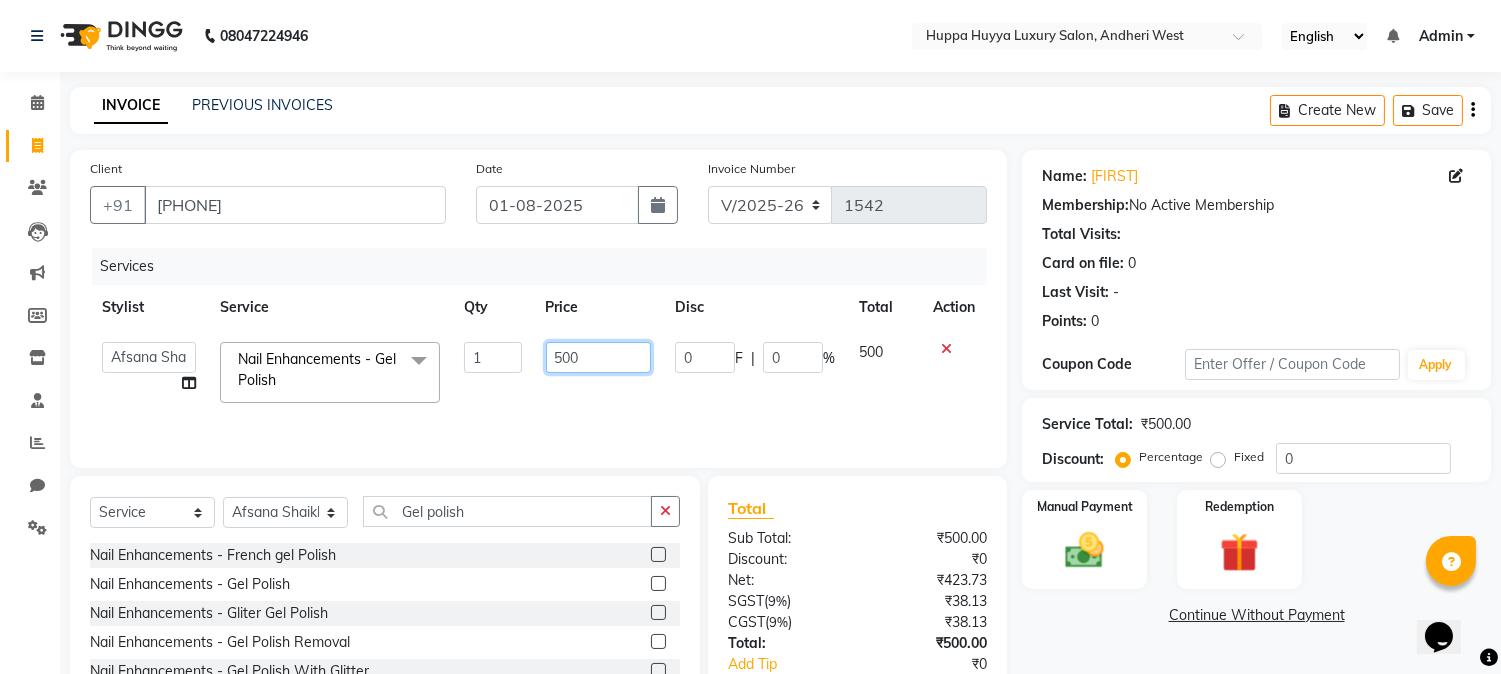 drag, startPoint x: 597, startPoint y: 348, endPoint x: 534, endPoint y: 356, distance: 63.505905 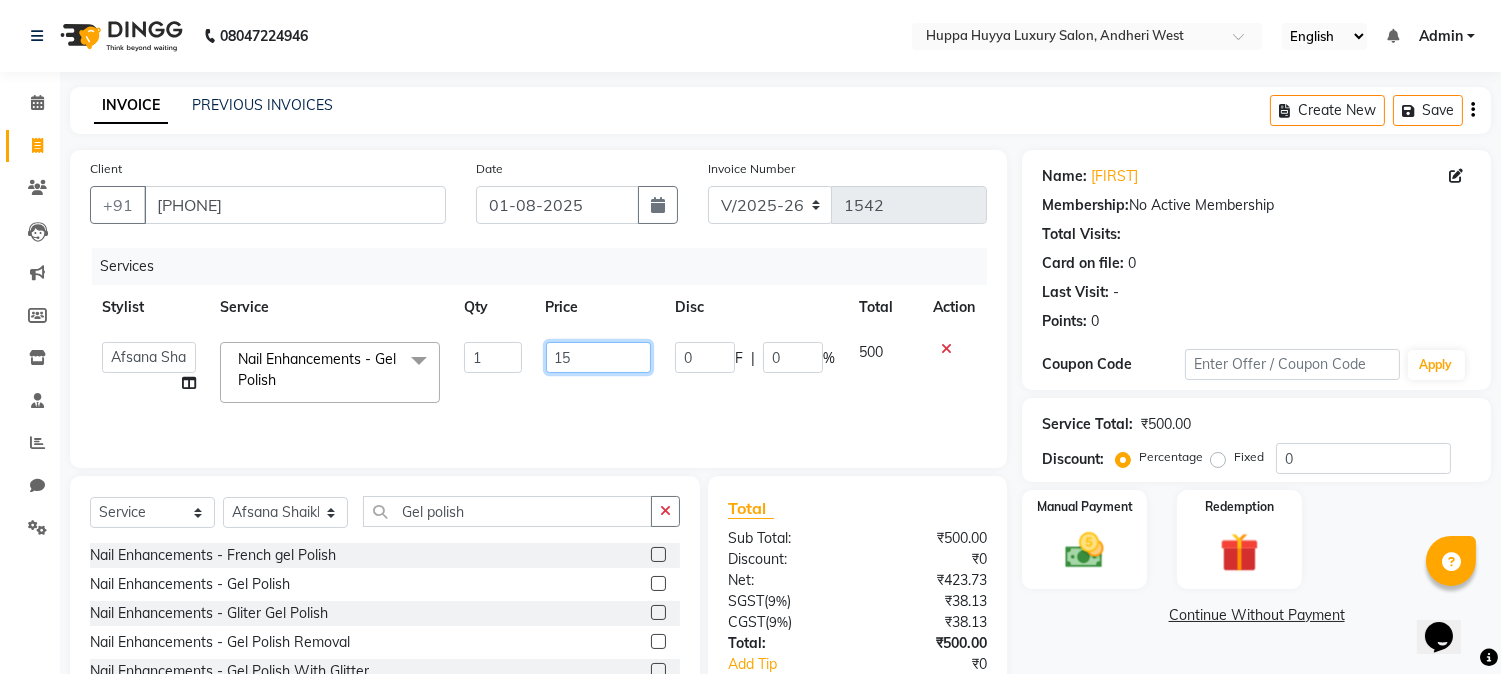 type on "150" 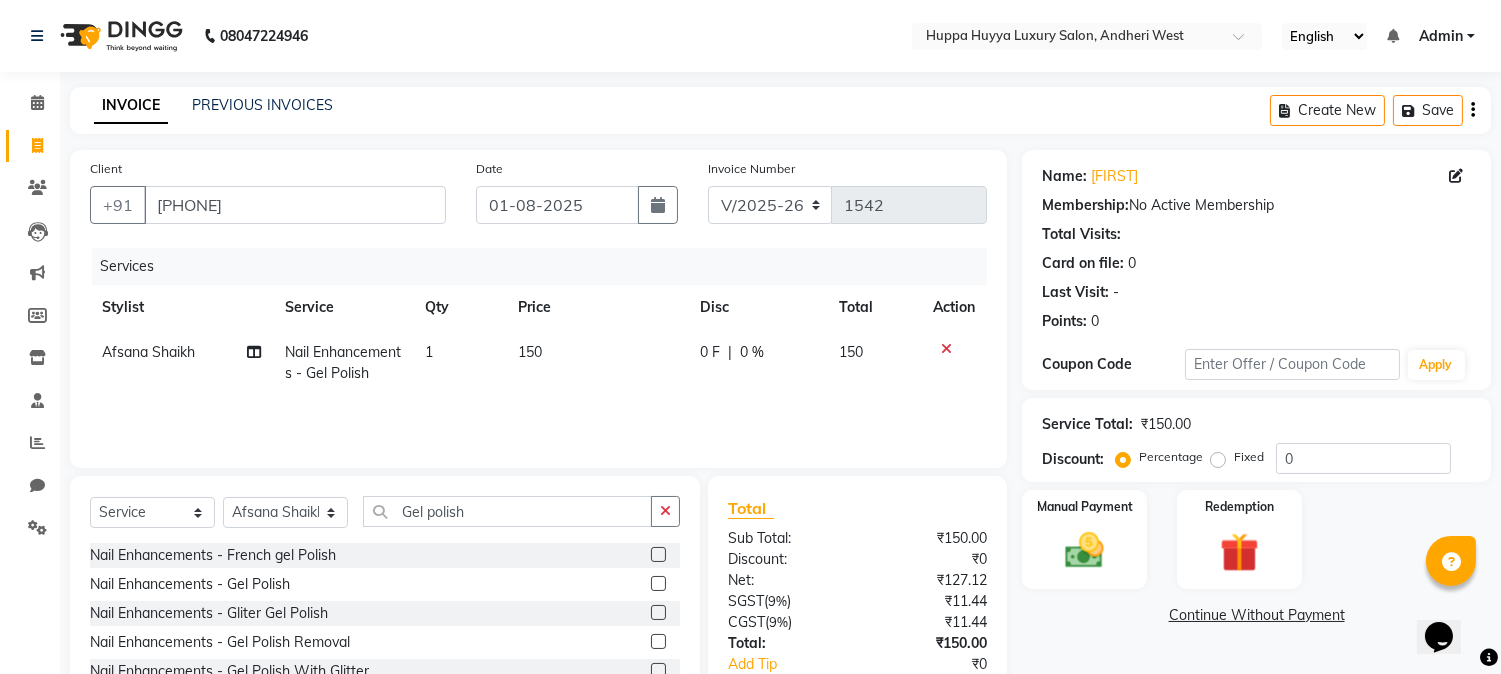 click on "Services Stylist Service Qty Price Disc Total Action [FIRST] [LAST] Nail Enhancements - Gel Polish 1 150 0 F | 0 % 150" 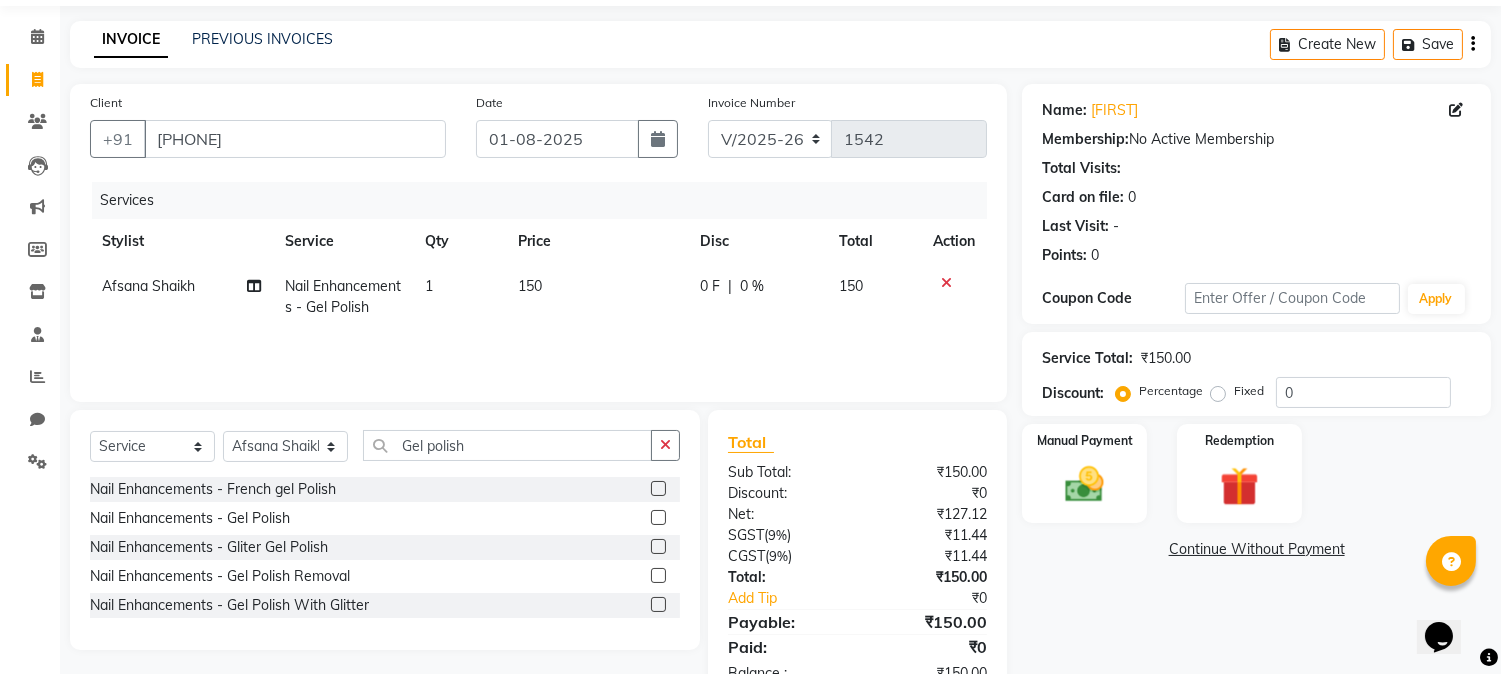 scroll, scrollTop: 125, scrollLeft: 0, axis: vertical 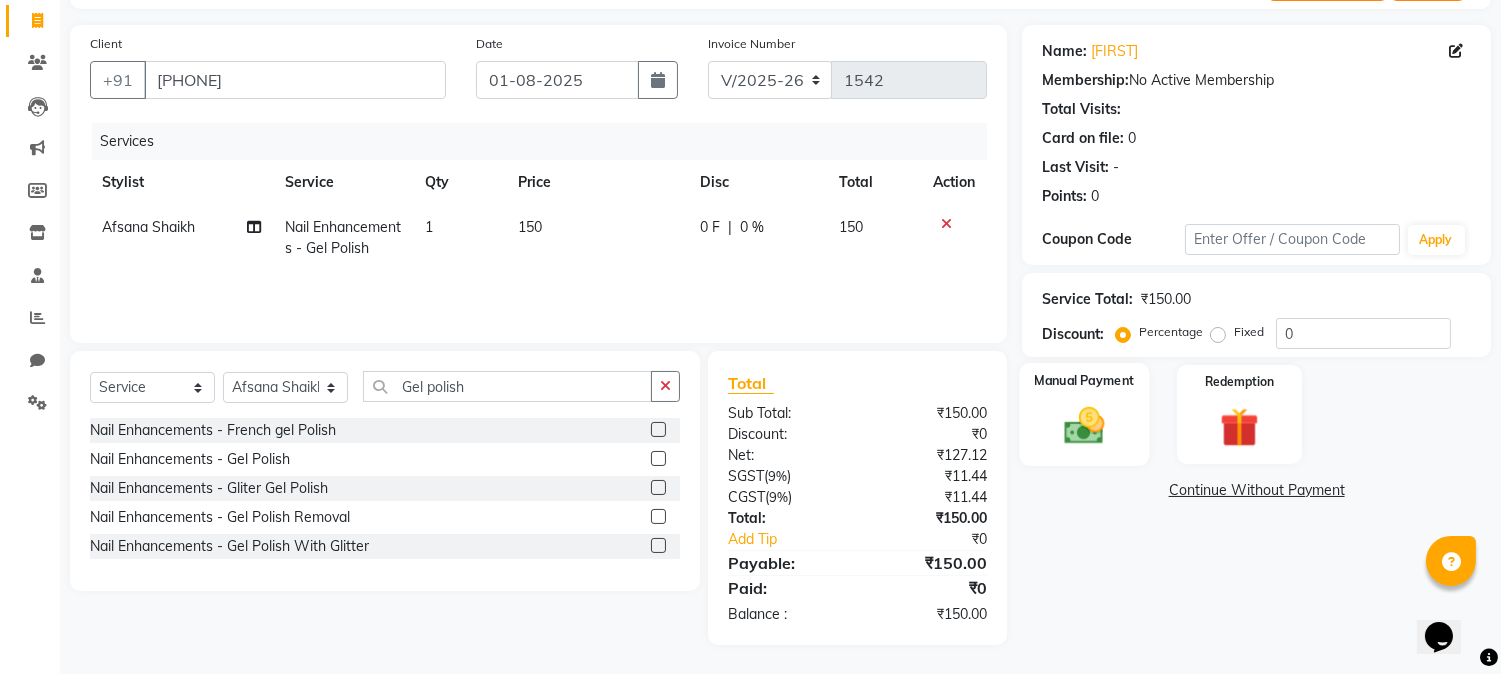 click 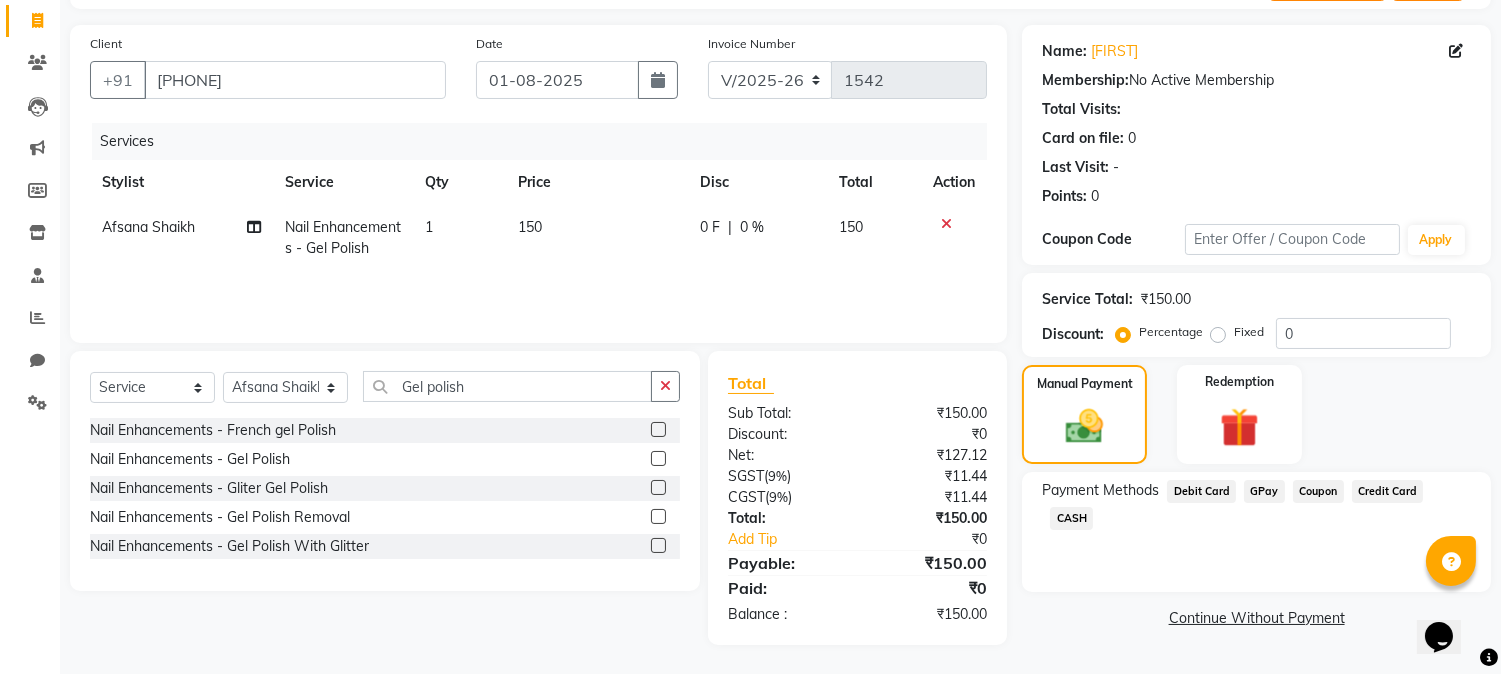 click on "GPay" 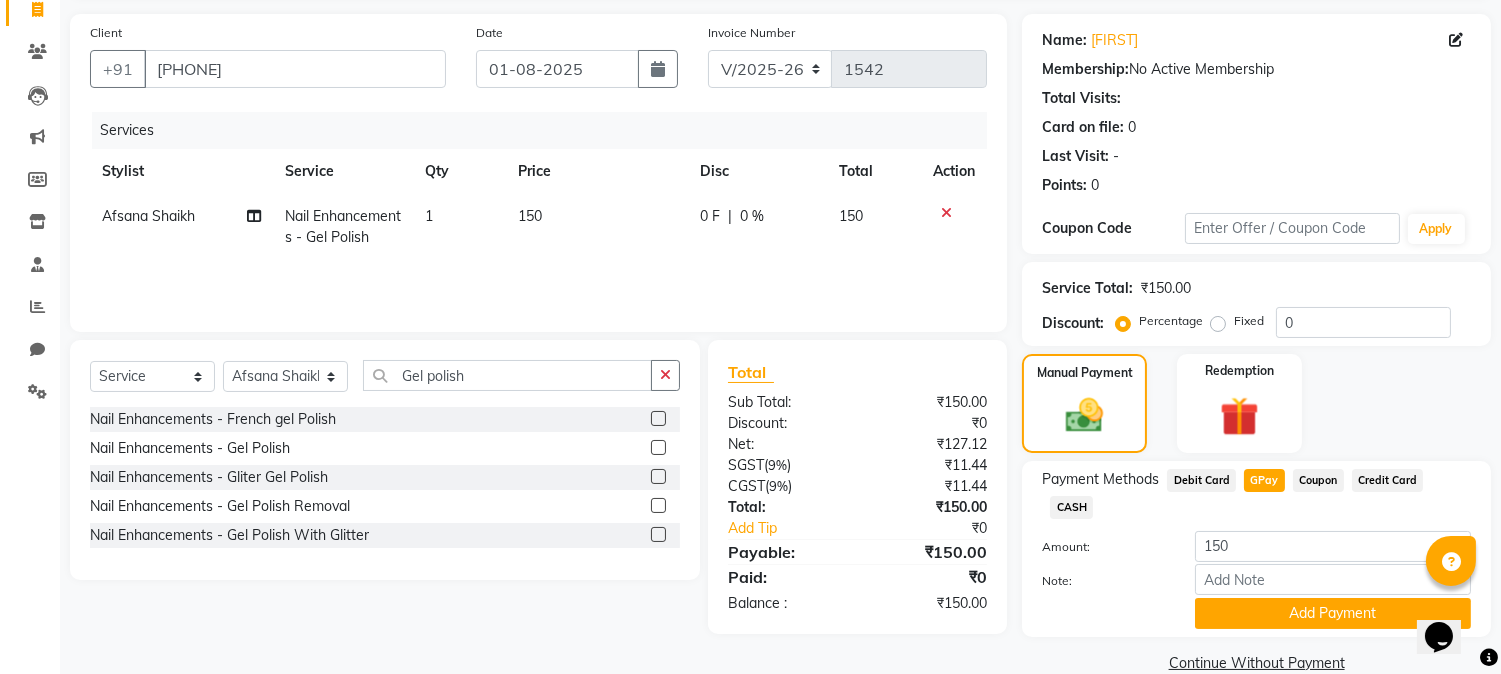 scroll, scrollTop: 142, scrollLeft: 0, axis: vertical 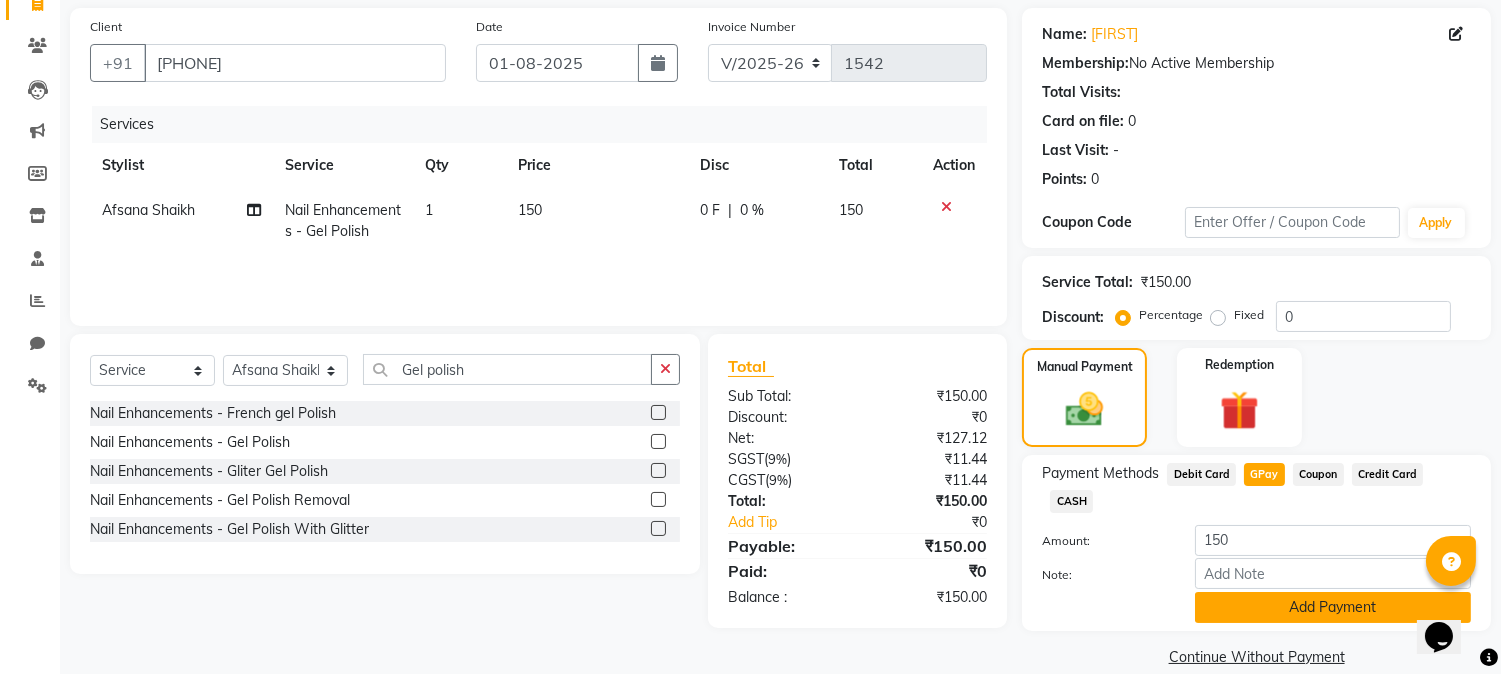 click on "Add Payment" 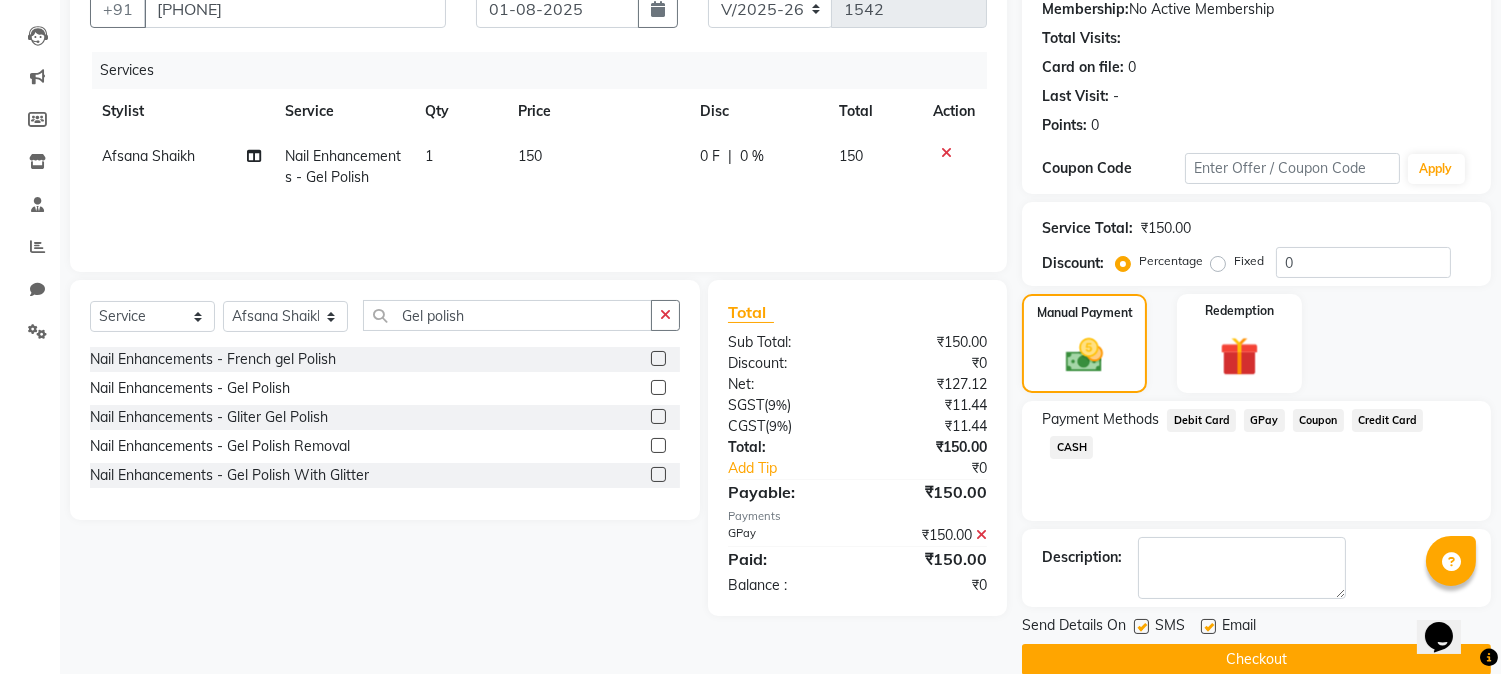 scroll, scrollTop: 225, scrollLeft: 0, axis: vertical 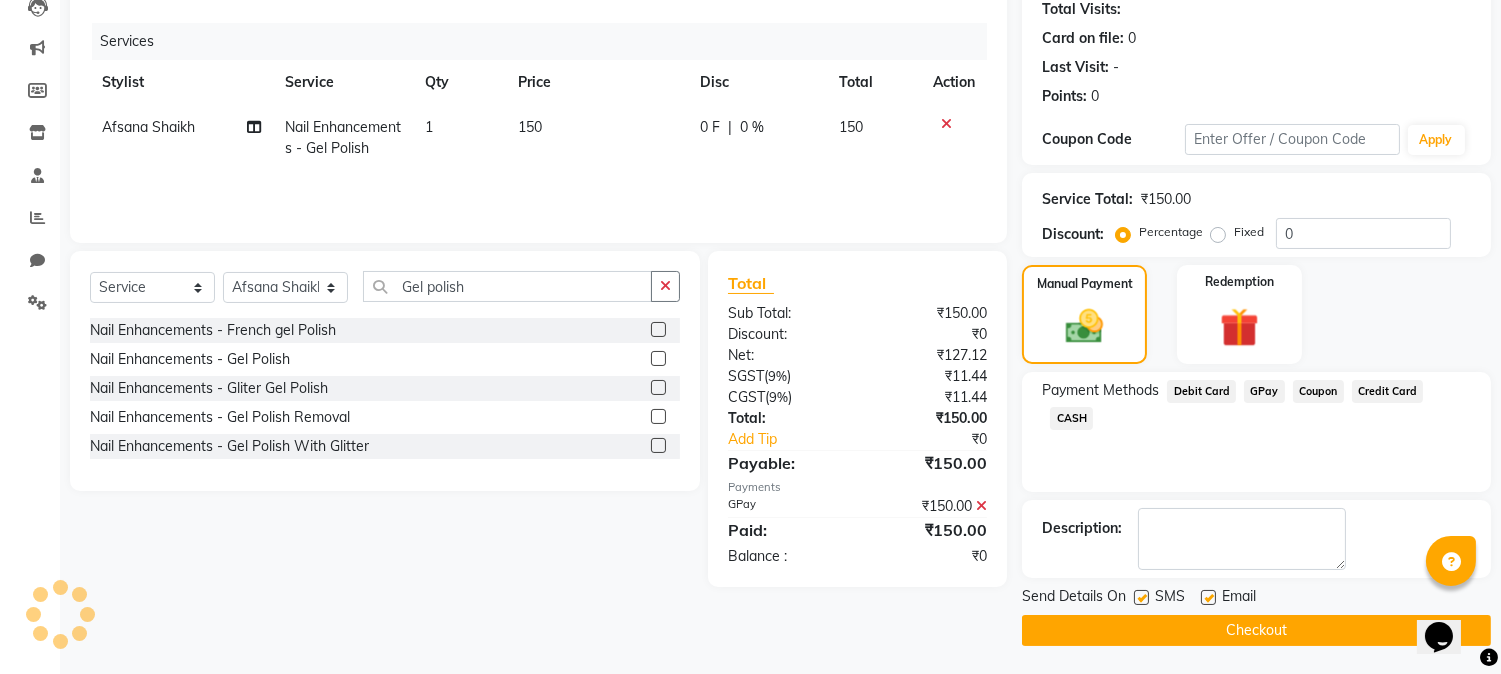 drag, startPoint x: 1246, startPoint y: 628, endPoint x: 235, endPoint y: 281, distance: 1068.892 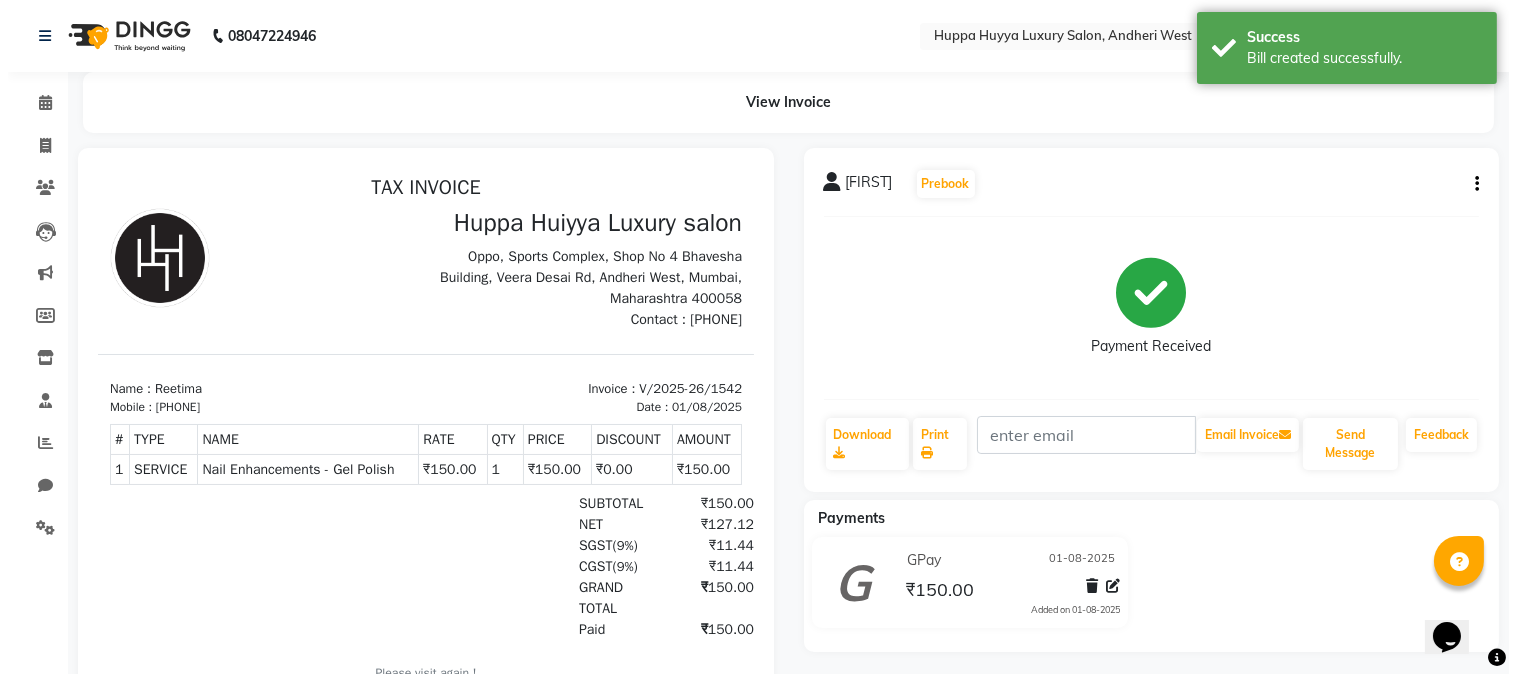 scroll, scrollTop: 0, scrollLeft: 0, axis: both 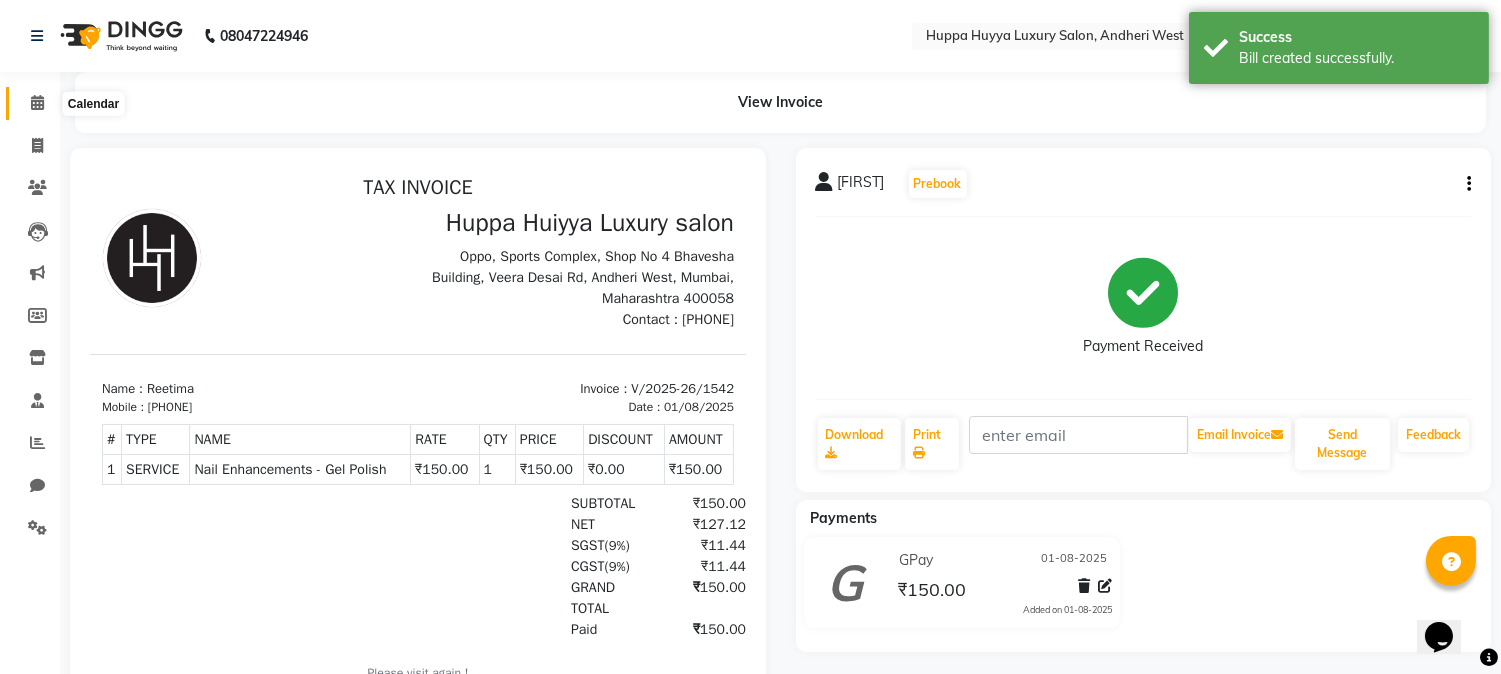 click 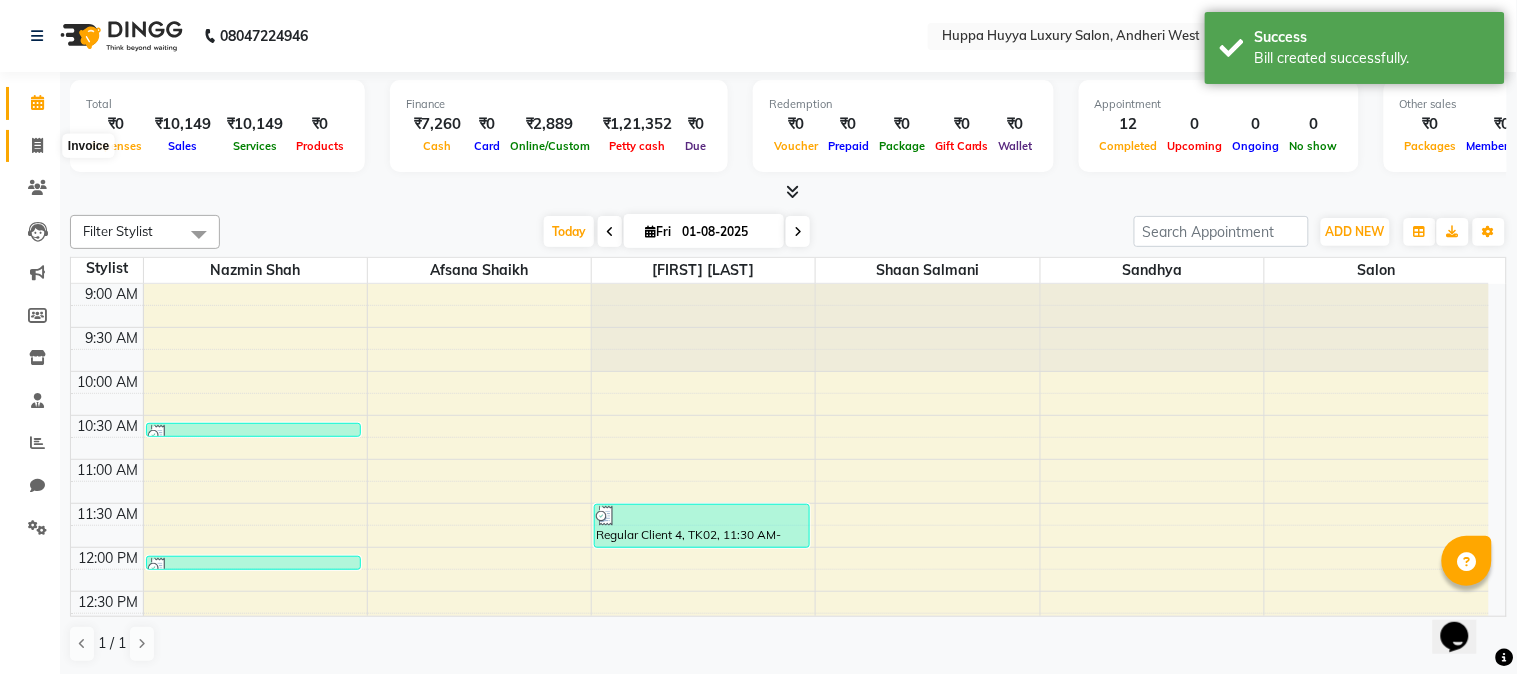 click 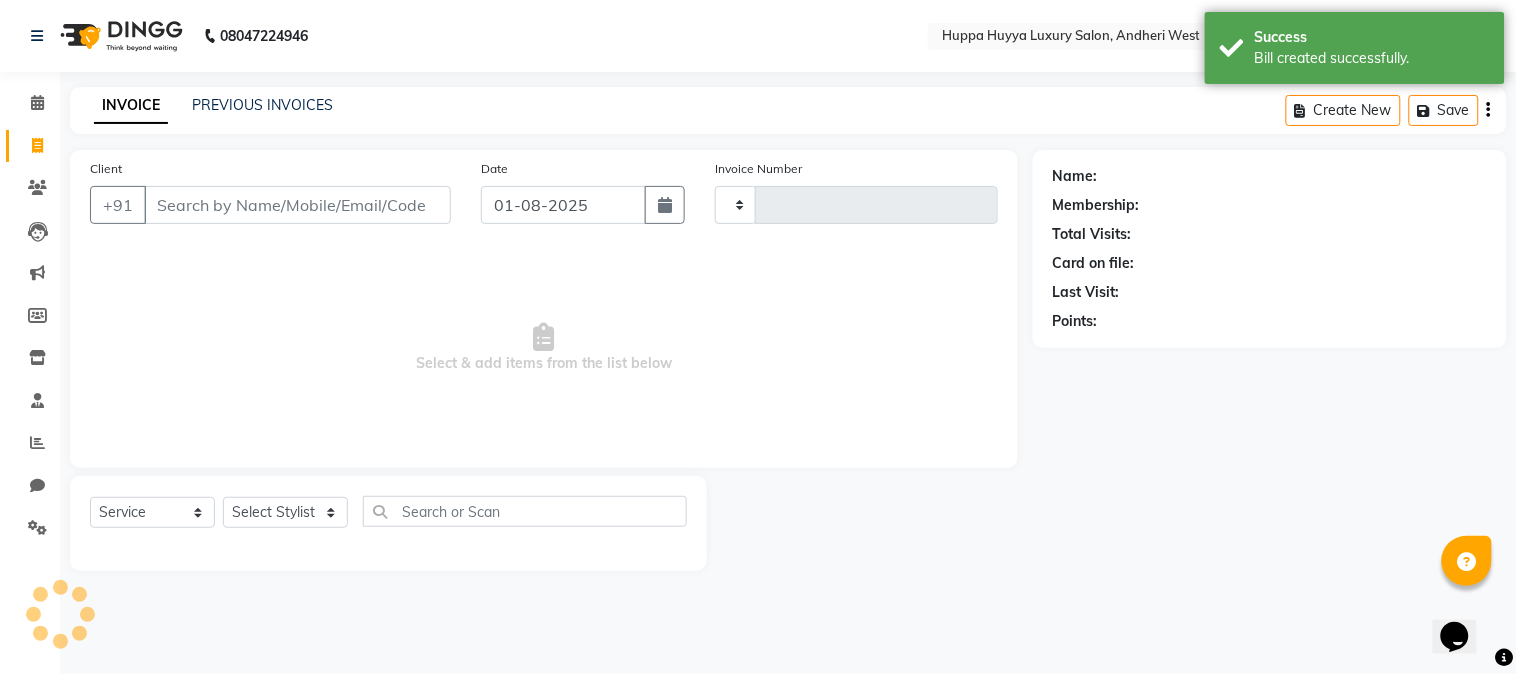 type on "1543" 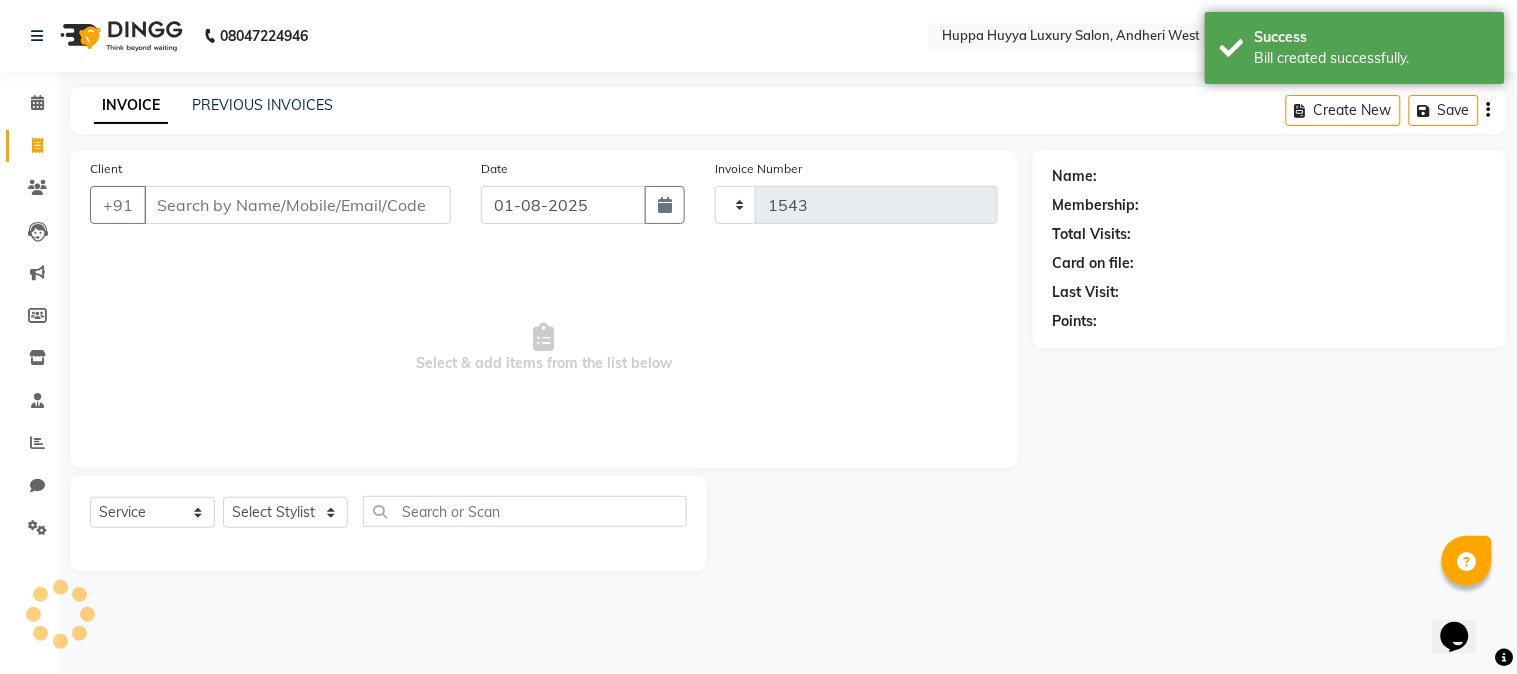 select on "7752" 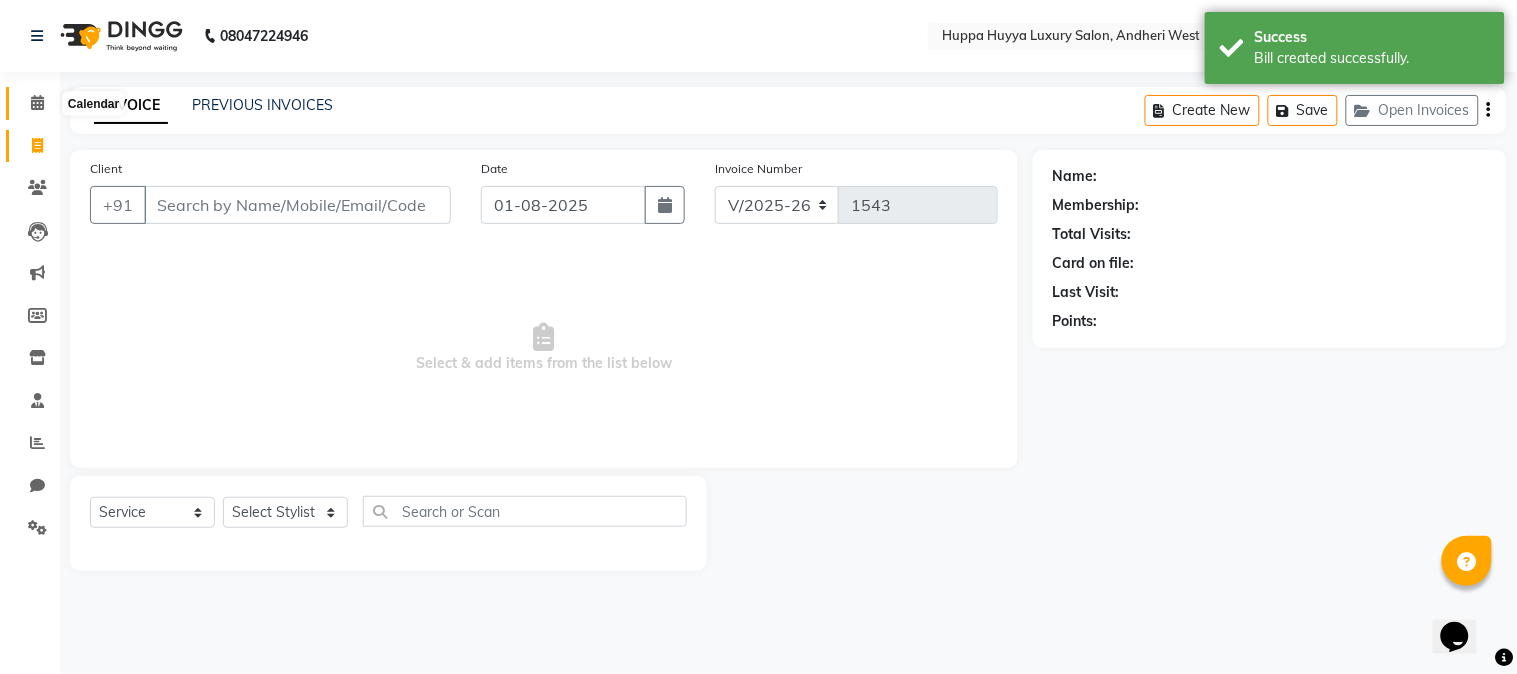 click 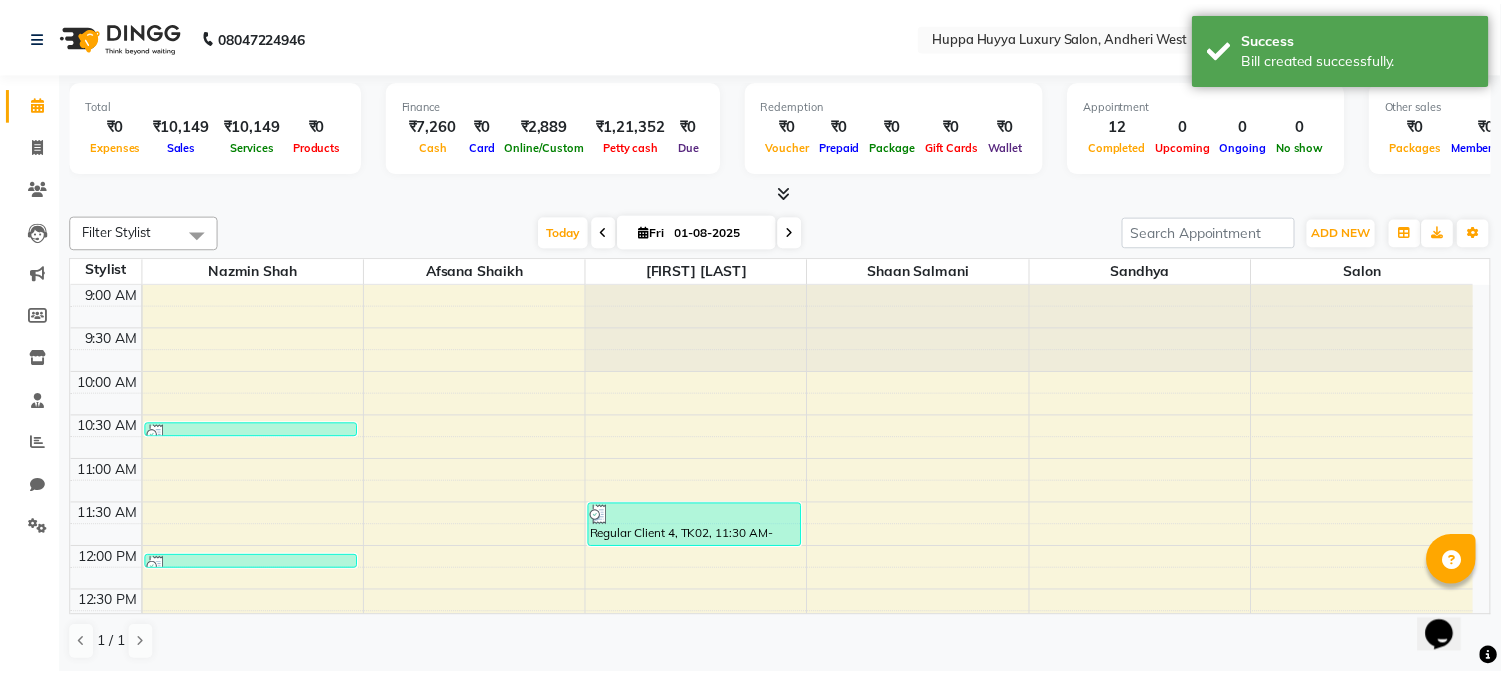 scroll, scrollTop: 0, scrollLeft: 0, axis: both 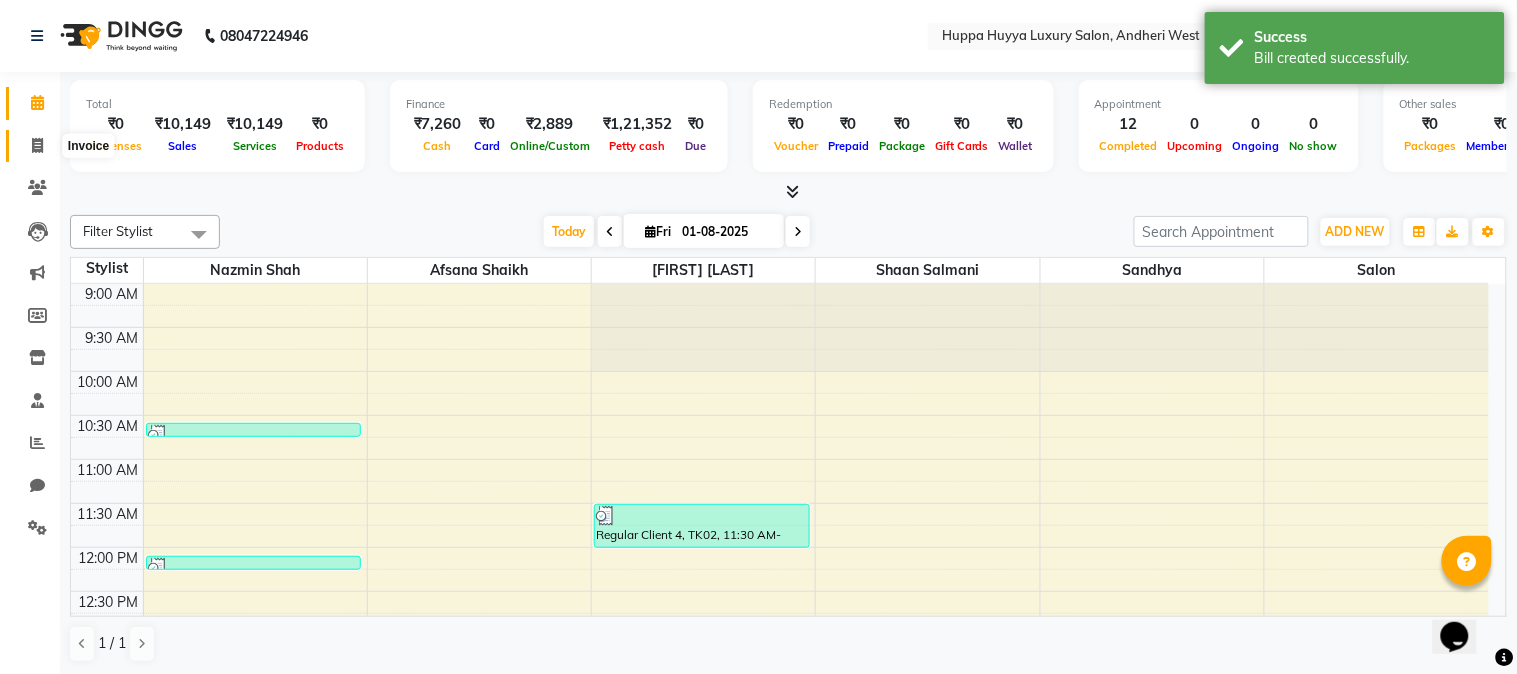 click 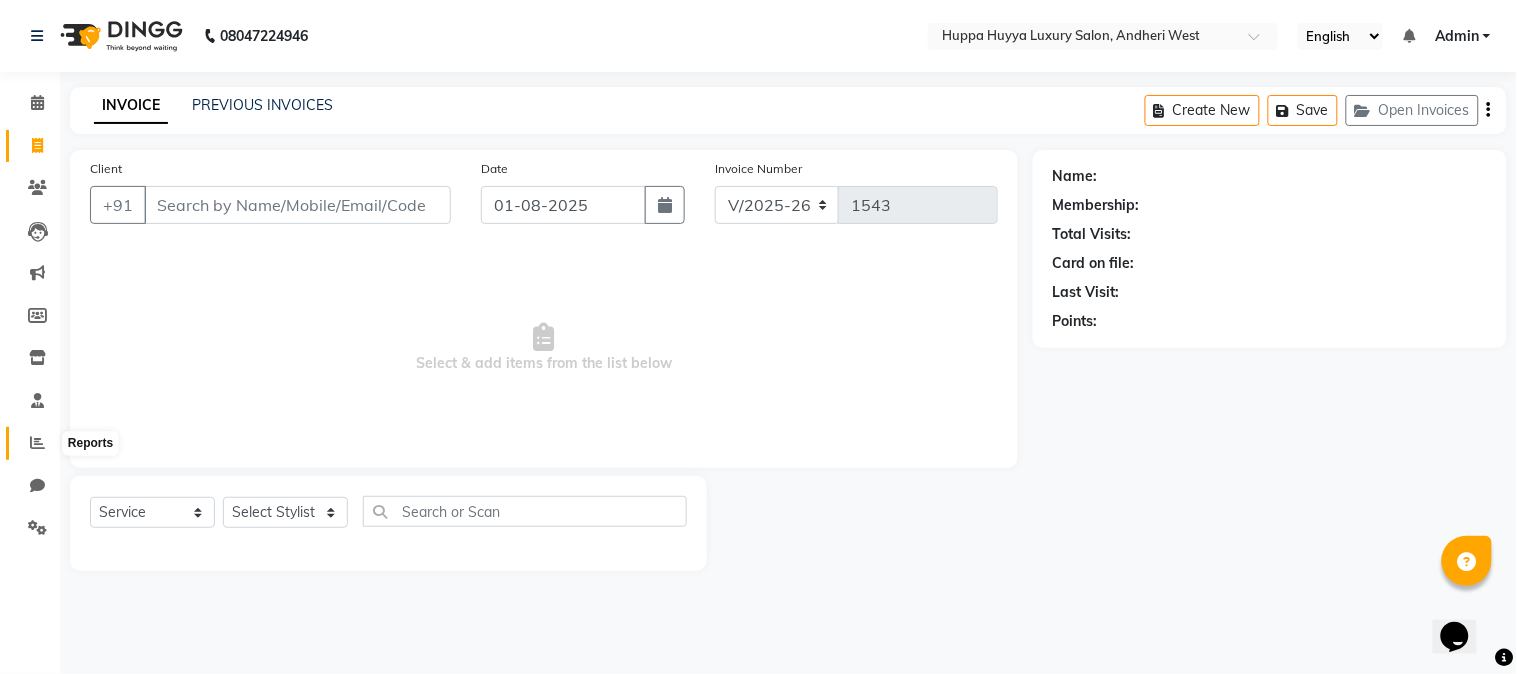 click 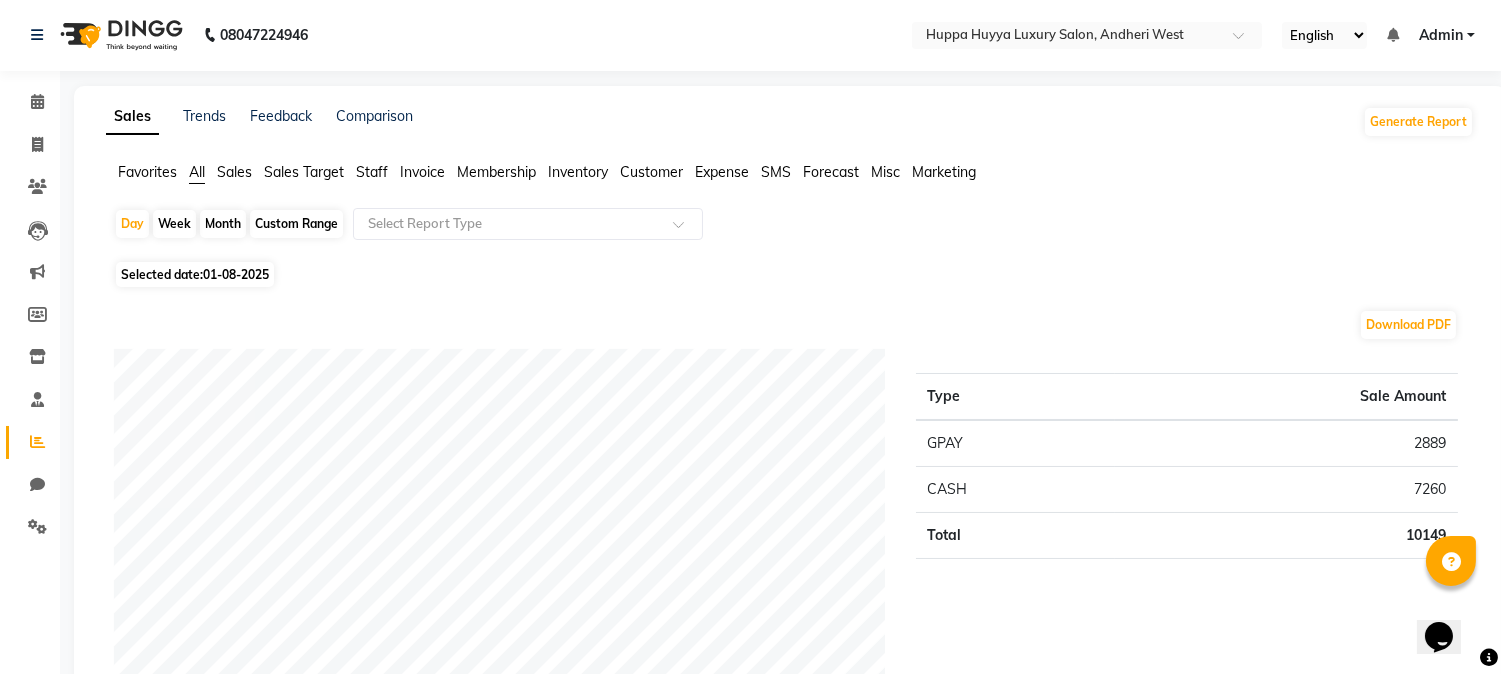 scroll, scrollTop: 0, scrollLeft: 0, axis: both 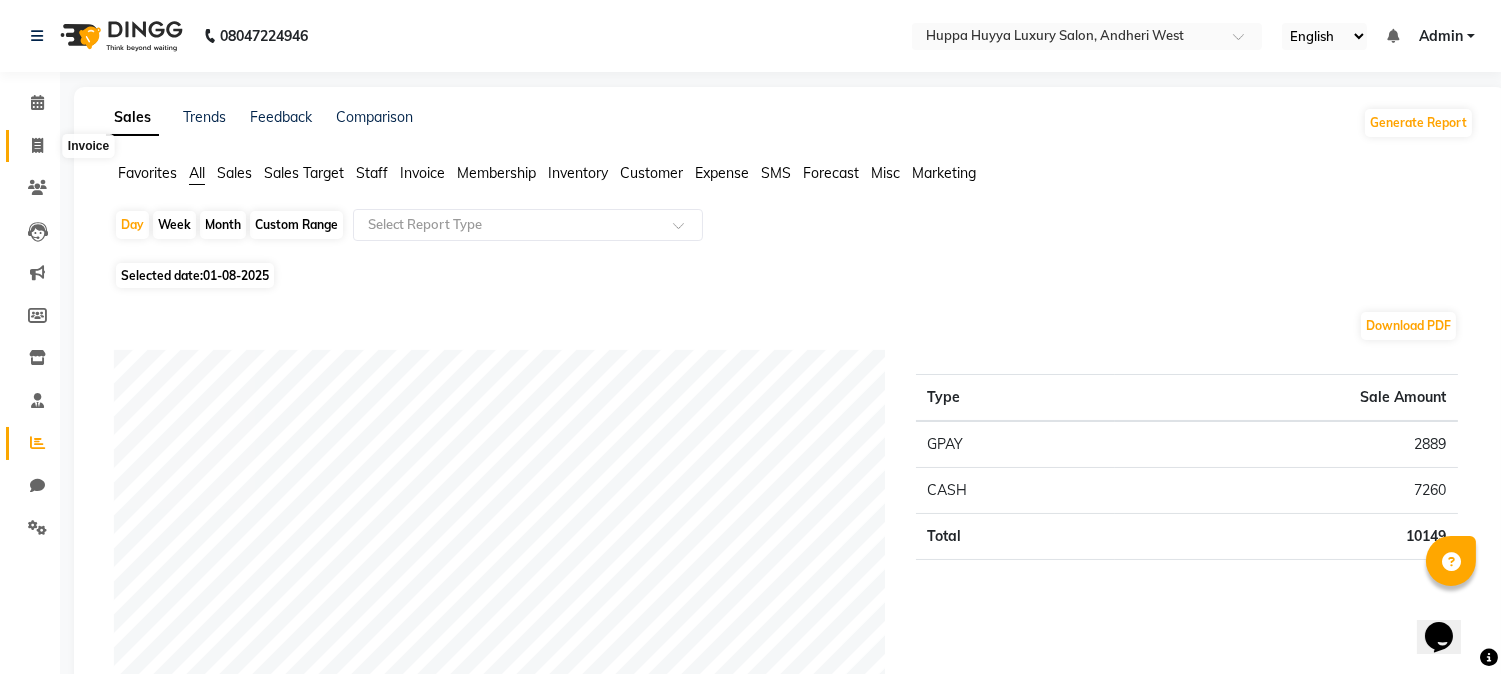 click 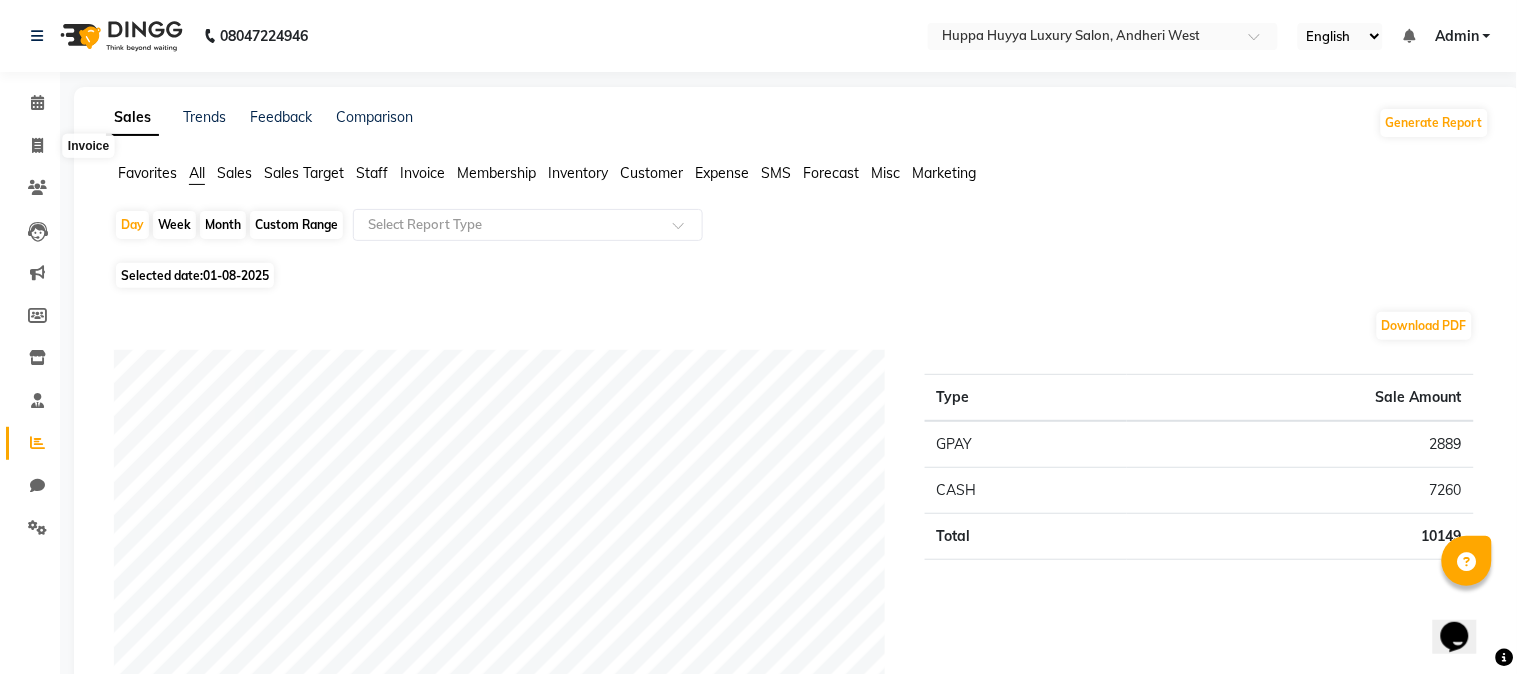 select on "service" 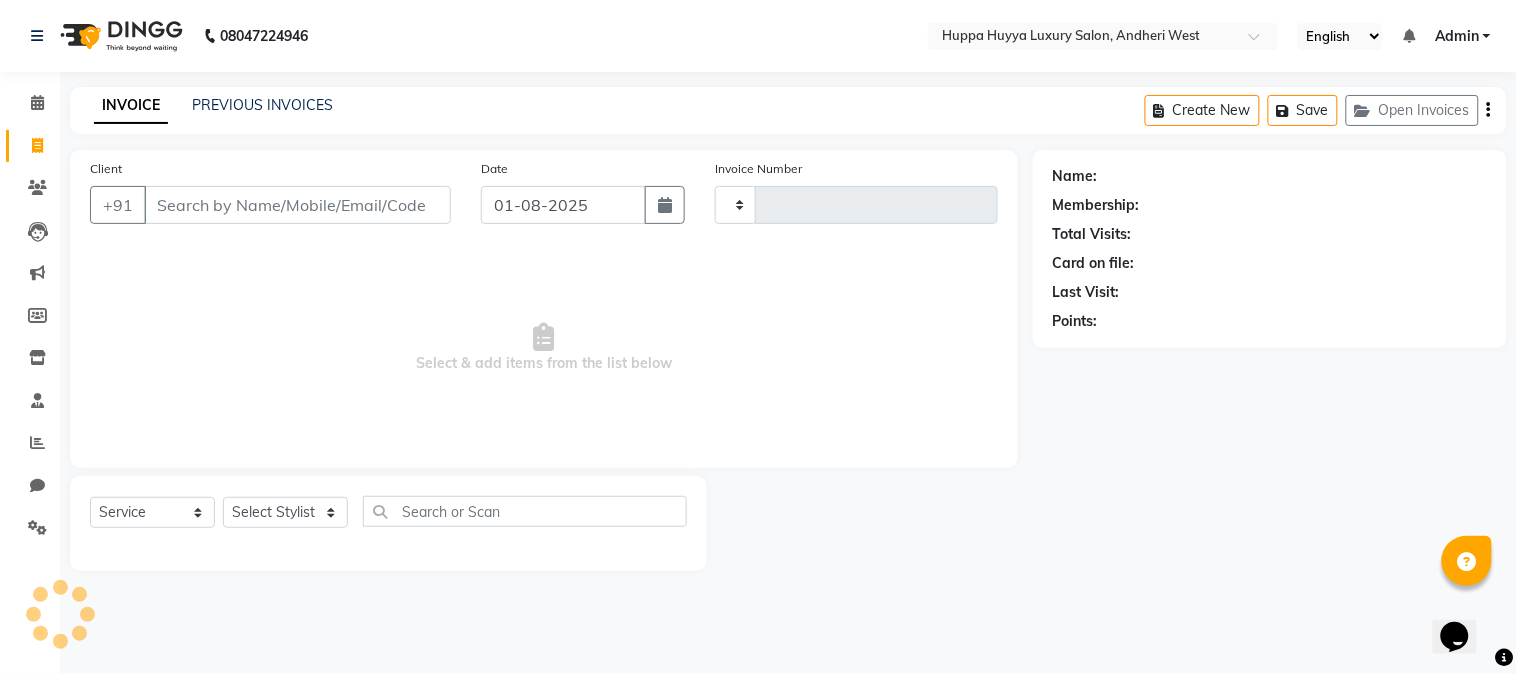 type on "1543" 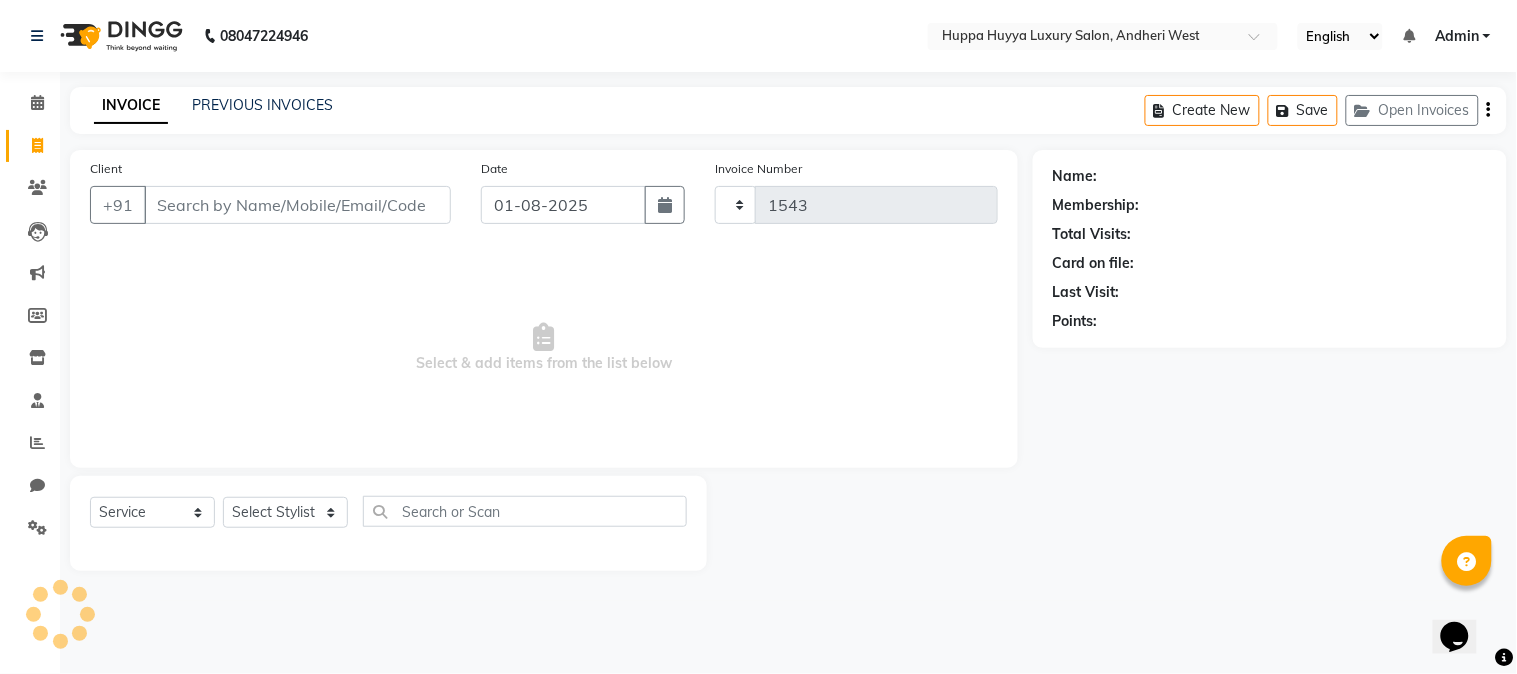 select on "7752" 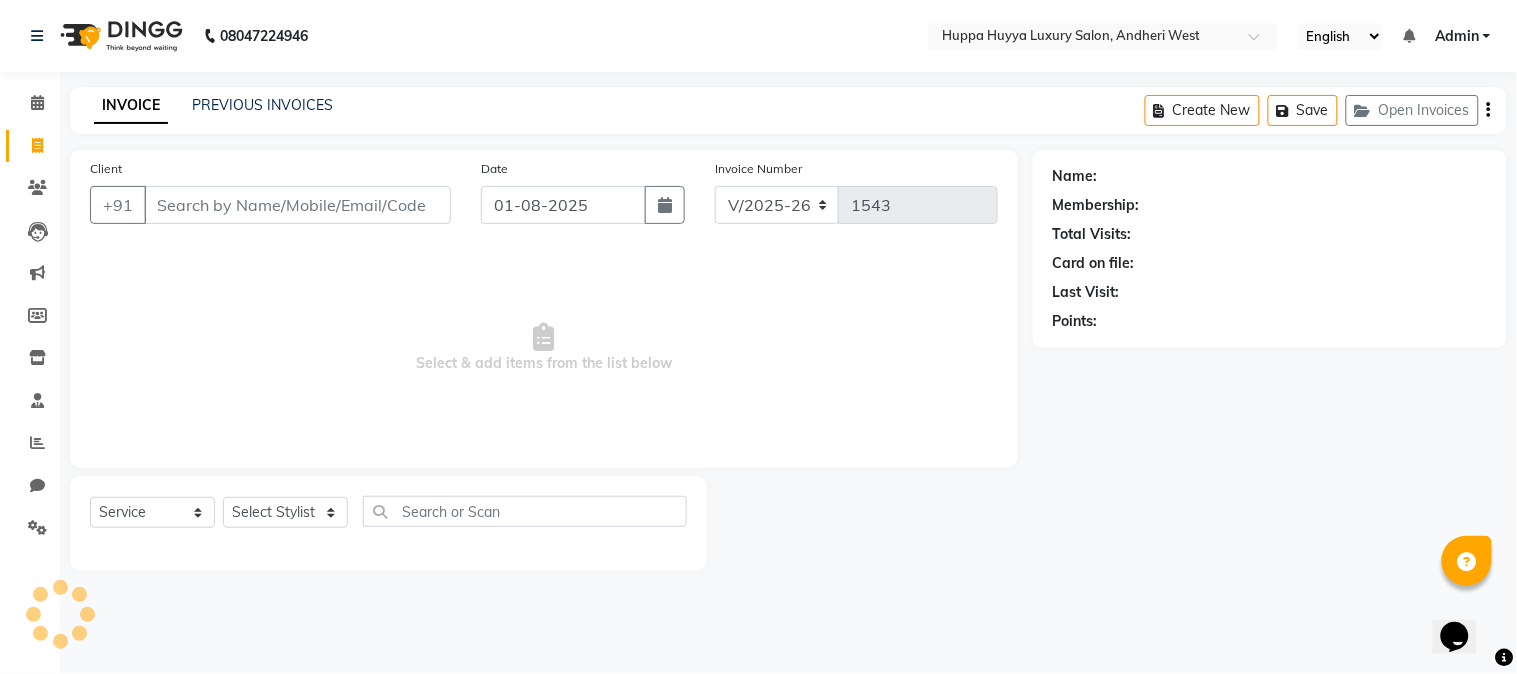 click on "INVOICE PREVIOUS INVOICES Create New   Save   Open Invoices" 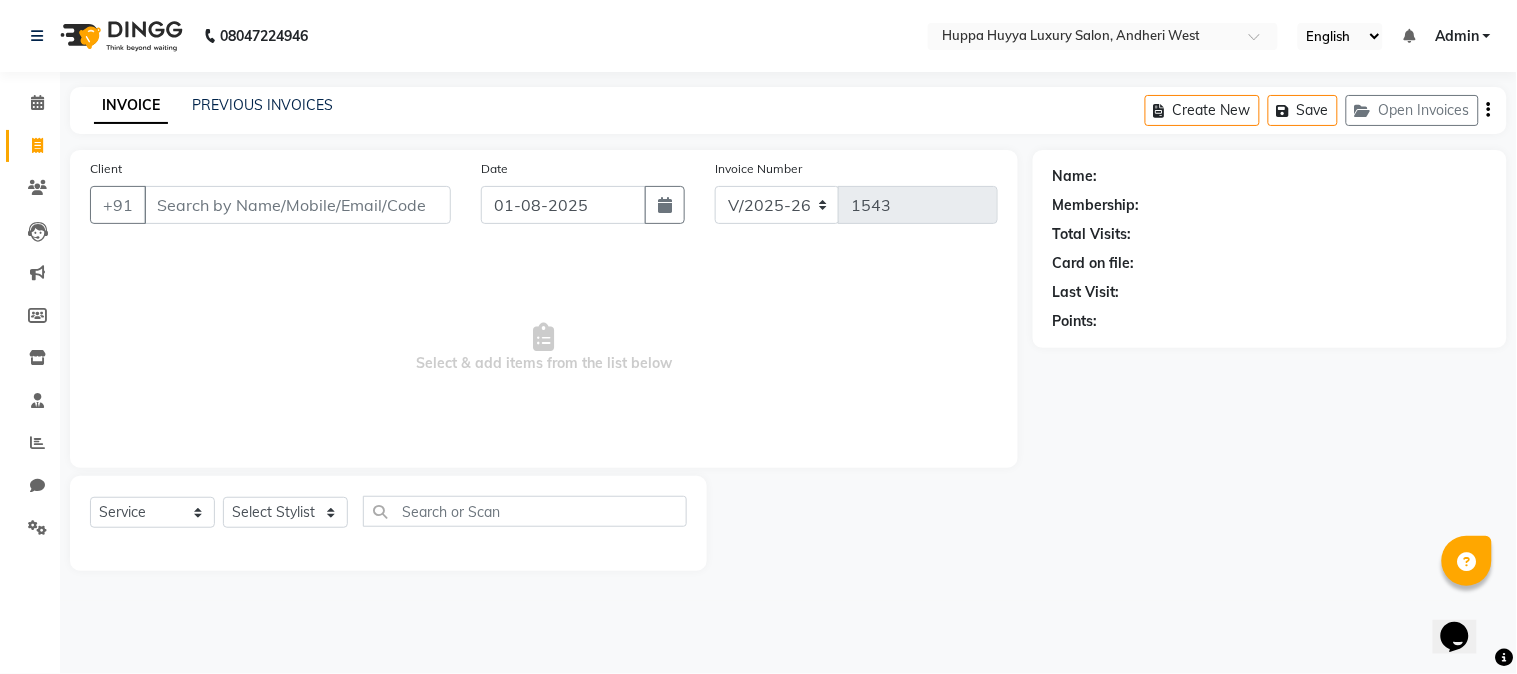 click on "INVOICE PREVIOUS INVOICES Create New   Save   Open Invoices" 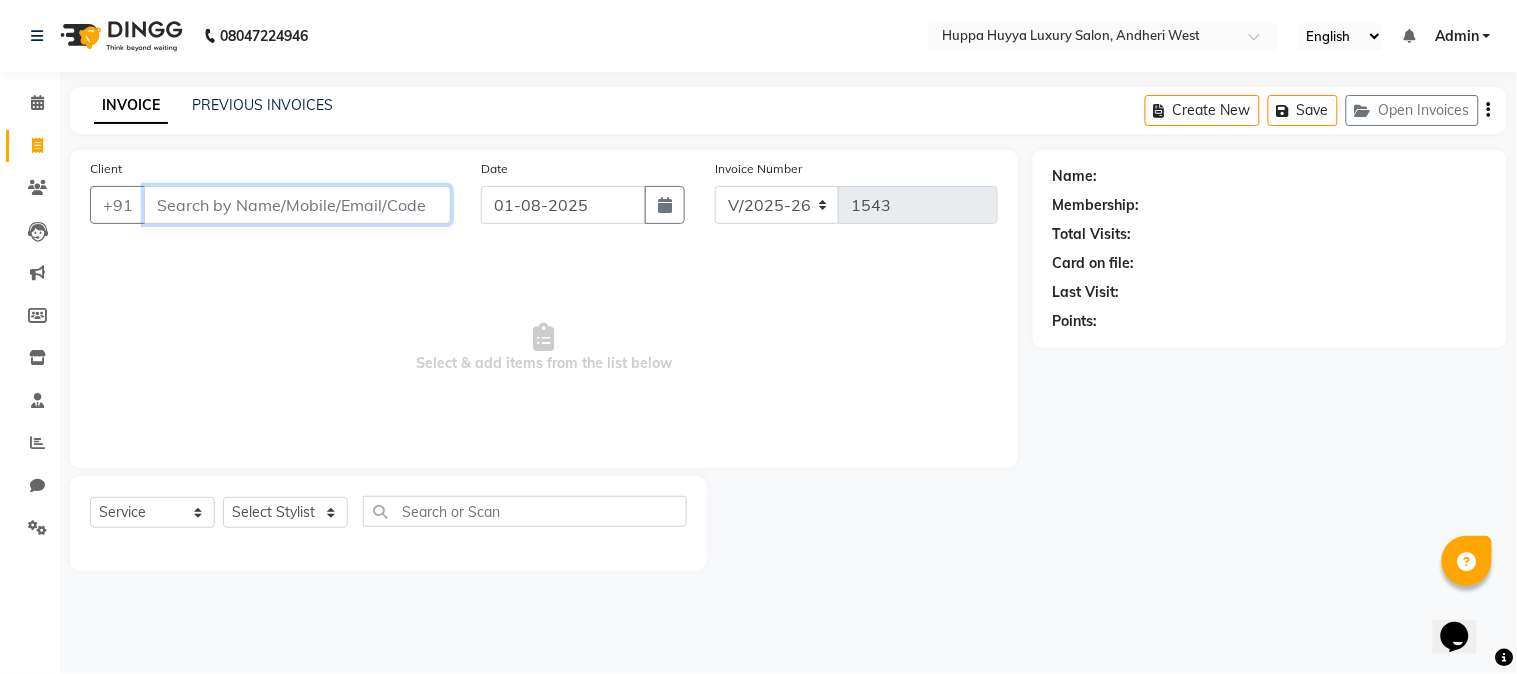 click on "Client" at bounding box center [297, 205] 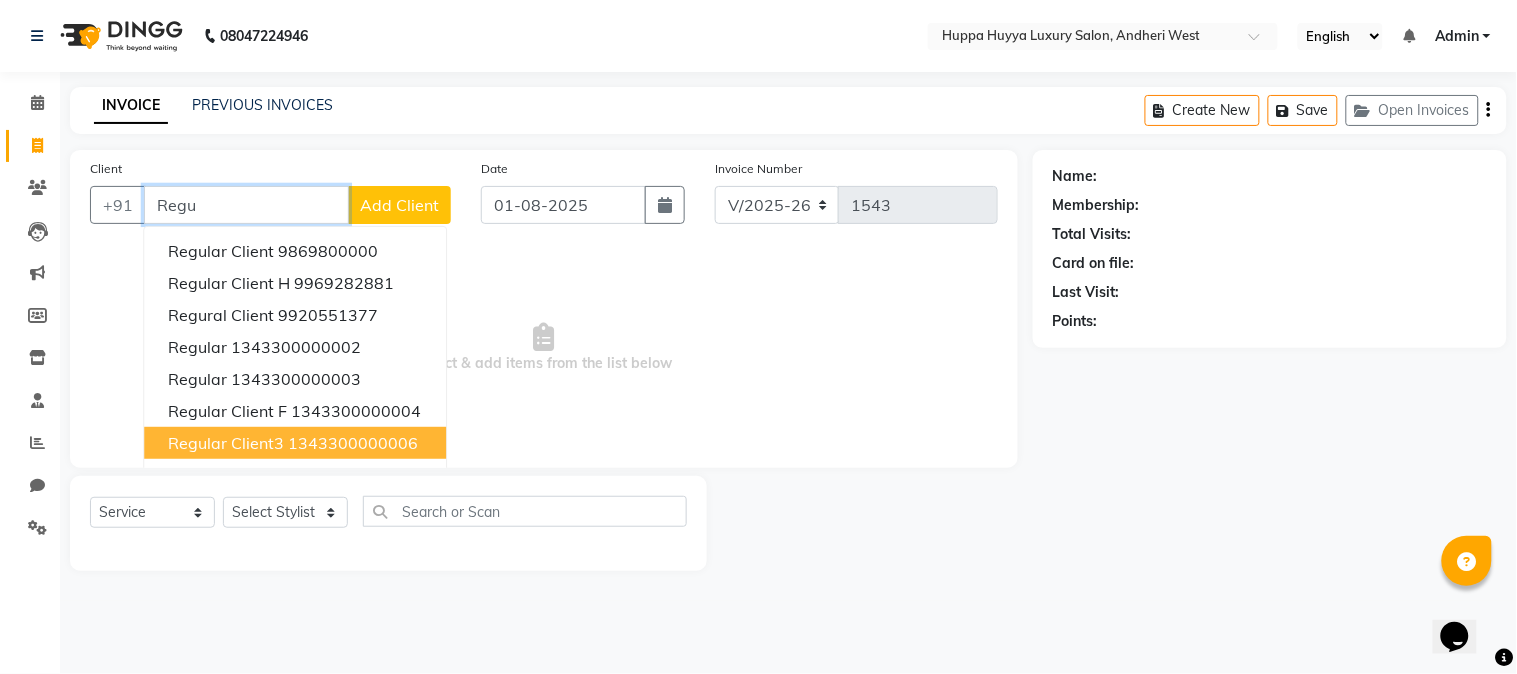 click on "1343300000006" at bounding box center (353, 443) 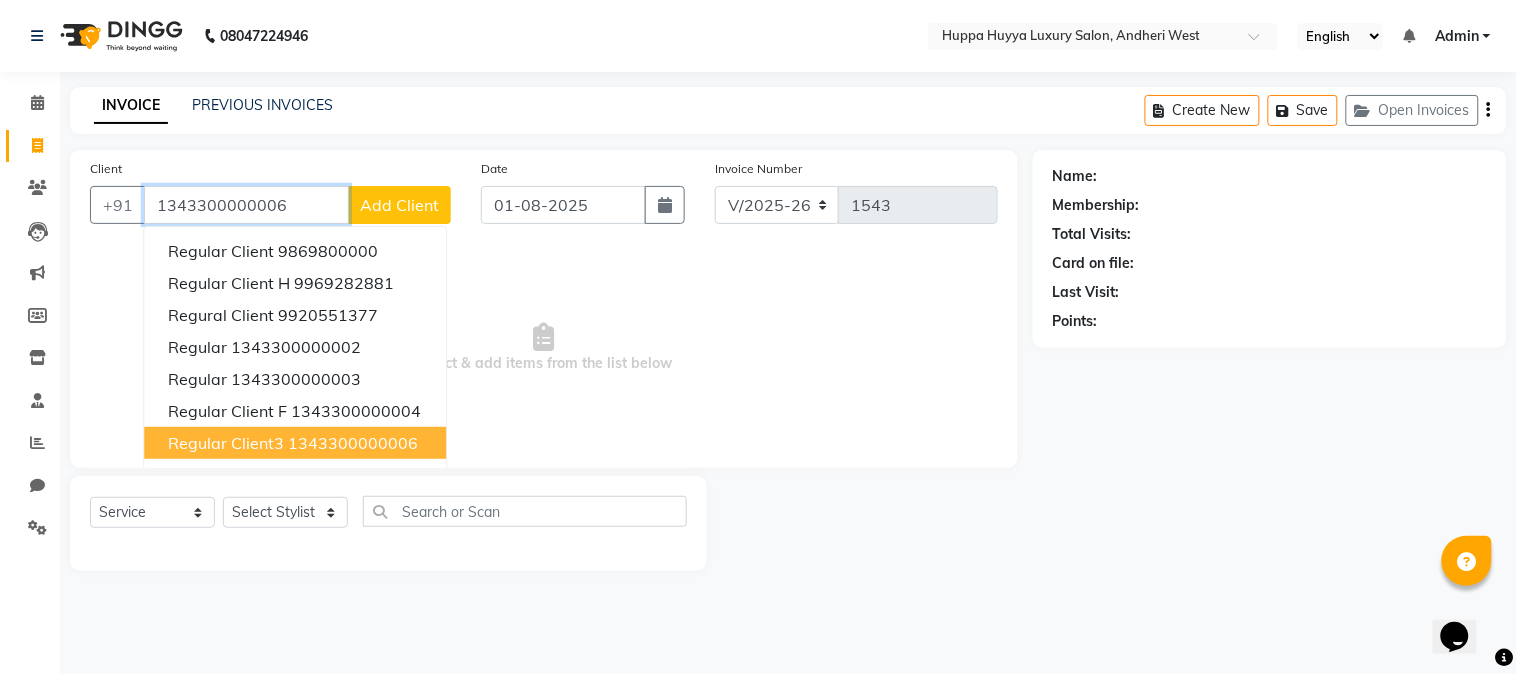 type on "1343300000006" 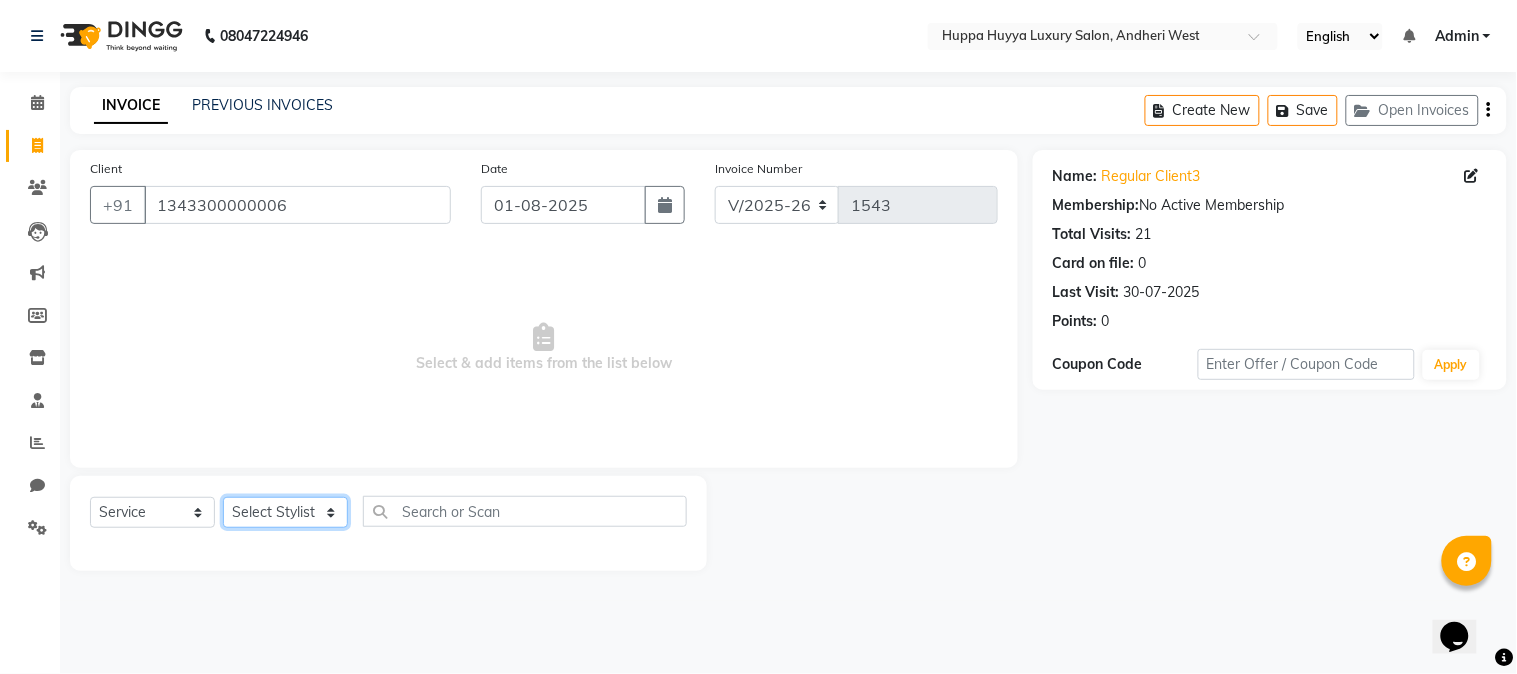 click on "Select Stylist [FIRST] [LAST] [FIRST] [LAST] [FIRST]  [LAST] Salon [FIRST] [FIRST]  [LAST]" 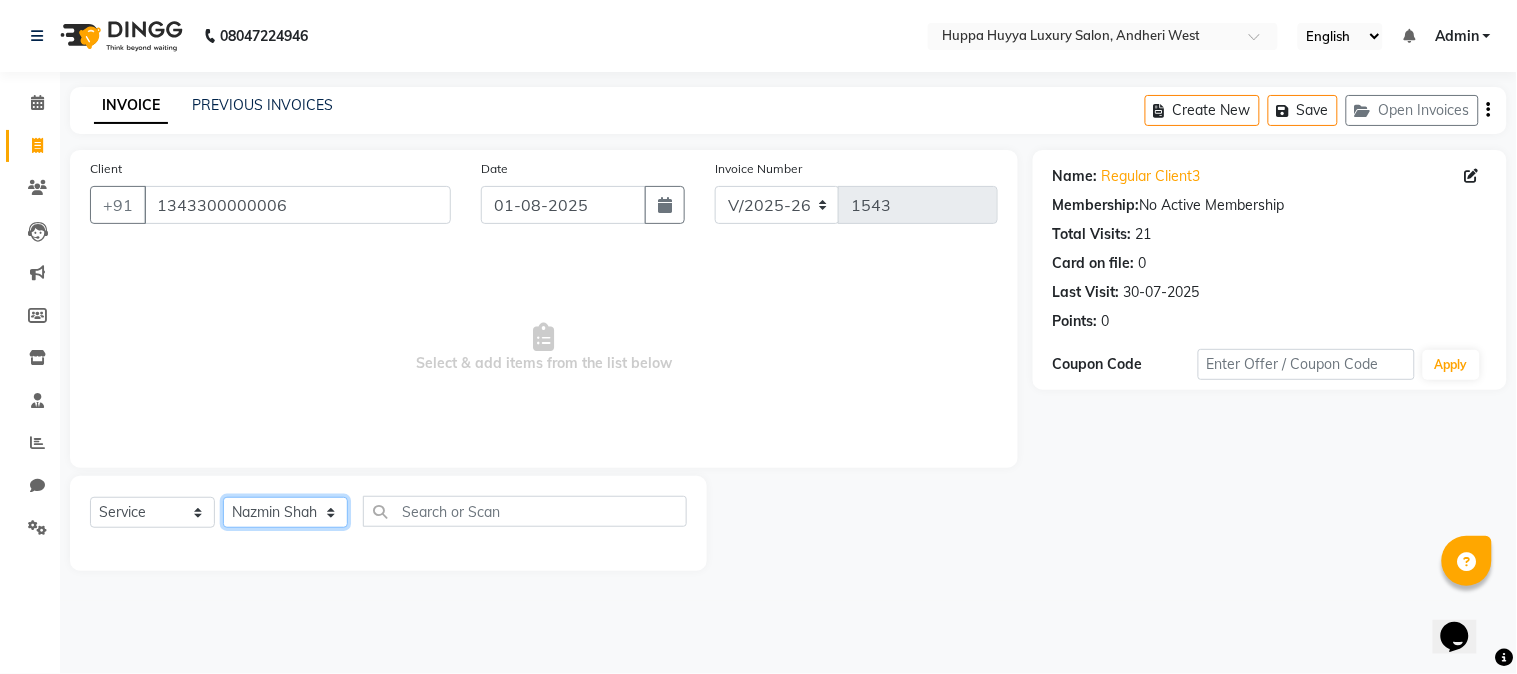 click on "Select Stylist [FIRST] [LAST] [FIRST] [LAST] [FIRST]  [LAST] Salon [FIRST] [FIRST]  [LAST]" 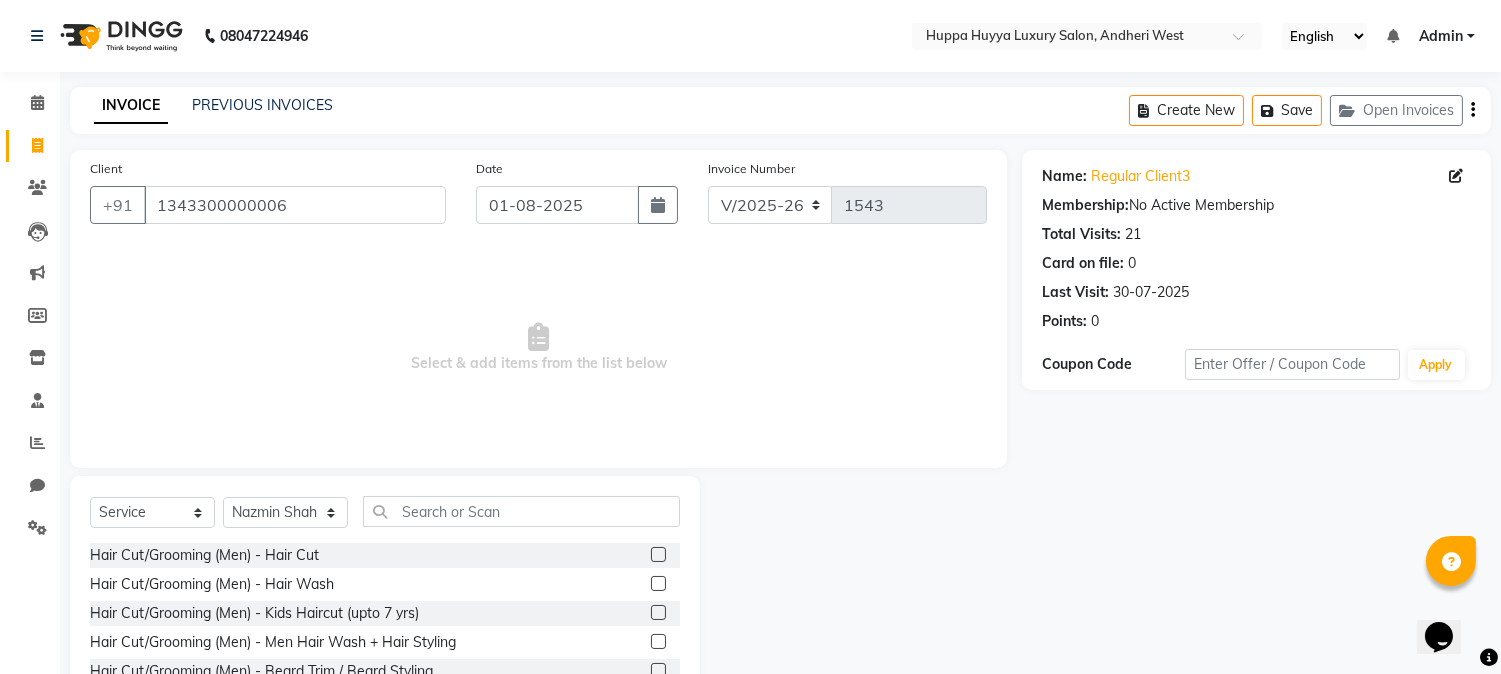 click on "Select & add items from the list below" at bounding box center (538, 348) 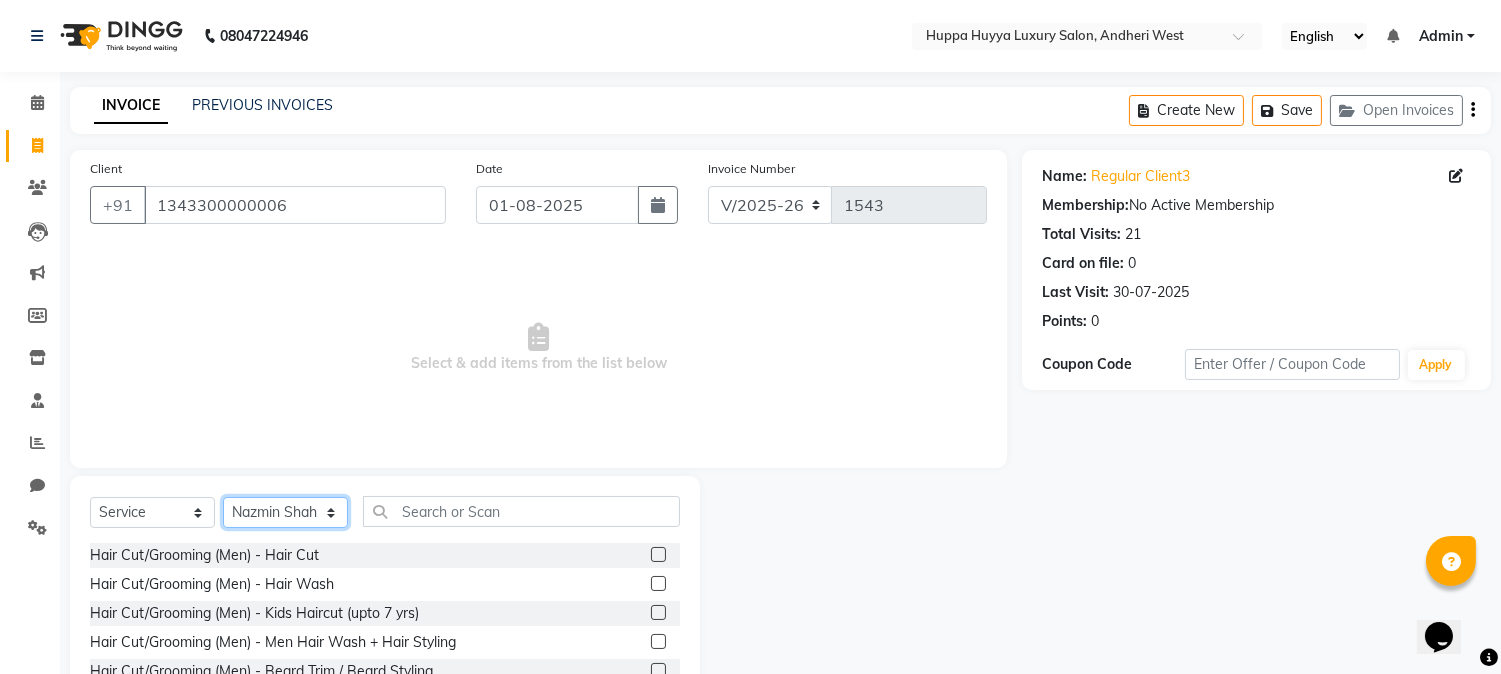 click on "Select Stylist [FIRST] [LAST] [FIRST] [LAST] [FIRST]  [LAST] Salon [FIRST] [FIRST]  [LAST]" 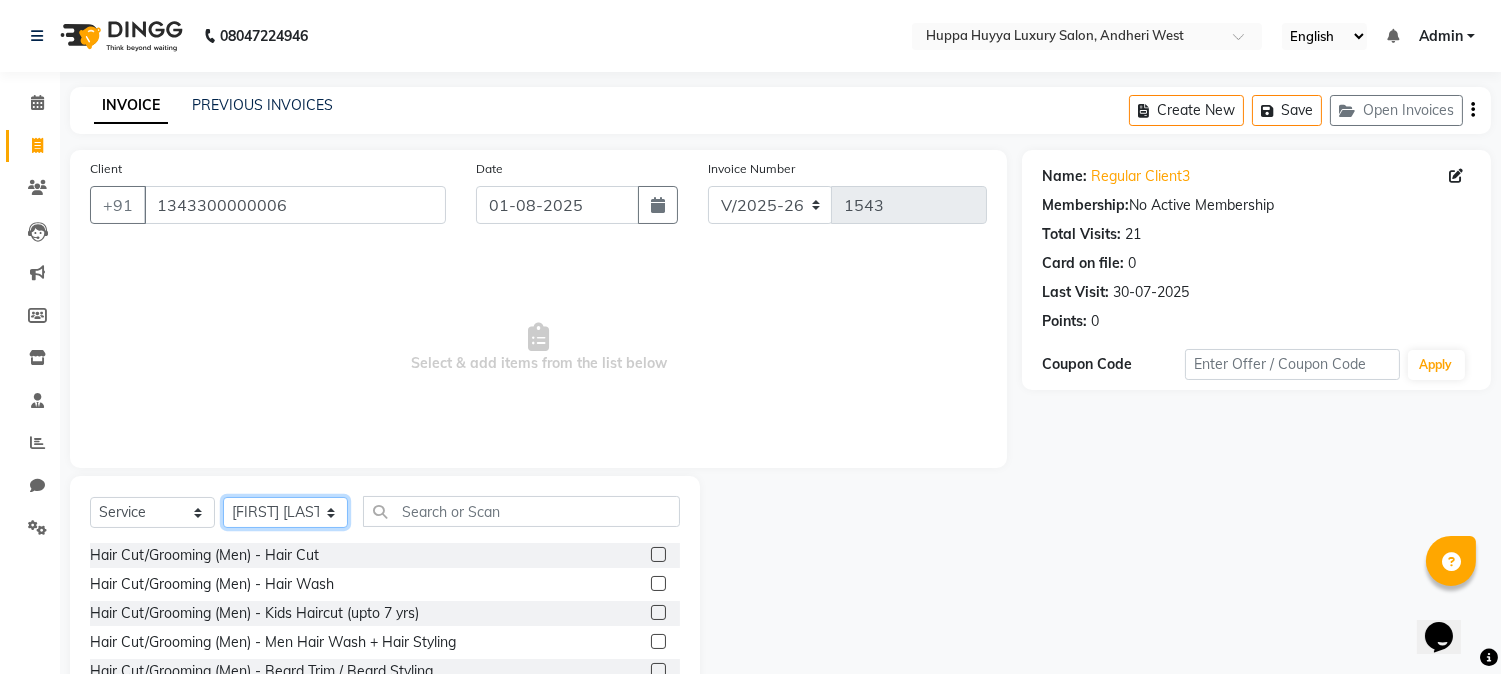 click on "Select Stylist [FIRST] [LAST] [FIRST] [LAST] [FIRST]  [LAST] Salon [FIRST] [FIRST]  [LAST]" 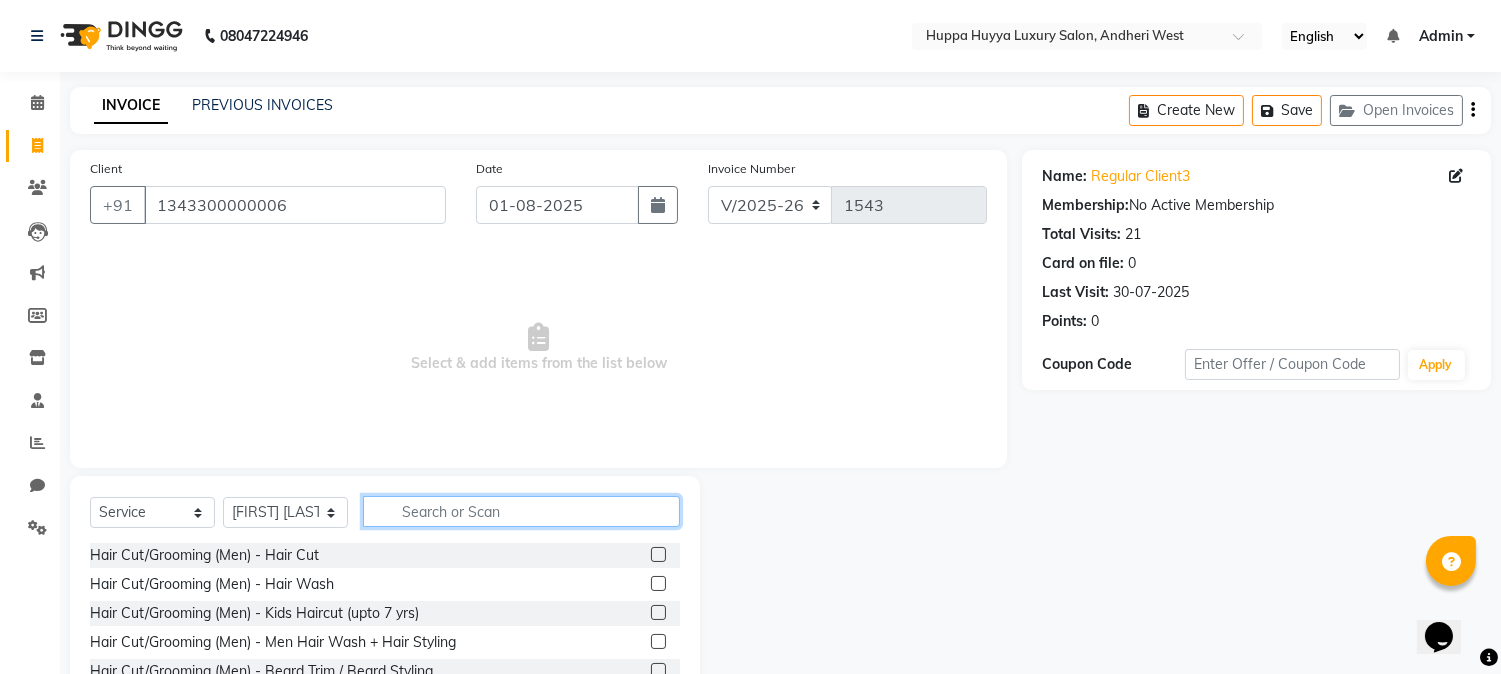 click 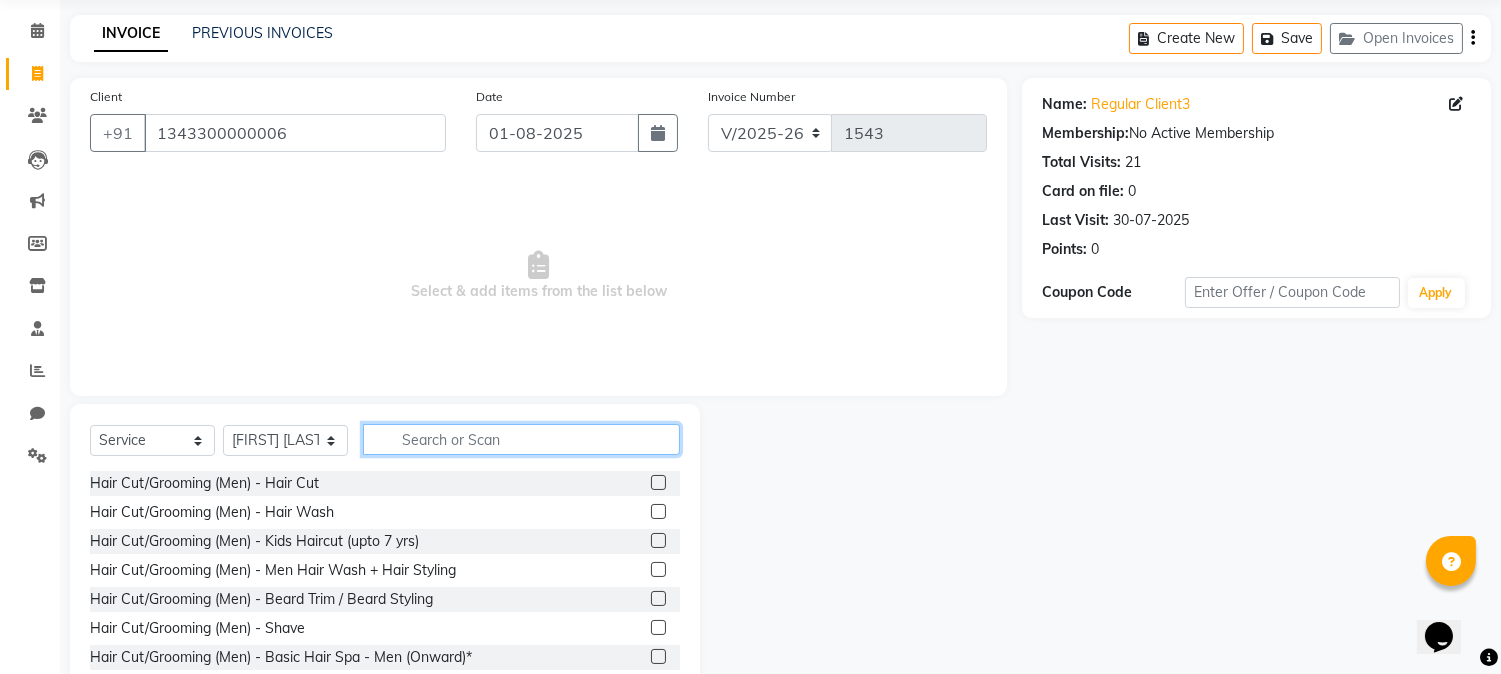 scroll, scrollTop: 111, scrollLeft: 0, axis: vertical 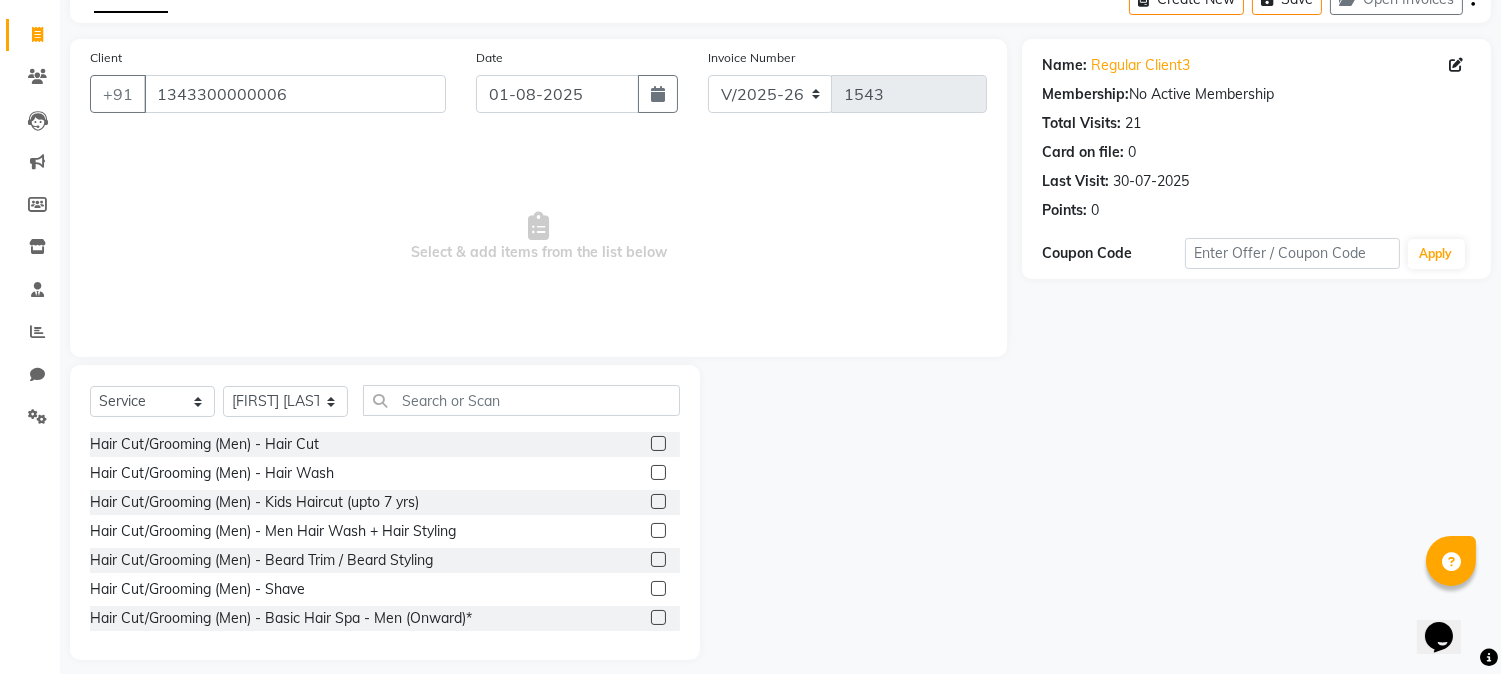click 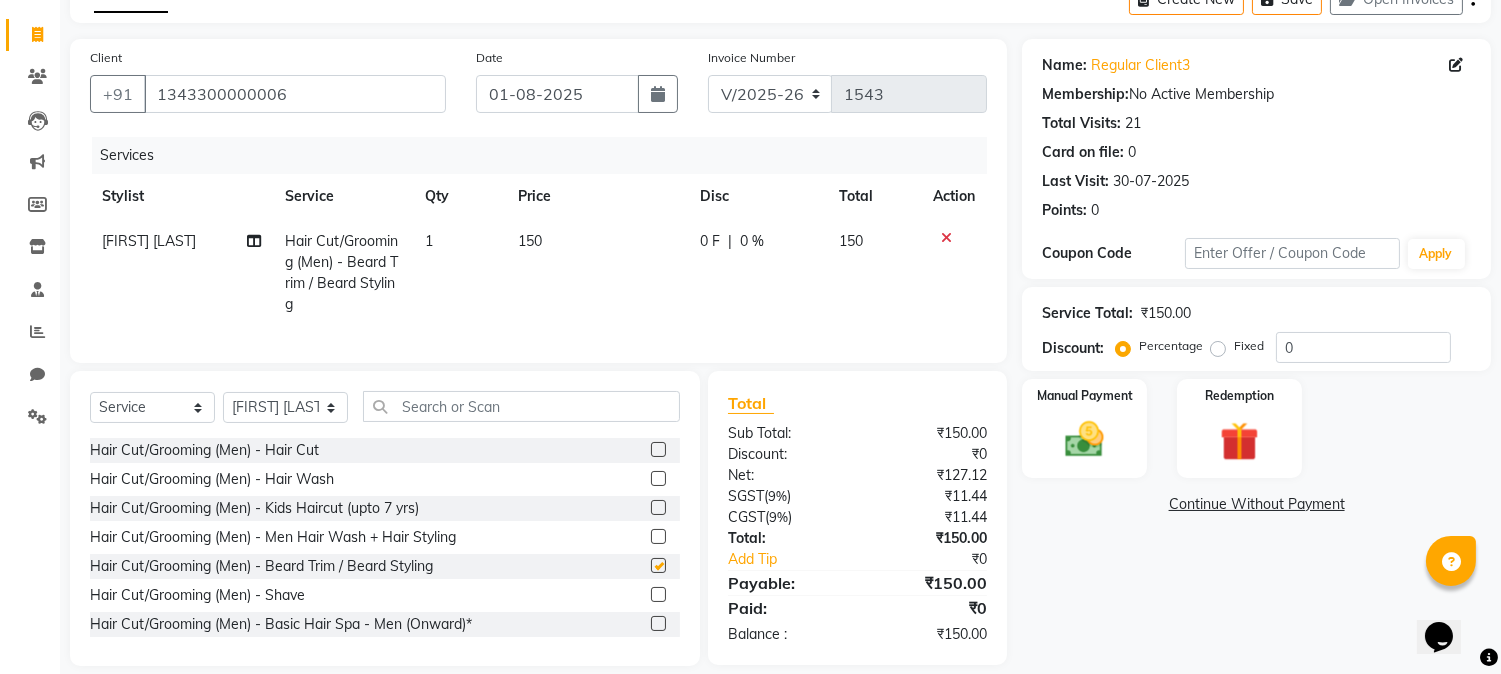 checkbox on "false" 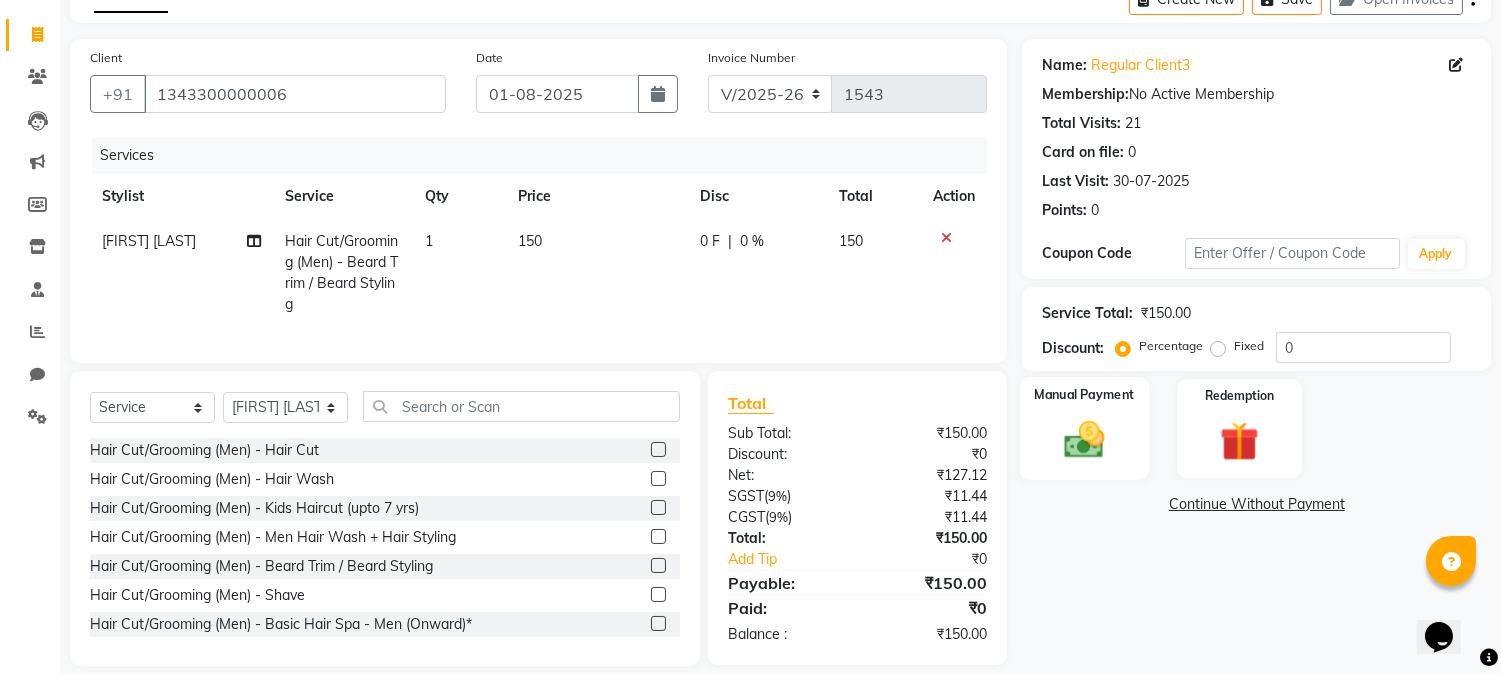drag, startPoint x: 1063, startPoint y: 442, endPoint x: 1041, endPoint y: 426, distance: 27.202942 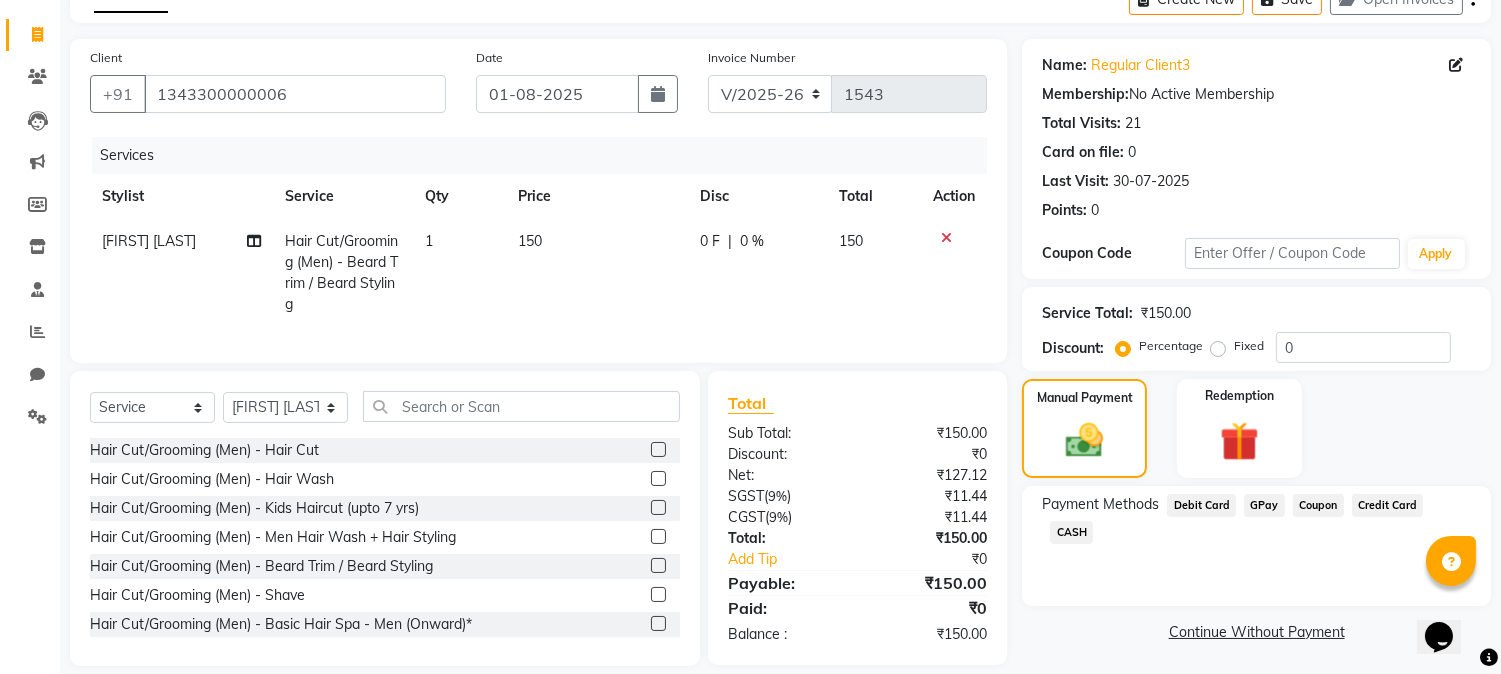 click on "GPay" 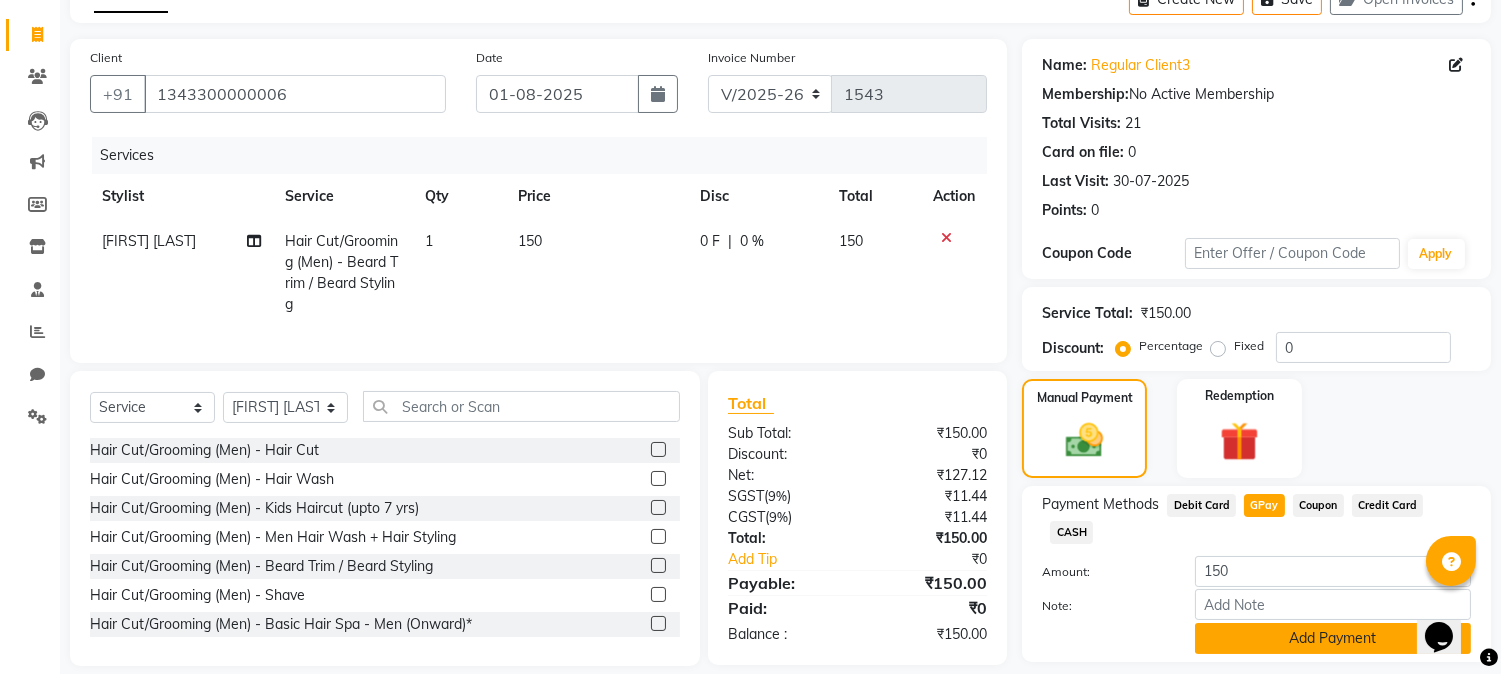 click on "Add Payment" 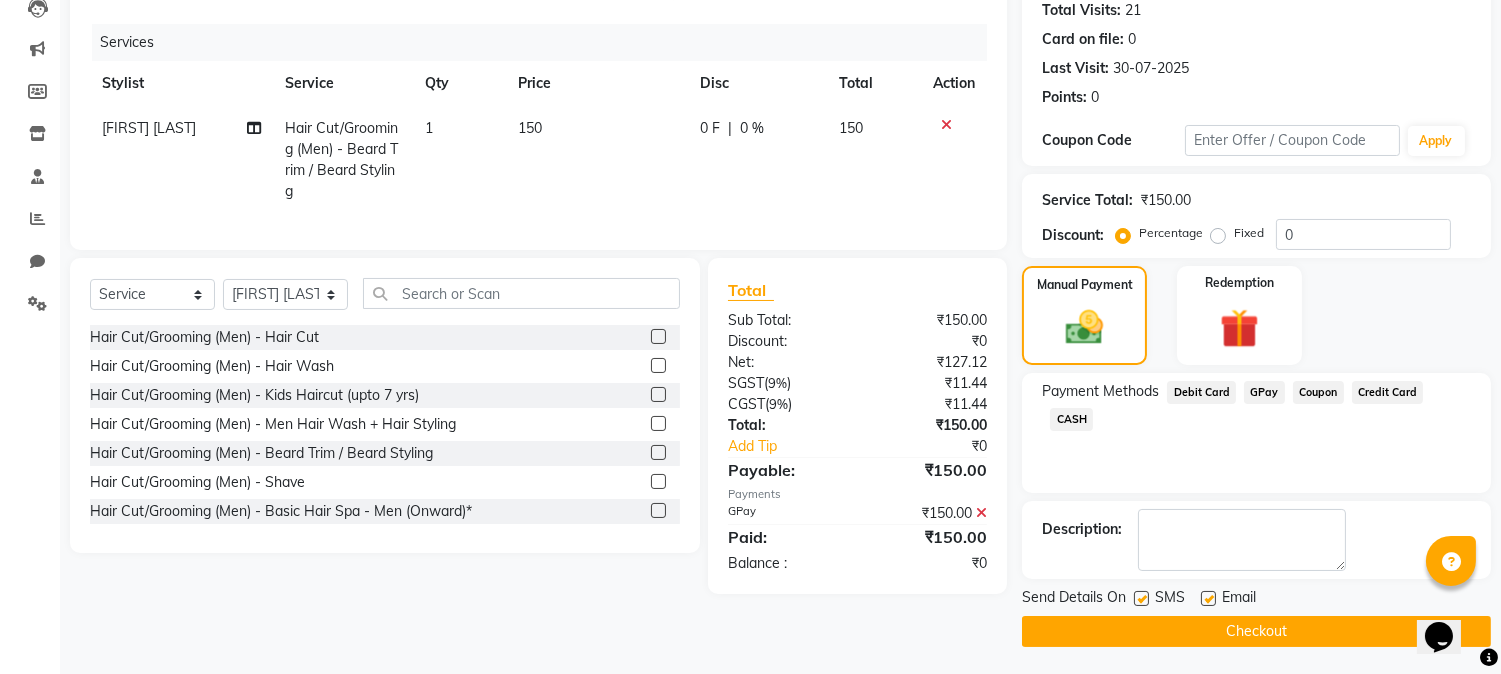 scroll, scrollTop: 225, scrollLeft: 0, axis: vertical 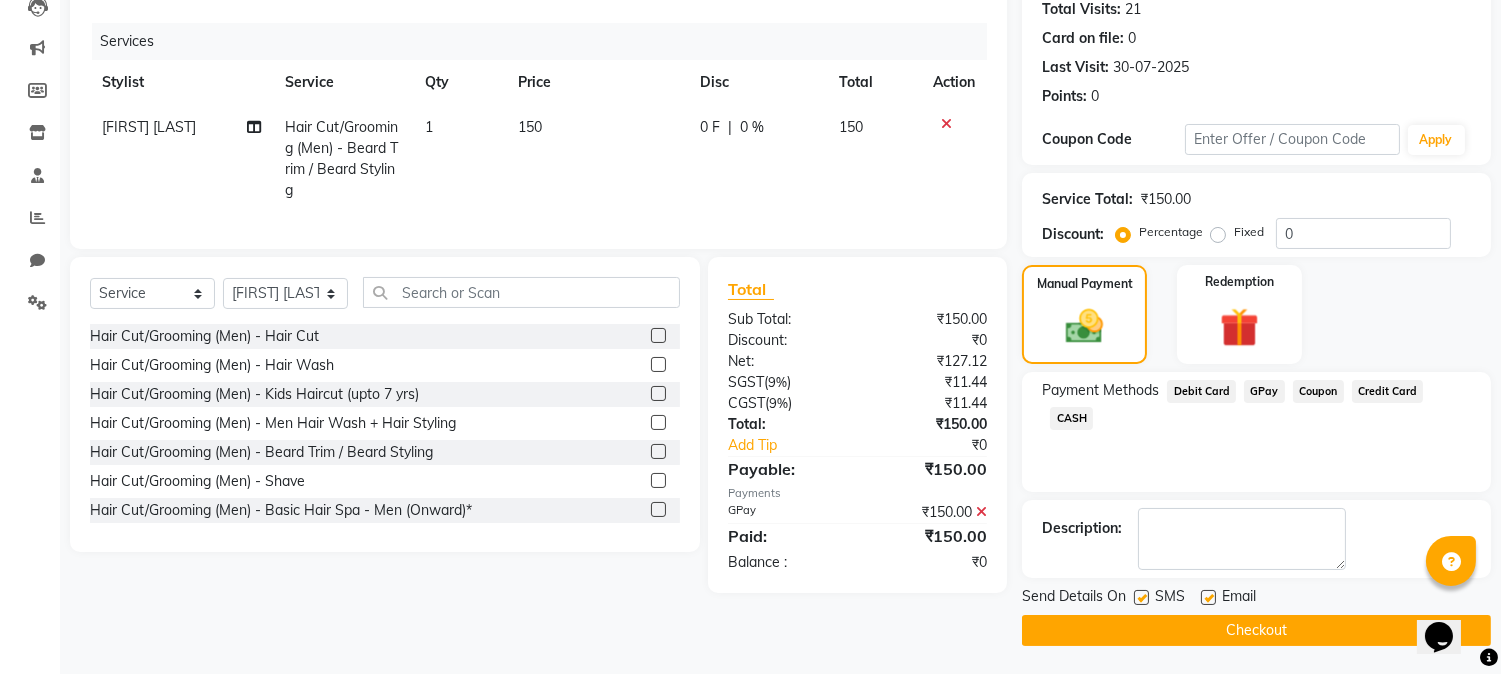 click on "Checkout" 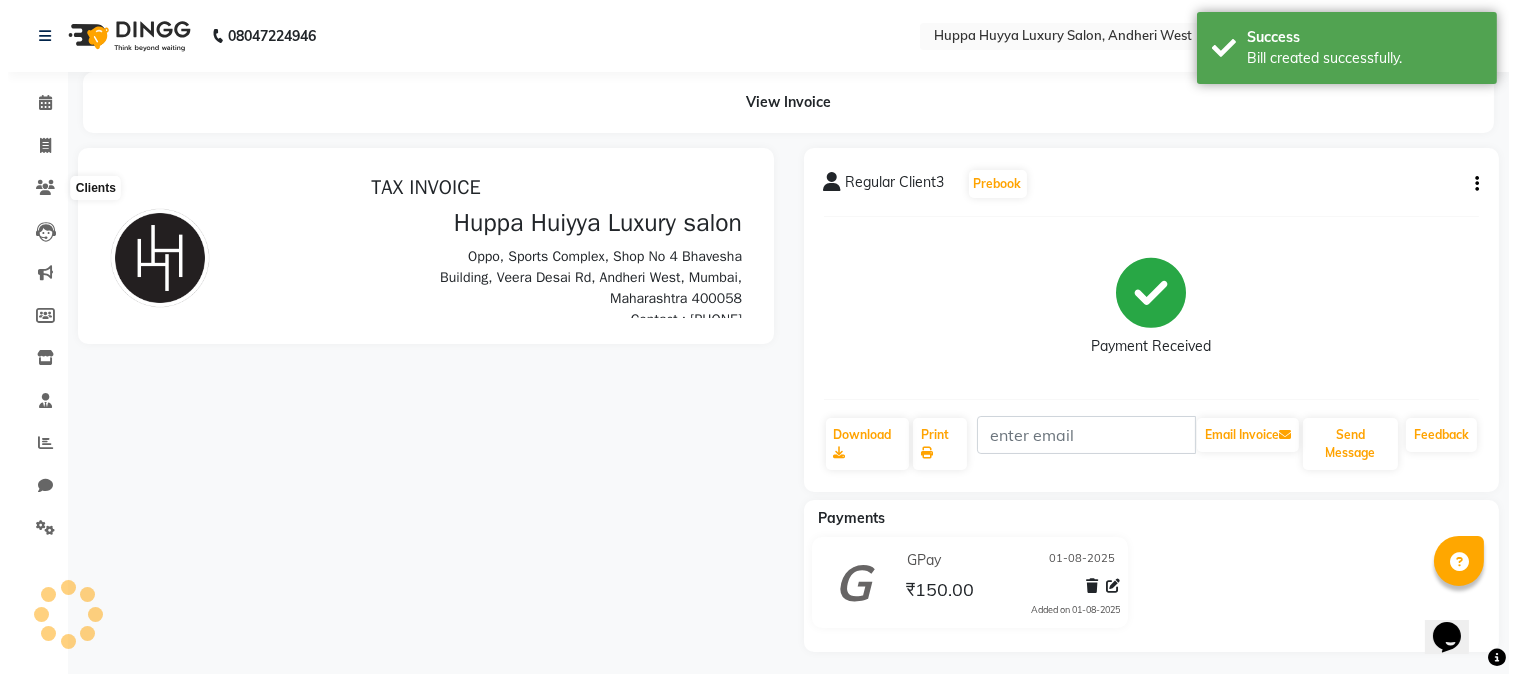scroll, scrollTop: 0, scrollLeft: 0, axis: both 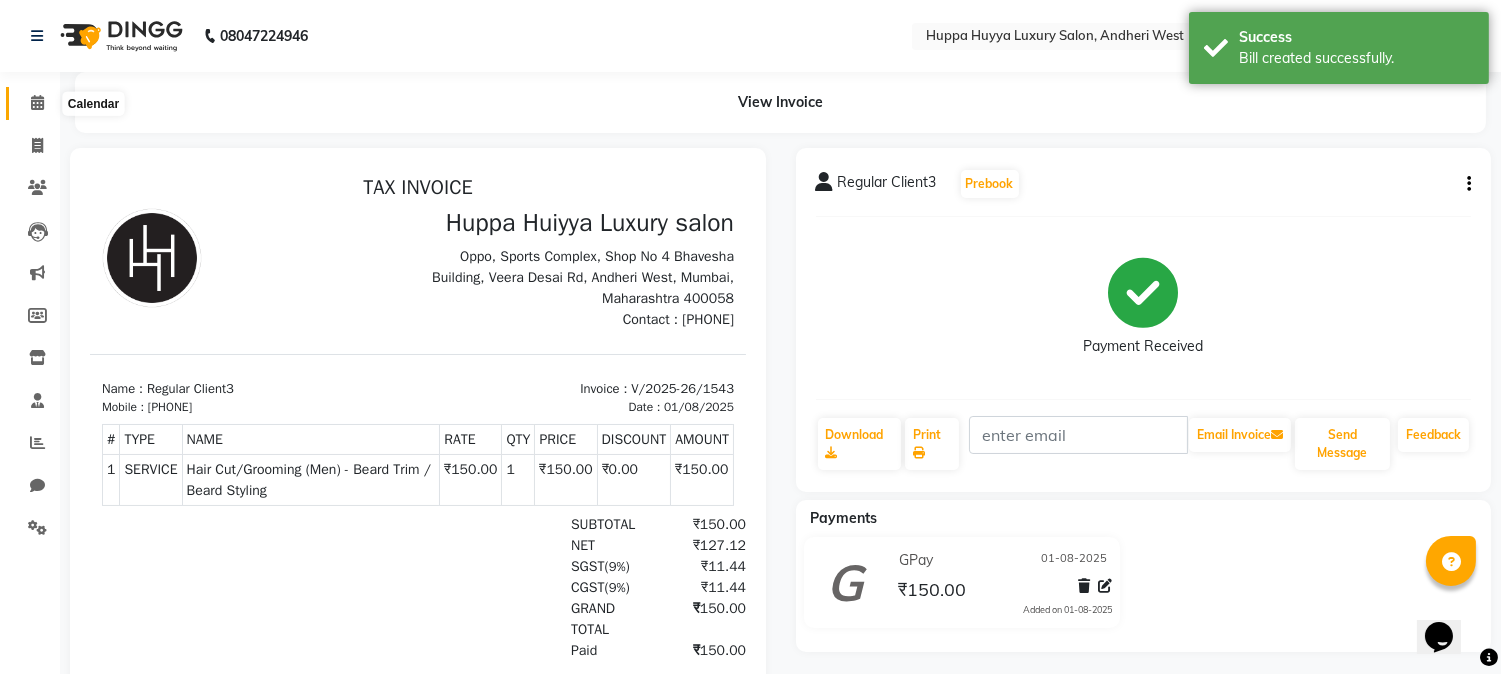 click 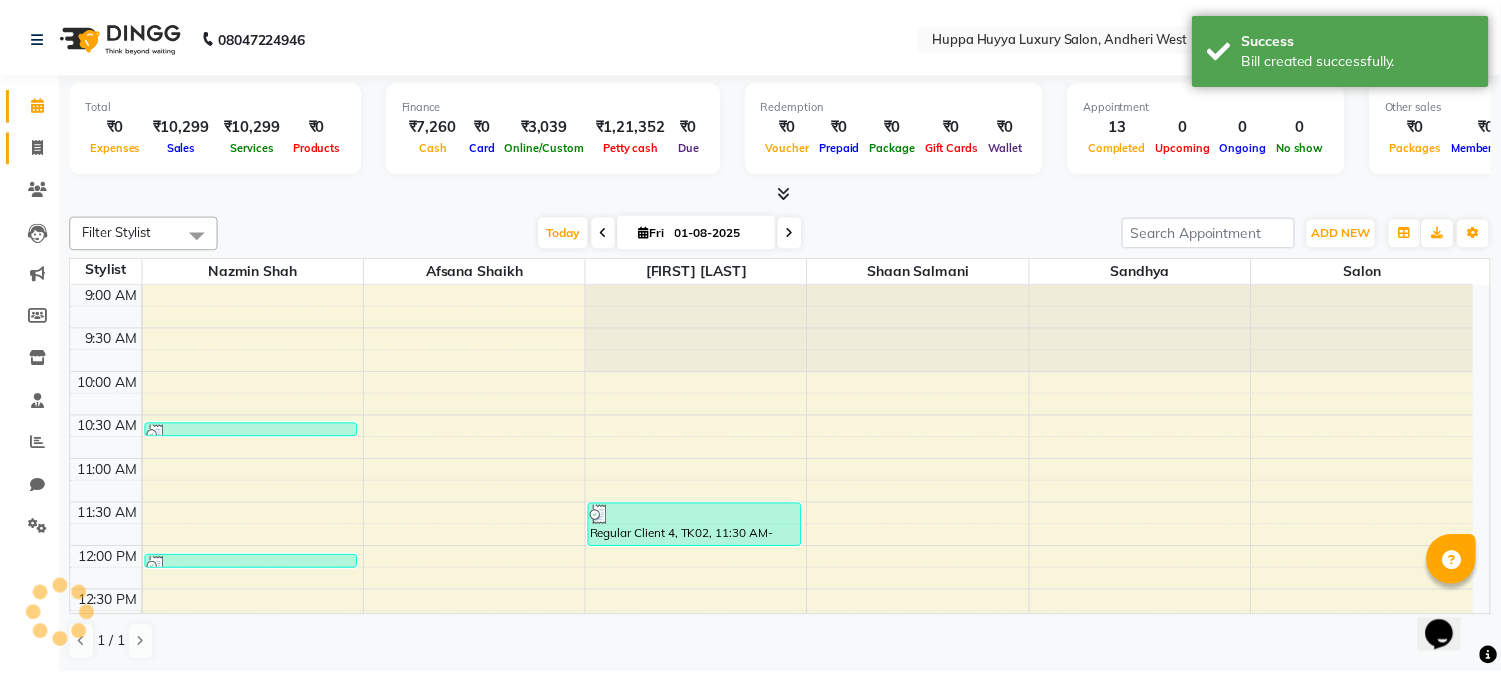 scroll, scrollTop: 0, scrollLeft: 0, axis: both 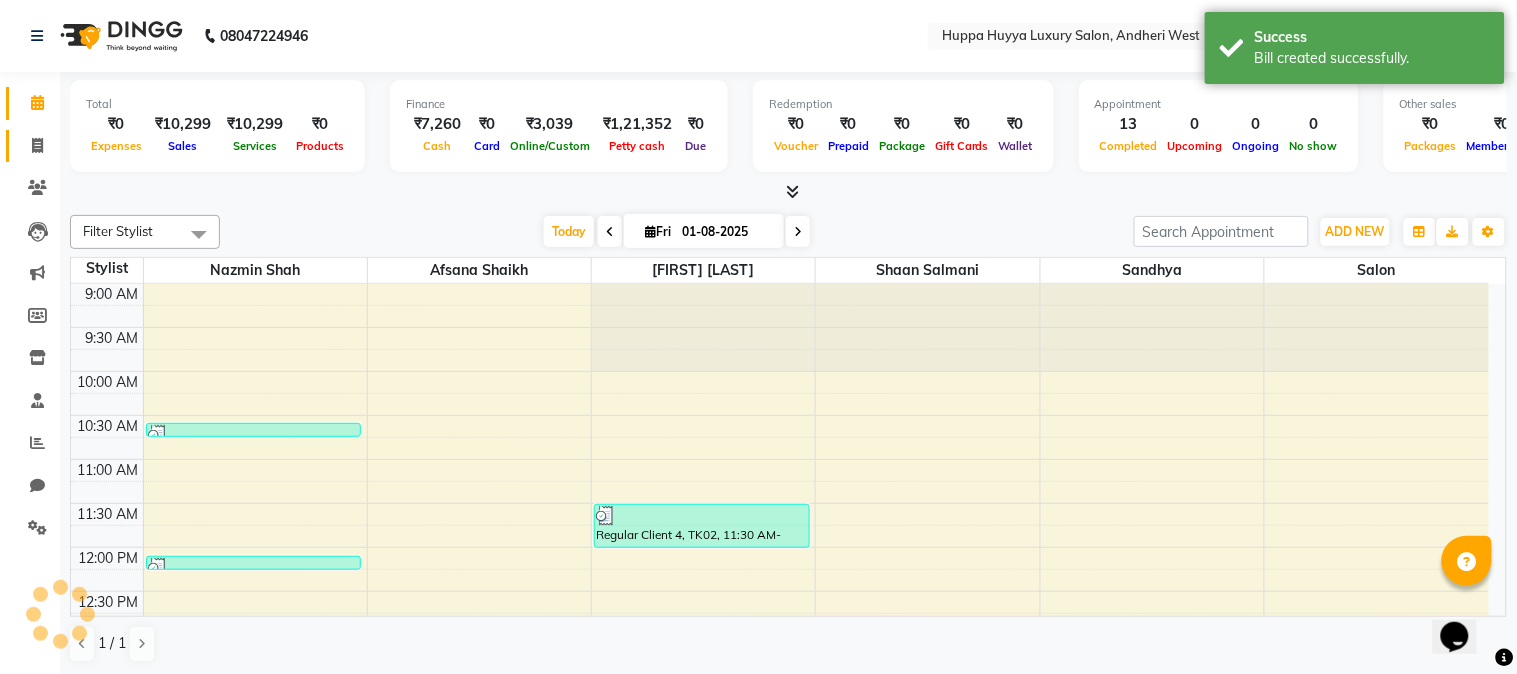 click 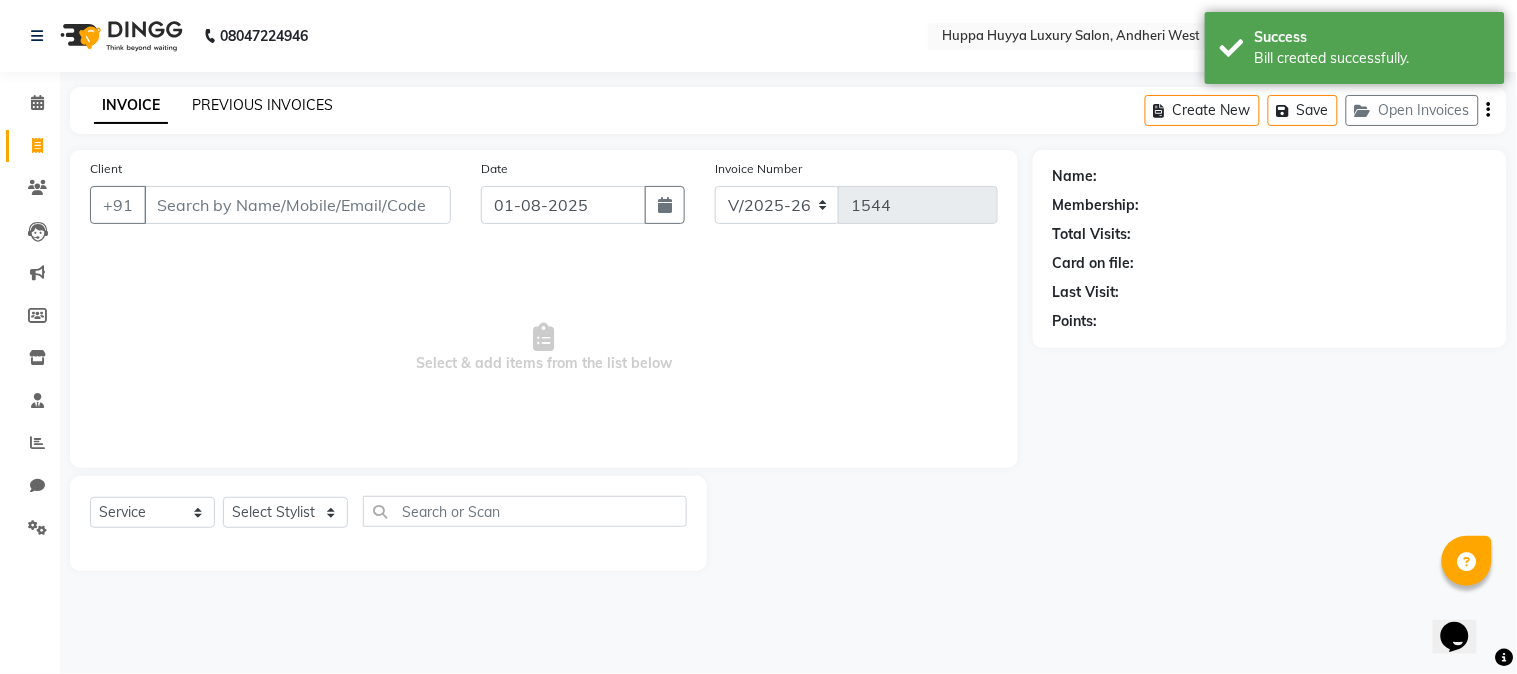 click on "PREVIOUS INVOICES" 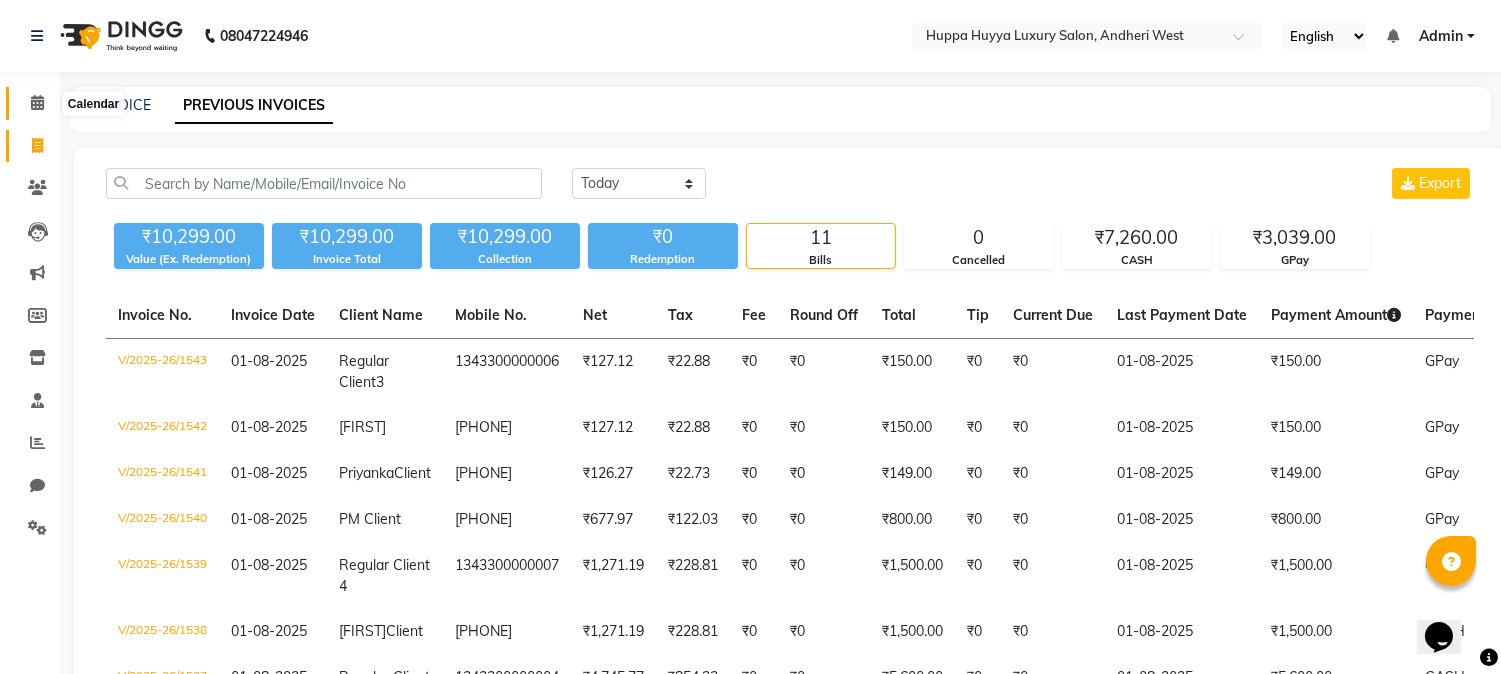 click 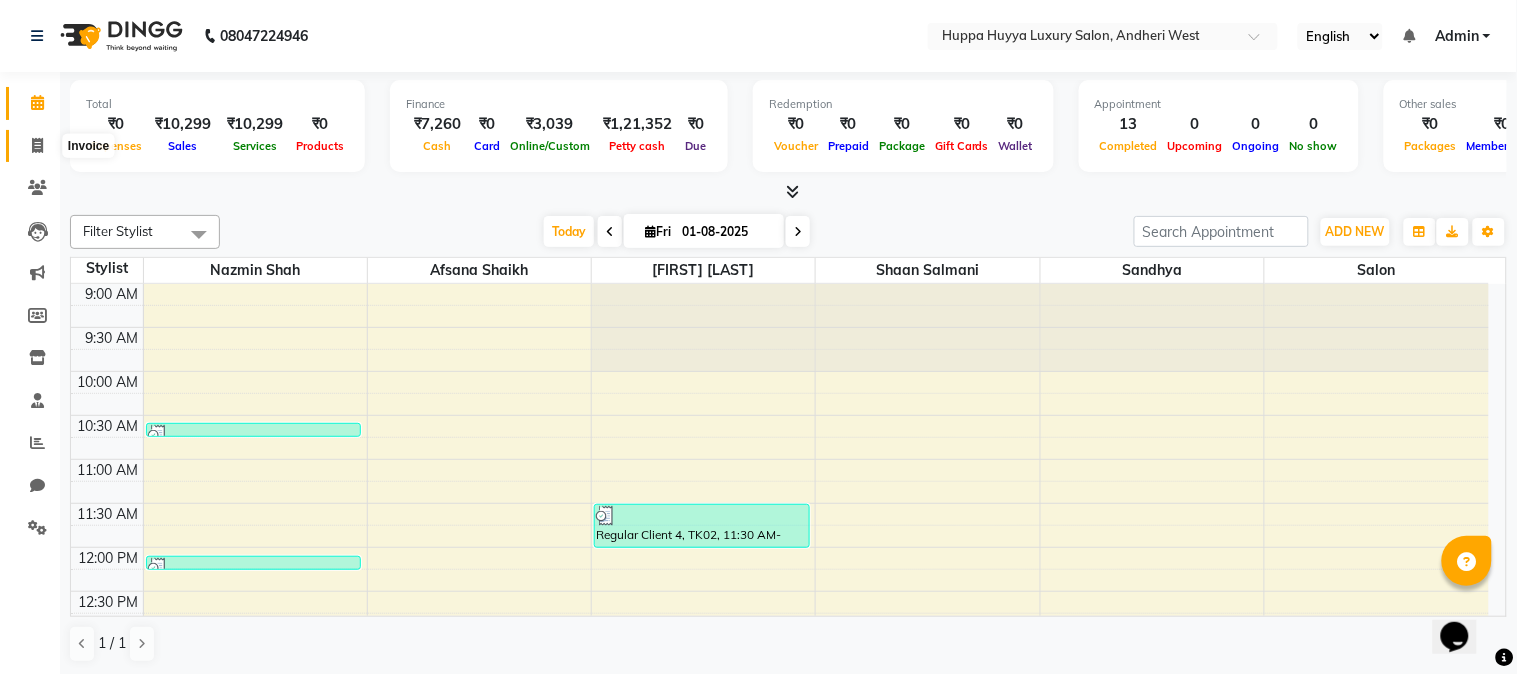 click 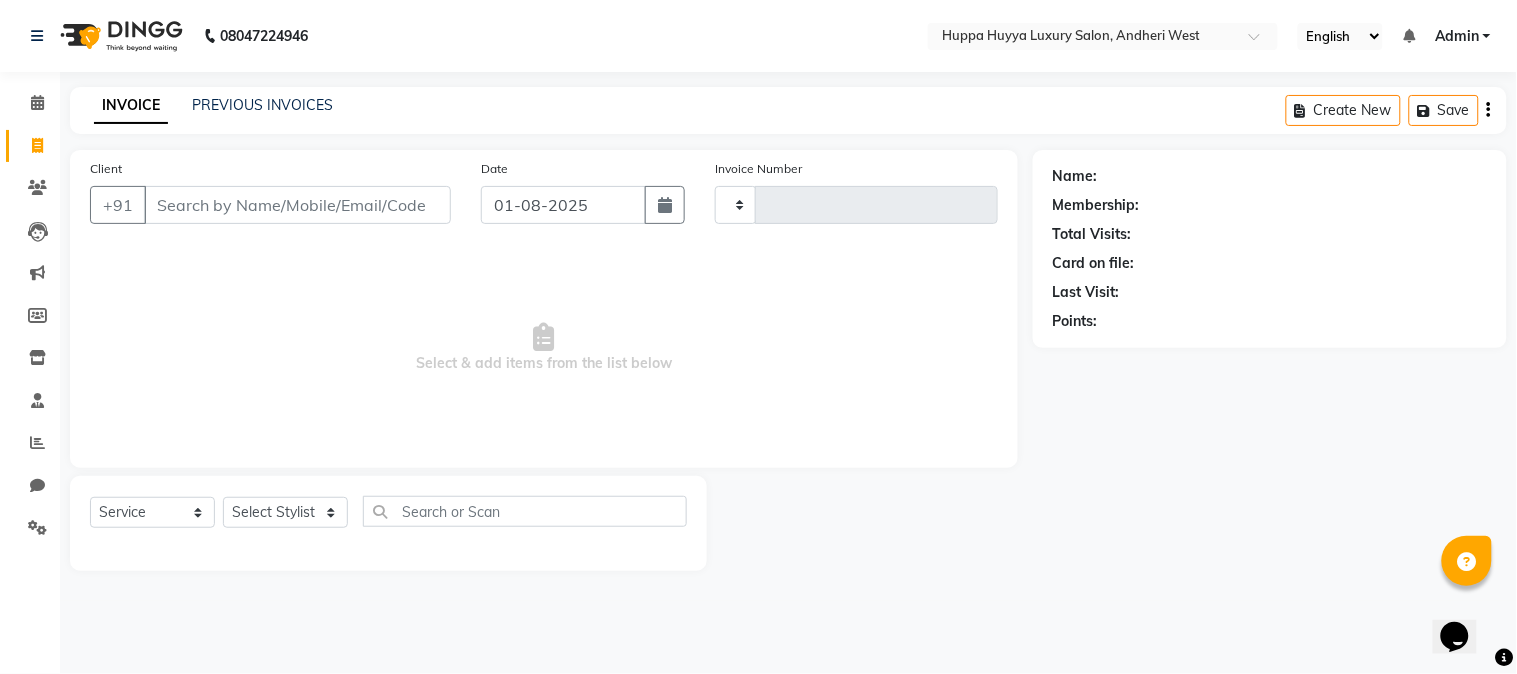 type on "1544" 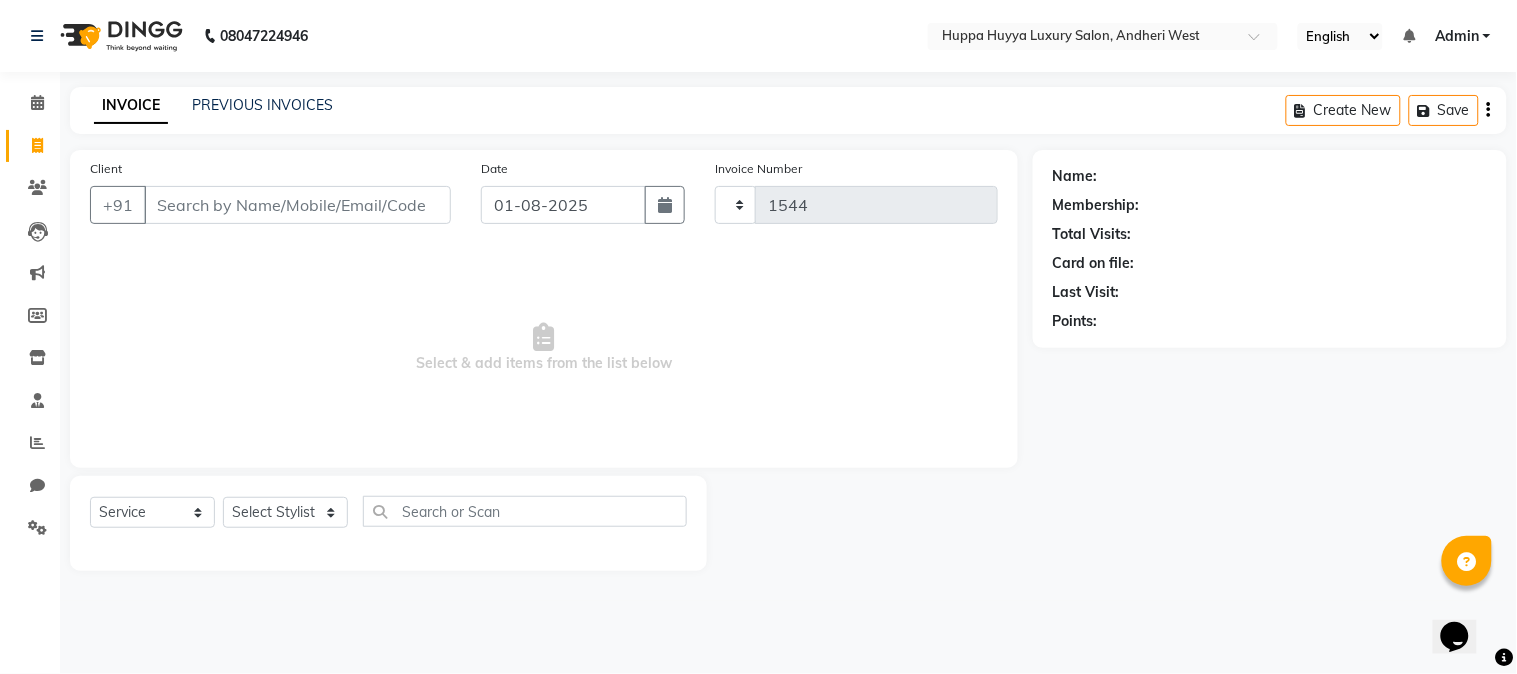 select on "7752" 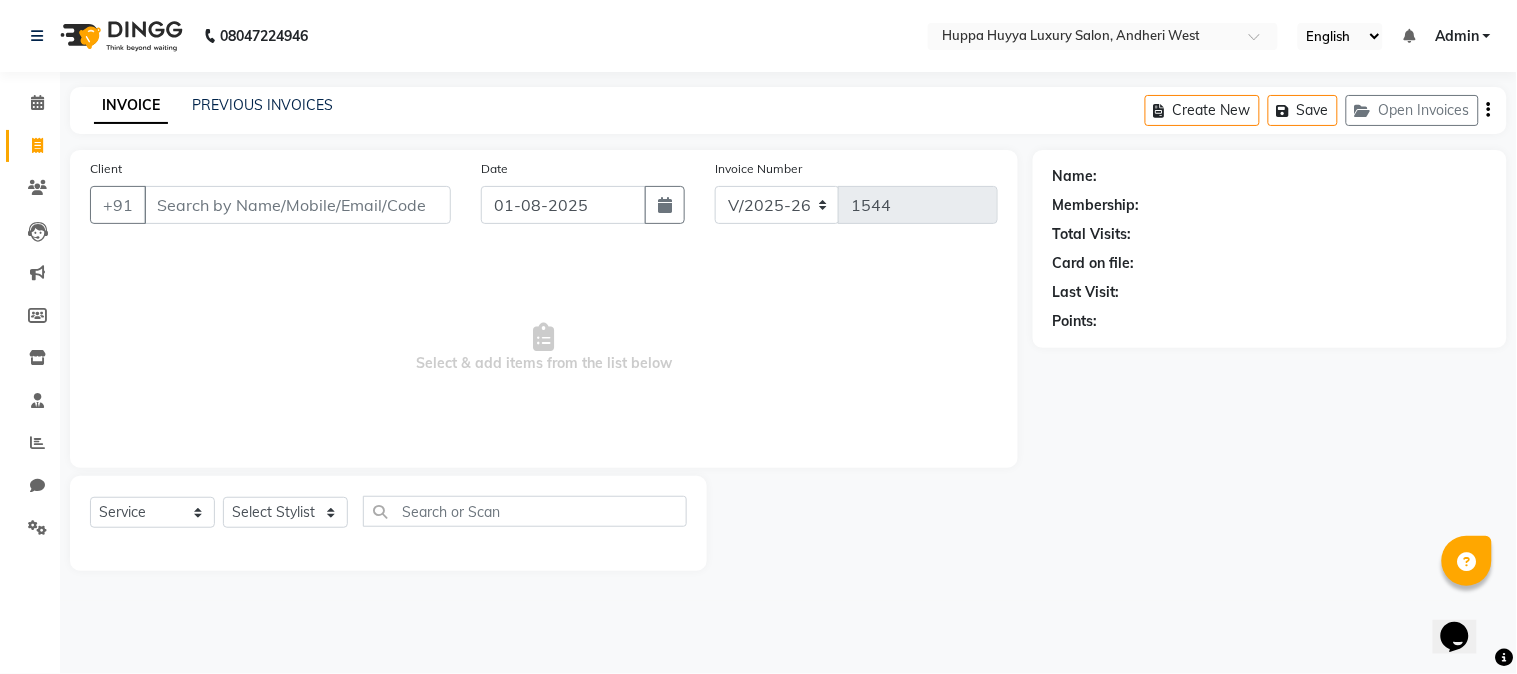 click on "Client" at bounding box center (297, 205) 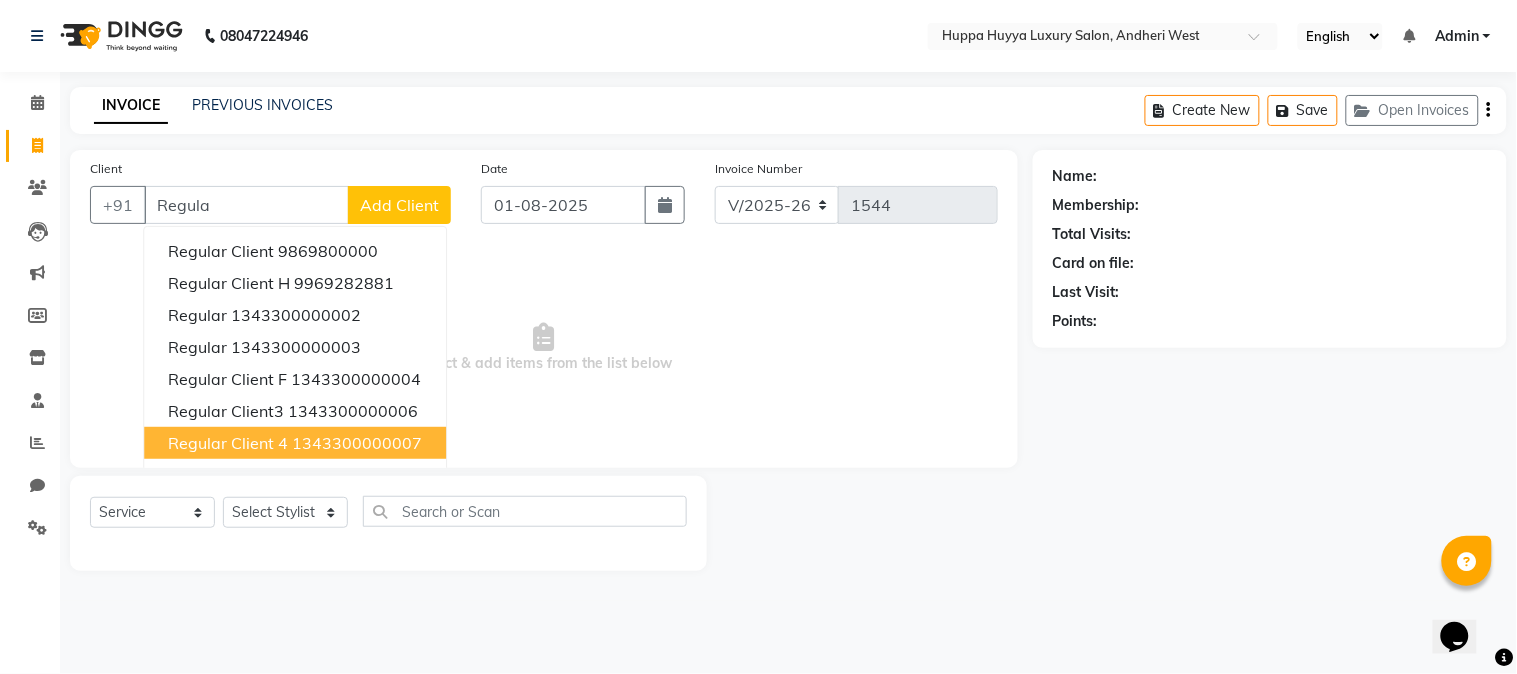 click on "Regular Client 4 [PHONE]" at bounding box center (295, 443) 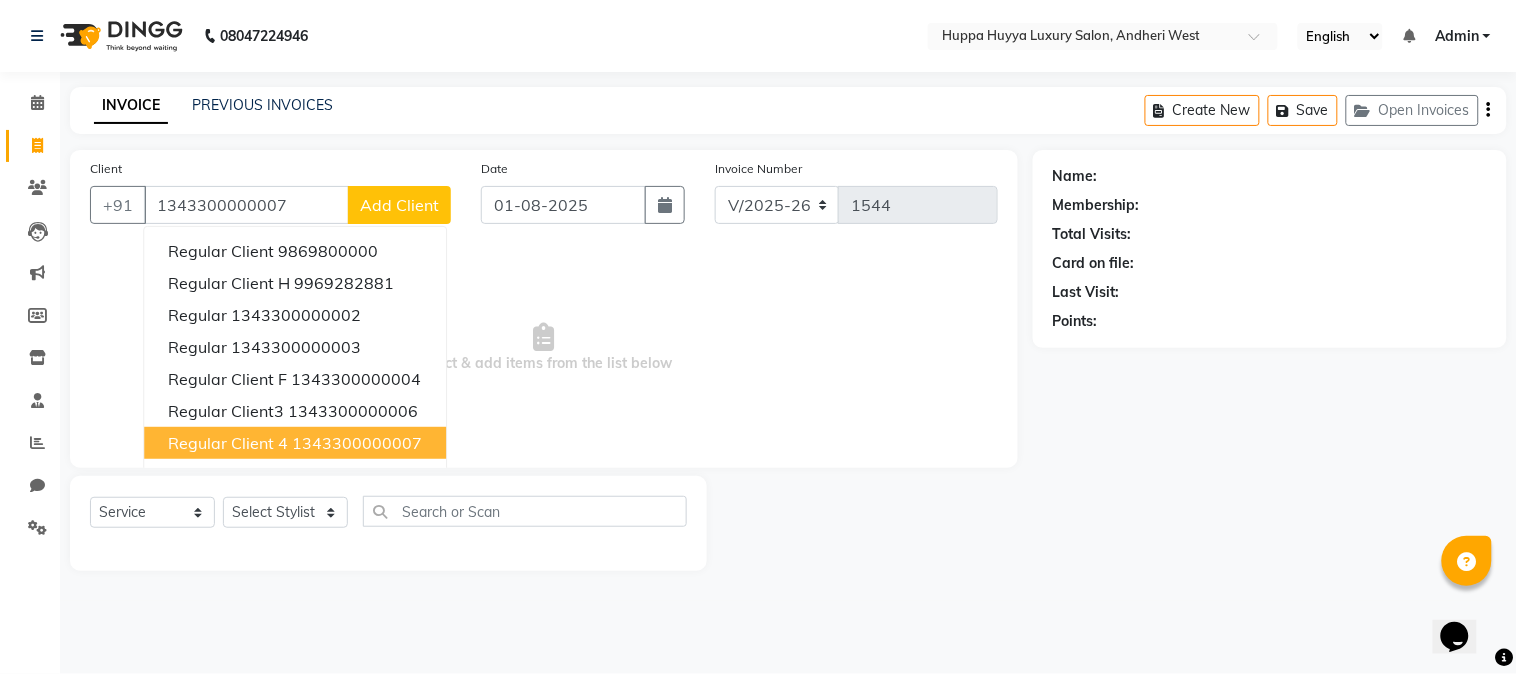 type on "1343300000007" 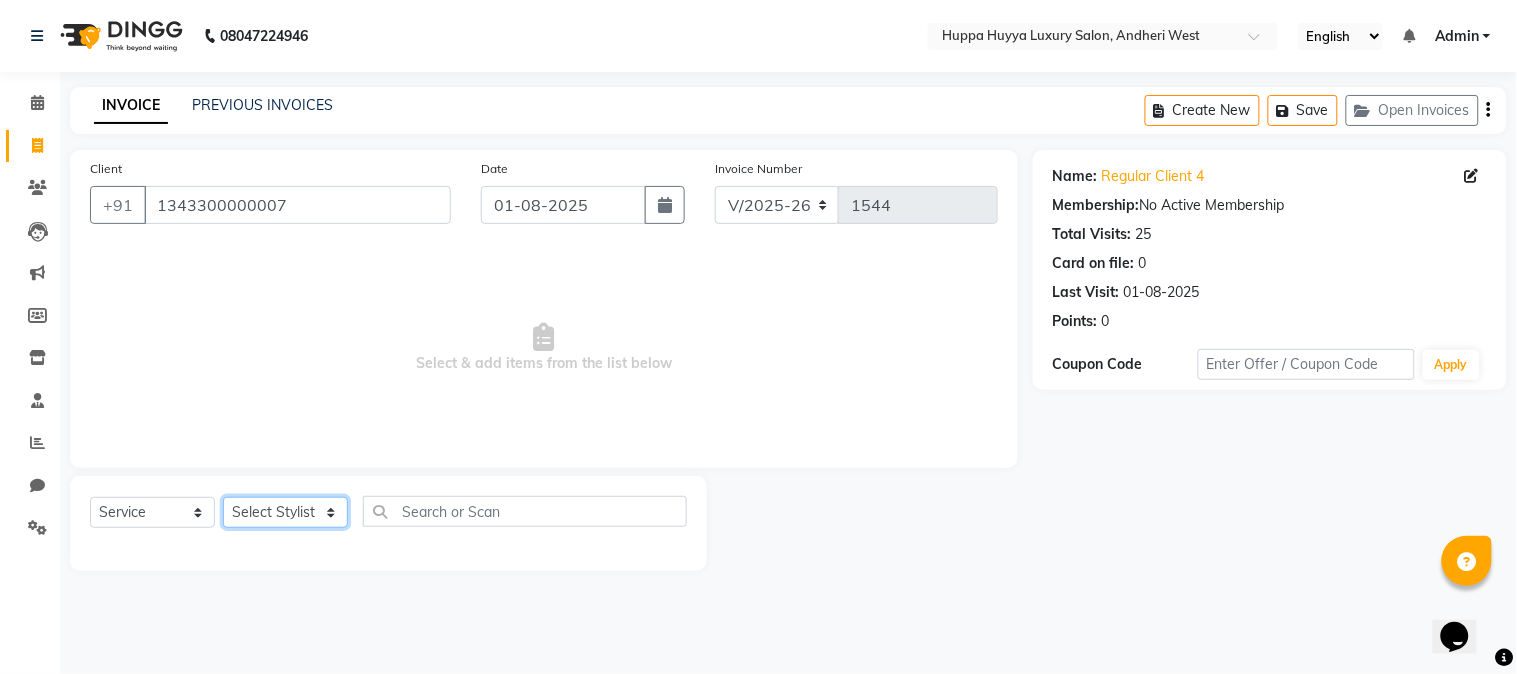 click on "Select Stylist [FIRST] [LAST] [FIRST] [LAST] [FIRST]  [LAST] Salon [FIRST] [FIRST]  [LAST]" 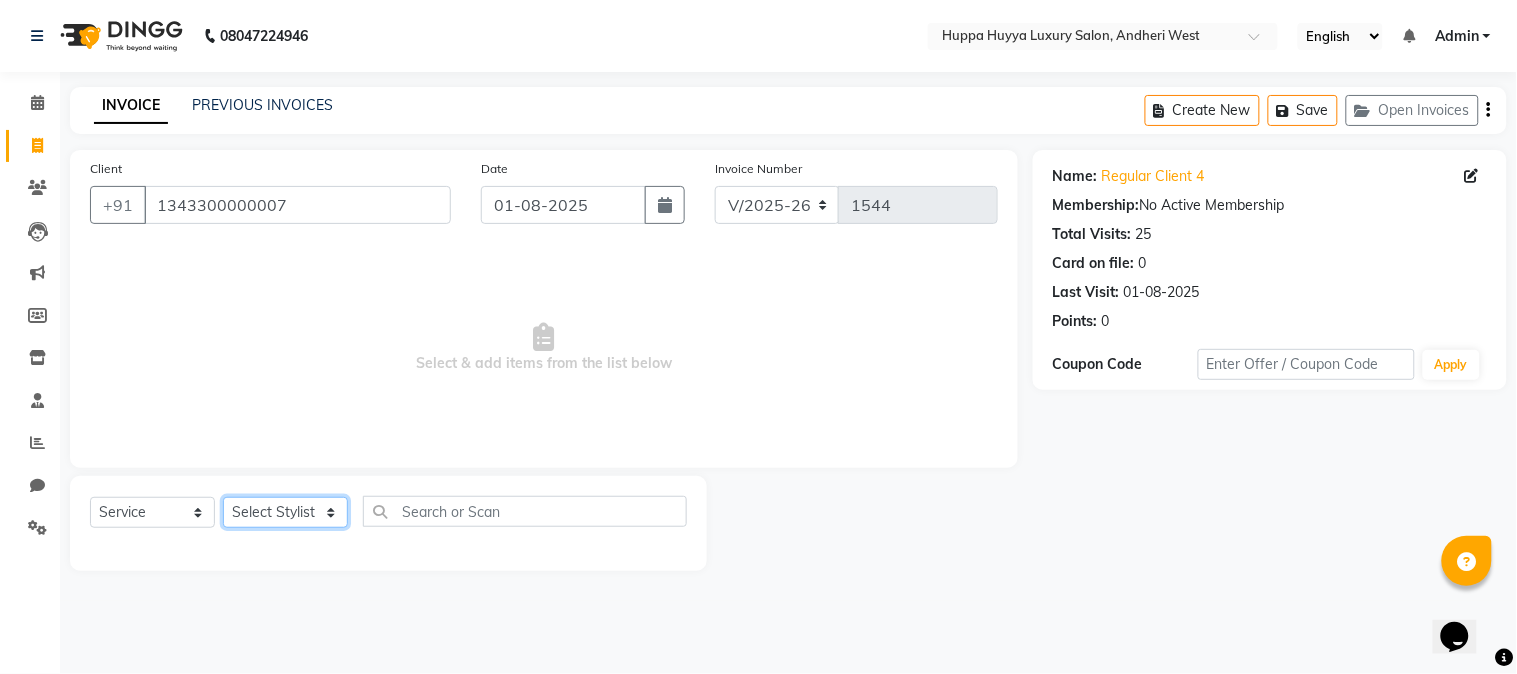 select on "69299" 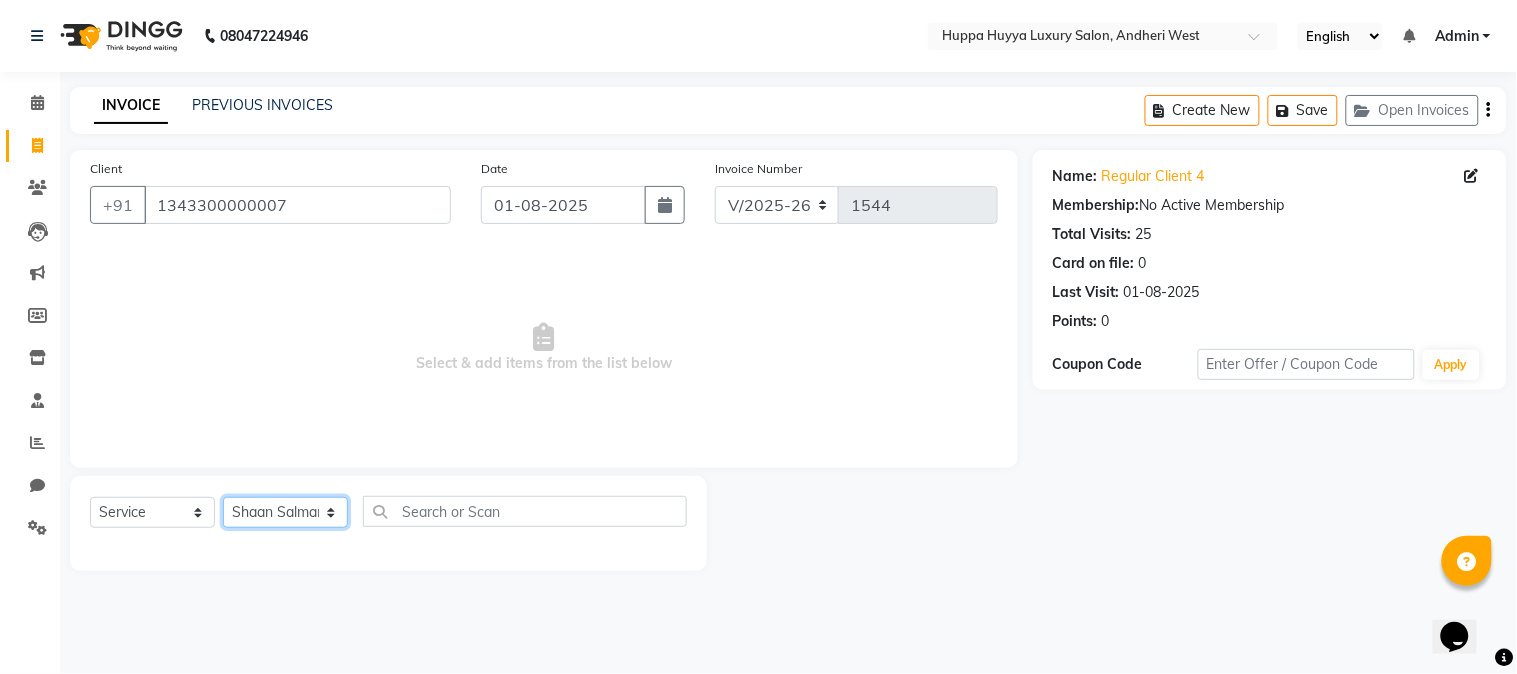 click on "Select Stylist [FIRST] [LAST] [FIRST] [LAST] [FIRST]  [LAST] Salon [FIRST] [FIRST]  [LAST]" 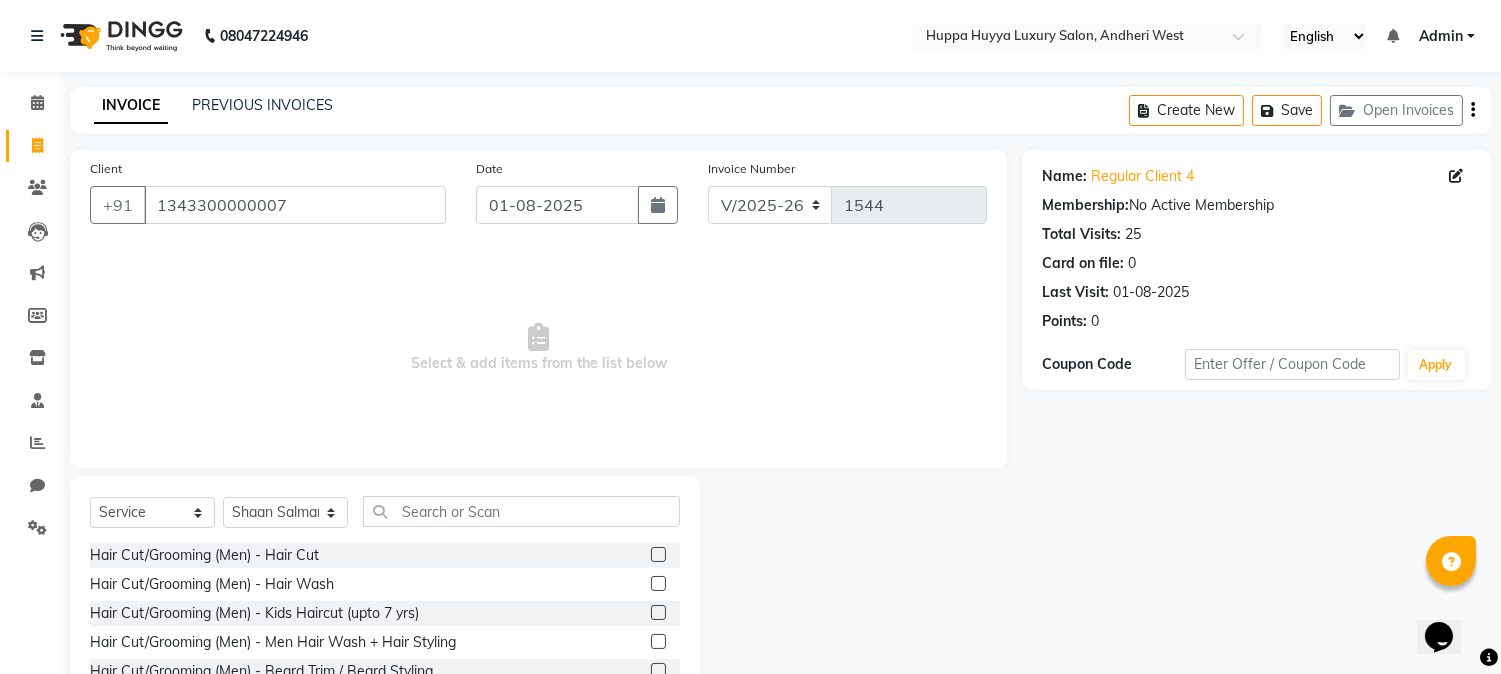 click 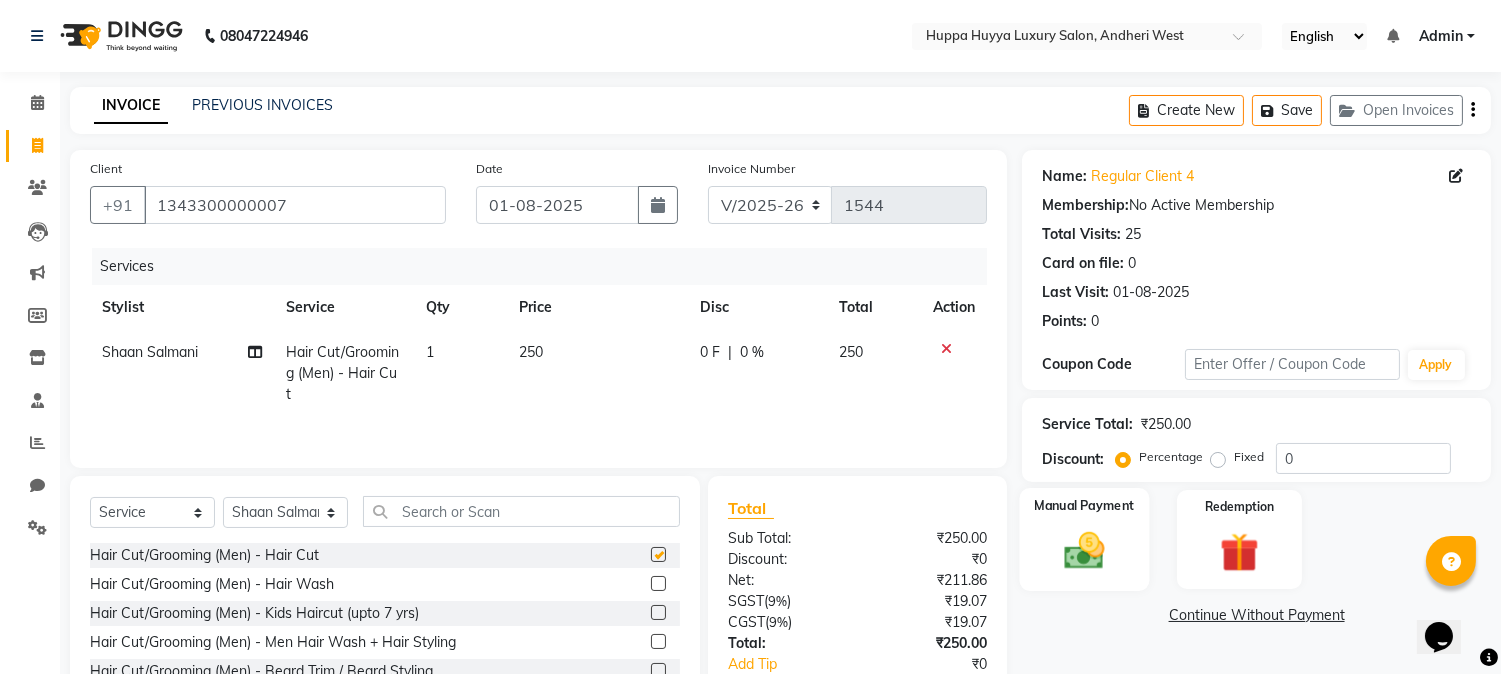 checkbox on "false" 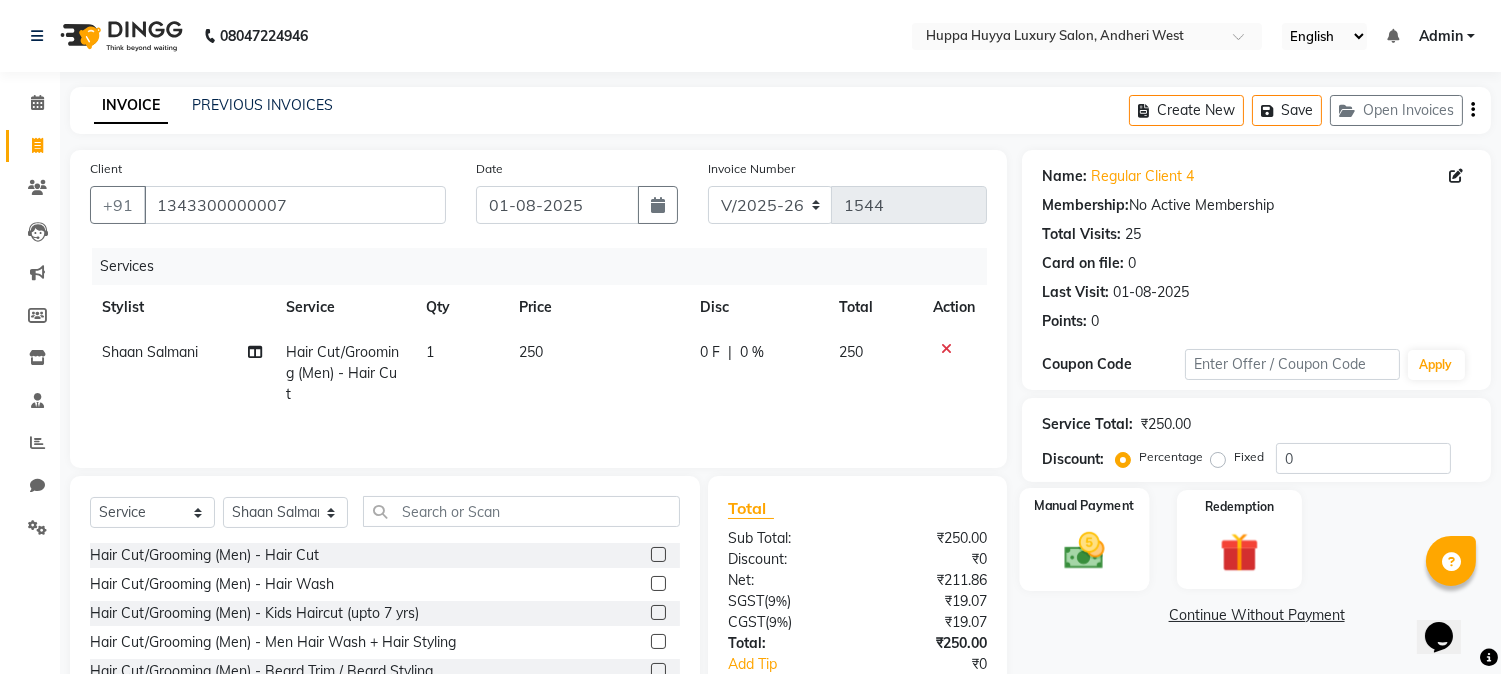 click 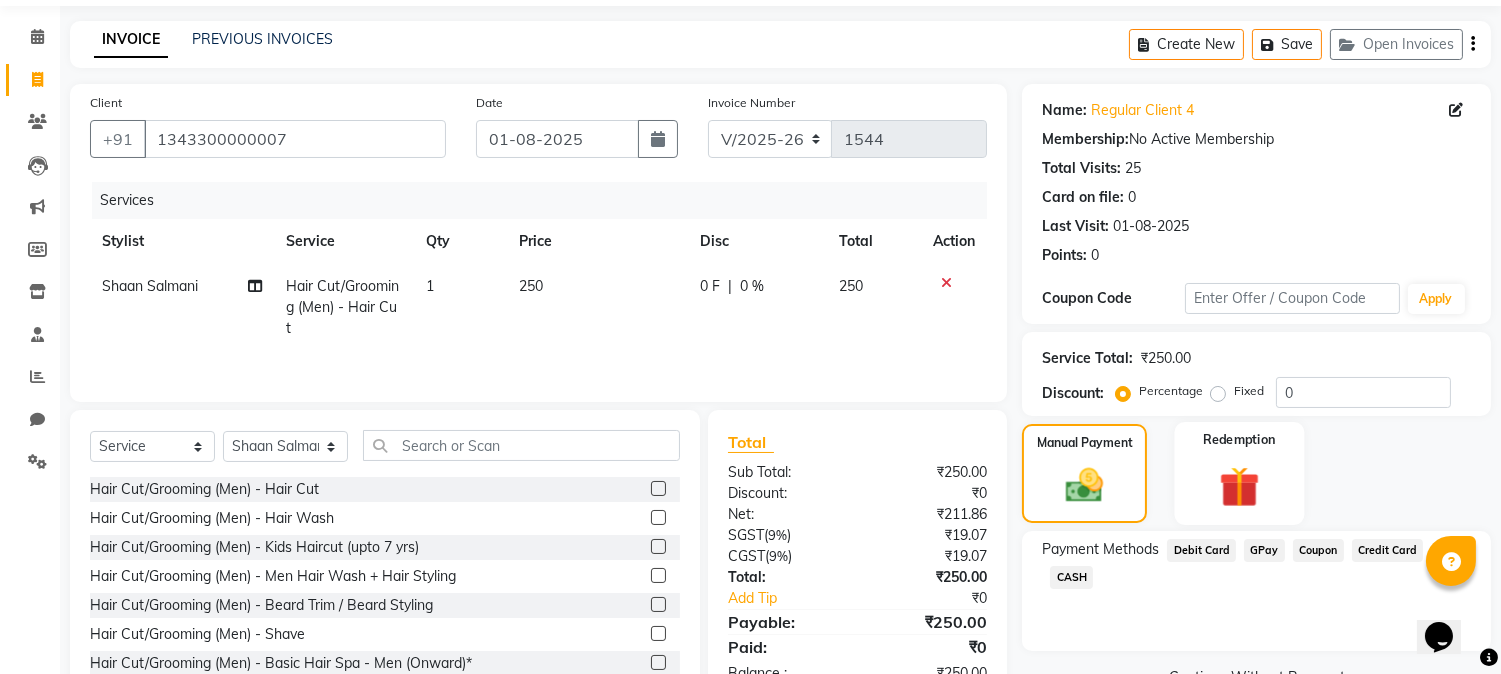 scroll, scrollTop: 126, scrollLeft: 0, axis: vertical 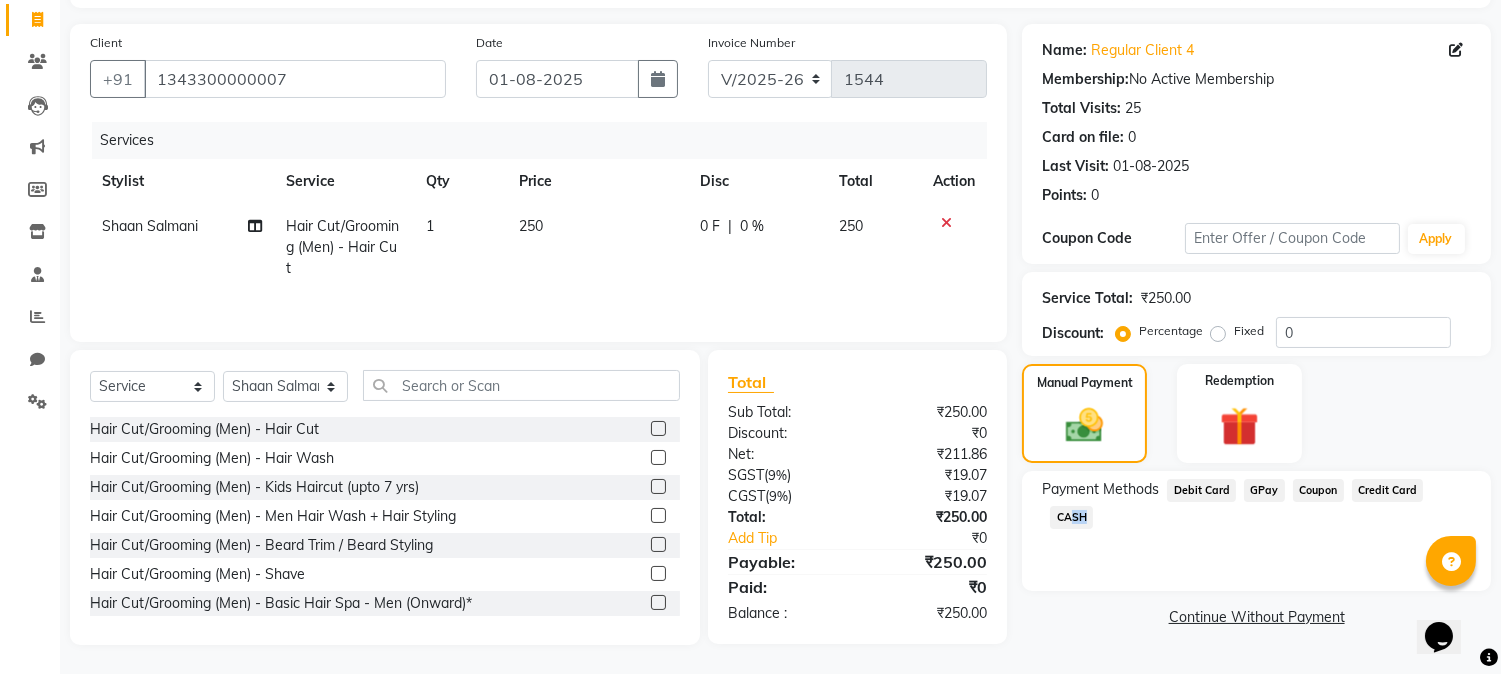 click on "CASH" 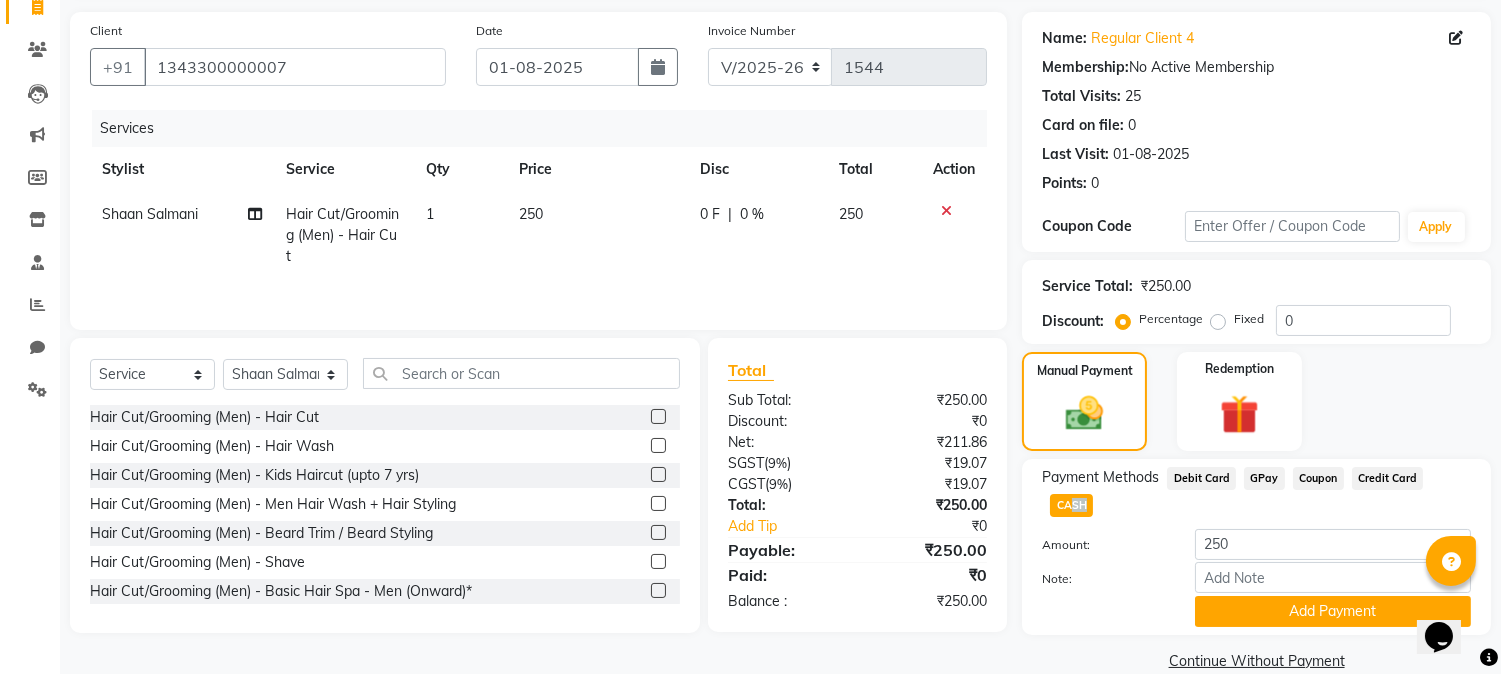 scroll, scrollTop: 142, scrollLeft: 0, axis: vertical 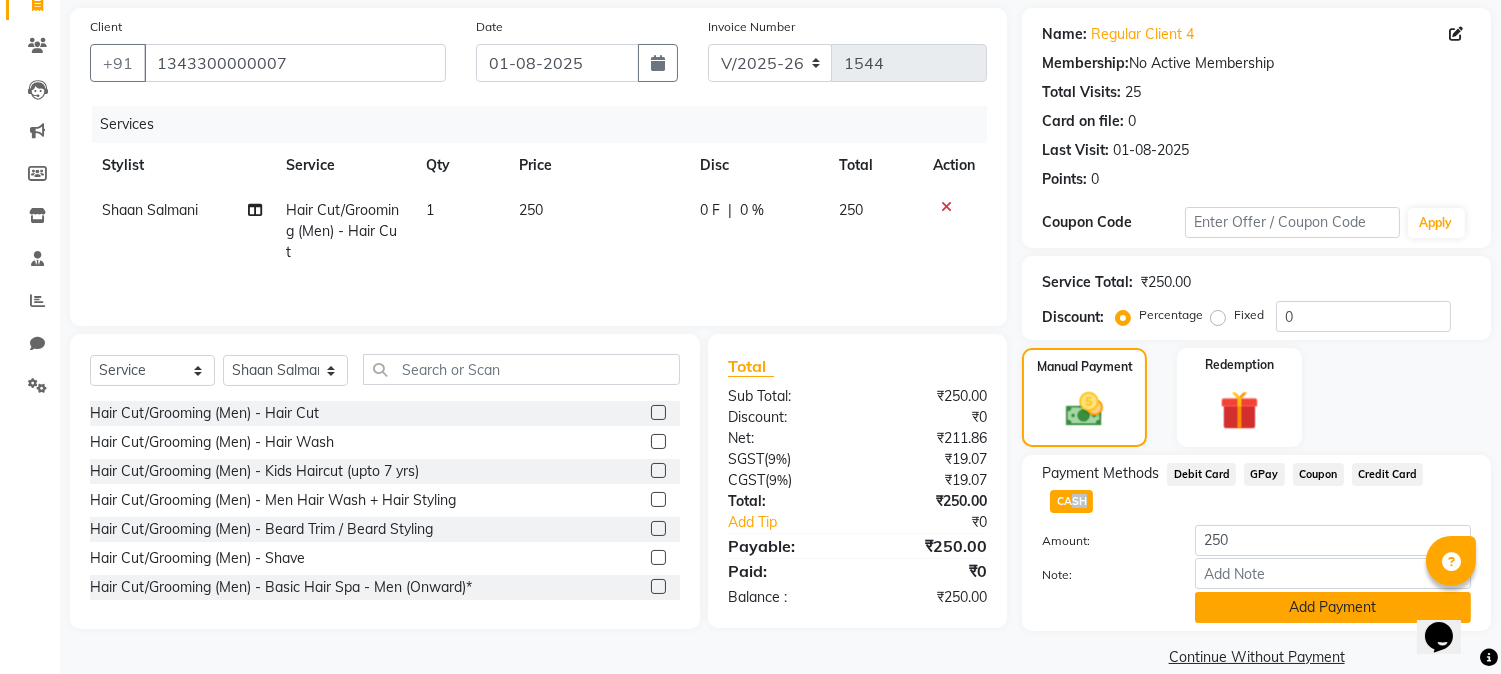 click on "Add Payment" 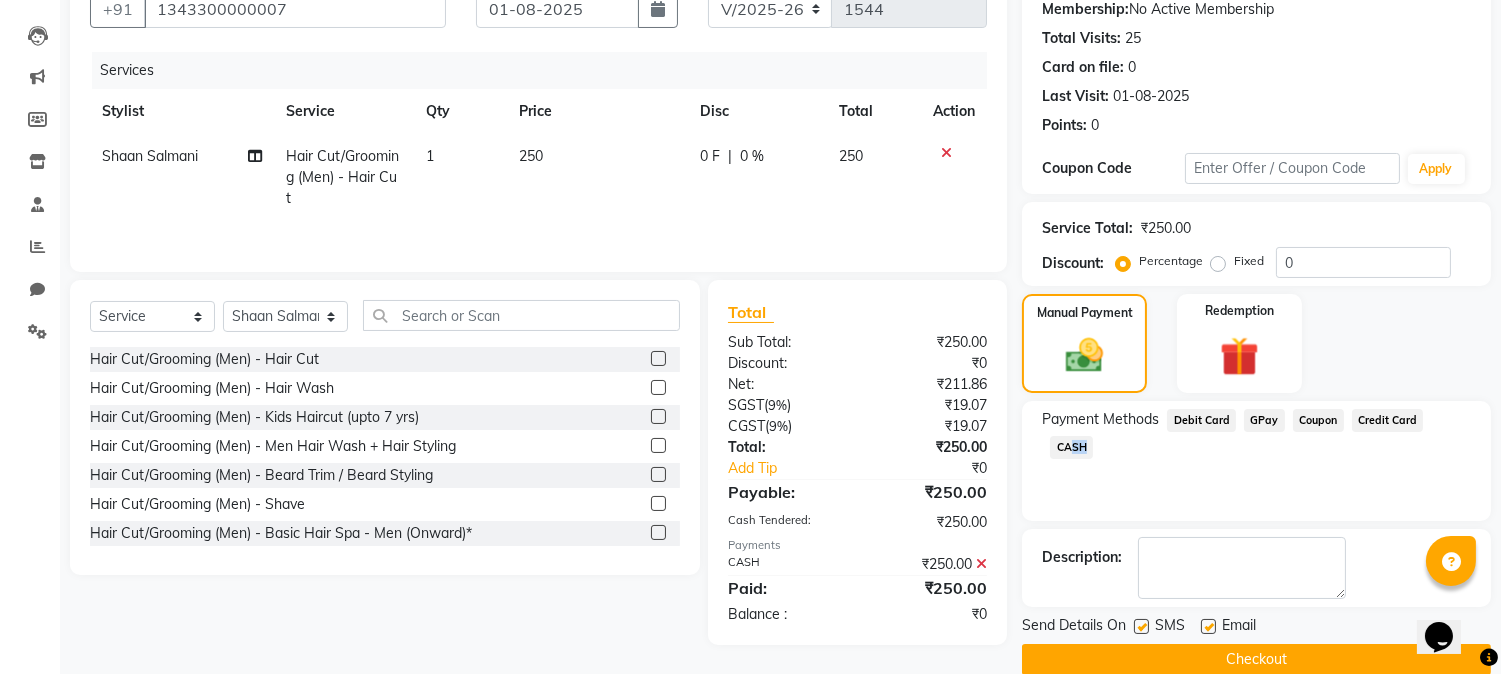 scroll, scrollTop: 225, scrollLeft: 0, axis: vertical 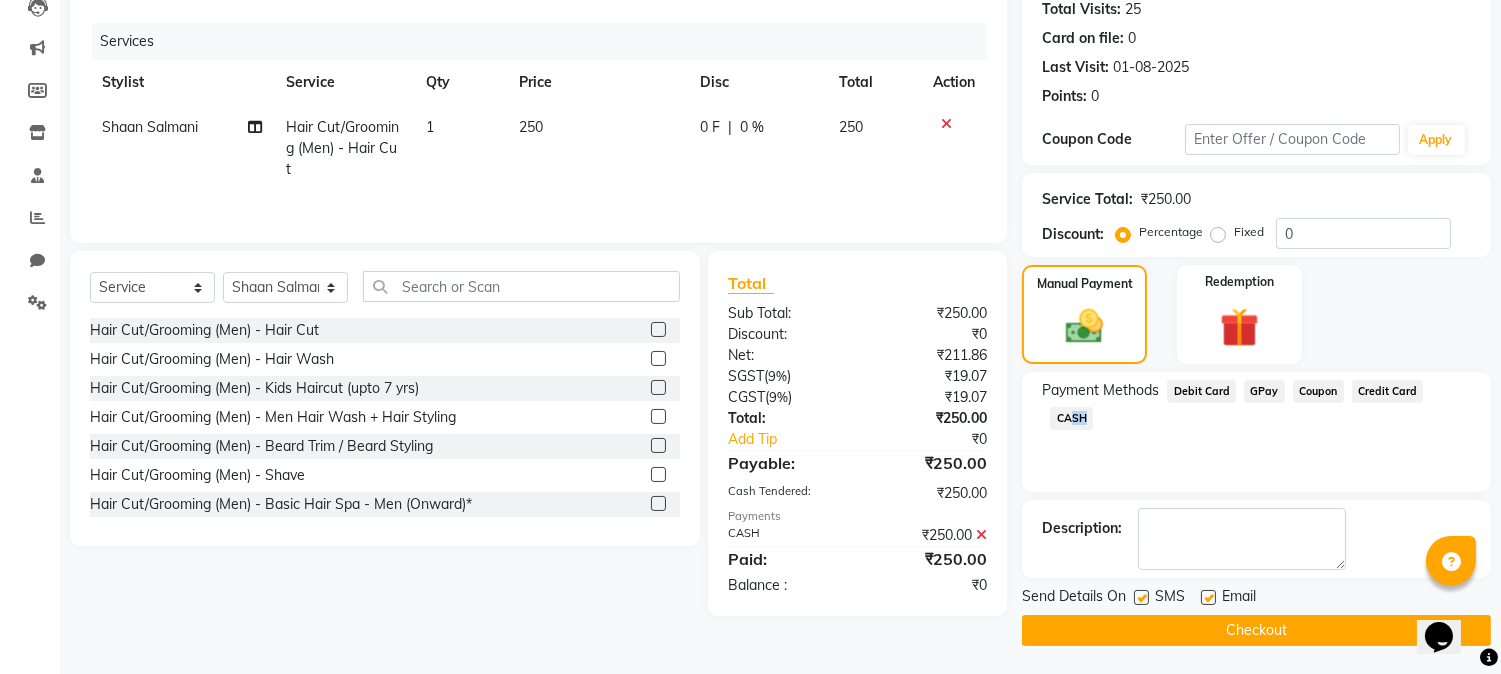 click on "Checkout" 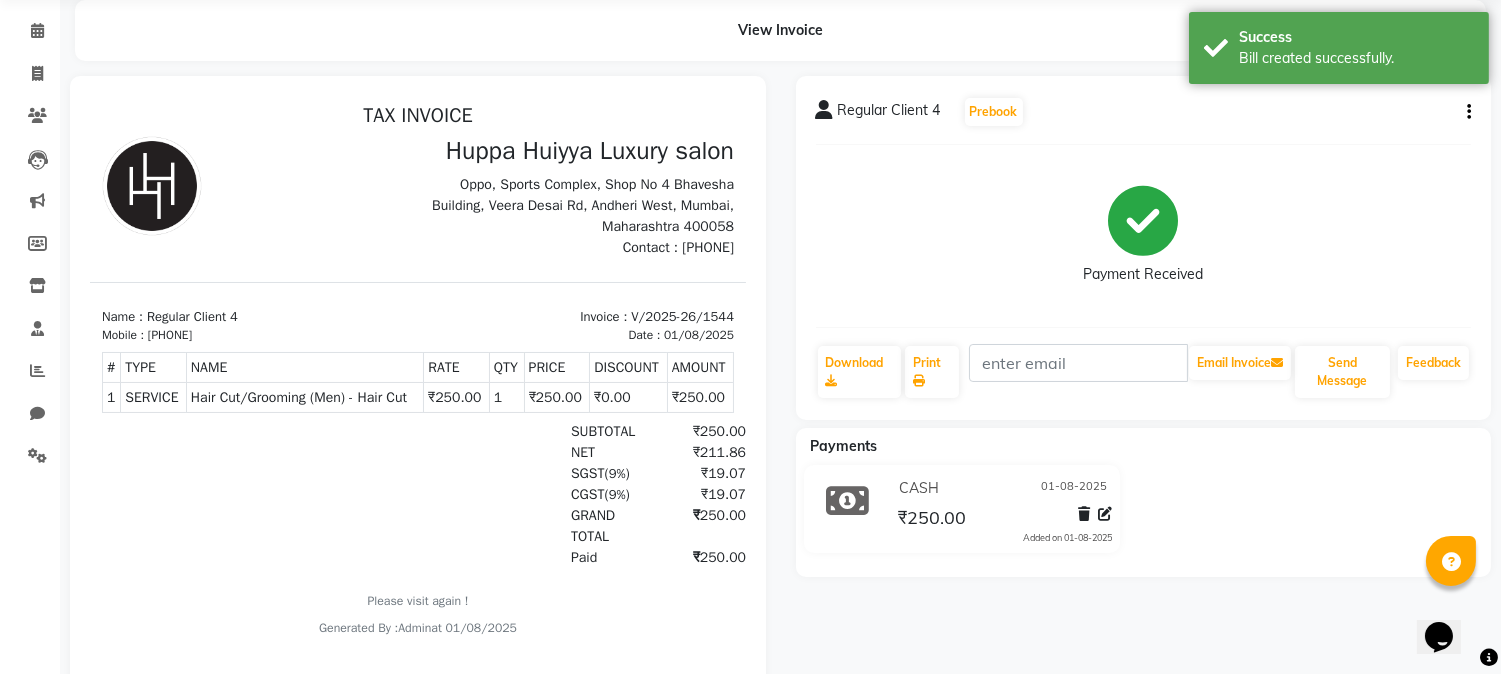 scroll, scrollTop: 0, scrollLeft: 0, axis: both 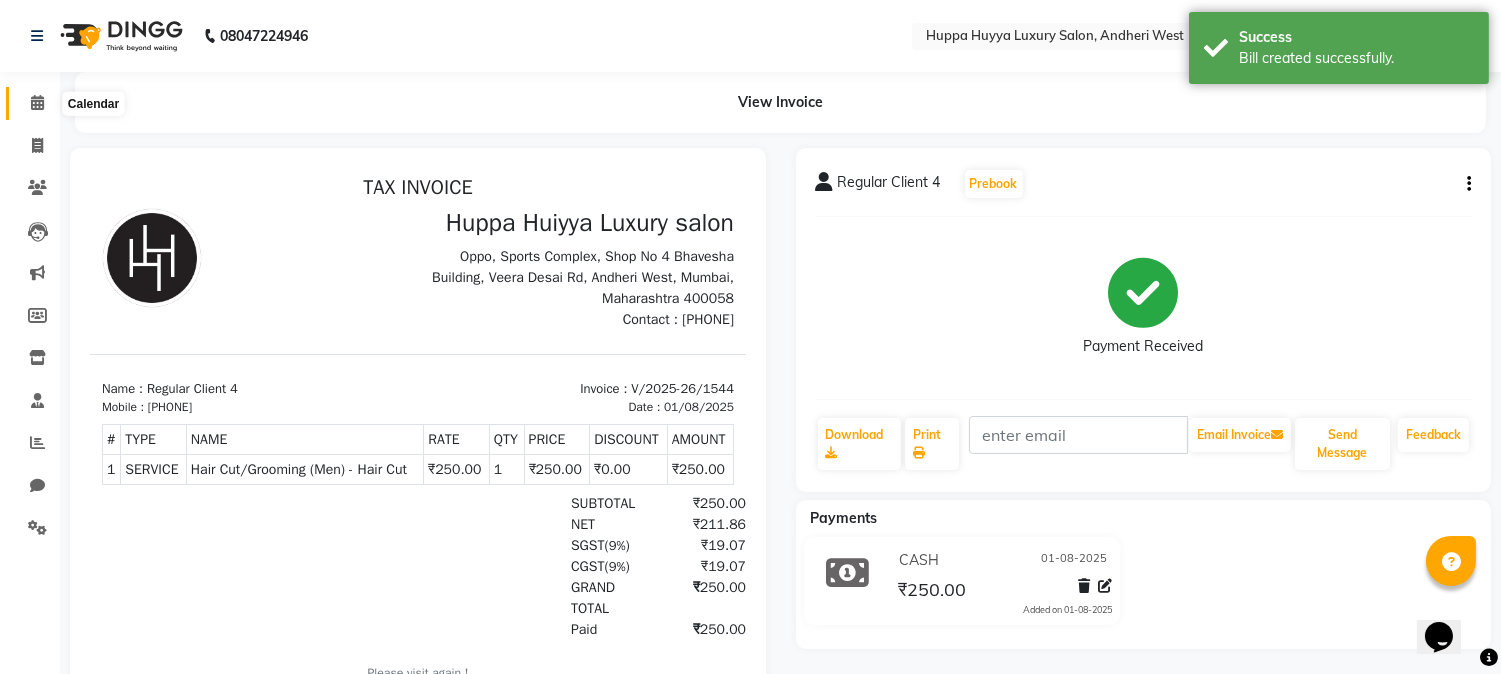 click 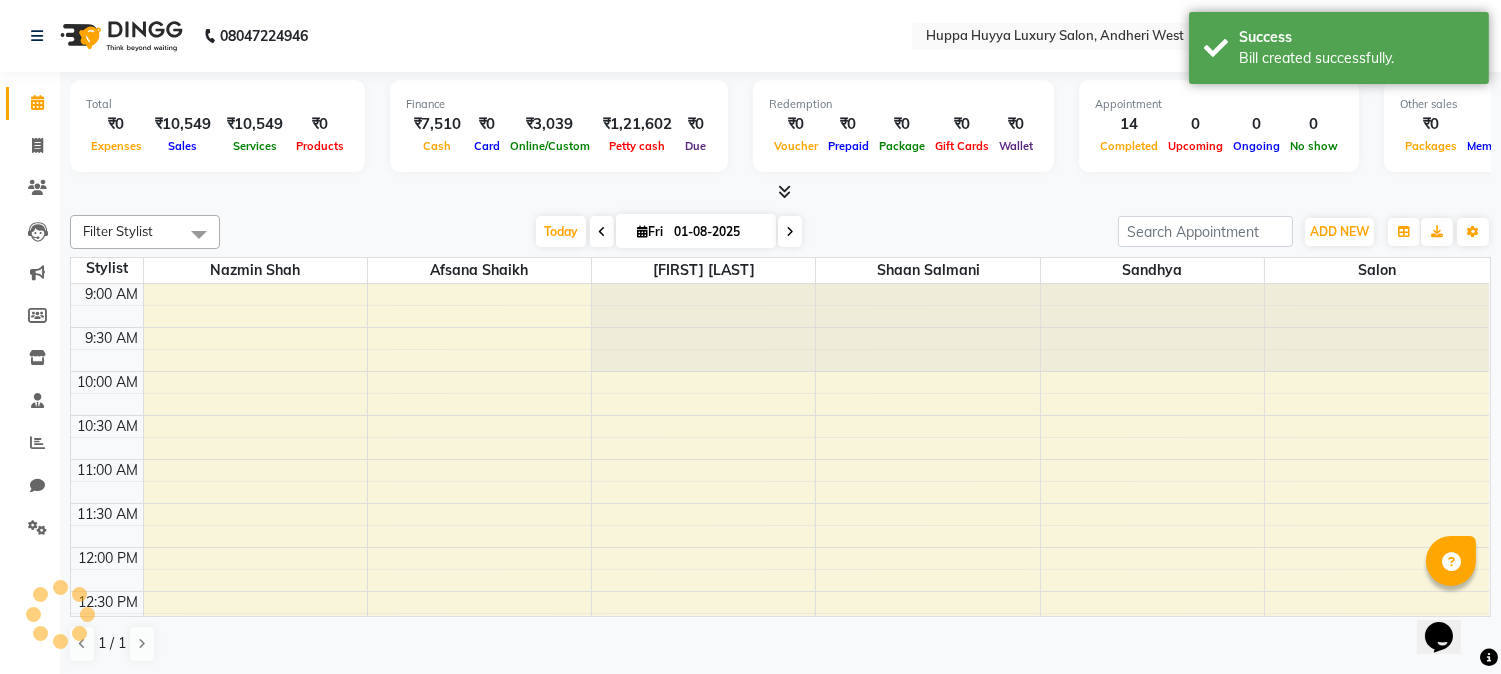 scroll, scrollTop: 0, scrollLeft: 0, axis: both 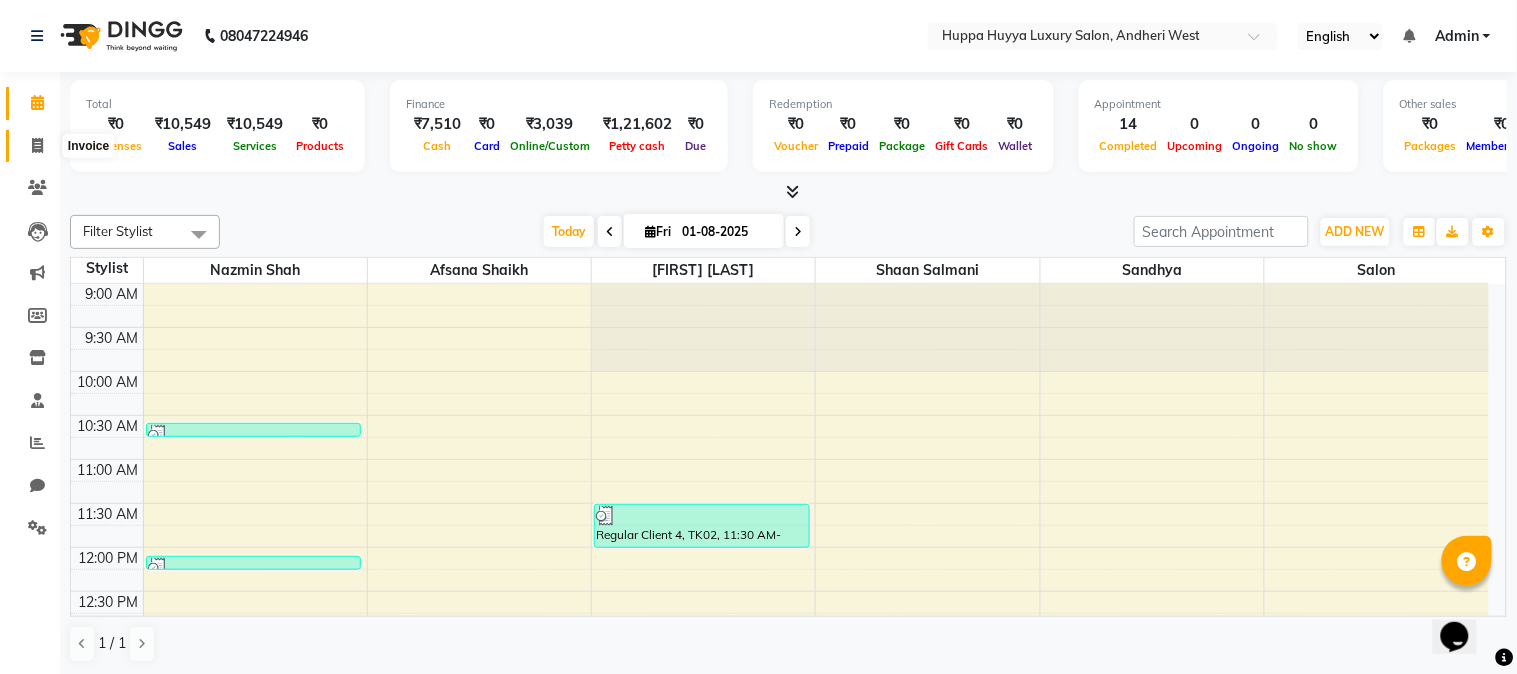 click 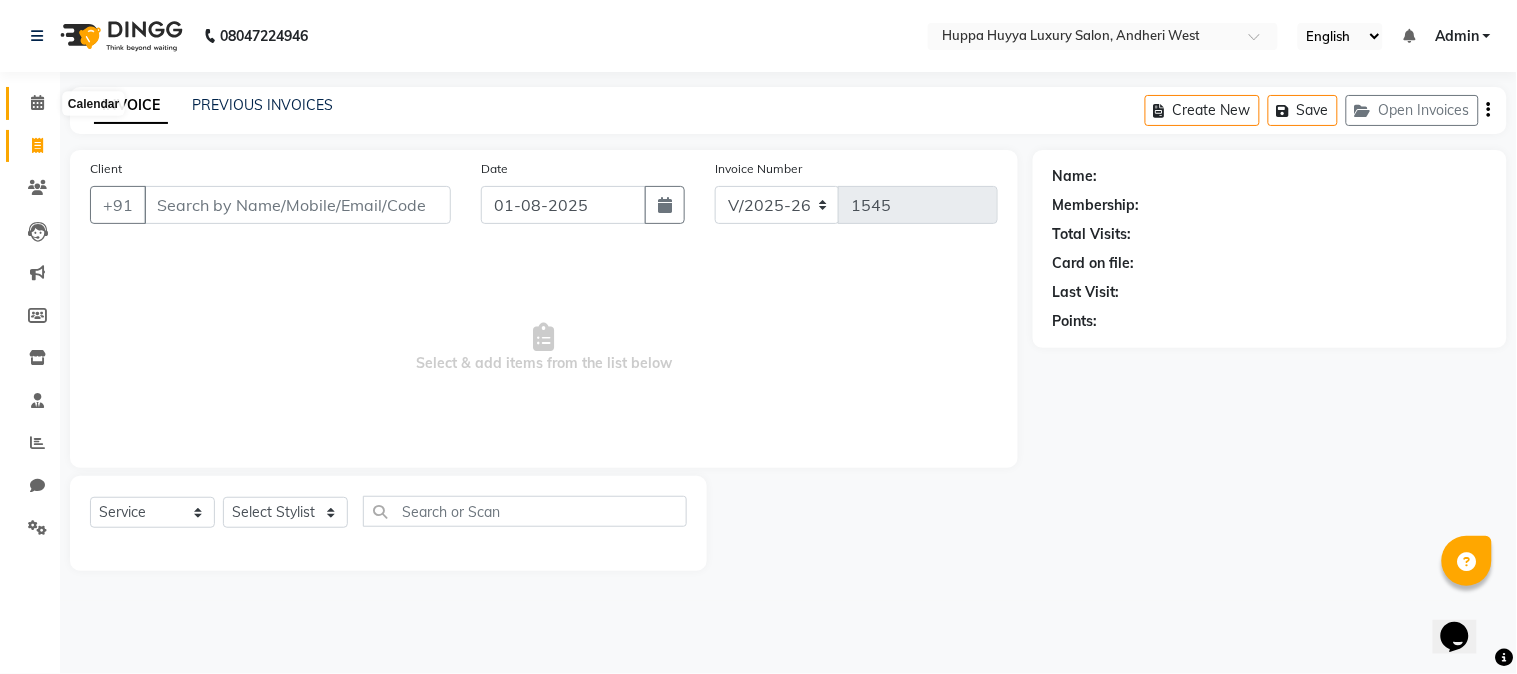 click 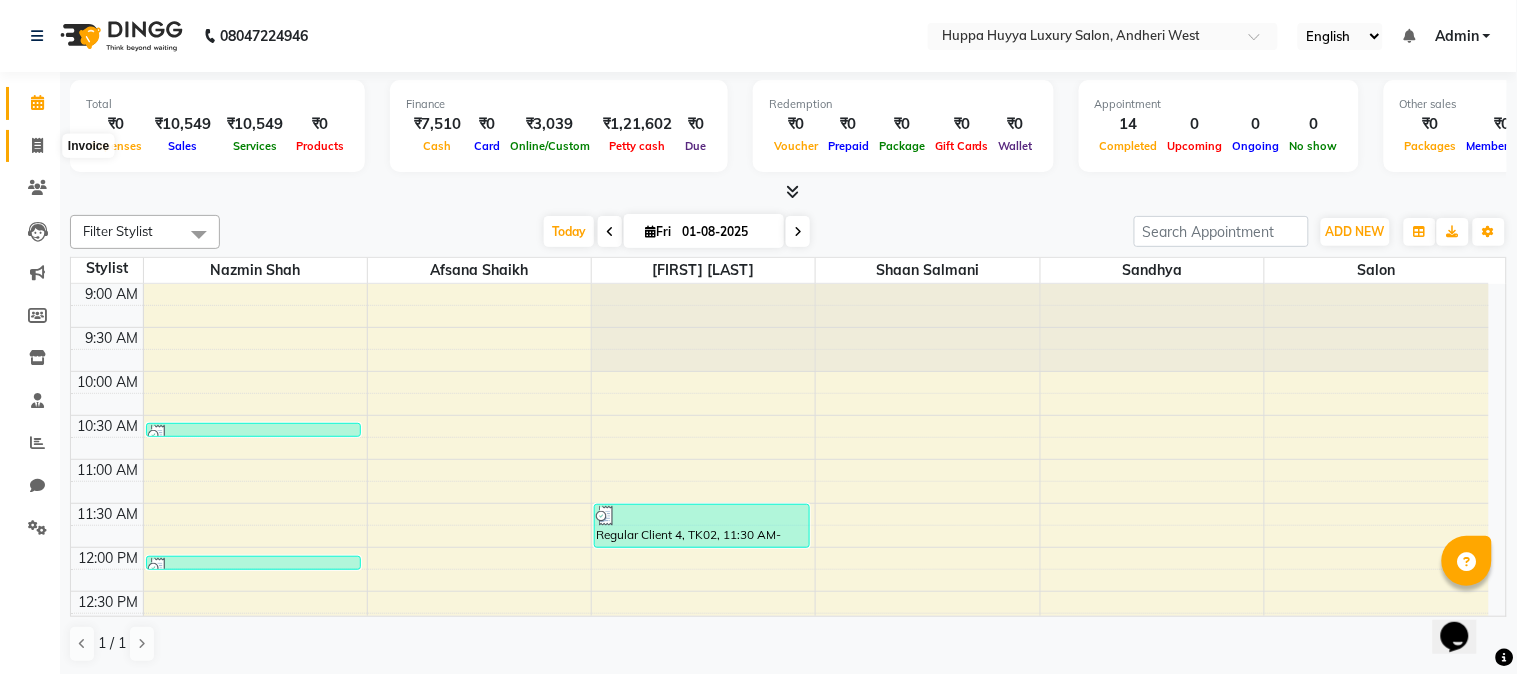 click 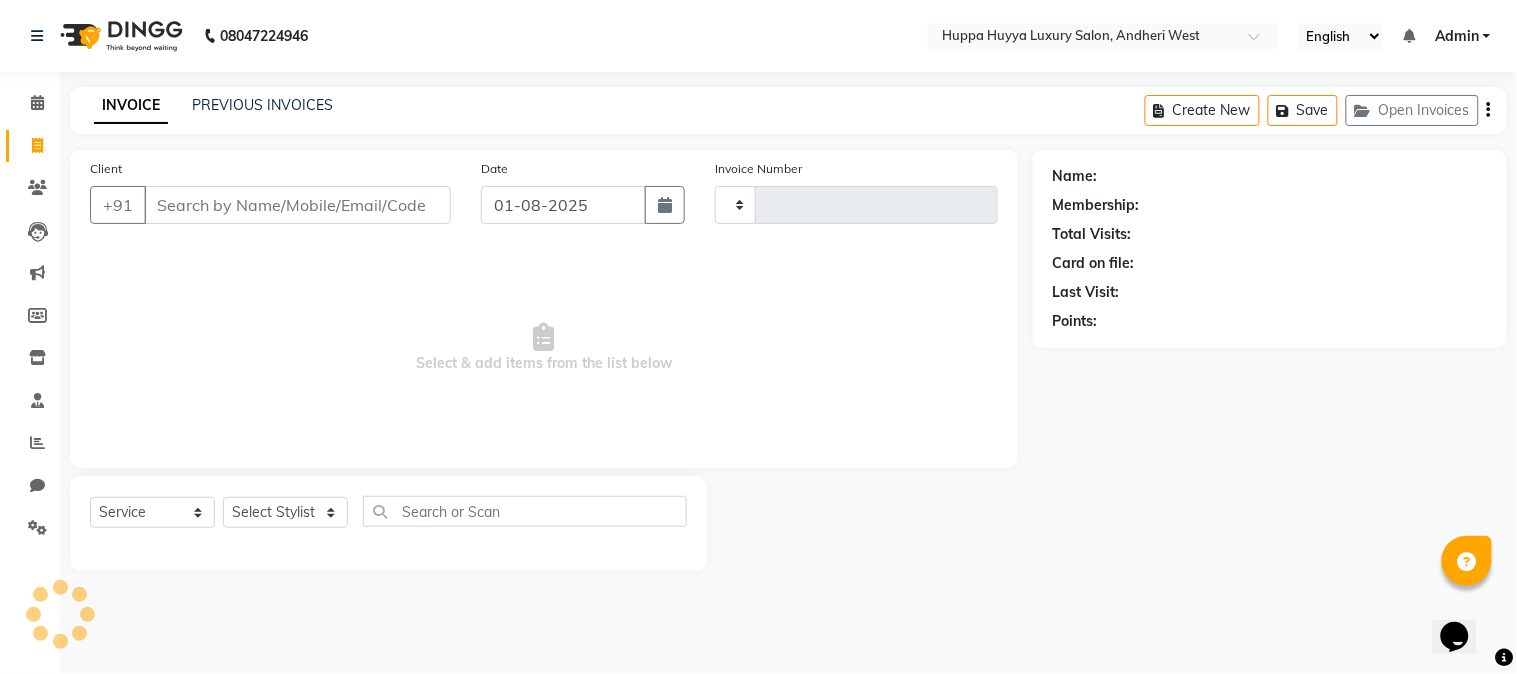 type on "1545" 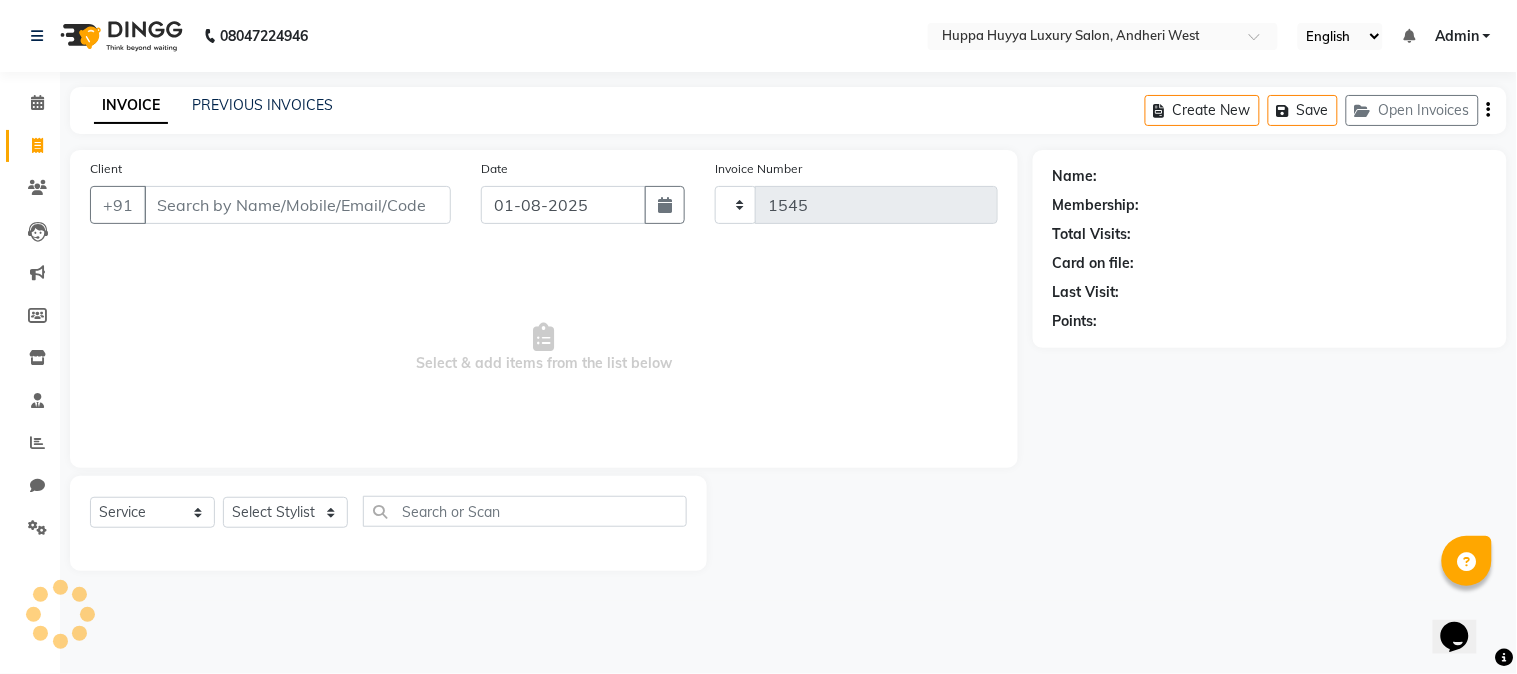 select on "7752" 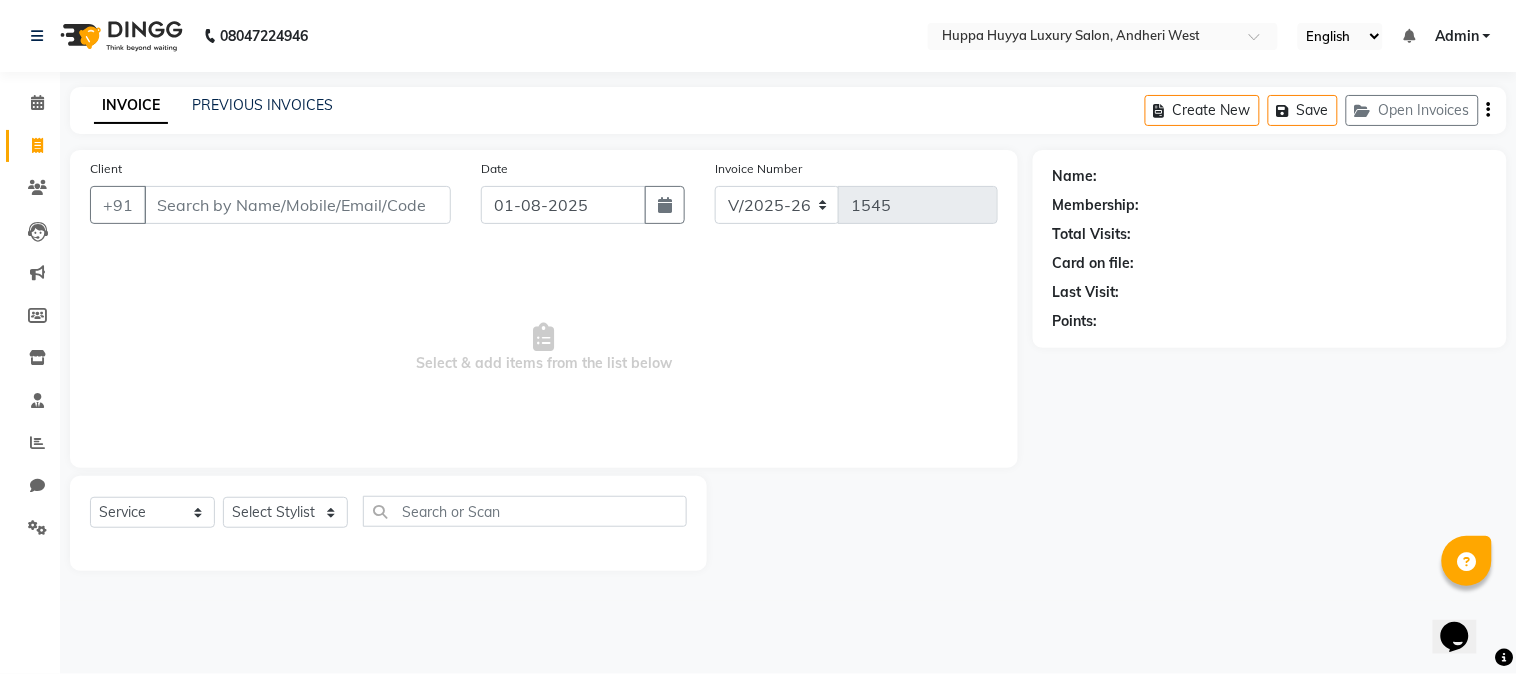 click on "Client" at bounding box center (297, 205) 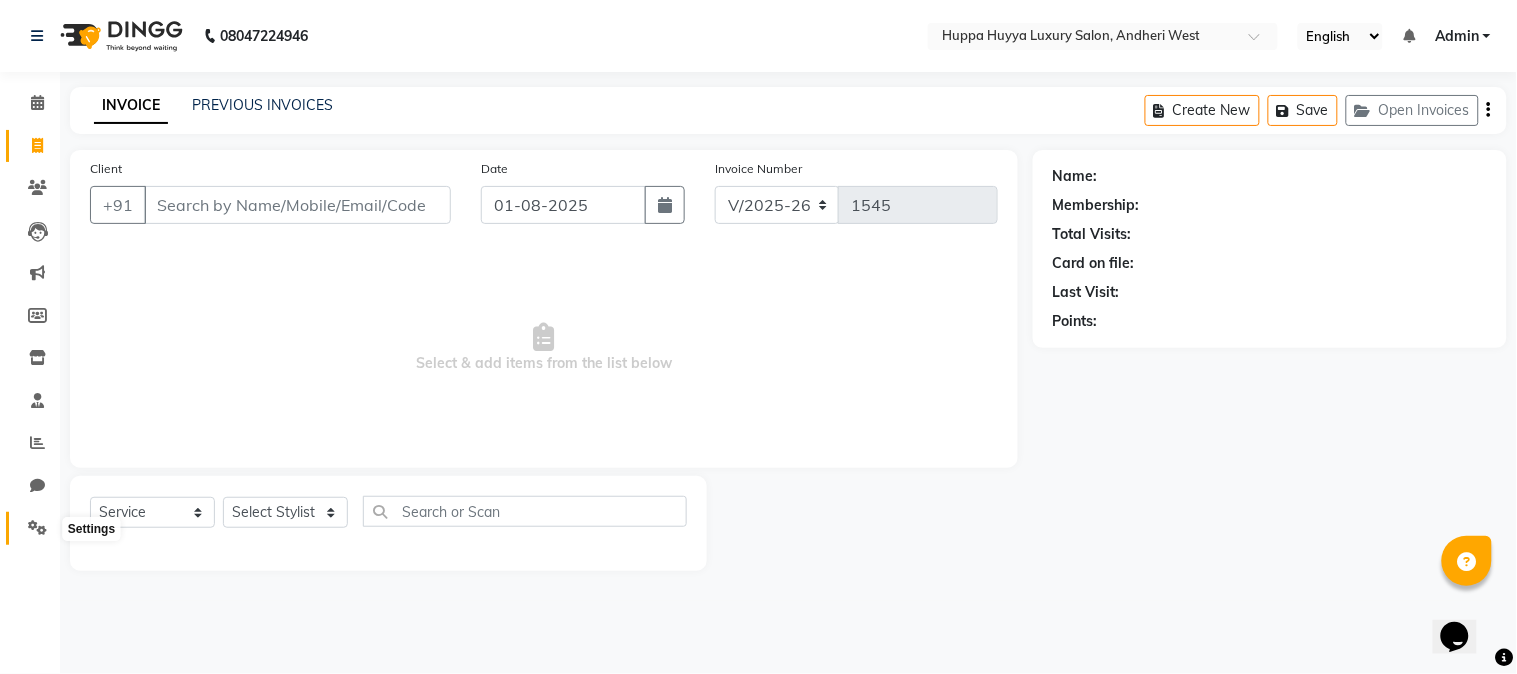 click 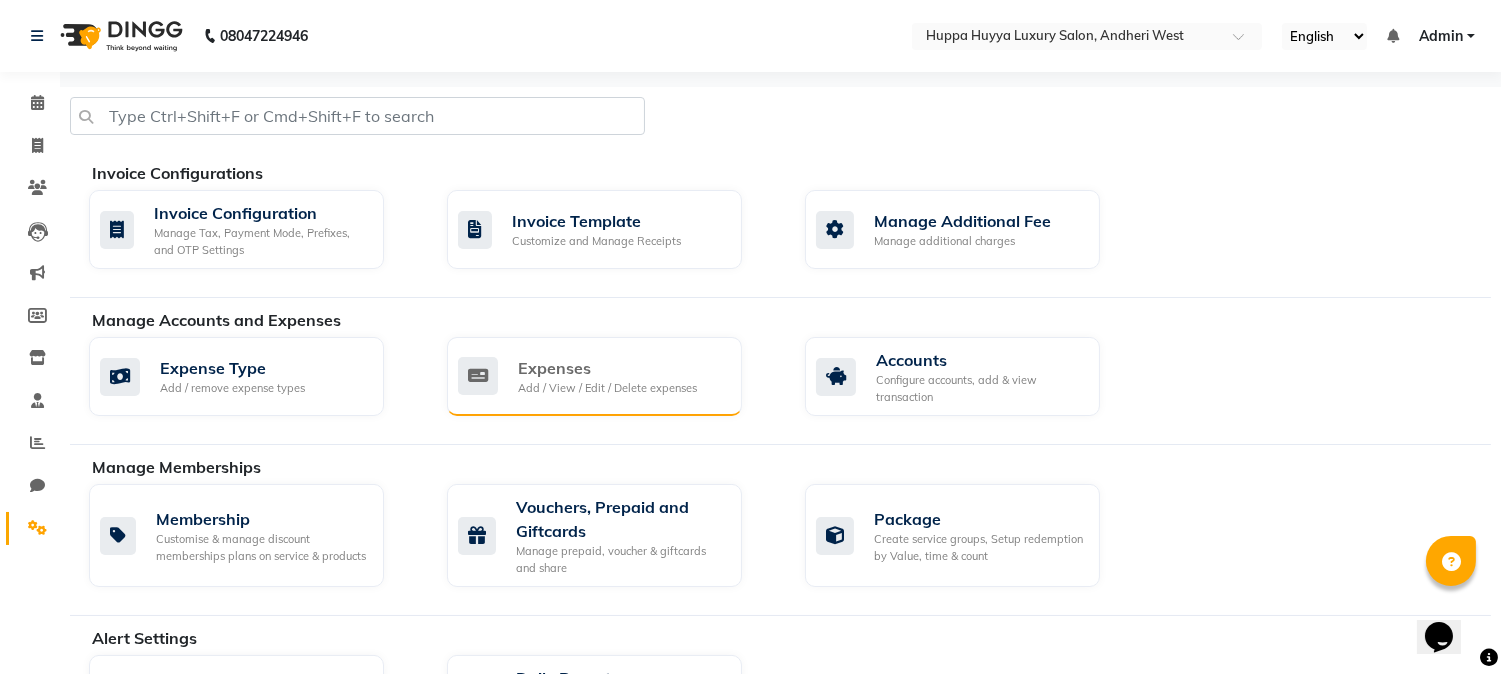 click on "Expenses" 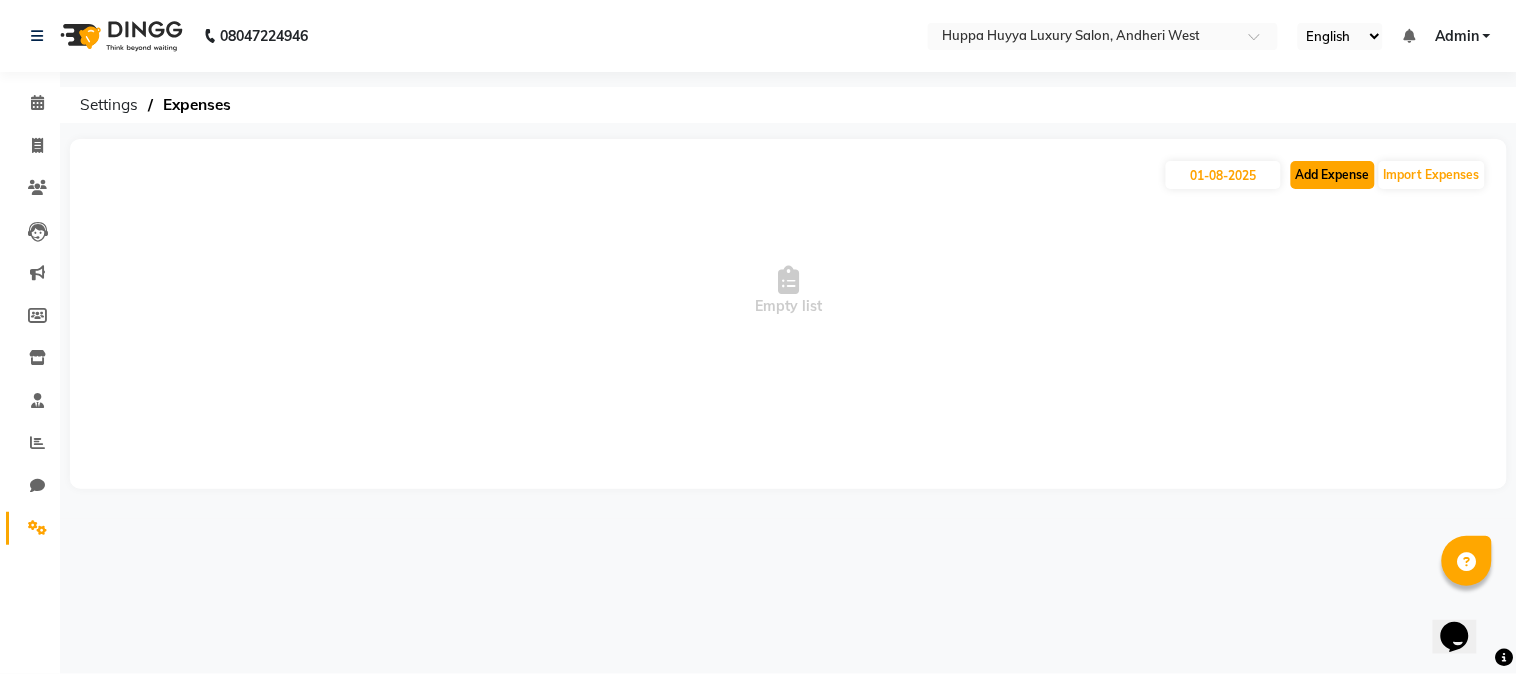 click on "Add Expense" 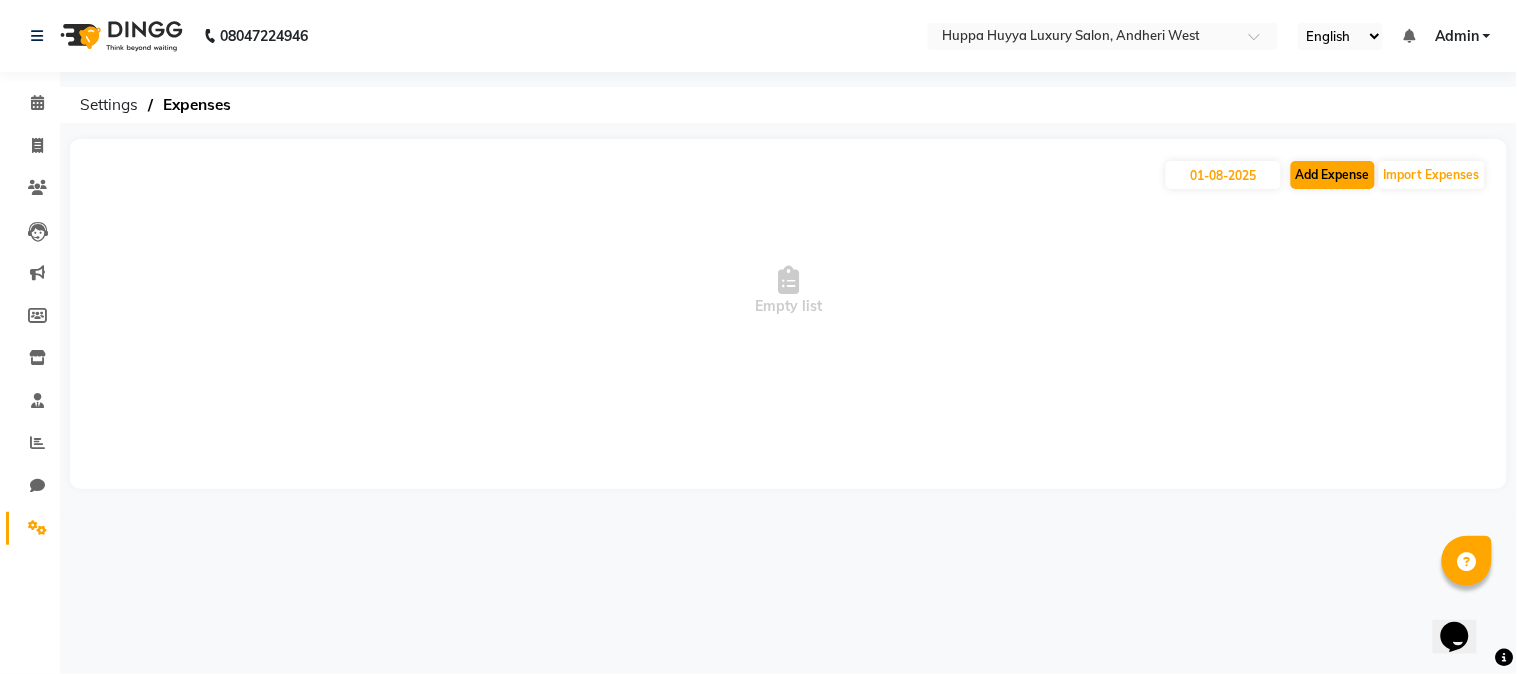 select on "1" 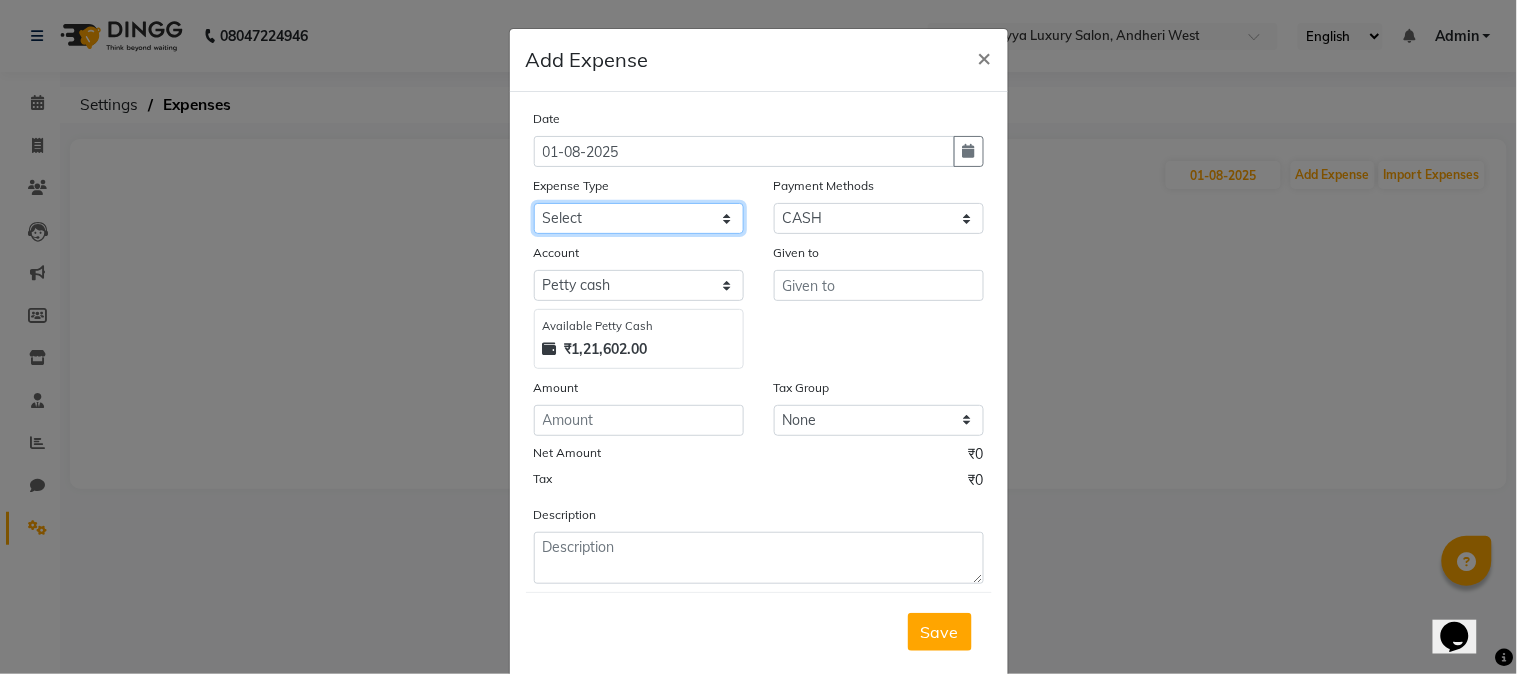 click on "Select Advance money Advance Salary AOUTO BILL besleri water Client Snacks Clinical charges Equipment Maintenance Marketing Membership sale Membership sale Other Pantry Product Rent Salary Staff Snacks Tax tip- Utilities" 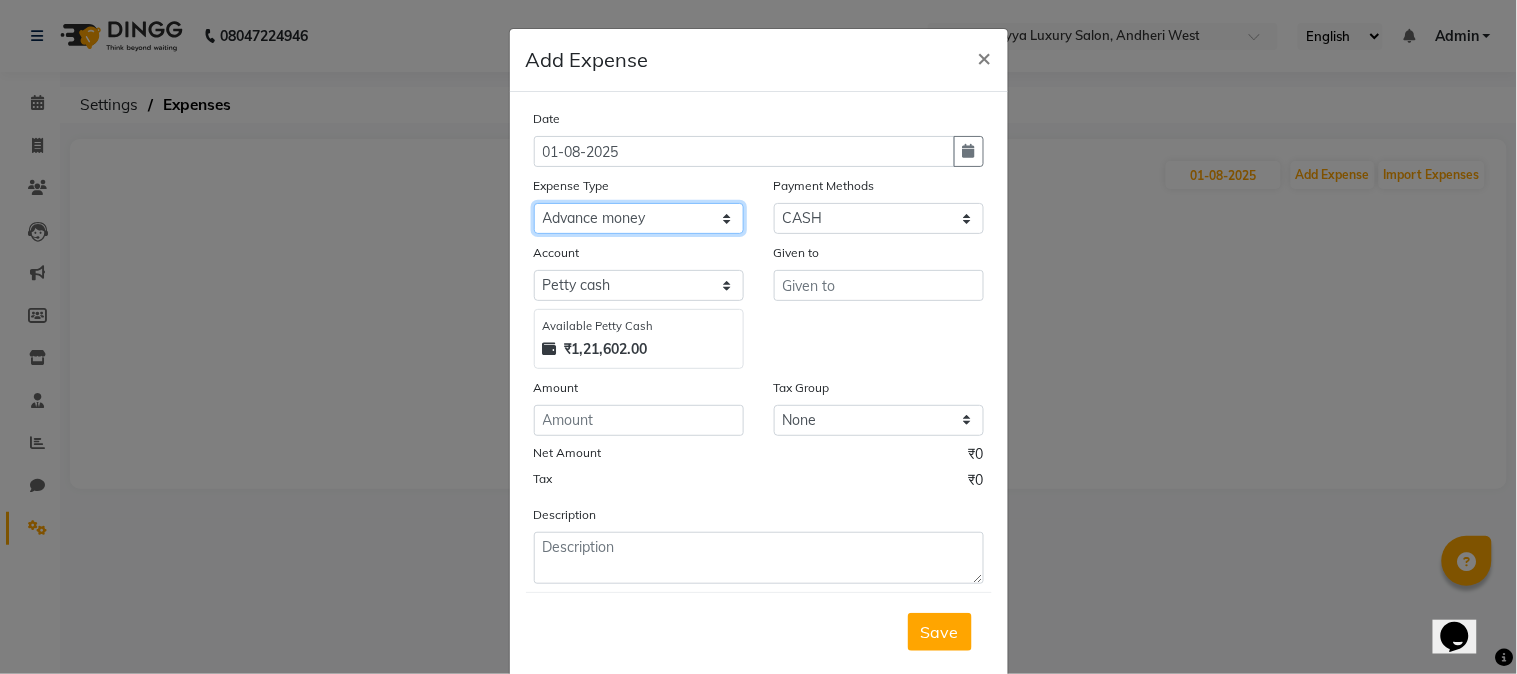 click on "Select Advance money Advance Salary AOUTO BILL besleri water Client Snacks Clinical charges Equipment Maintenance Marketing Membership sale Membership sale Other Pantry Product Rent Salary Staff Snacks Tax tip- Utilities" 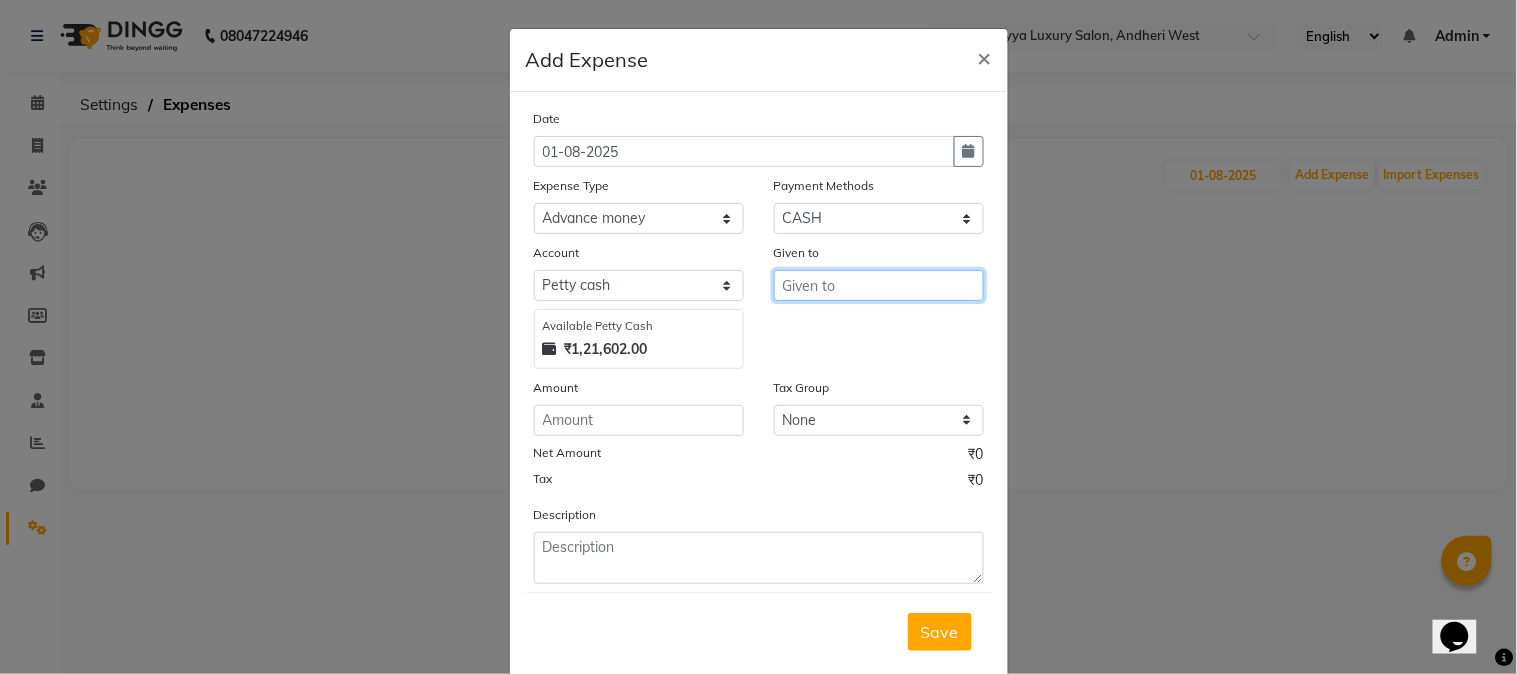 click at bounding box center [879, 285] 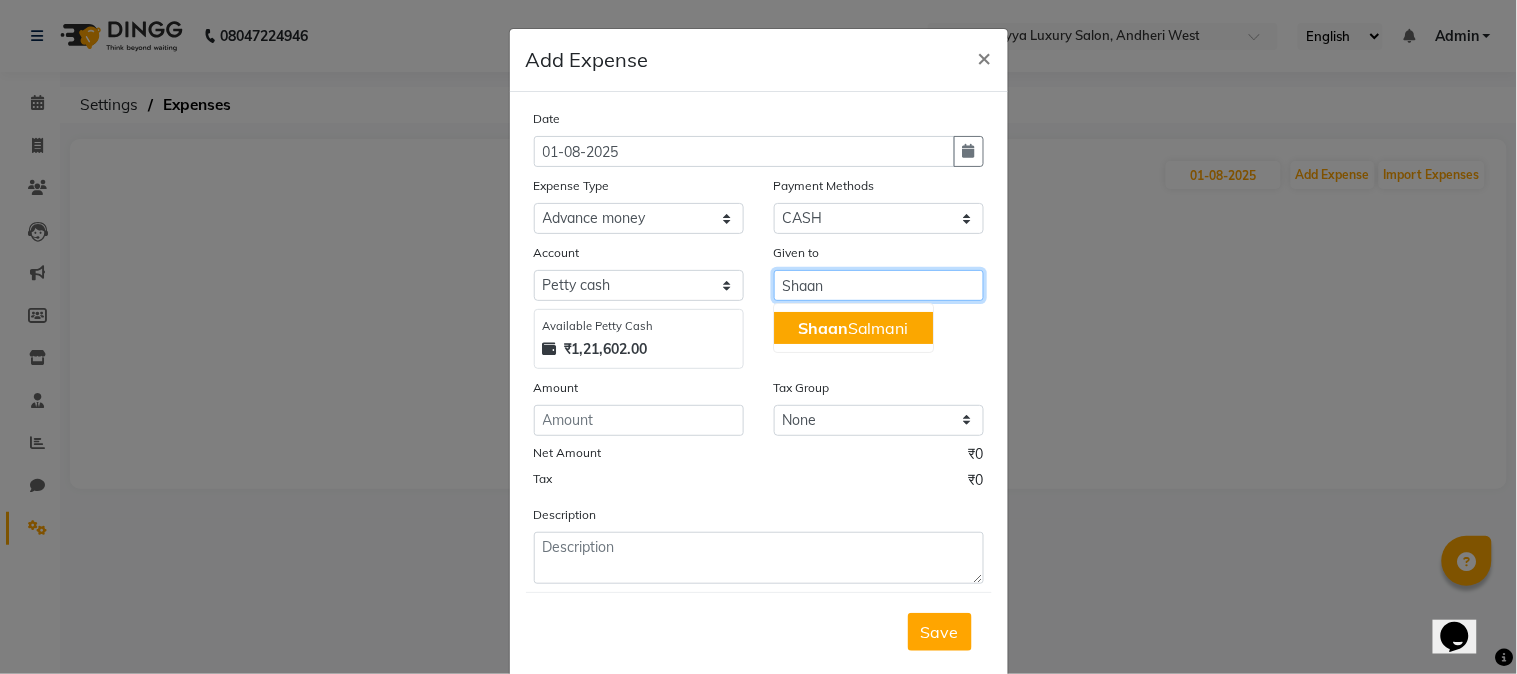 click on "Shaan" 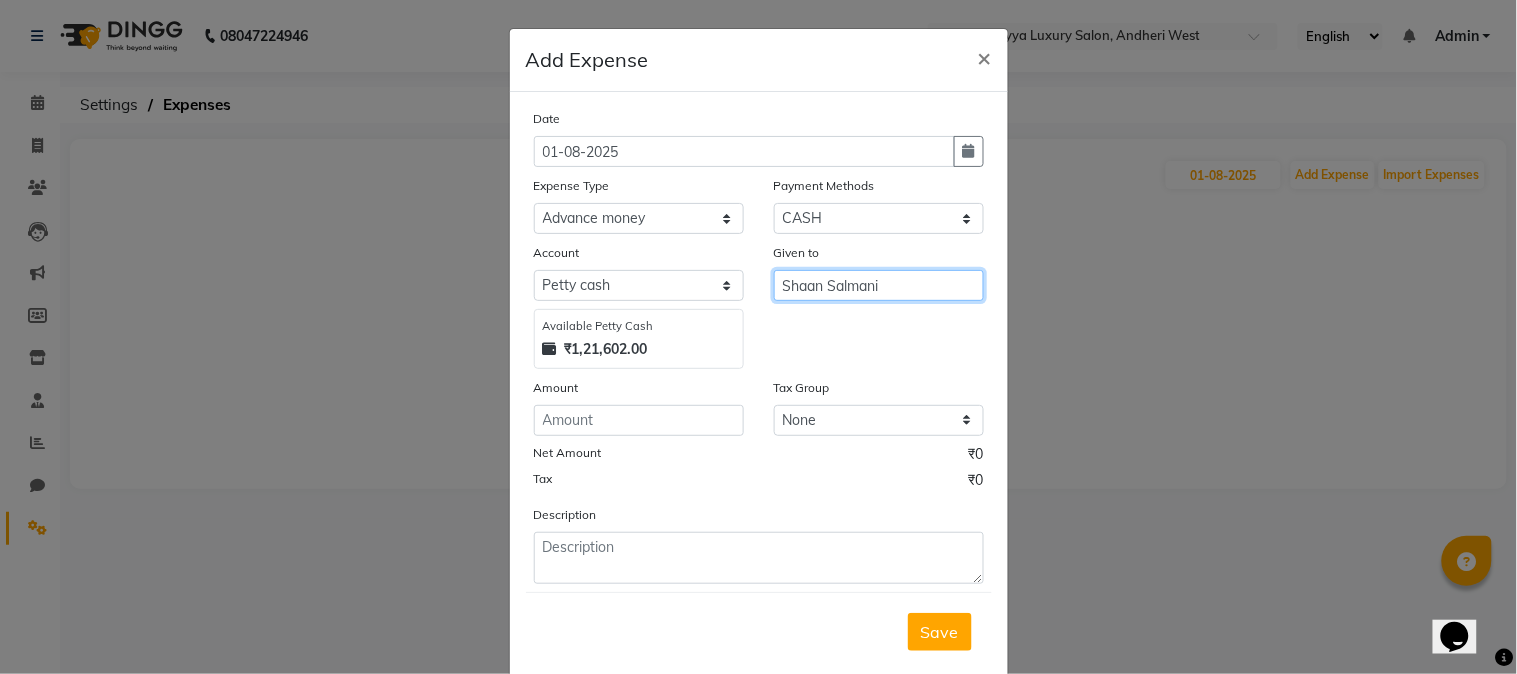 type on "Shaan Salmani" 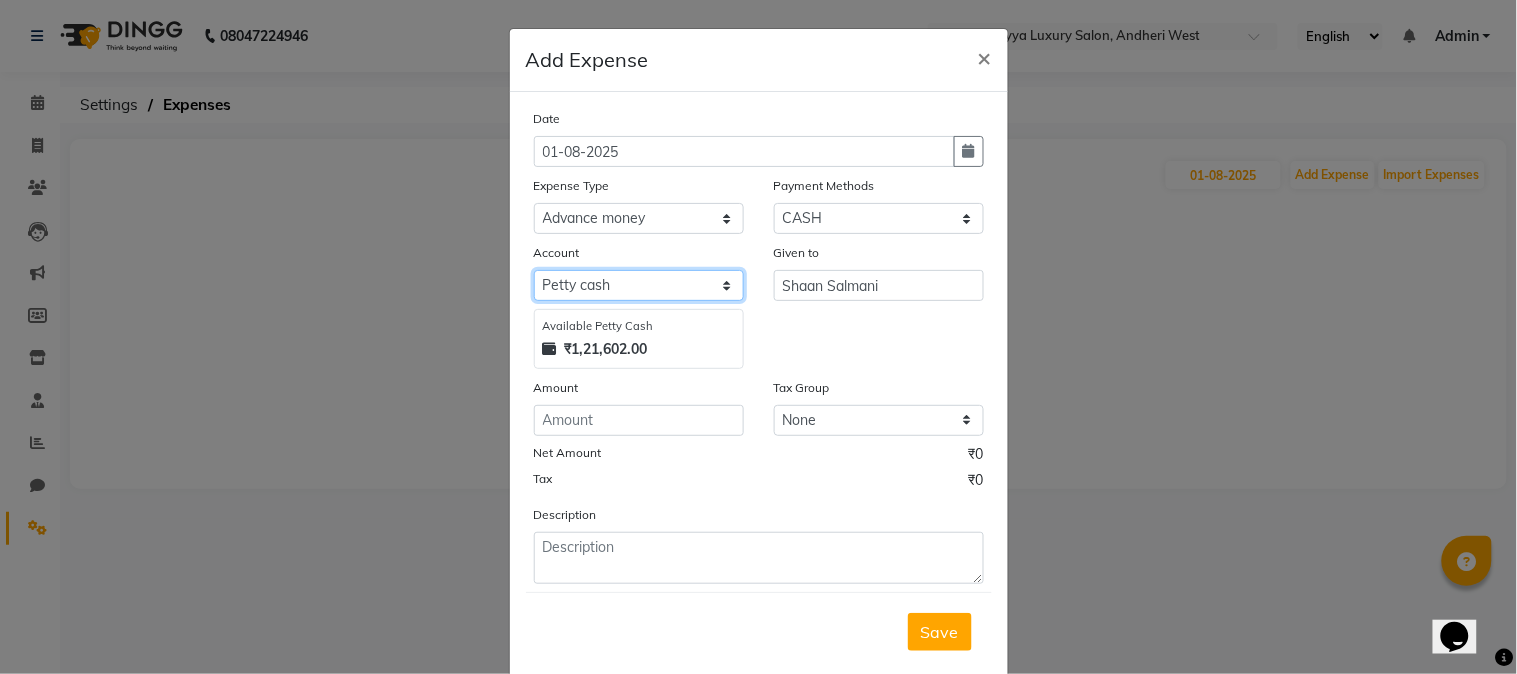 click on "Select Petty cash Default account" 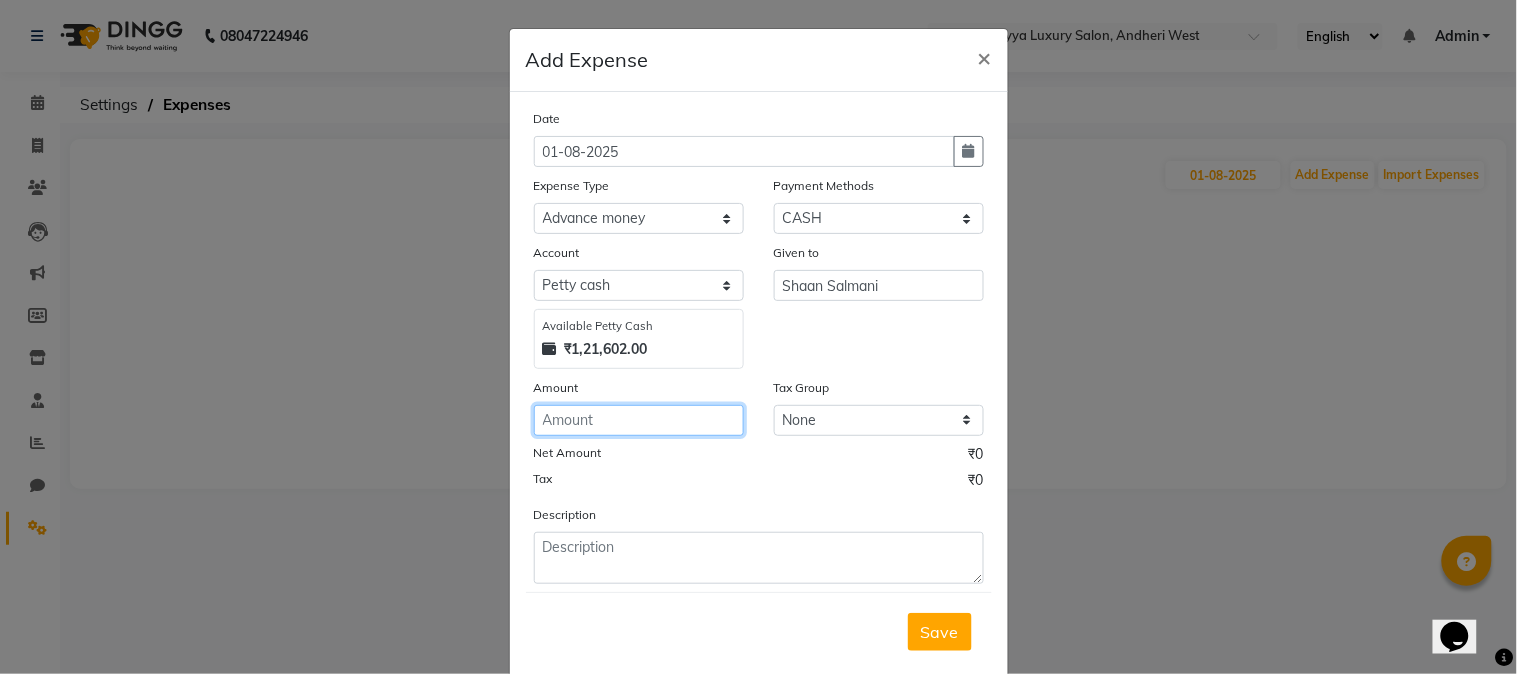 click 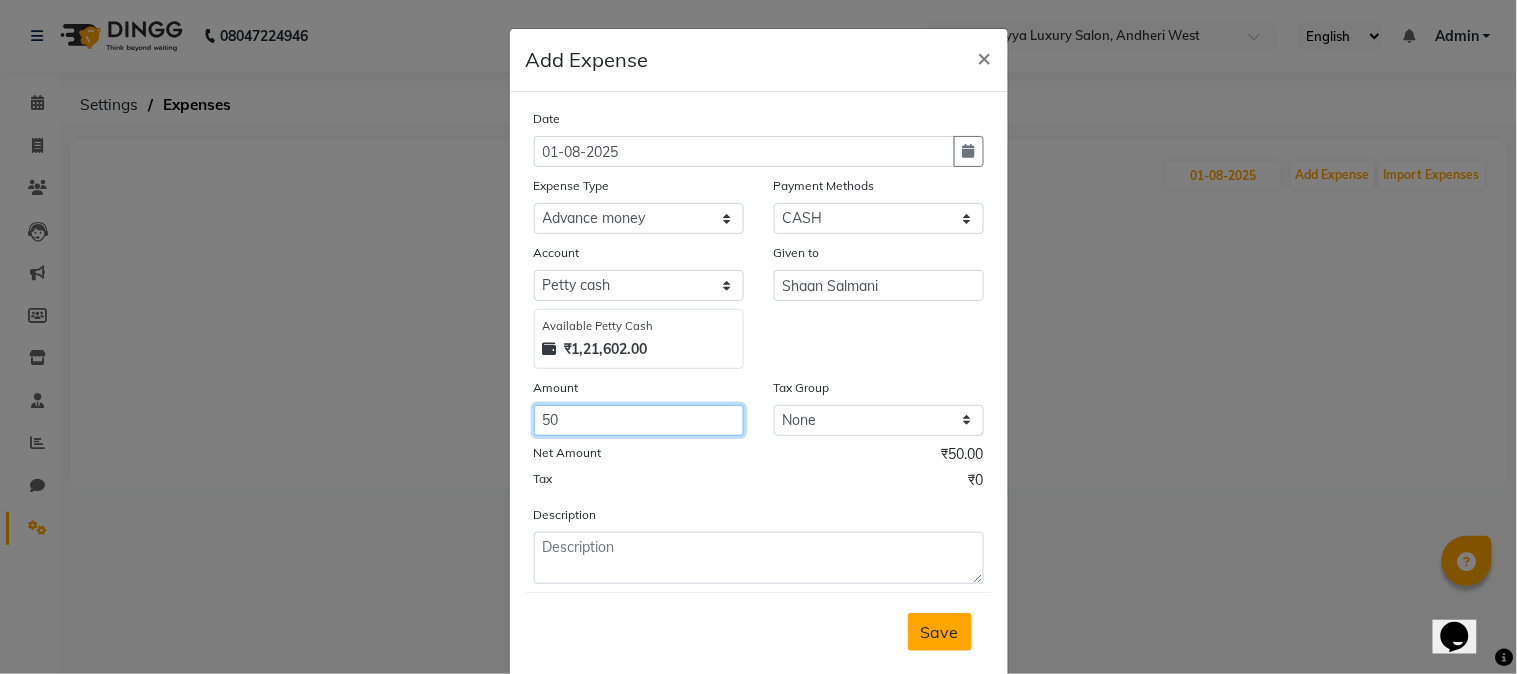 type on "50" 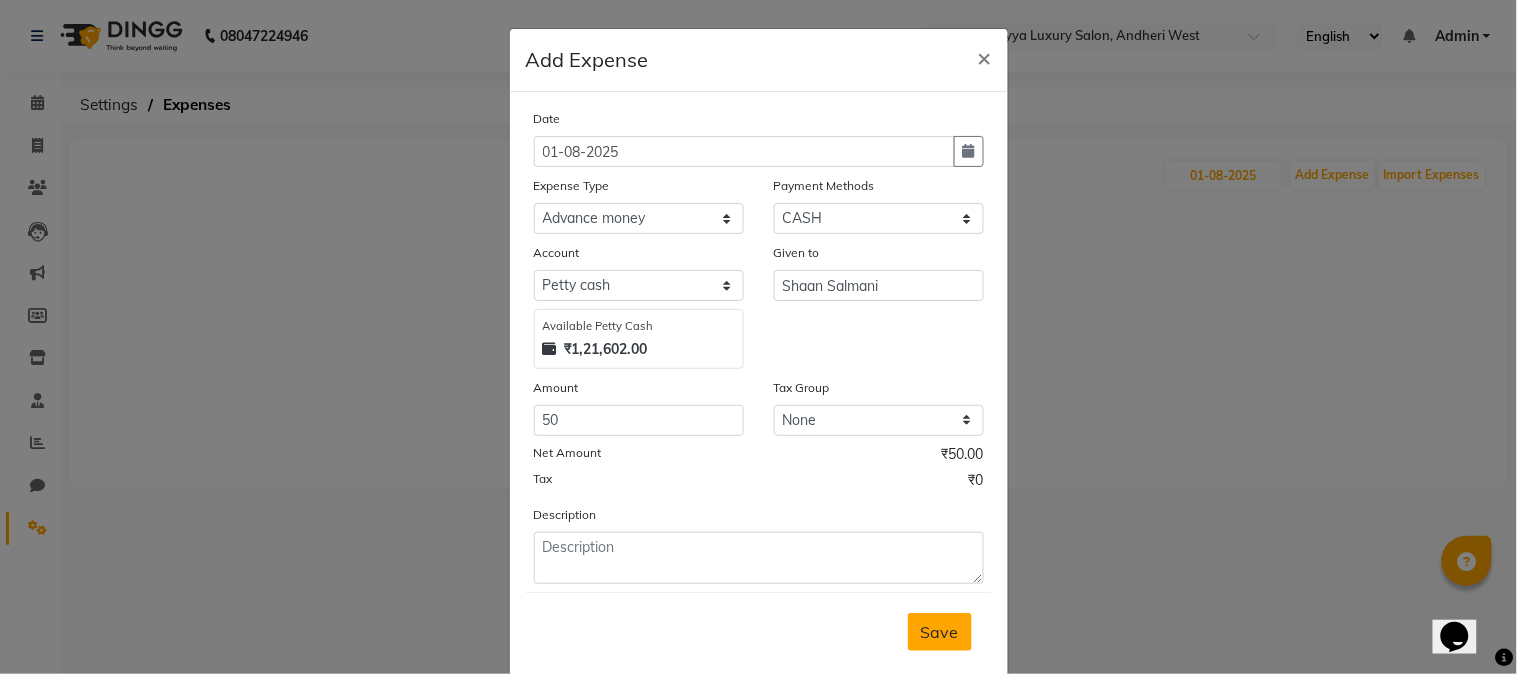 click on "Save" at bounding box center (940, 632) 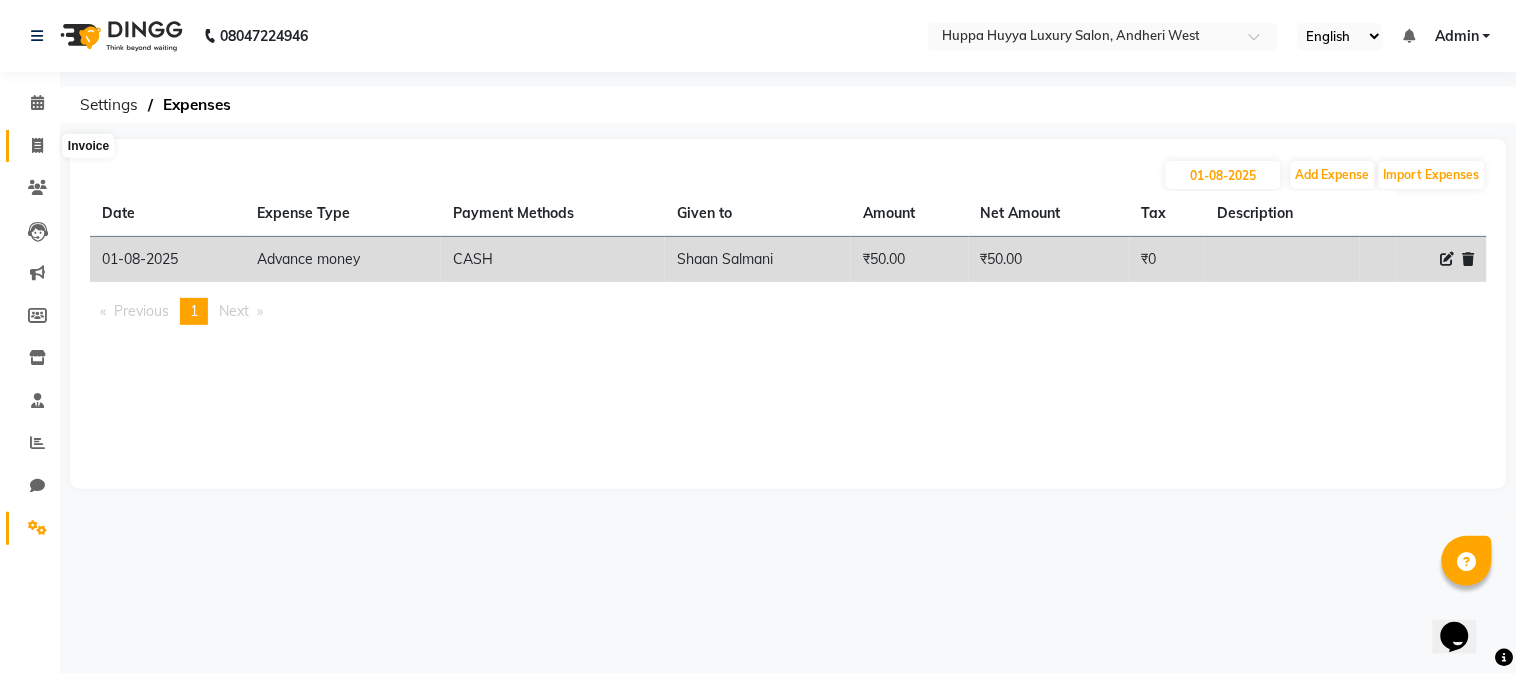 click 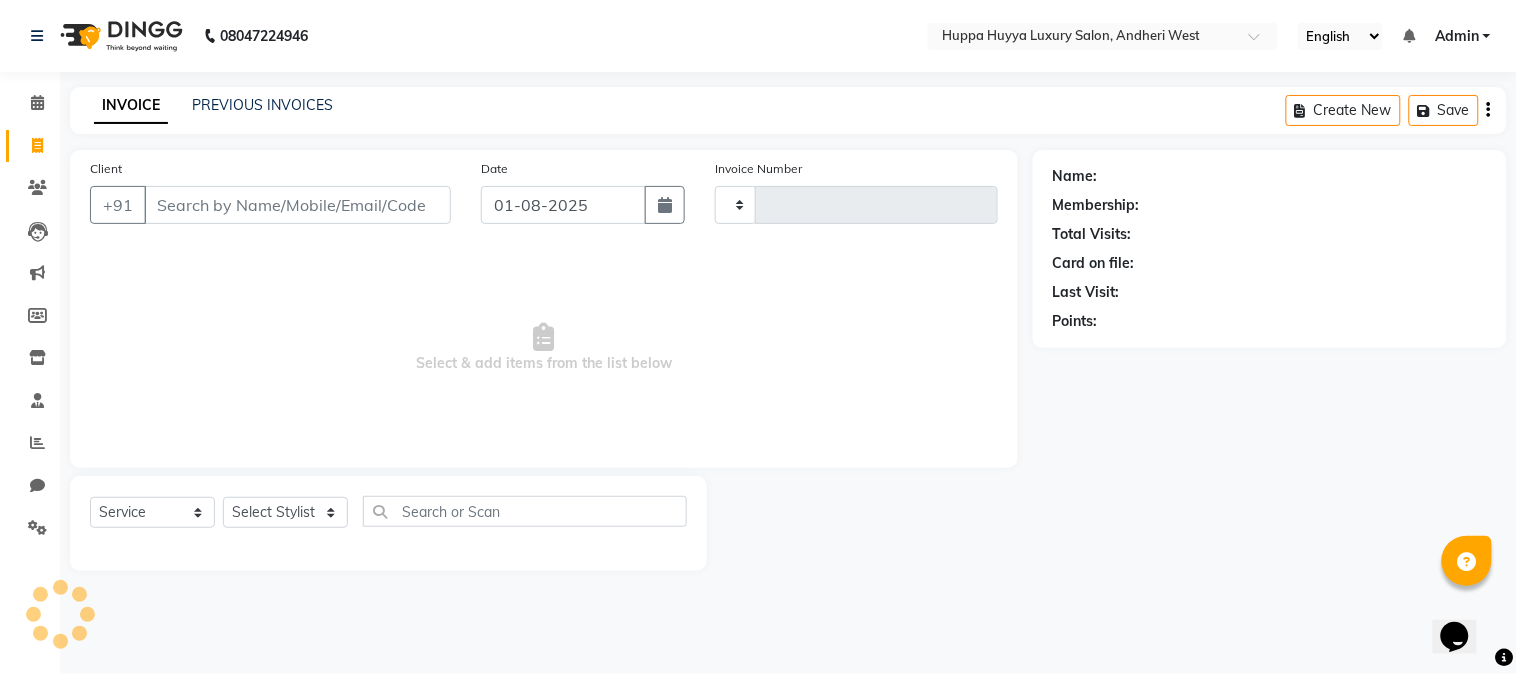 type on "1545" 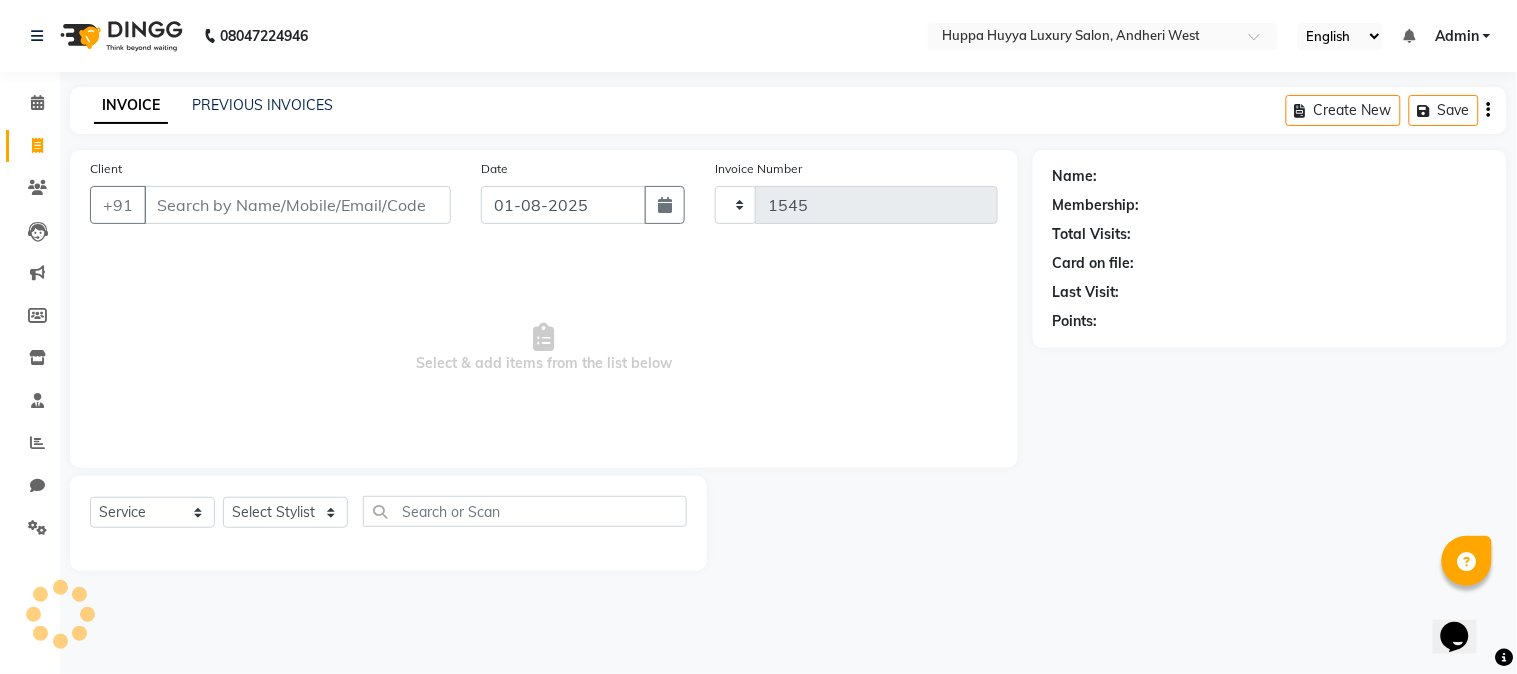 select on "7752" 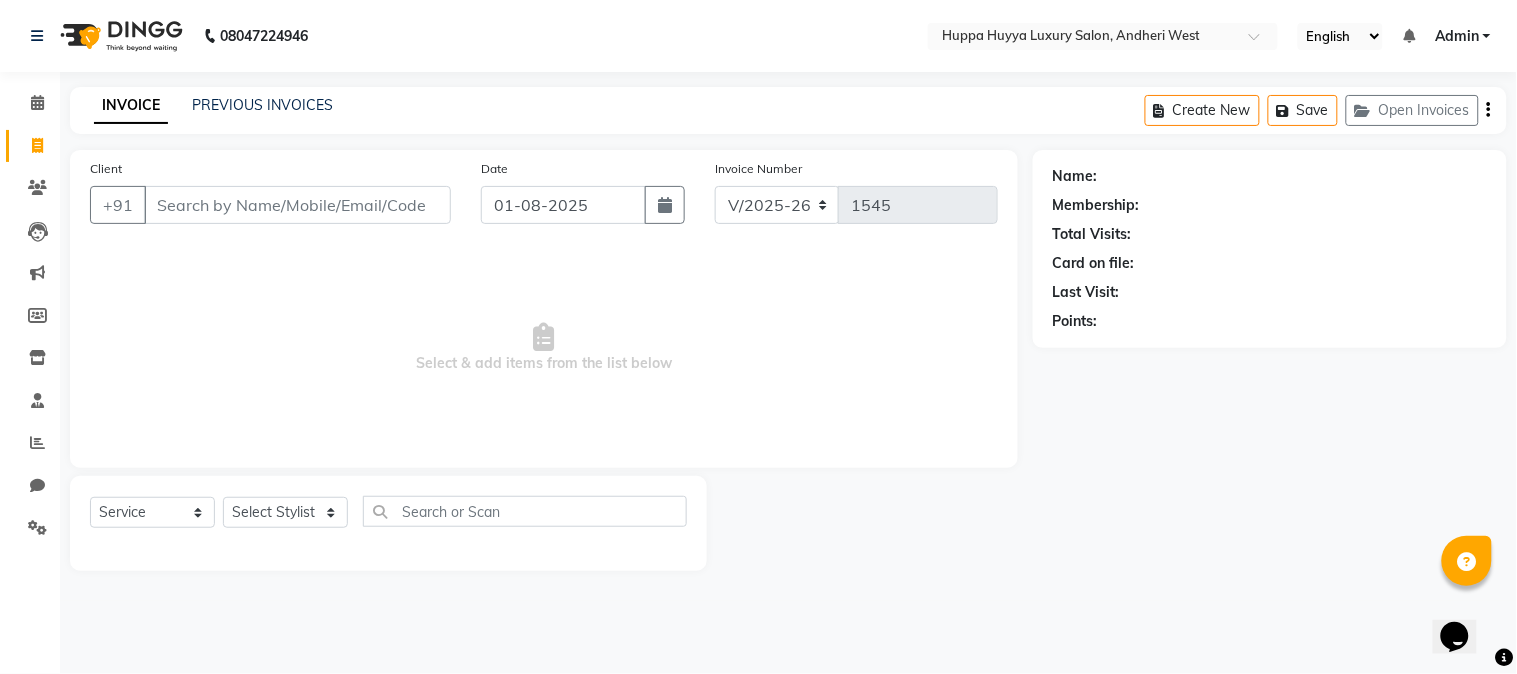 click on "Client" at bounding box center (297, 205) 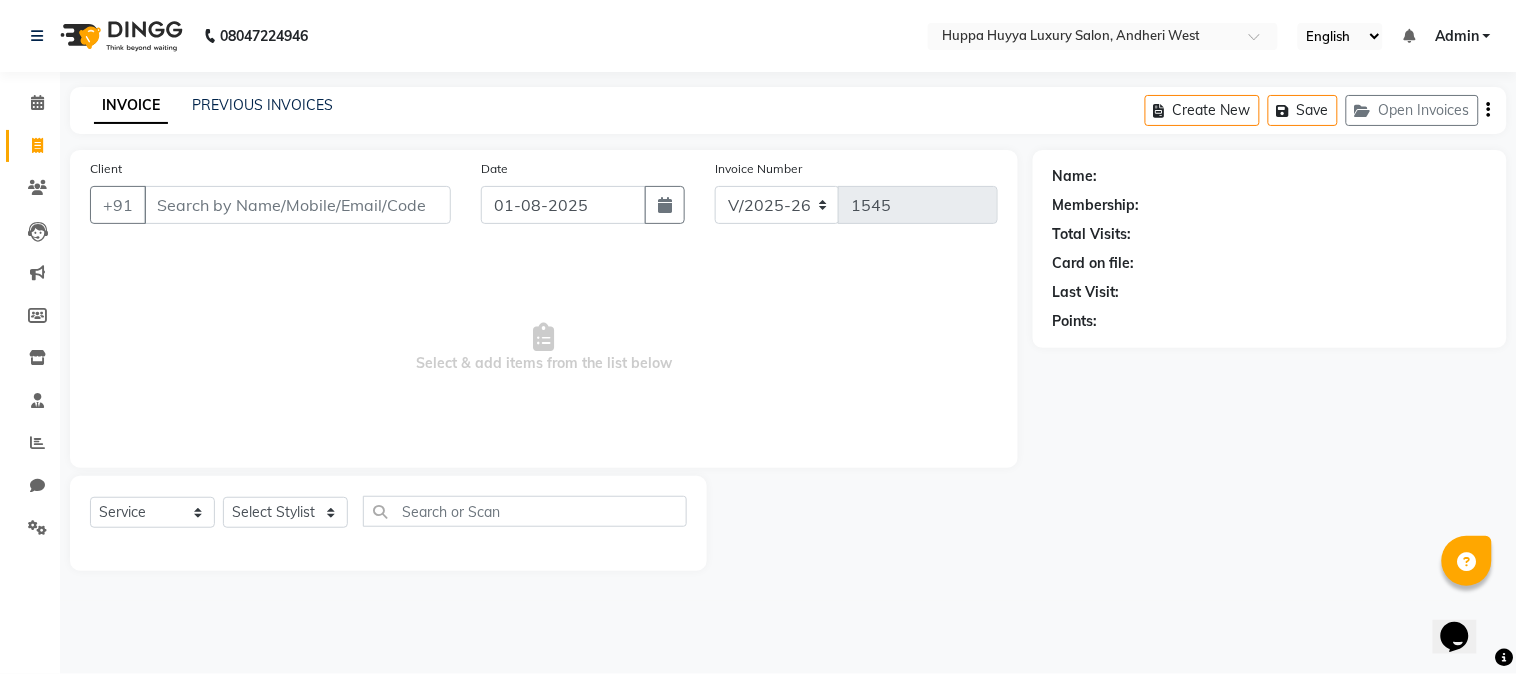 click on "Client" at bounding box center (297, 205) 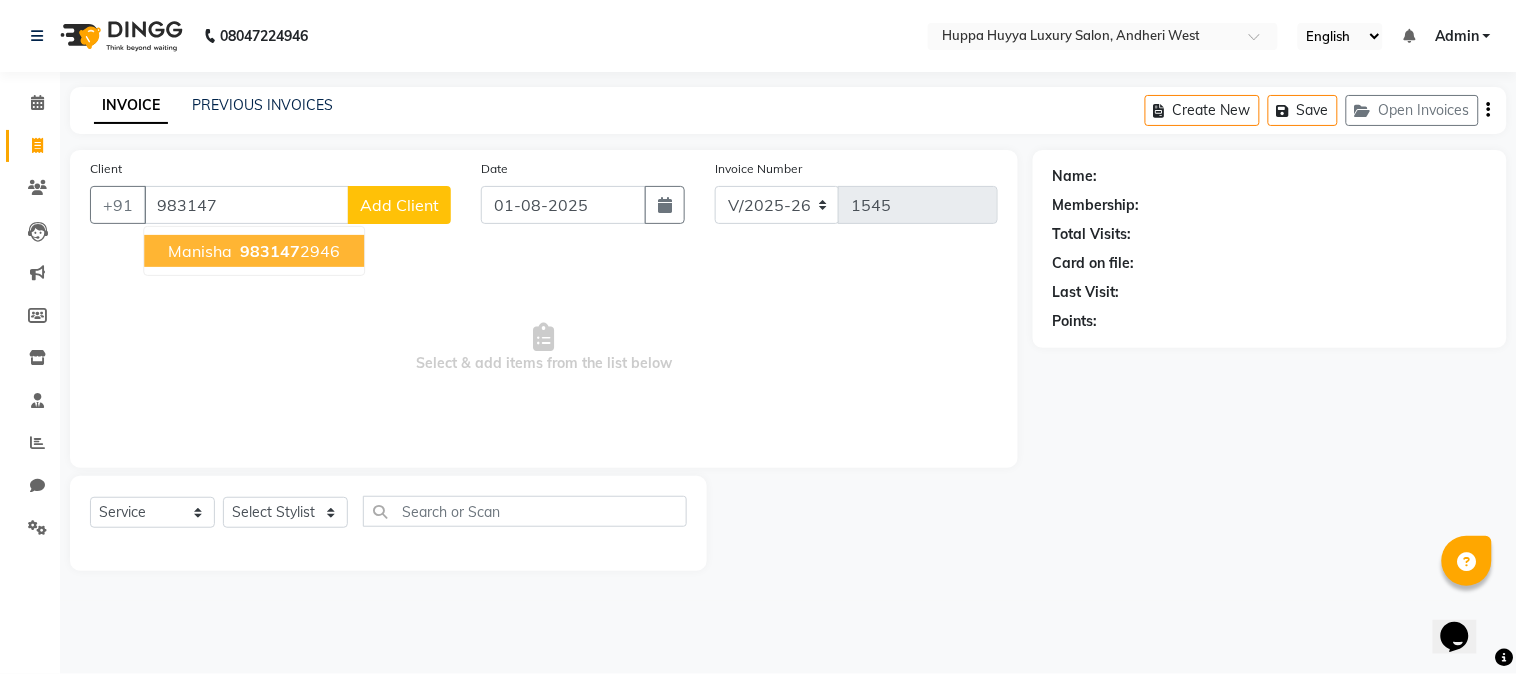 click on "983147" at bounding box center (270, 251) 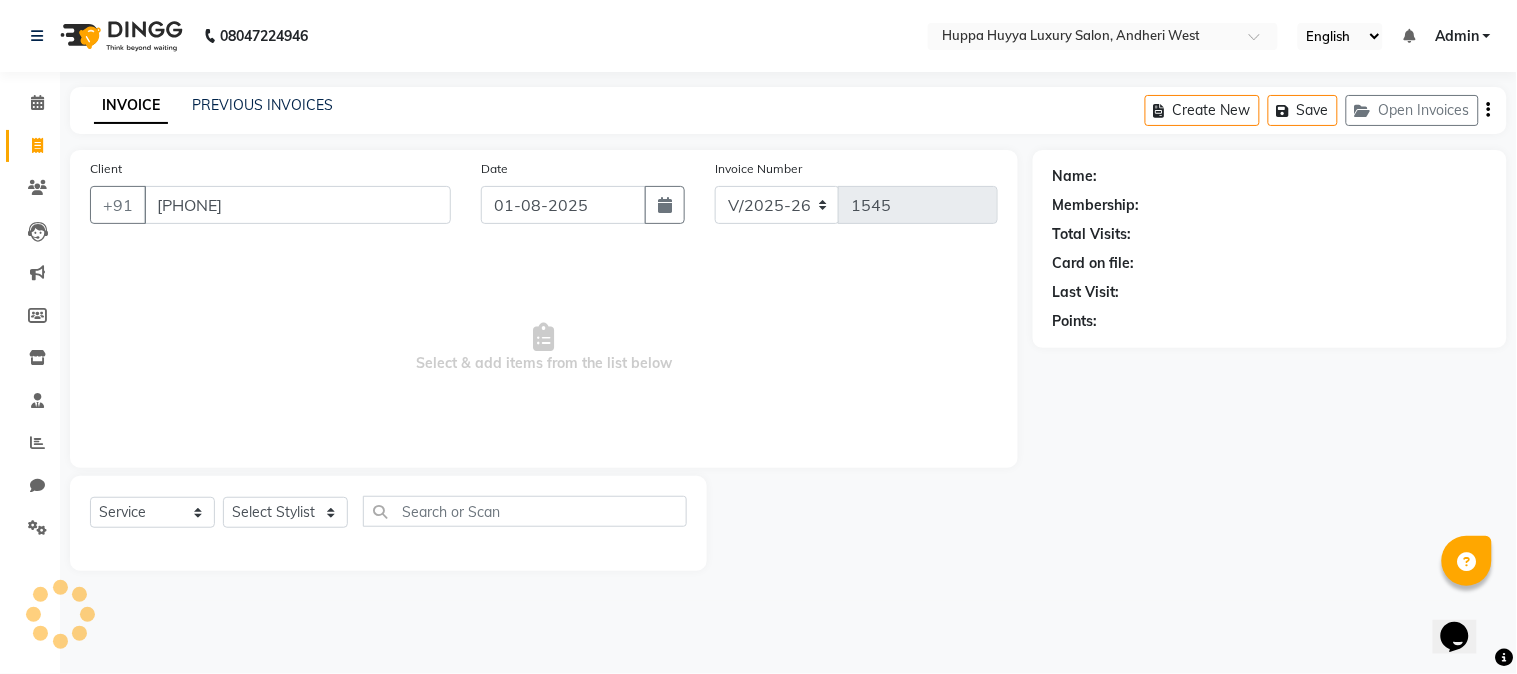 type on "[PHONE]" 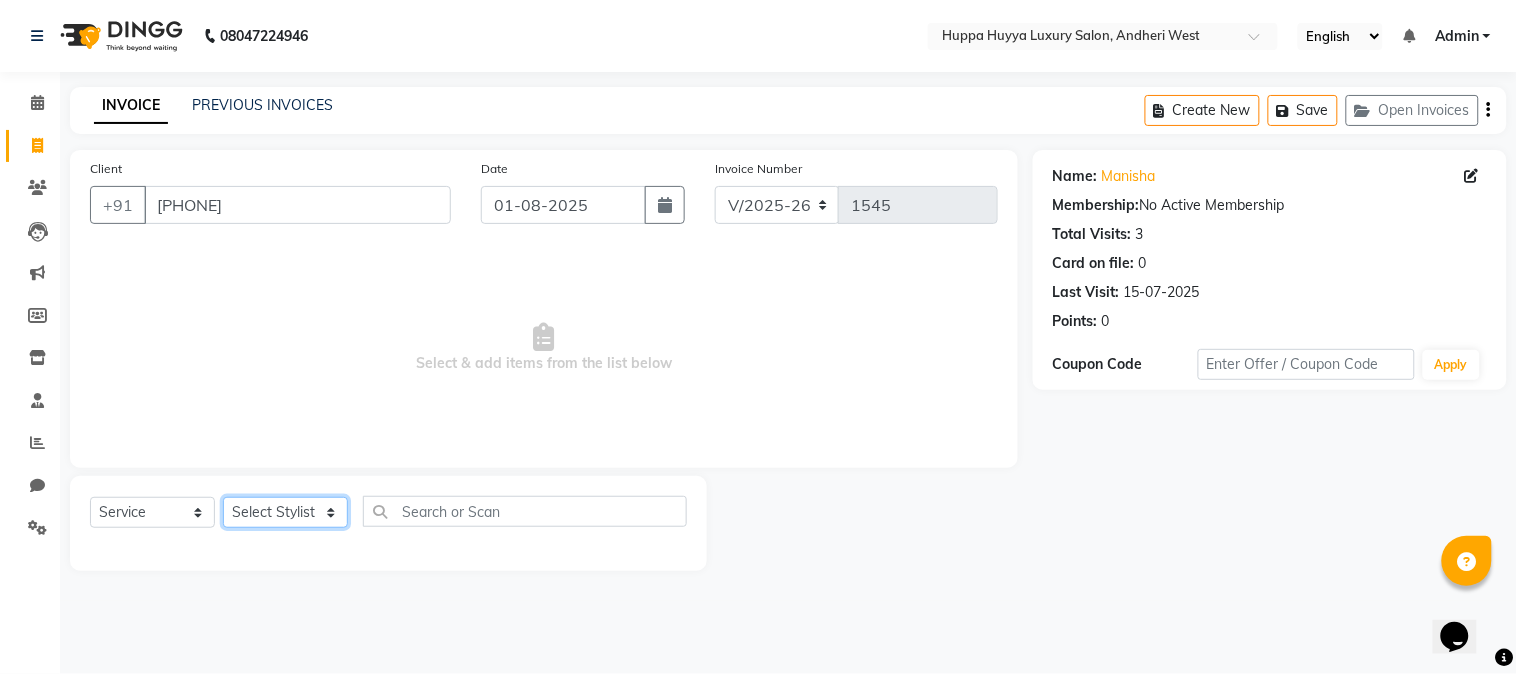 click on "Select Stylist [FIRST] [LAST] [FIRST] [LAST] [FIRST]  [LAST] Salon [FIRST] [FIRST]  [LAST]" 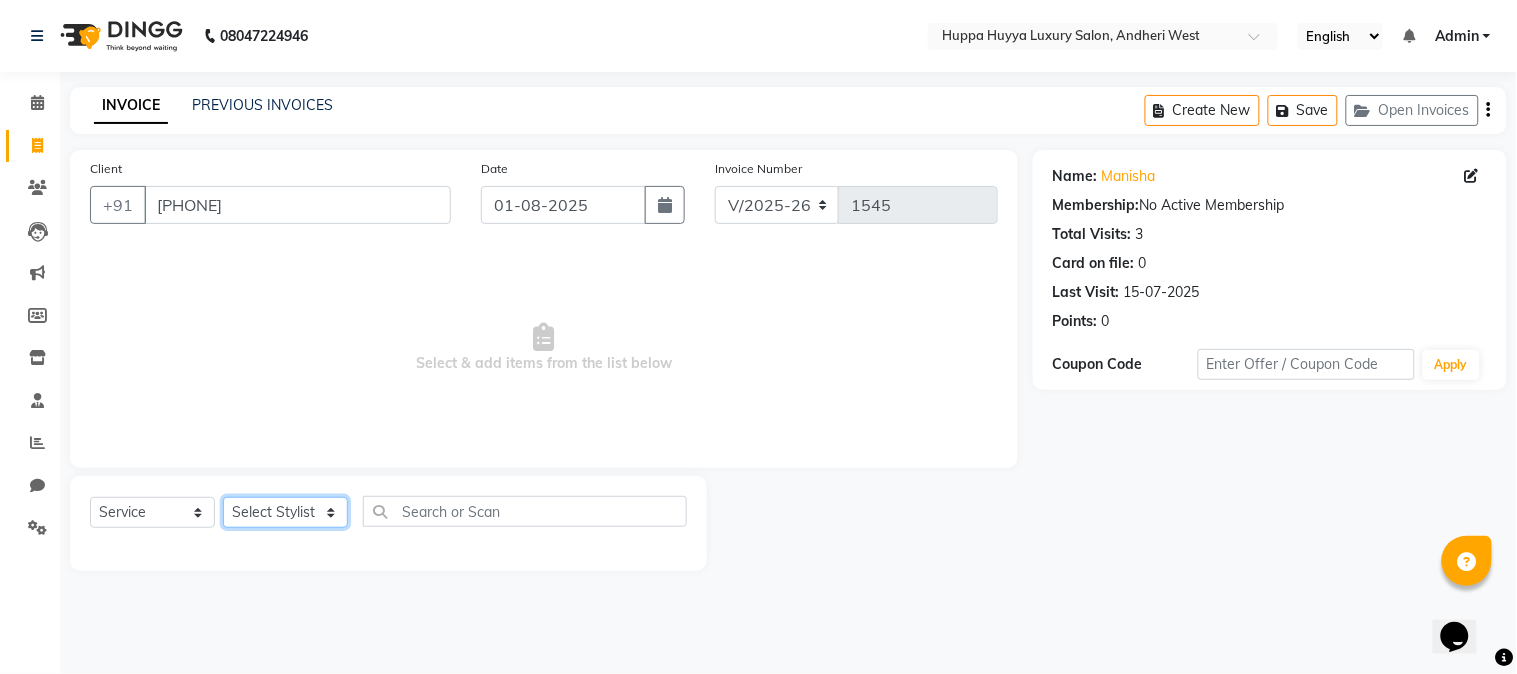 select on "69294" 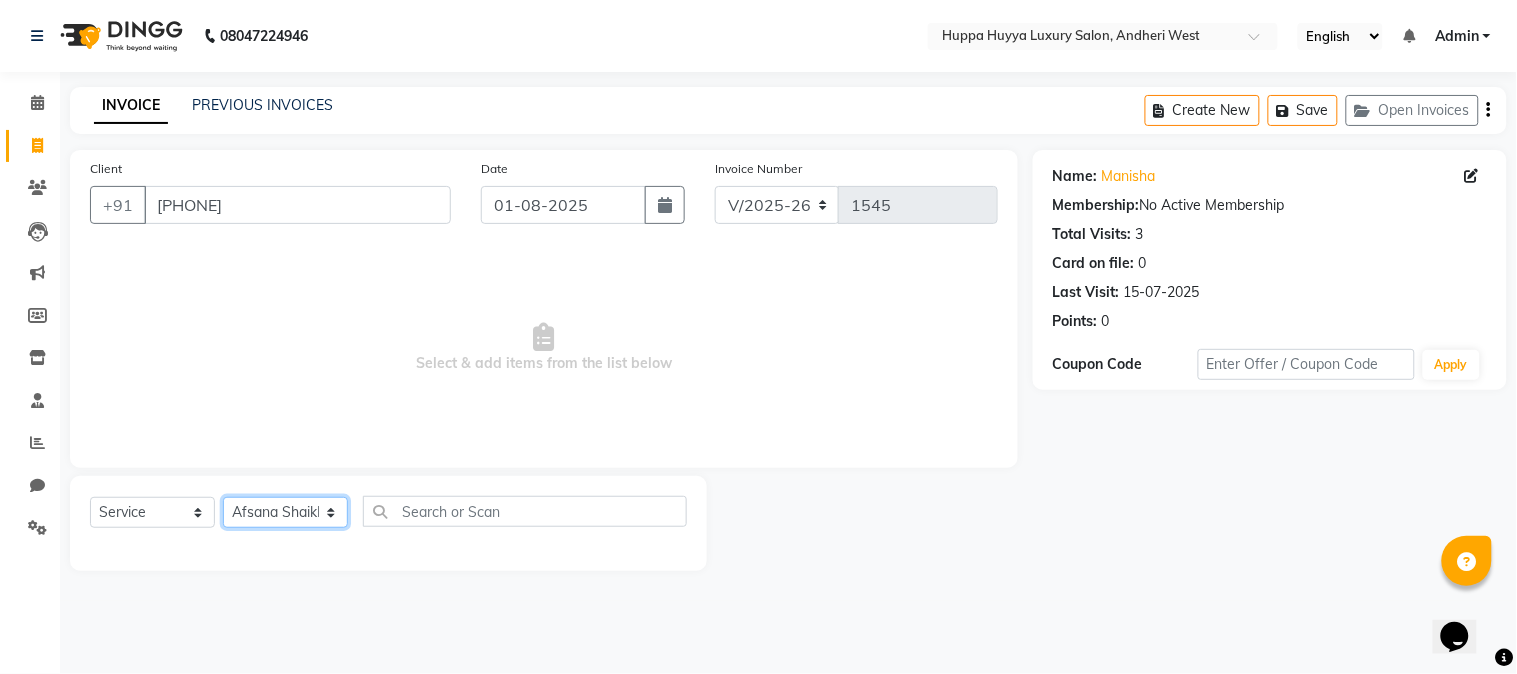 click on "Select Stylist [FIRST] [LAST] [FIRST] [LAST] [FIRST]  [LAST] Salon [FIRST] [FIRST]  [LAST]" 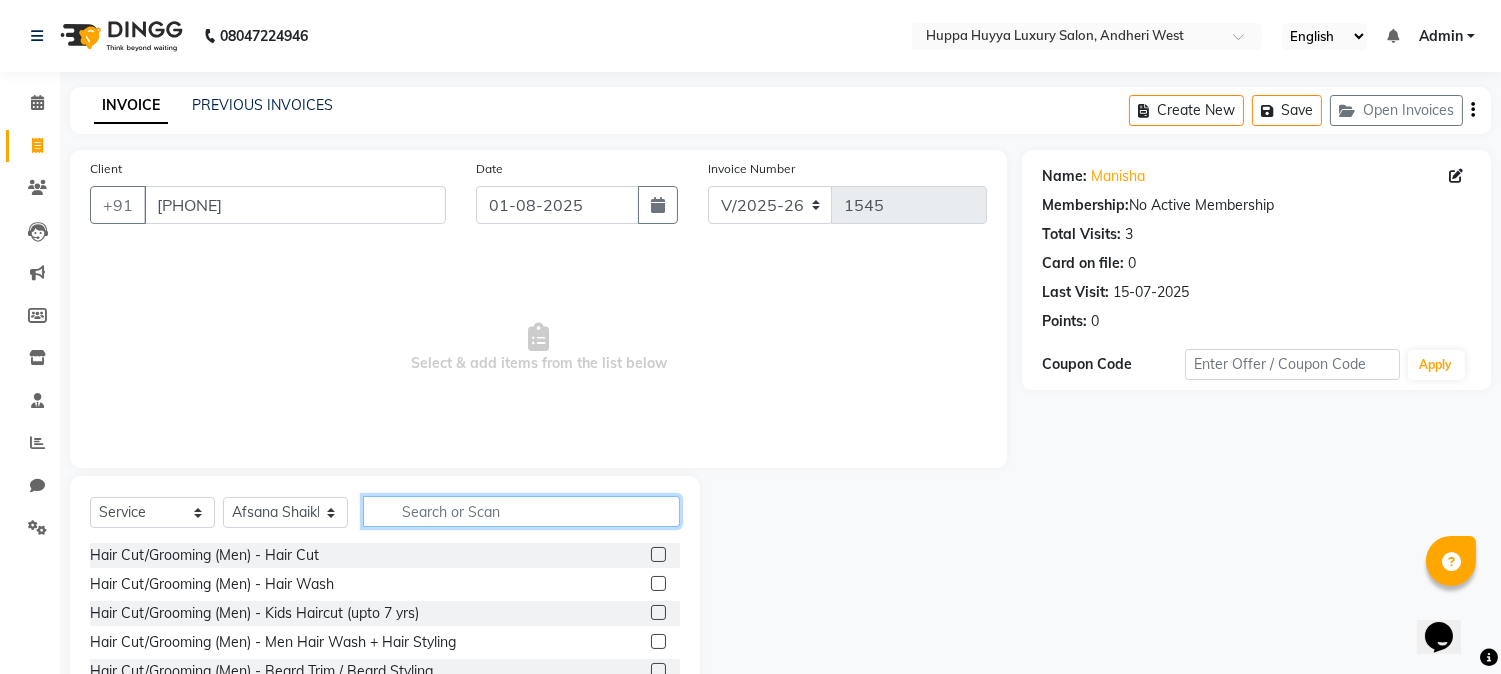 click 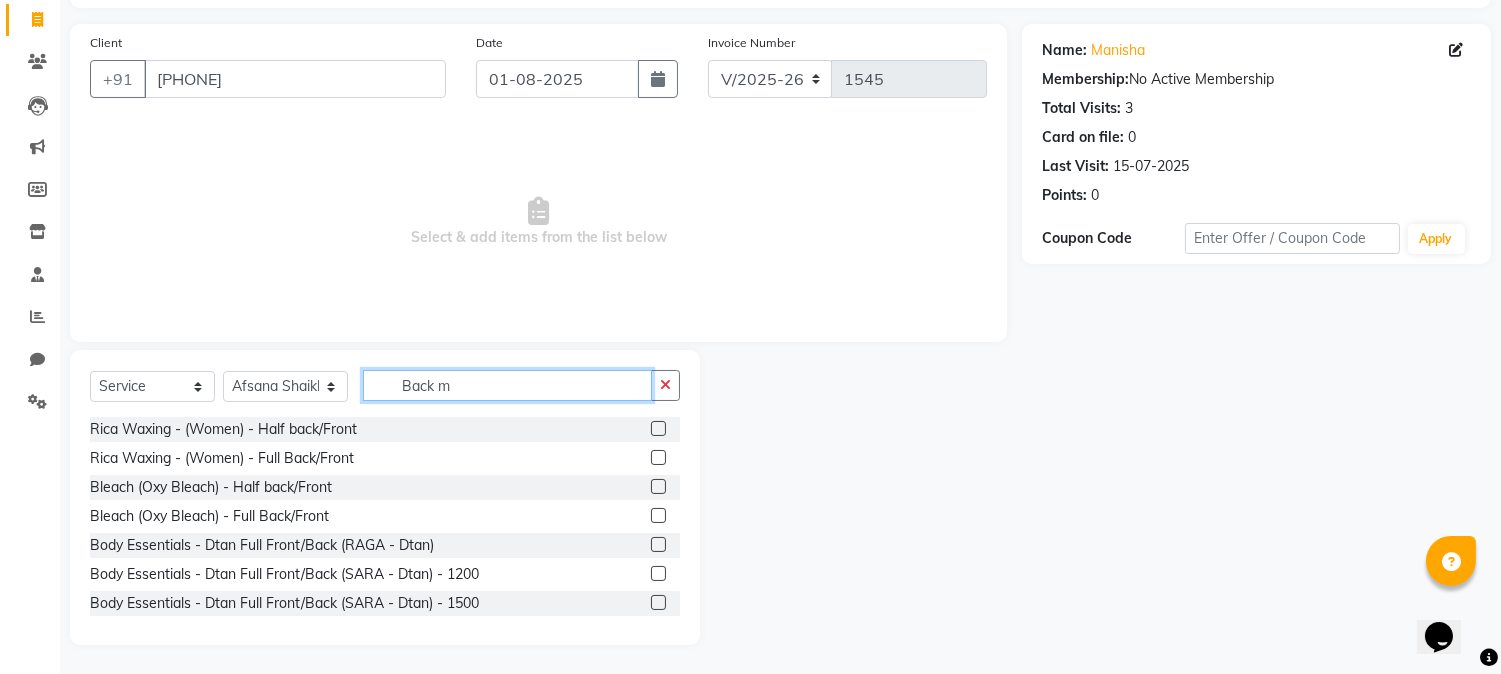 scroll, scrollTop: 0, scrollLeft: 0, axis: both 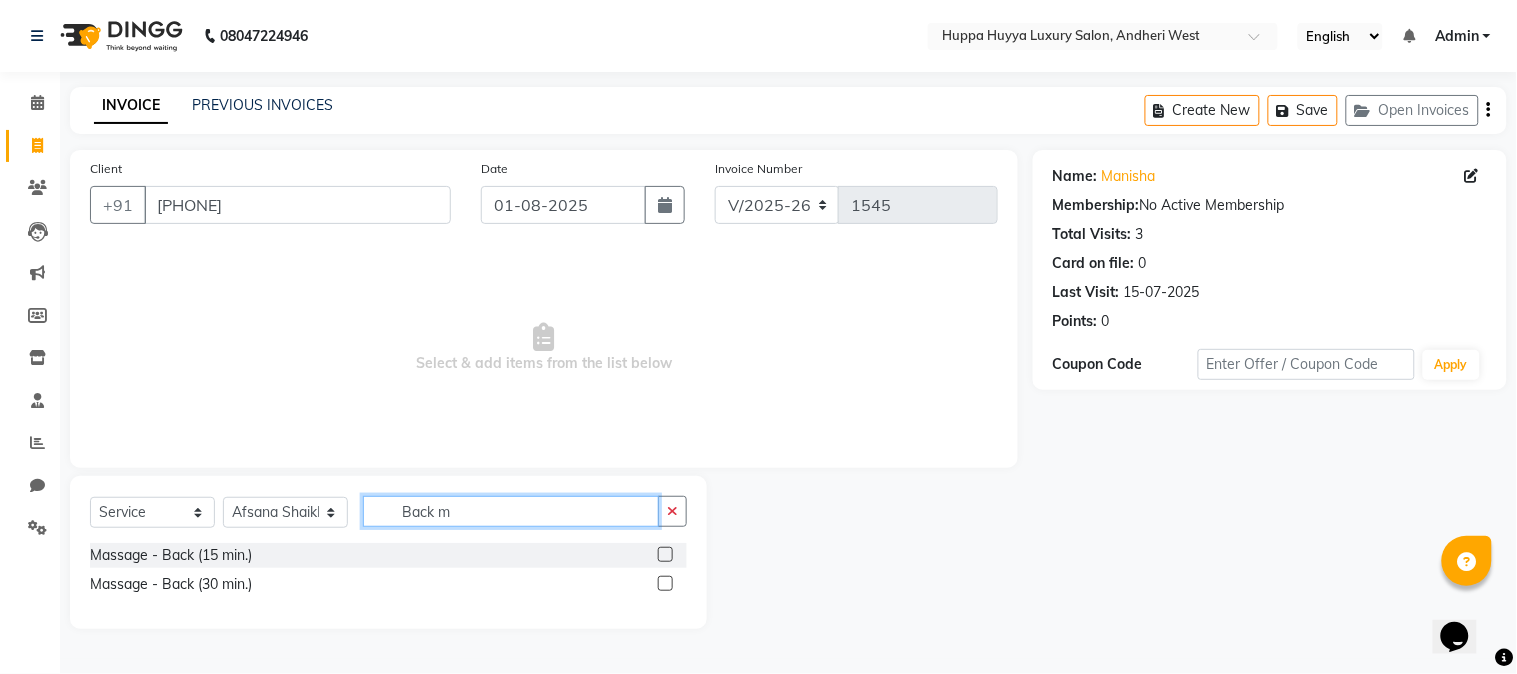 type on "Back m" 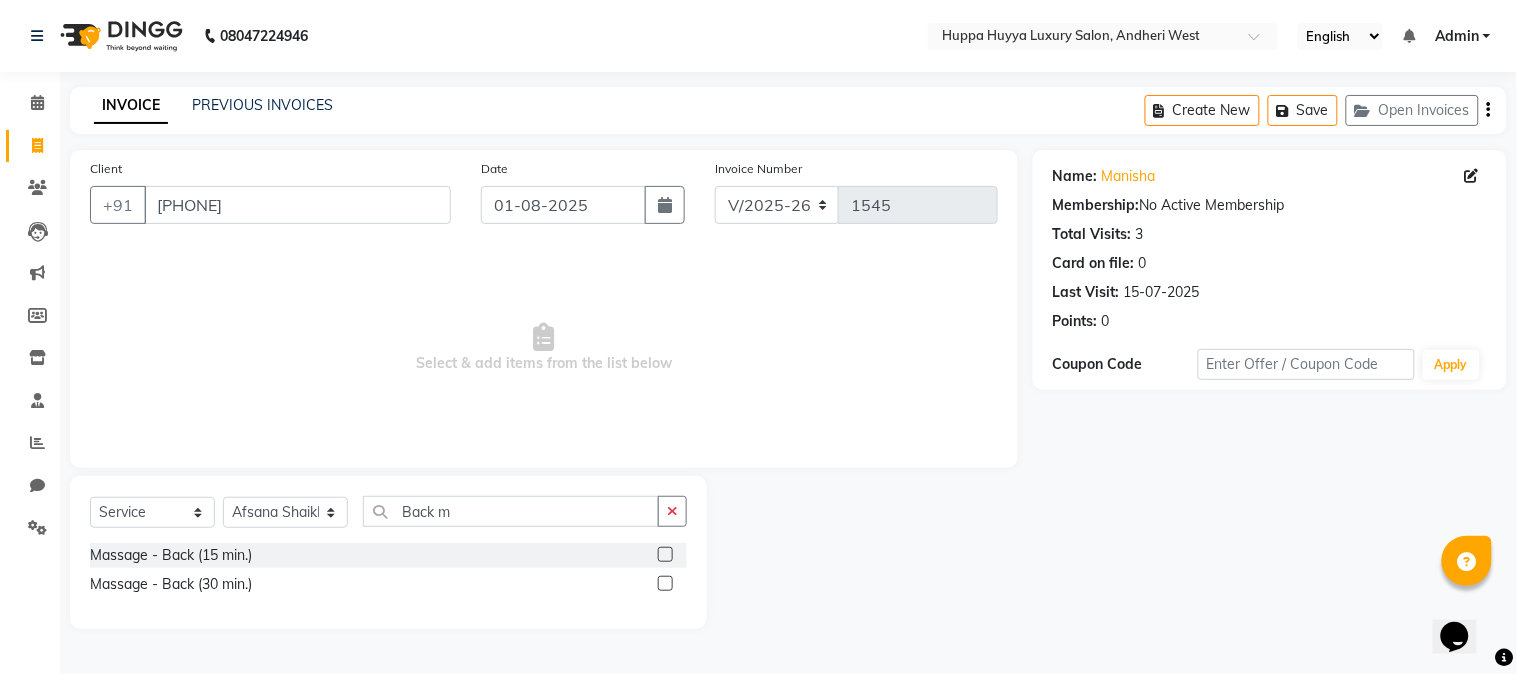 click 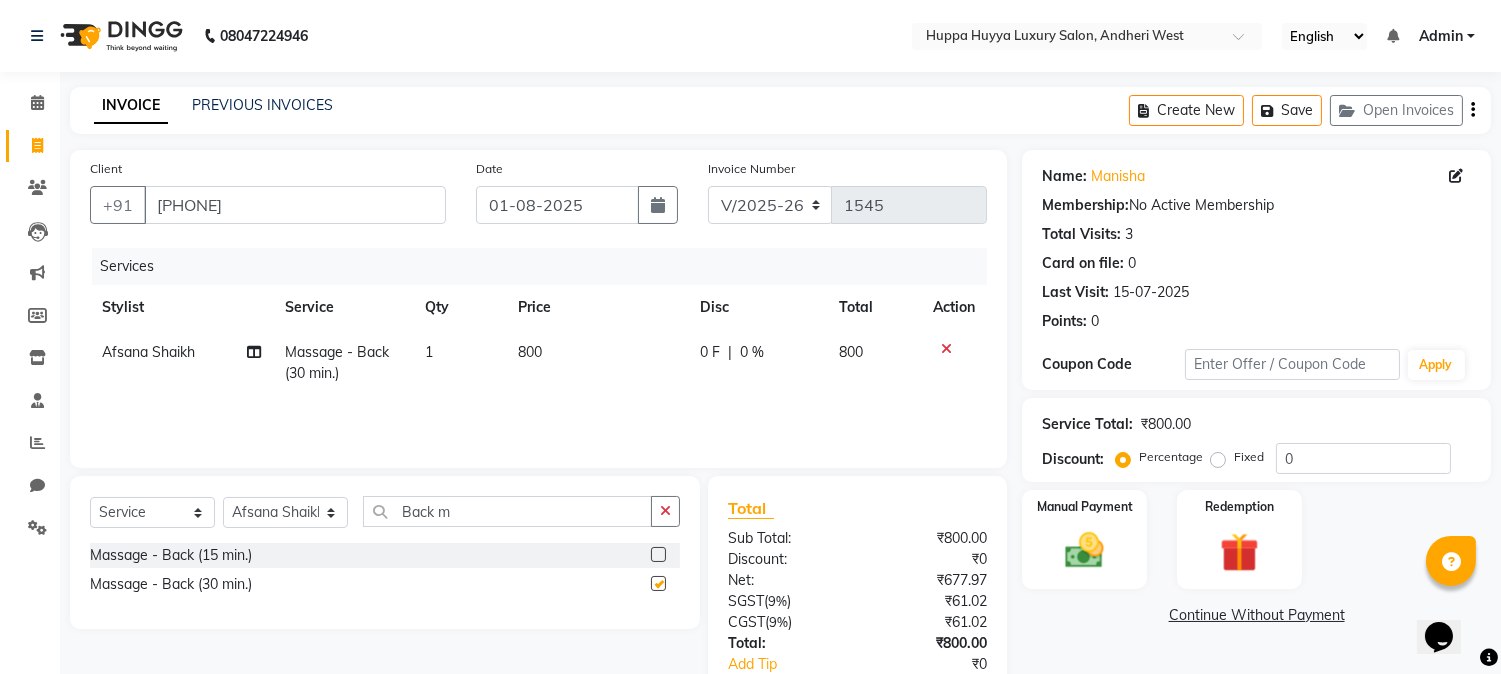 checkbox on "false" 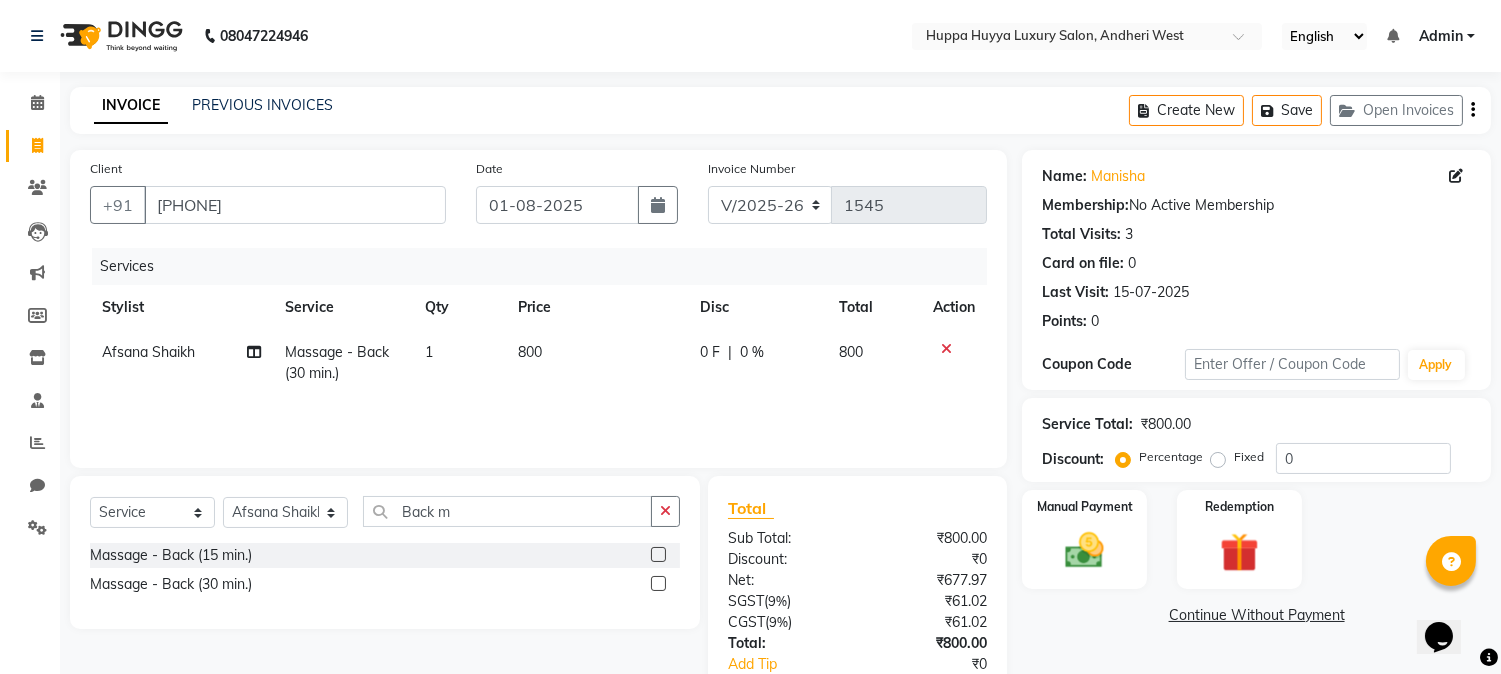 click on "800" 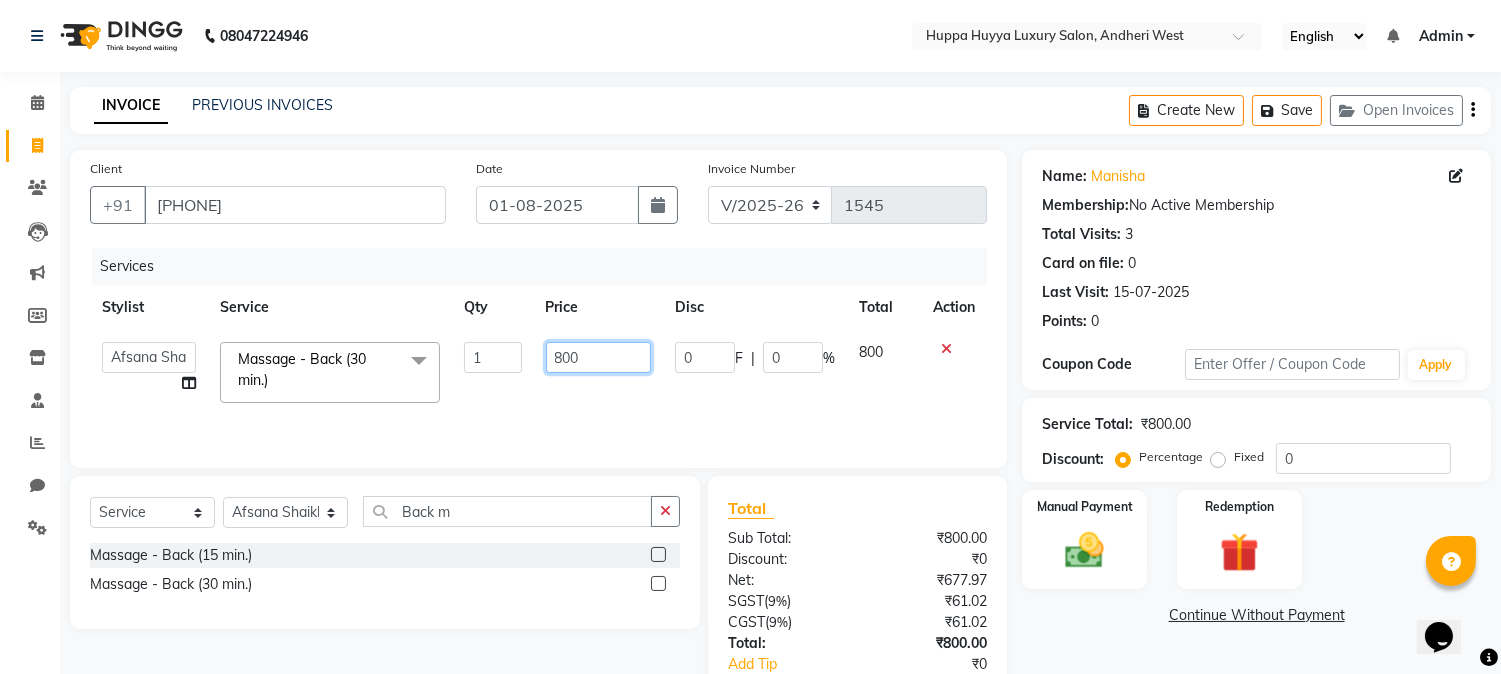 drag, startPoint x: 620, startPoint y: 357, endPoint x: 497, endPoint y: 374, distance: 124.16924 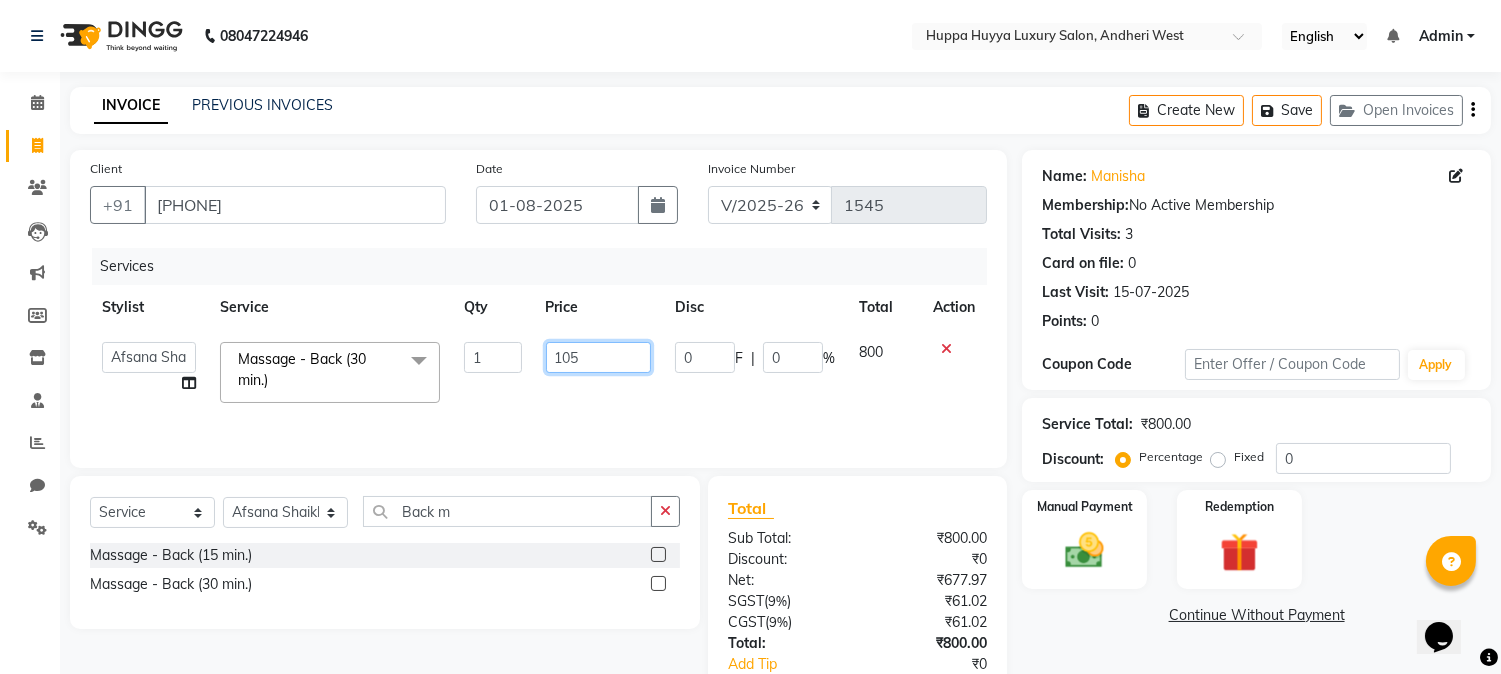 type on "1050" 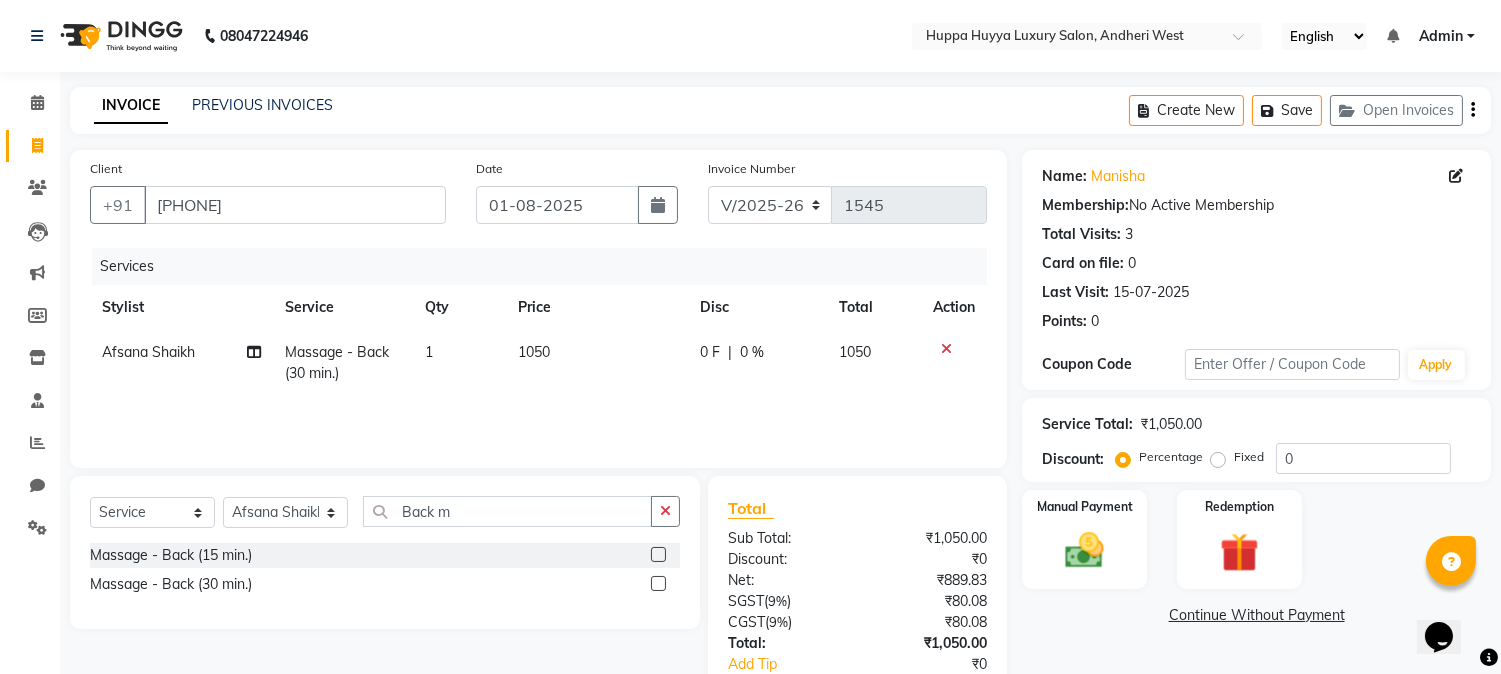click 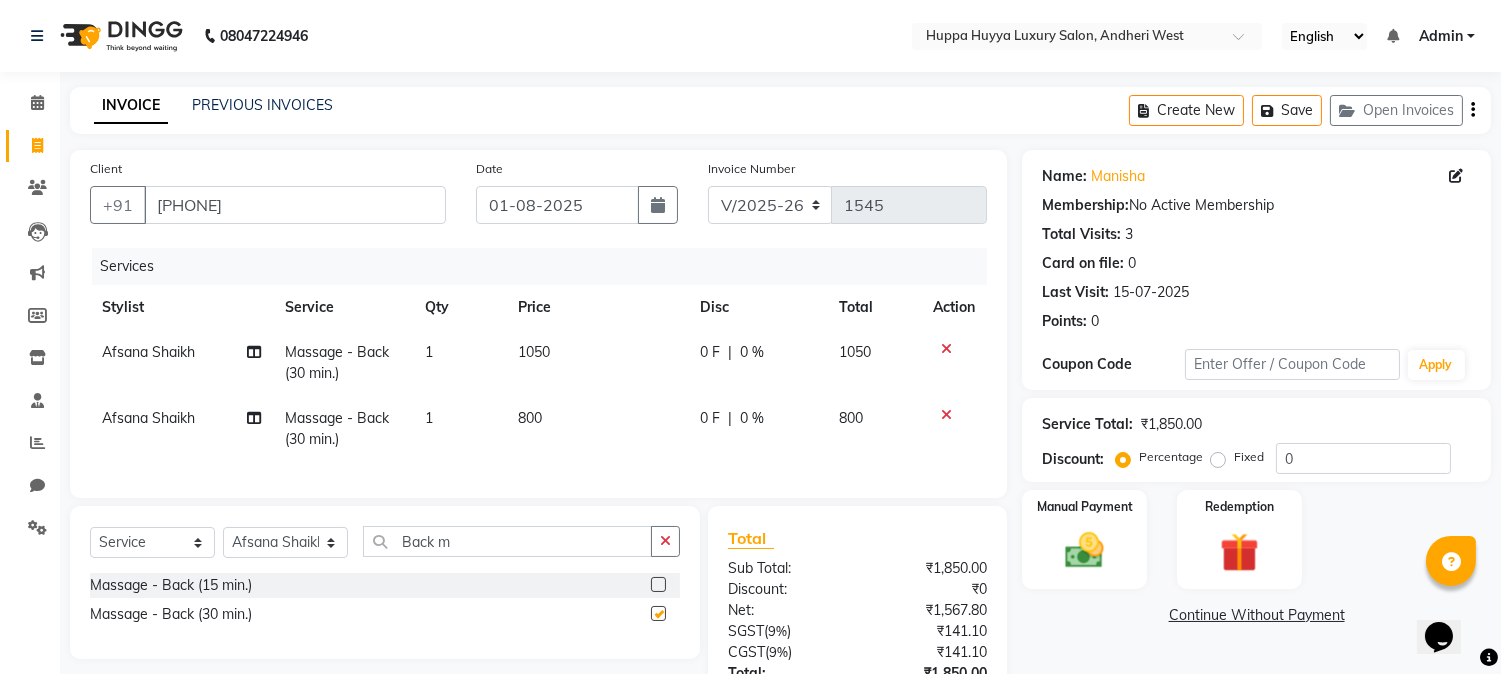 checkbox on "false" 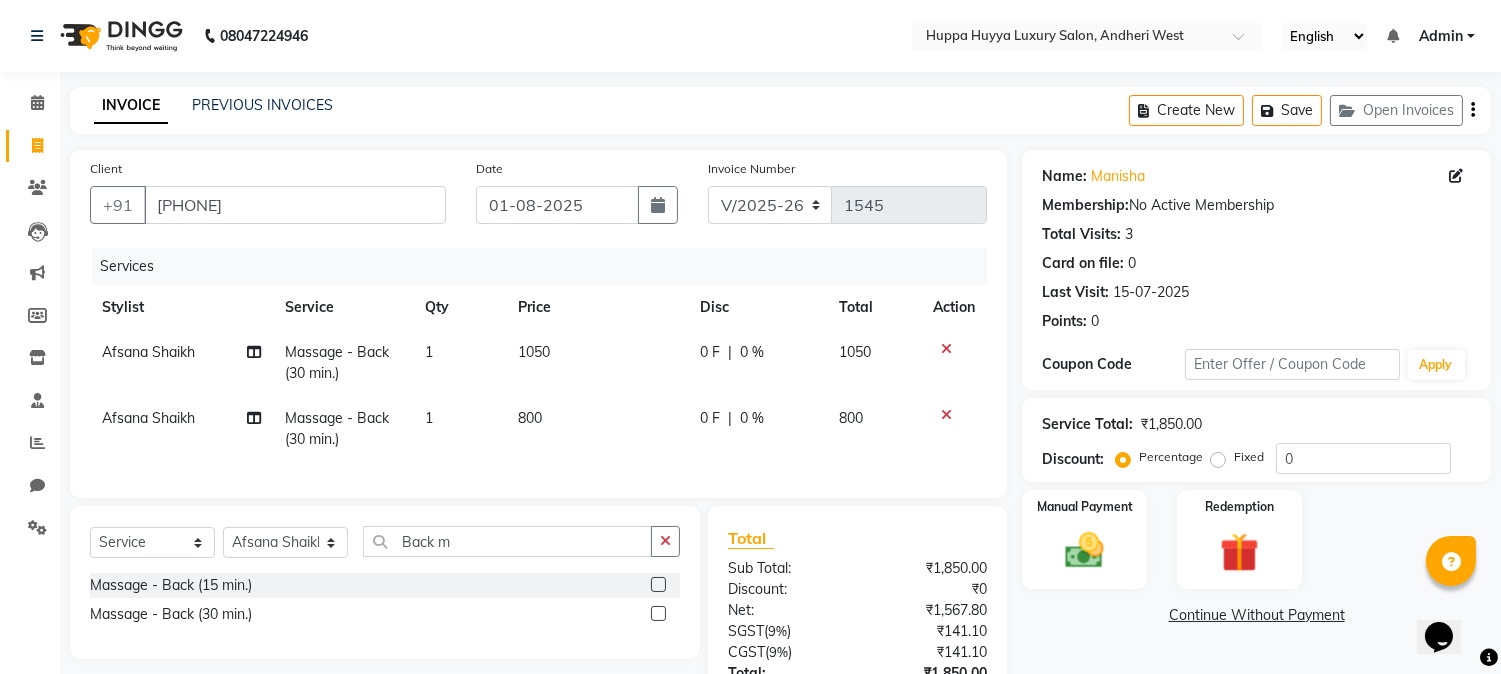 click on "800" 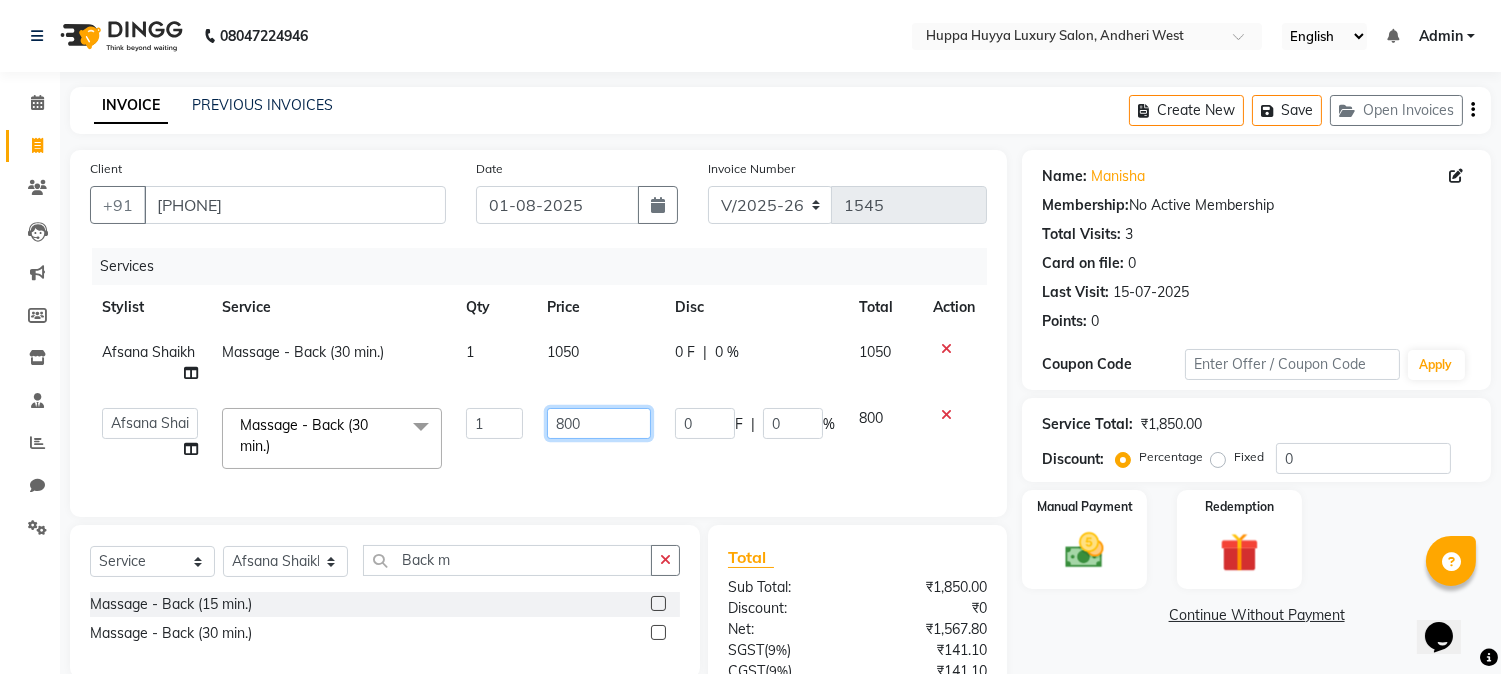 click on "800" 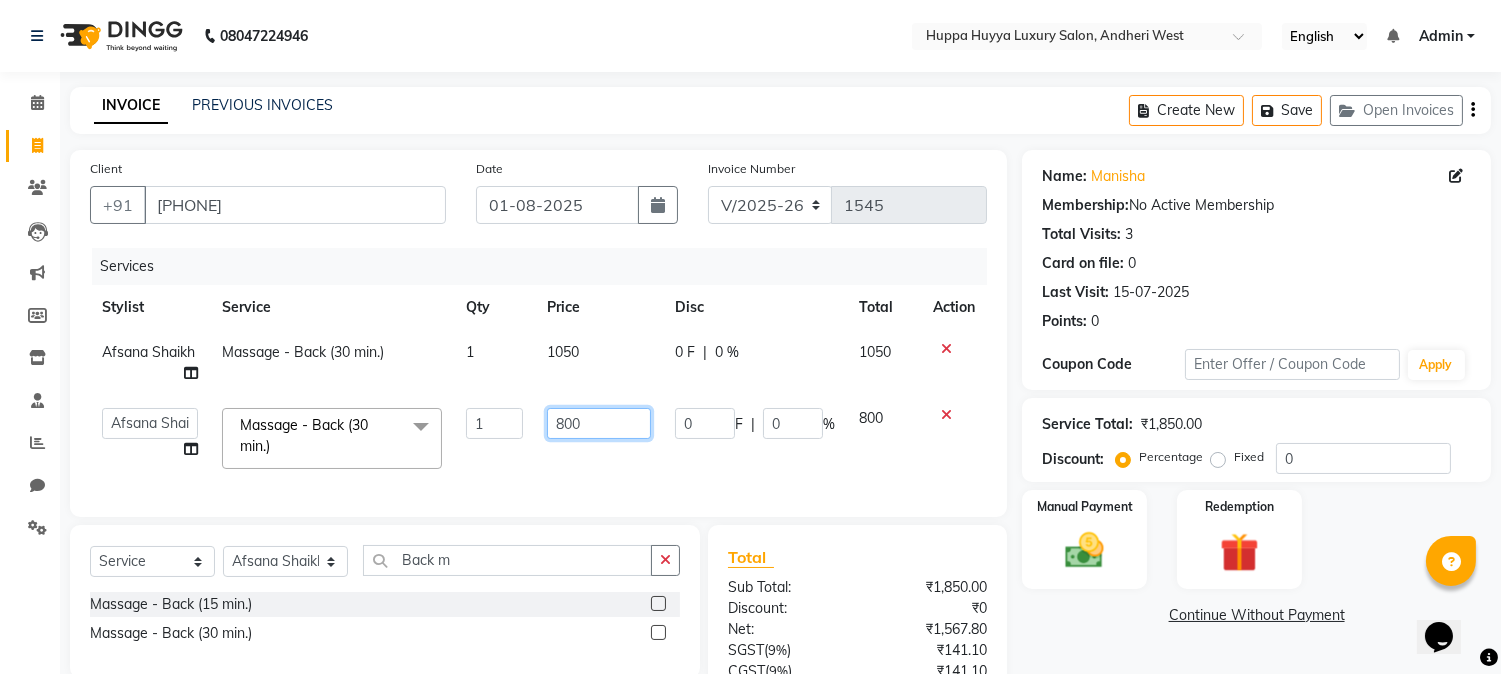 drag, startPoint x: 593, startPoint y: 423, endPoint x: 533, endPoint y: 424, distance: 60.00833 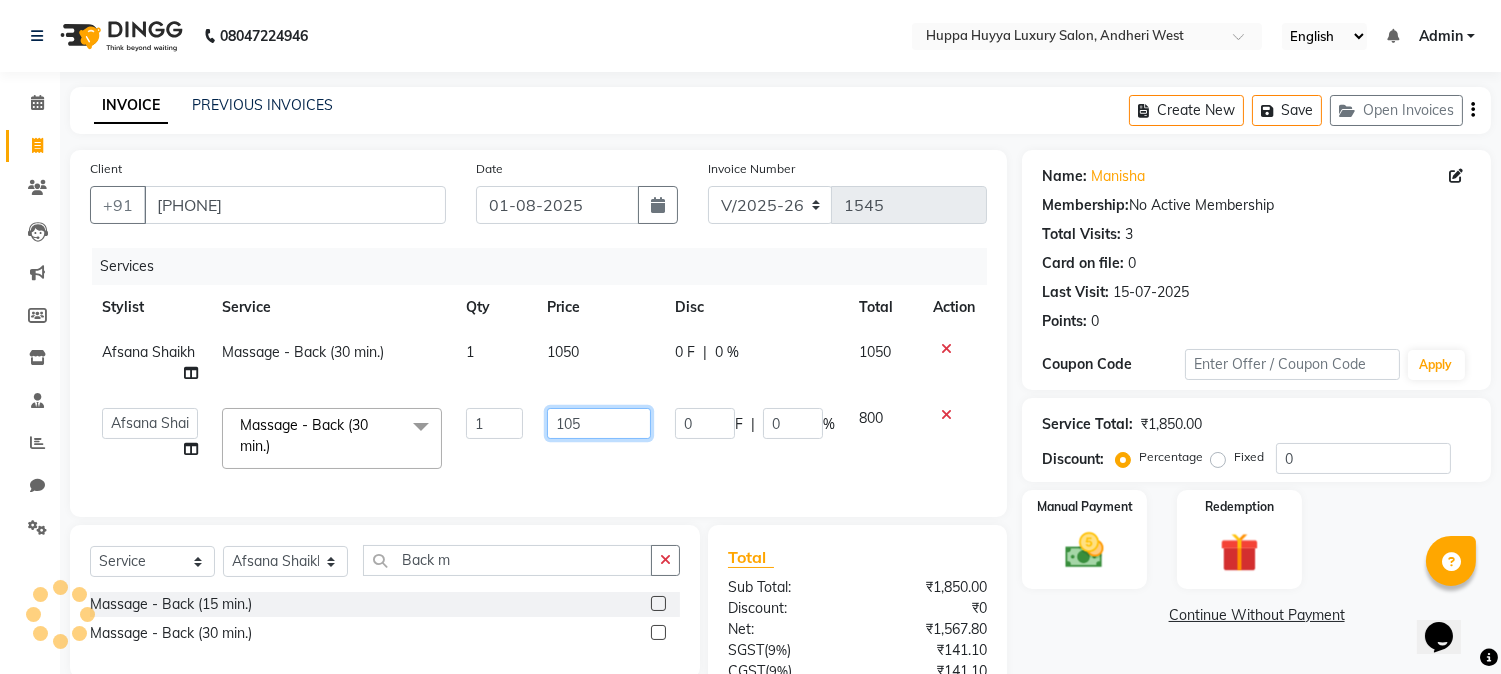 type on "1050" 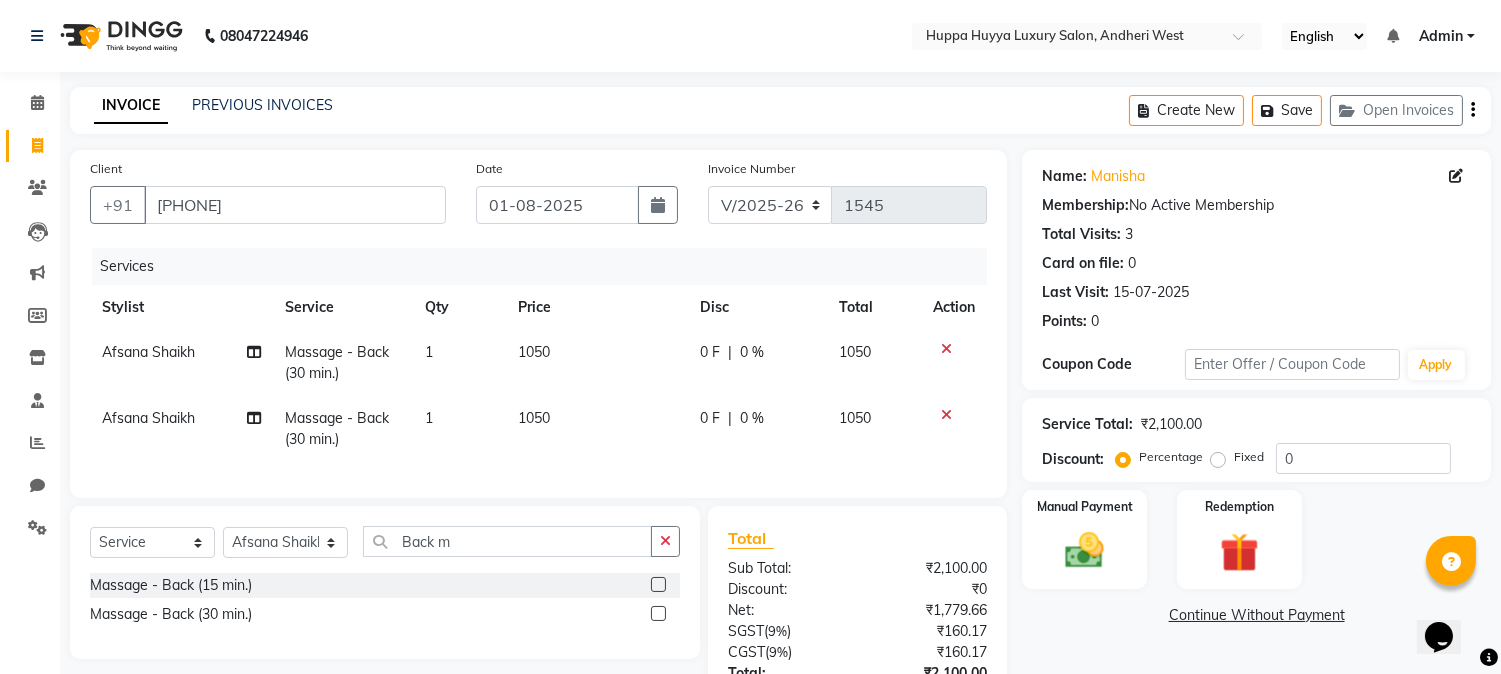 click on "Services Stylist Service Qty Price Disc Total Action [FIRST] [LAST] Massage - Back (30 min.) 1 1050 0 F | 0 % 1050 [FIRST] [LAST] Massage - Back (30 min.) 1 1050 0 F | 0 % 1050" 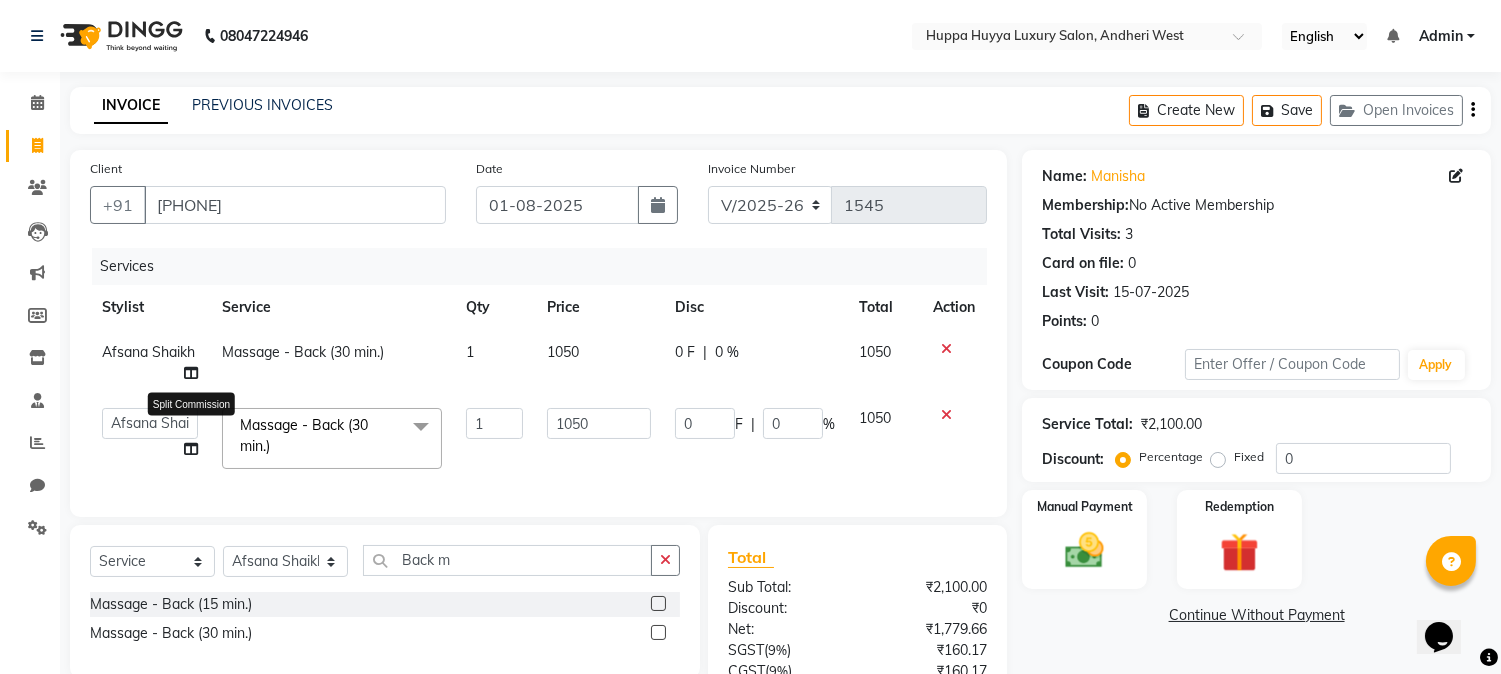 click 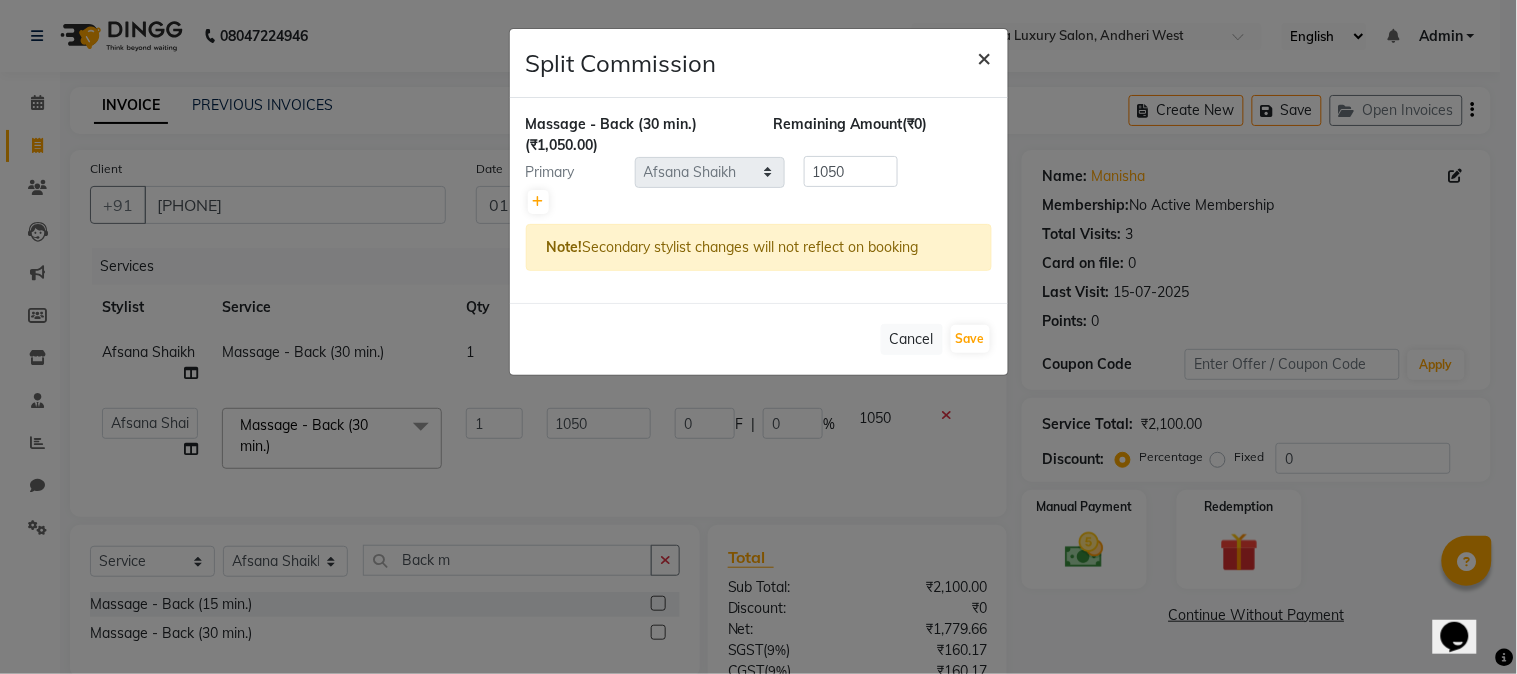 click on "×" 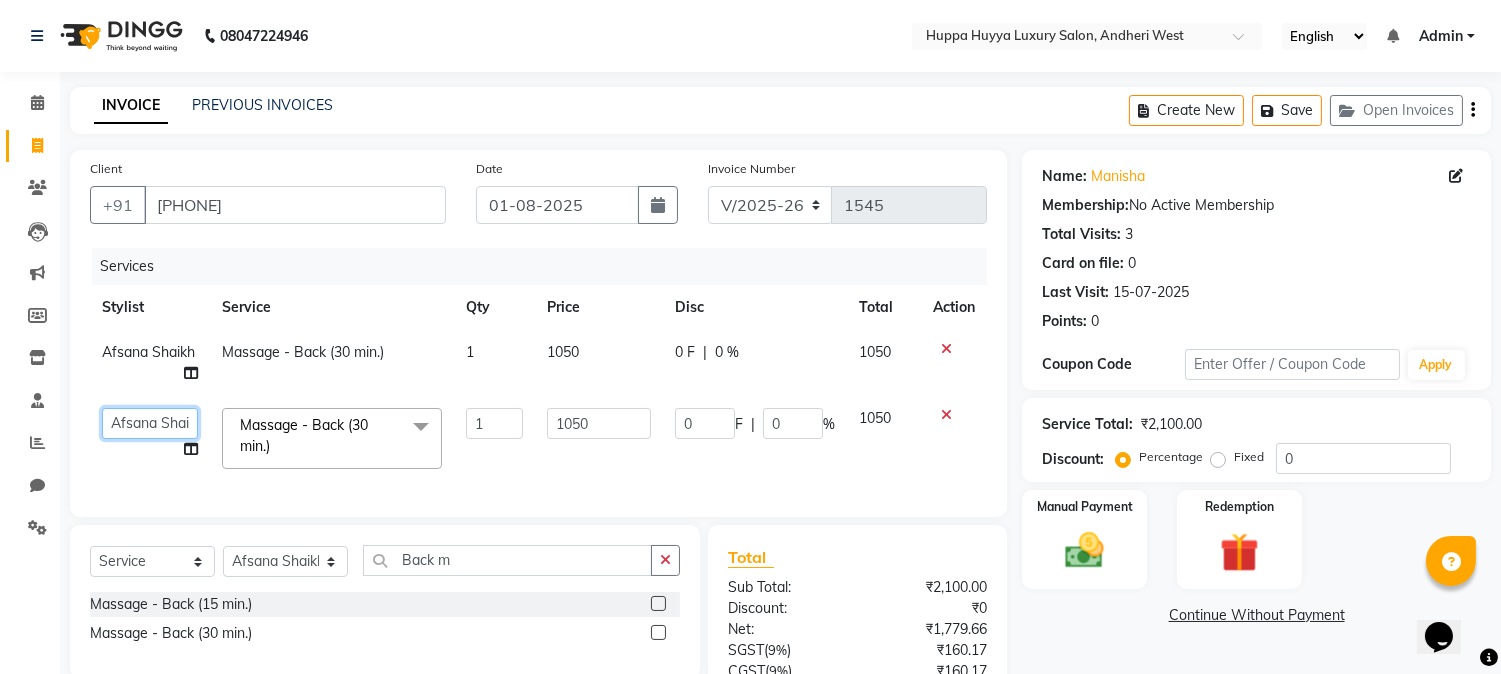 click on "[FIRST] [LAST]   [FIRST] [LAST]   [FIRST]  [LAST]   Salon   [FIRST]   [FIRST]  [LAST]" 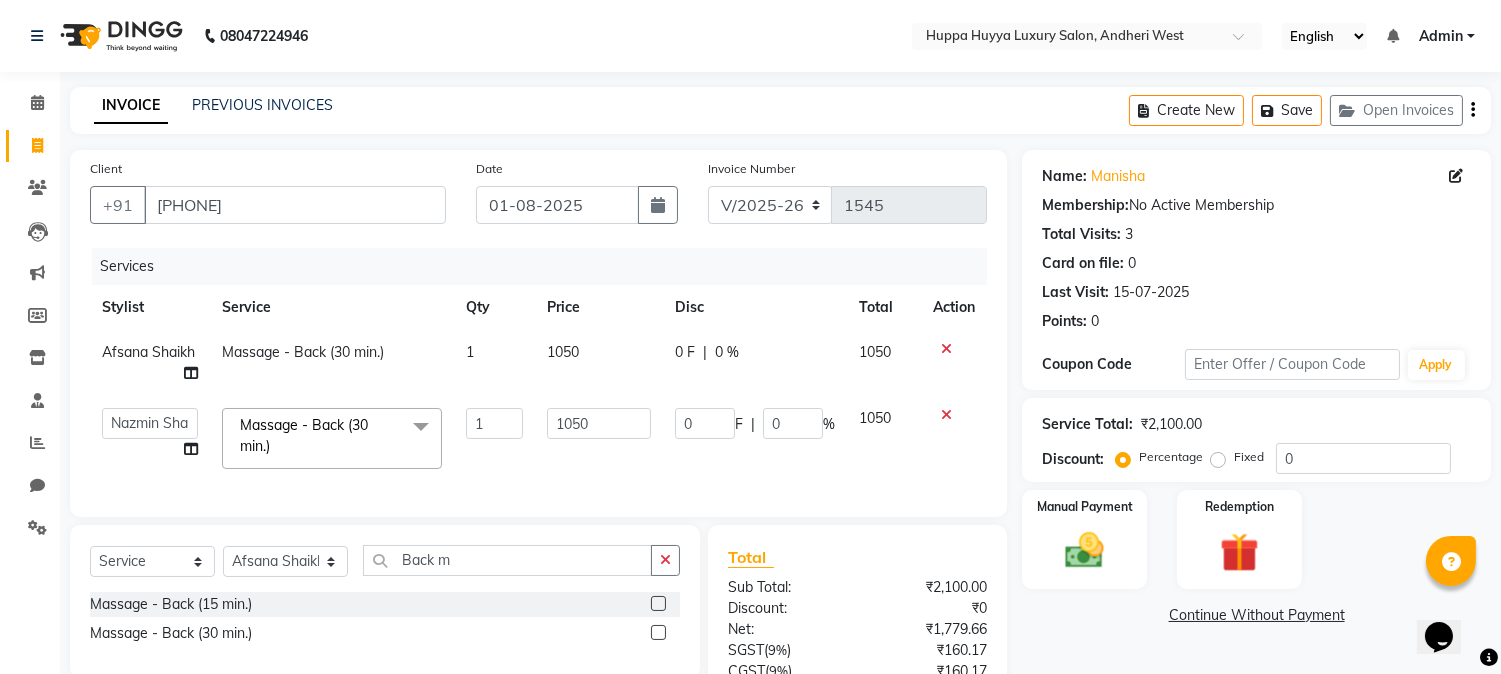select on "69292" 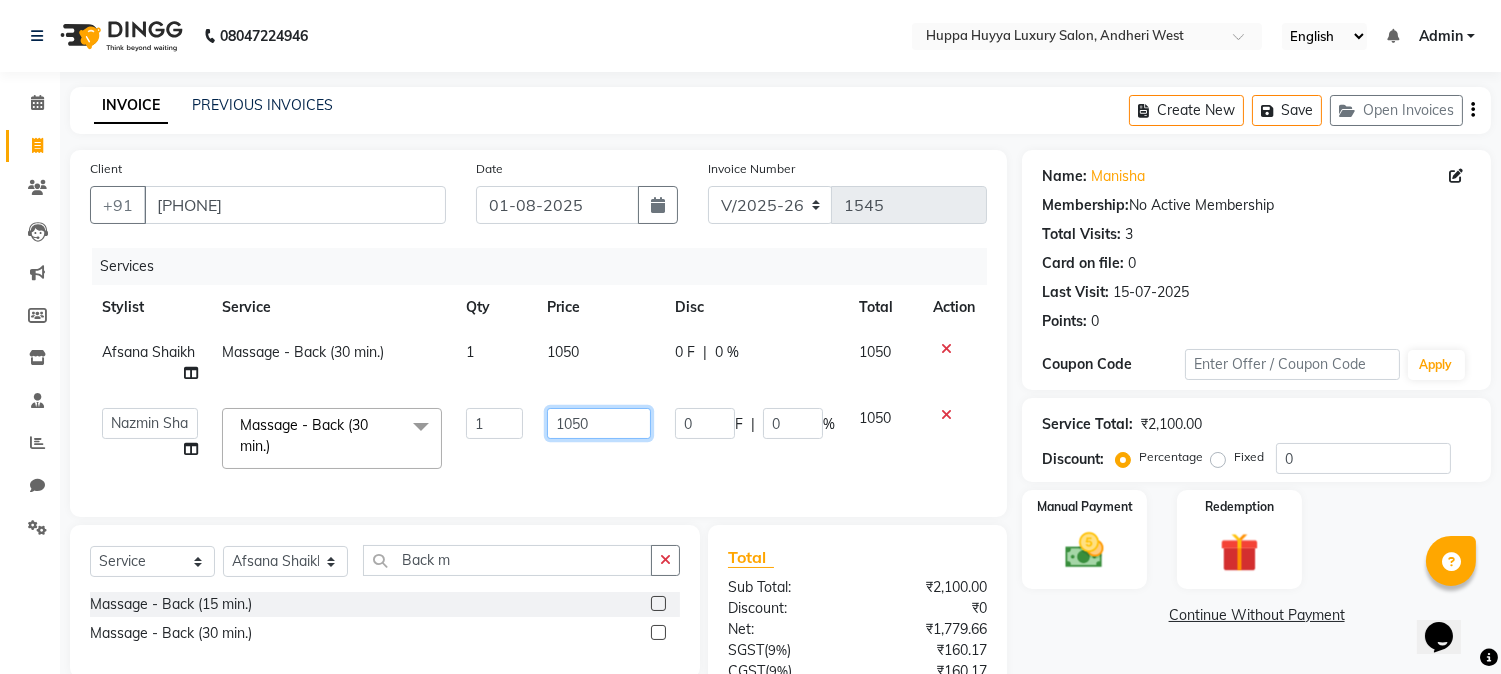 click on "1050" 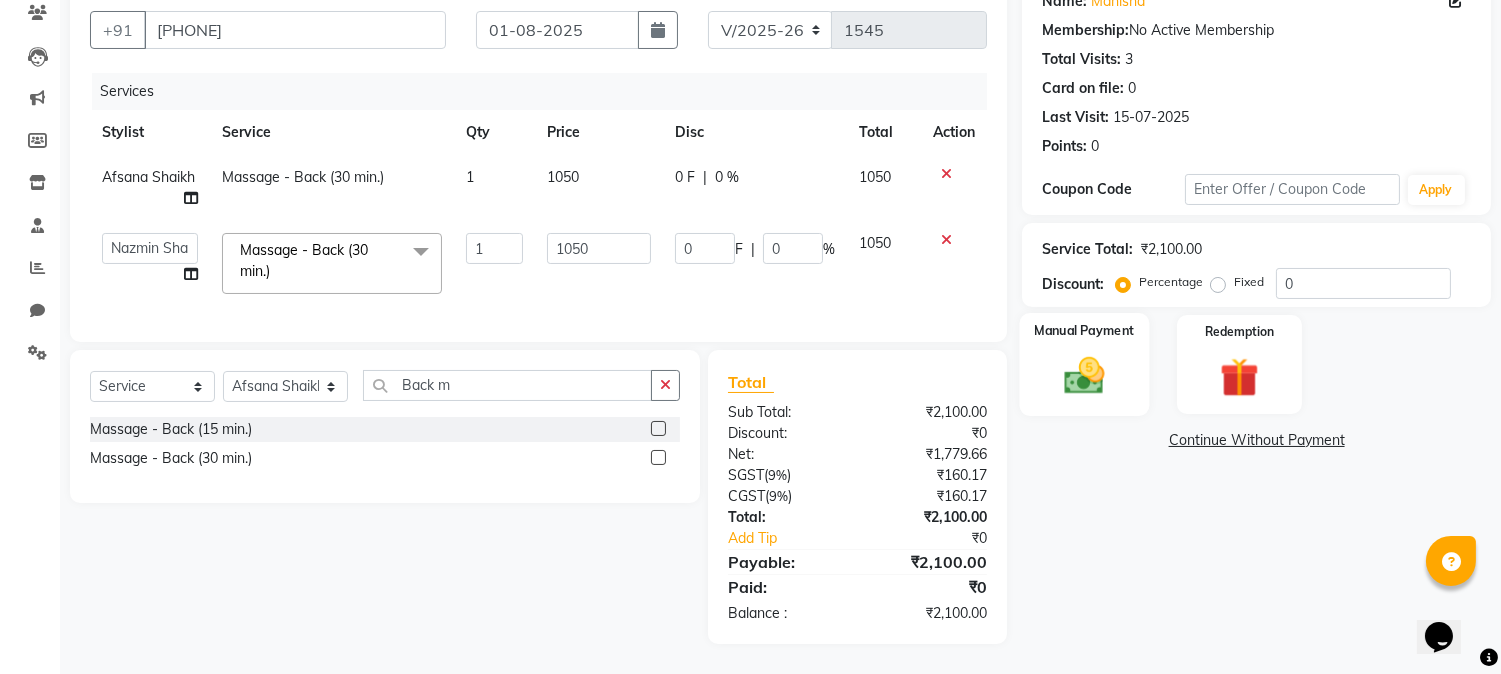scroll, scrollTop: 172, scrollLeft: 0, axis: vertical 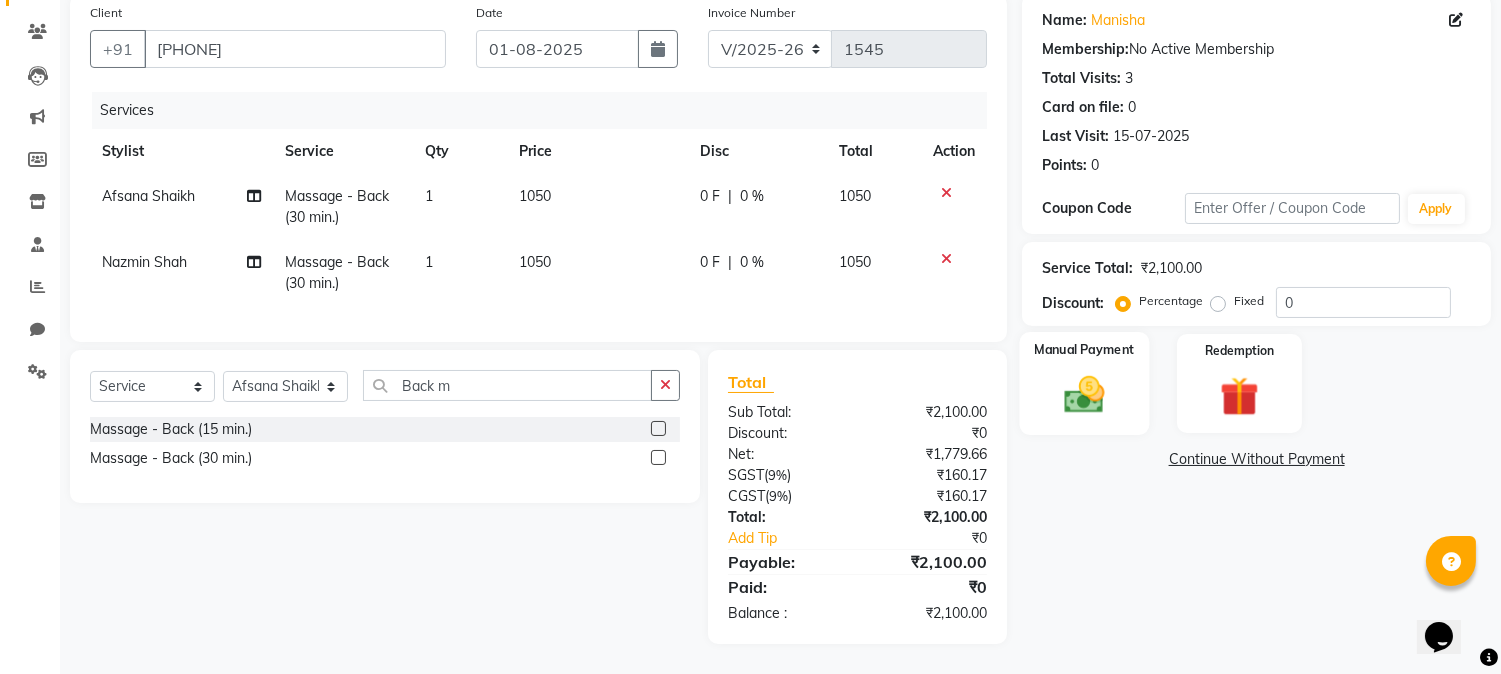 click 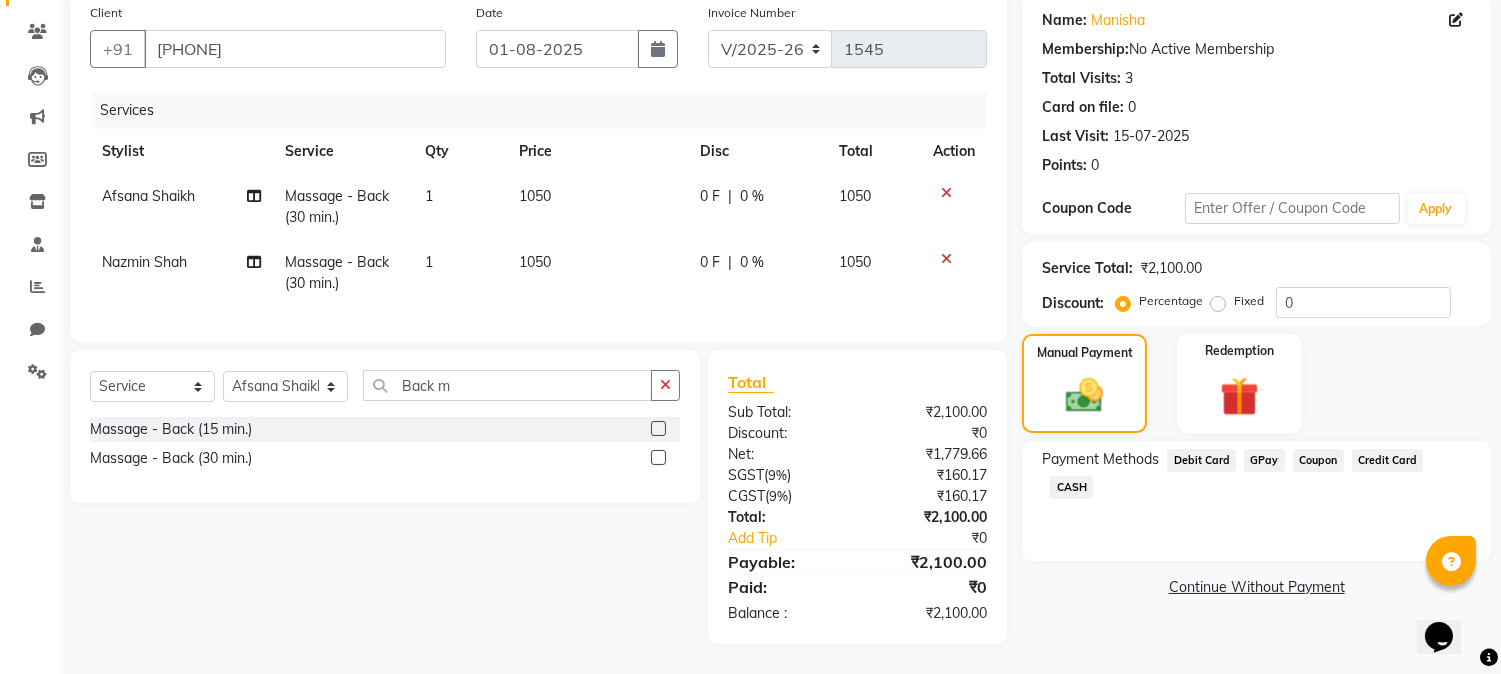 click on "GPay" 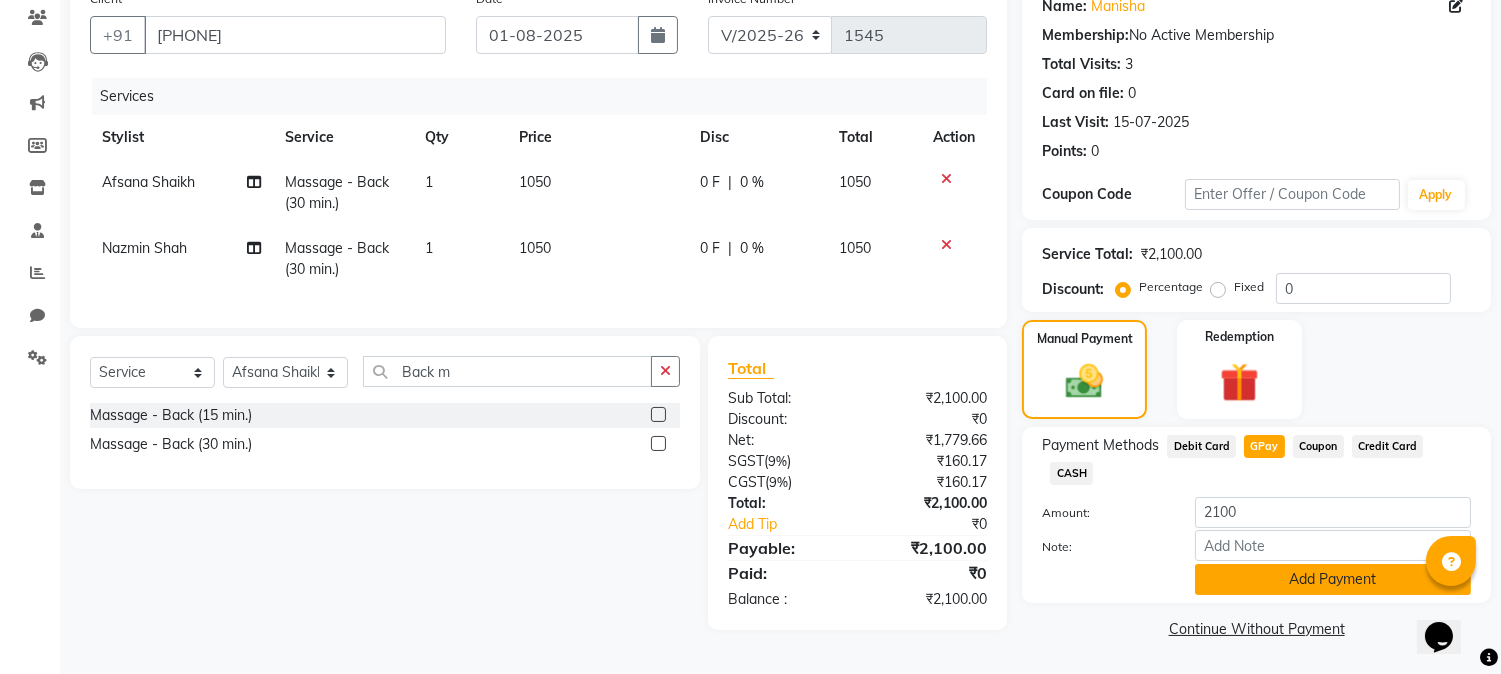 click on "Add Payment" 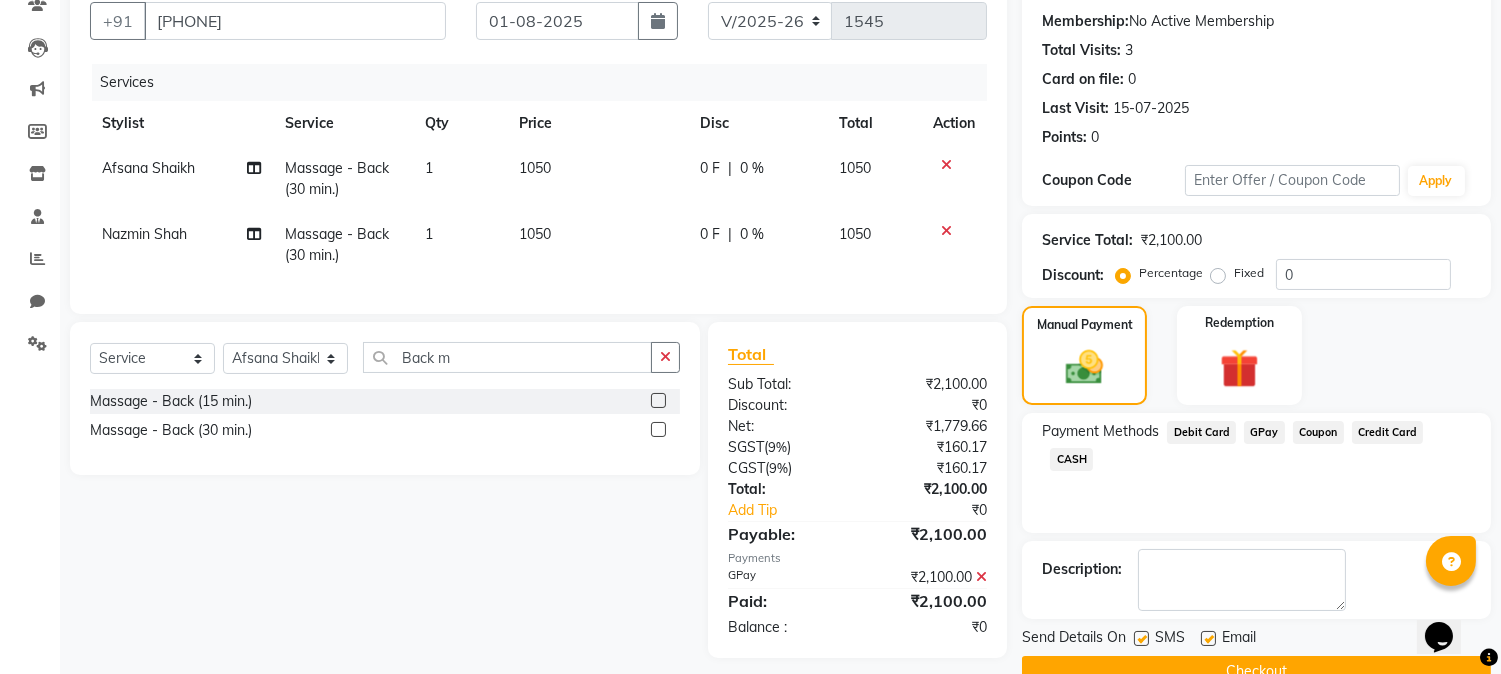 scroll, scrollTop: 225, scrollLeft: 0, axis: vertical 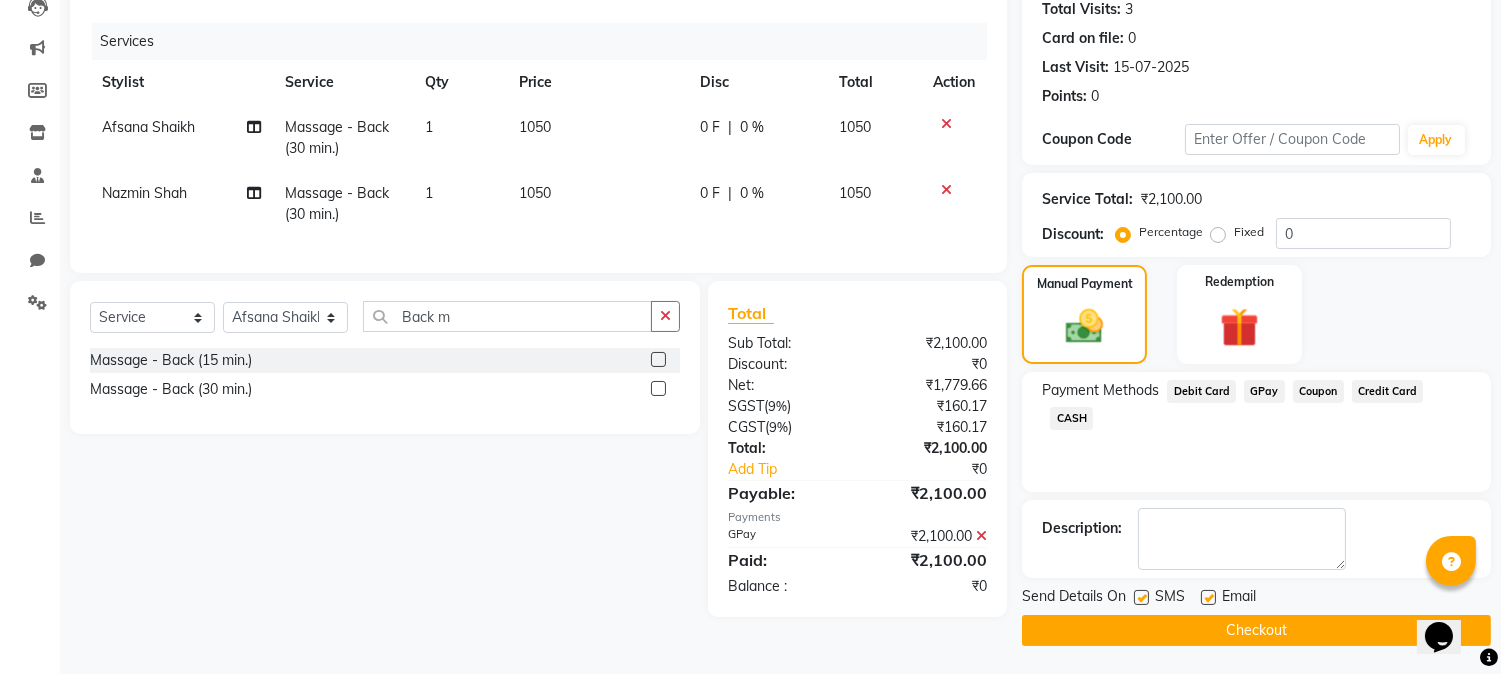 click on "Checkout" 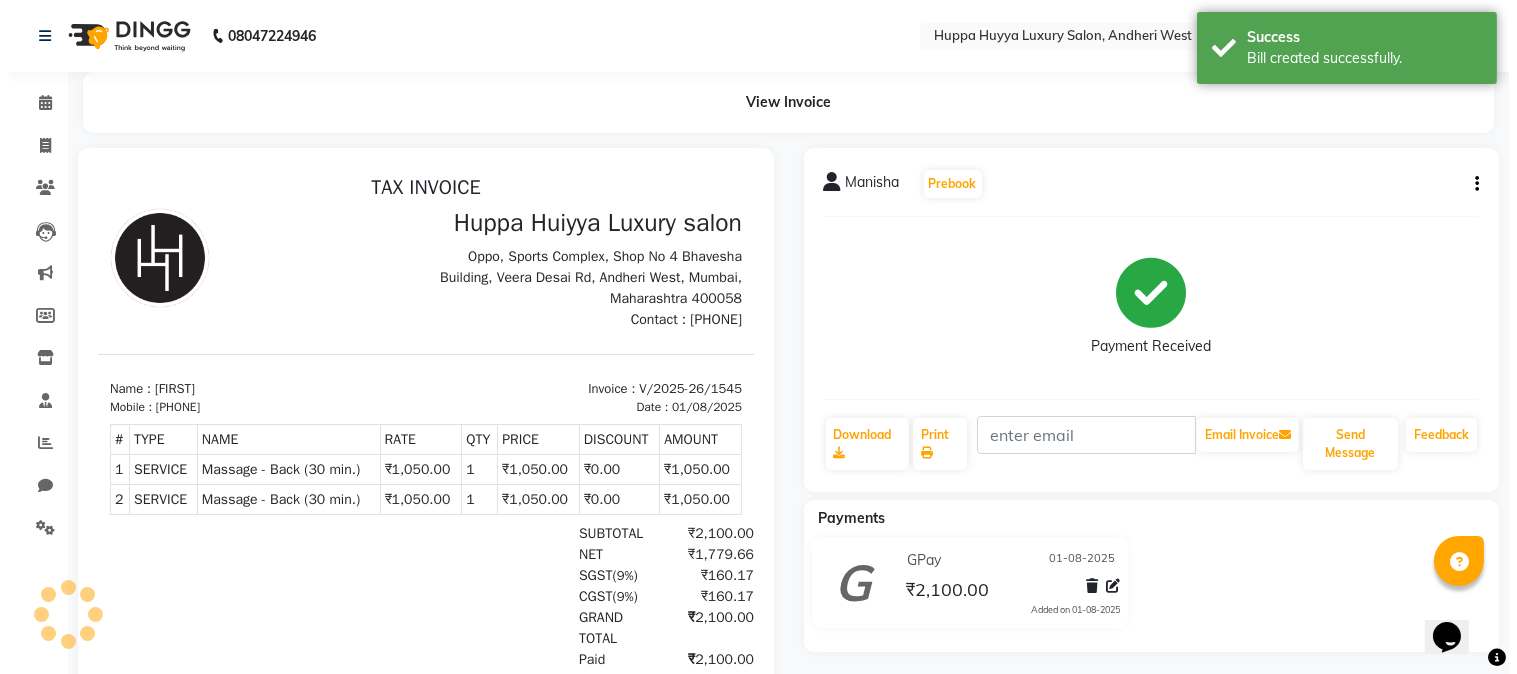 scroll, scrollTop: 0, scrollLeft: 0, axis: both 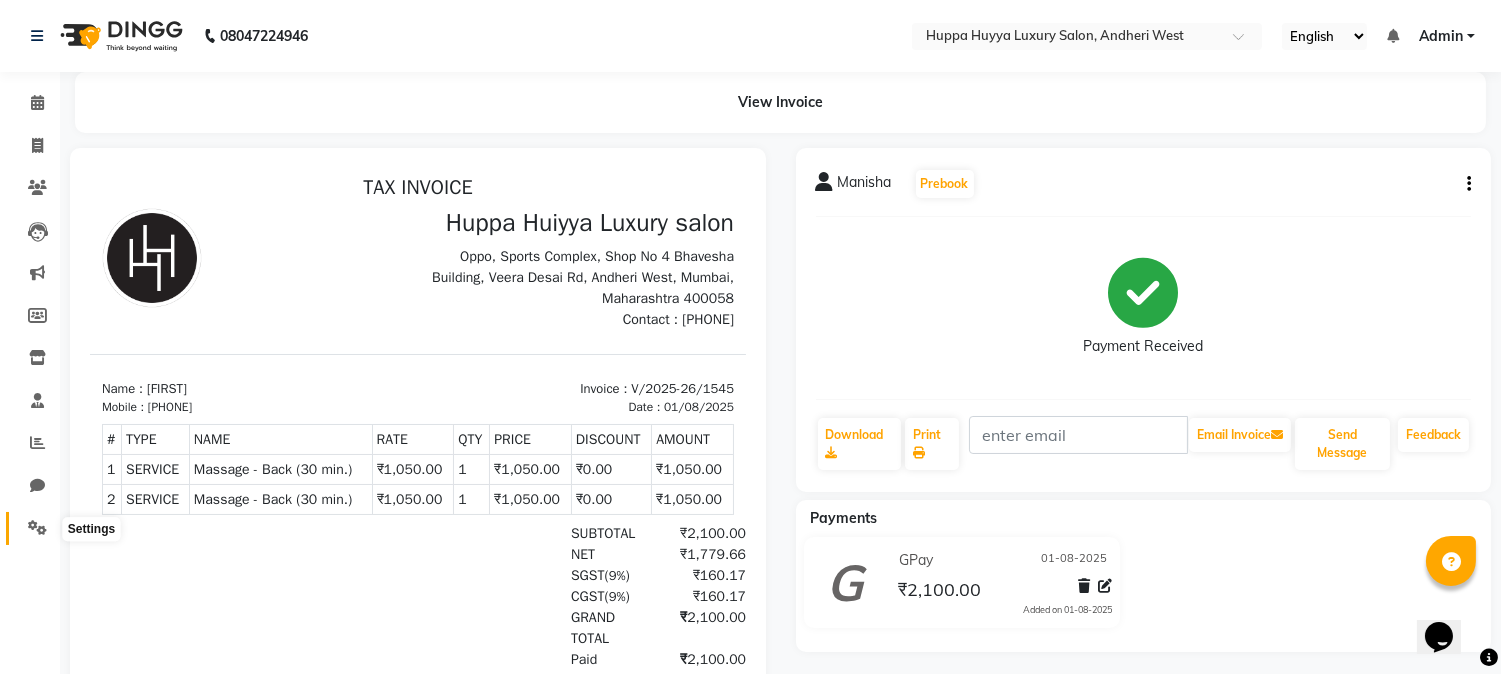 click 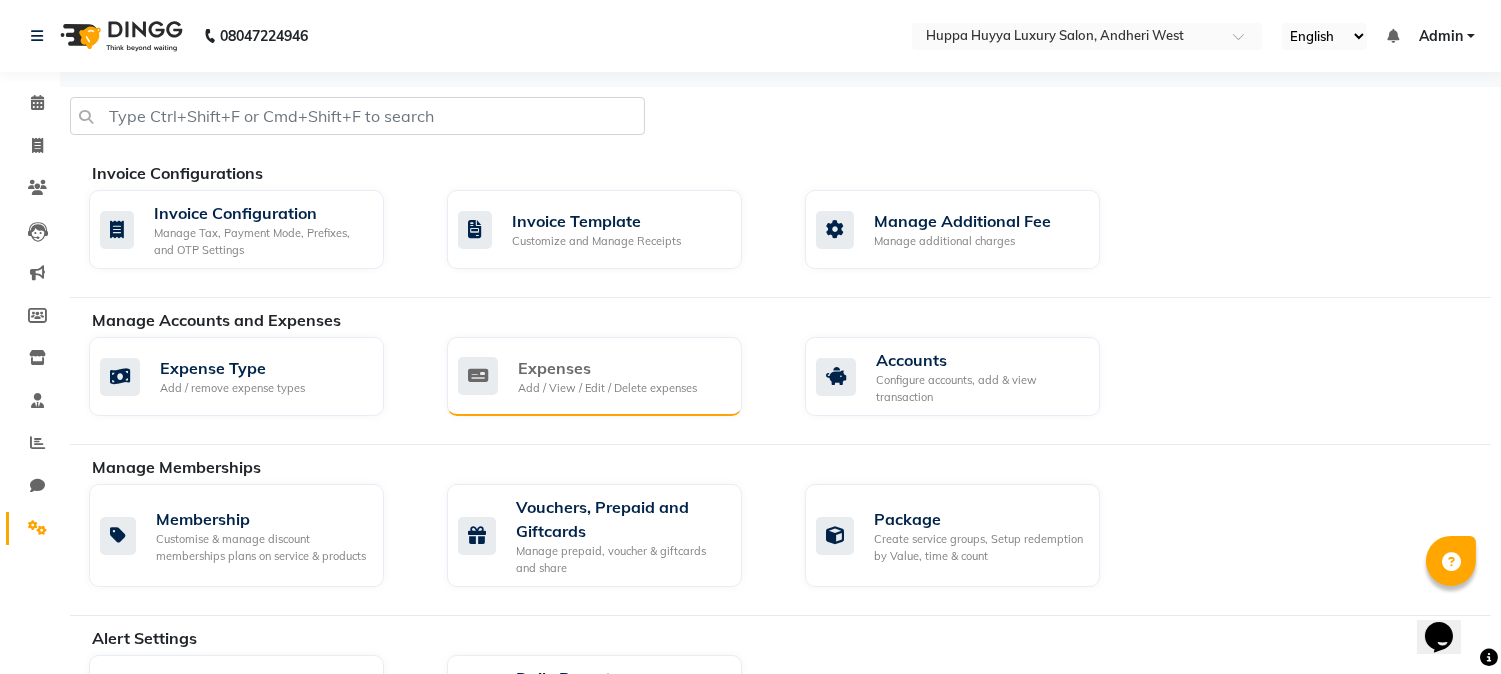 click on "Add / View / Edit / Delete expenses" 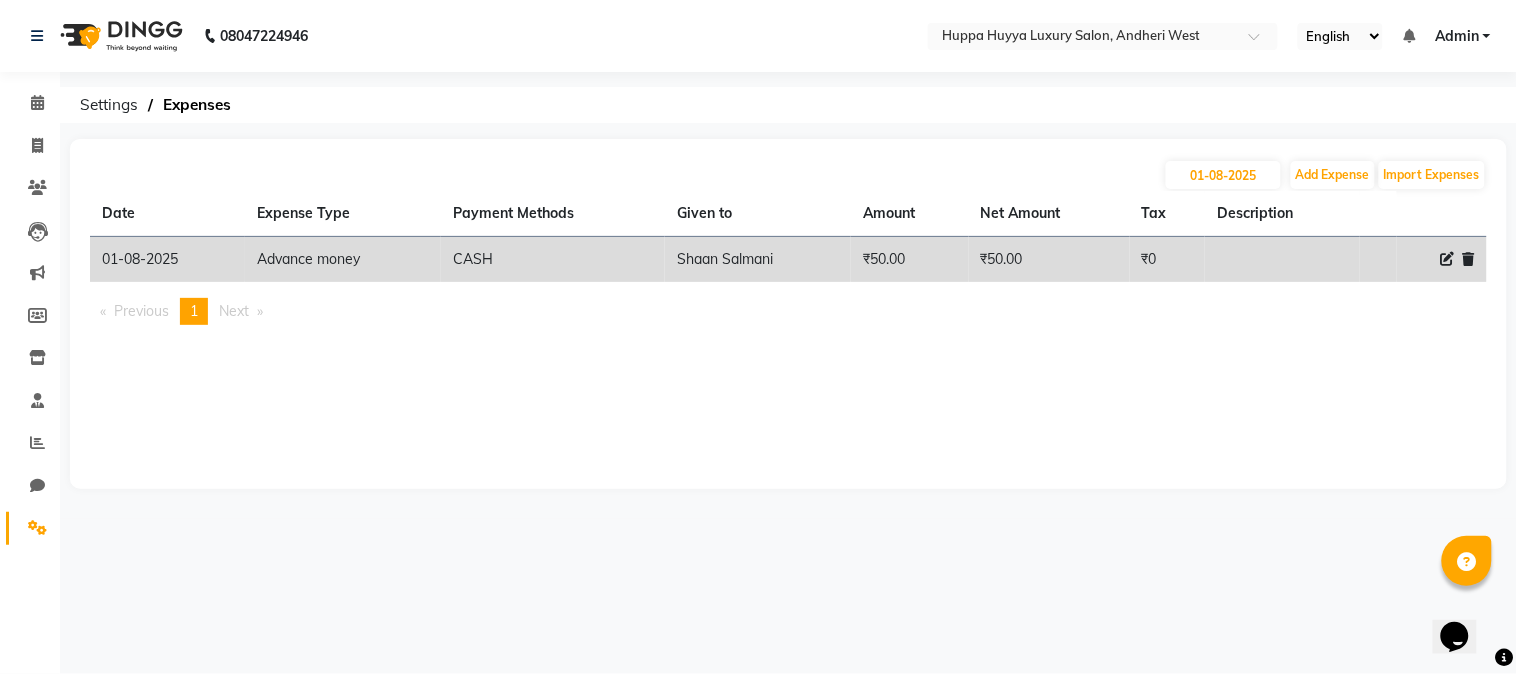 click 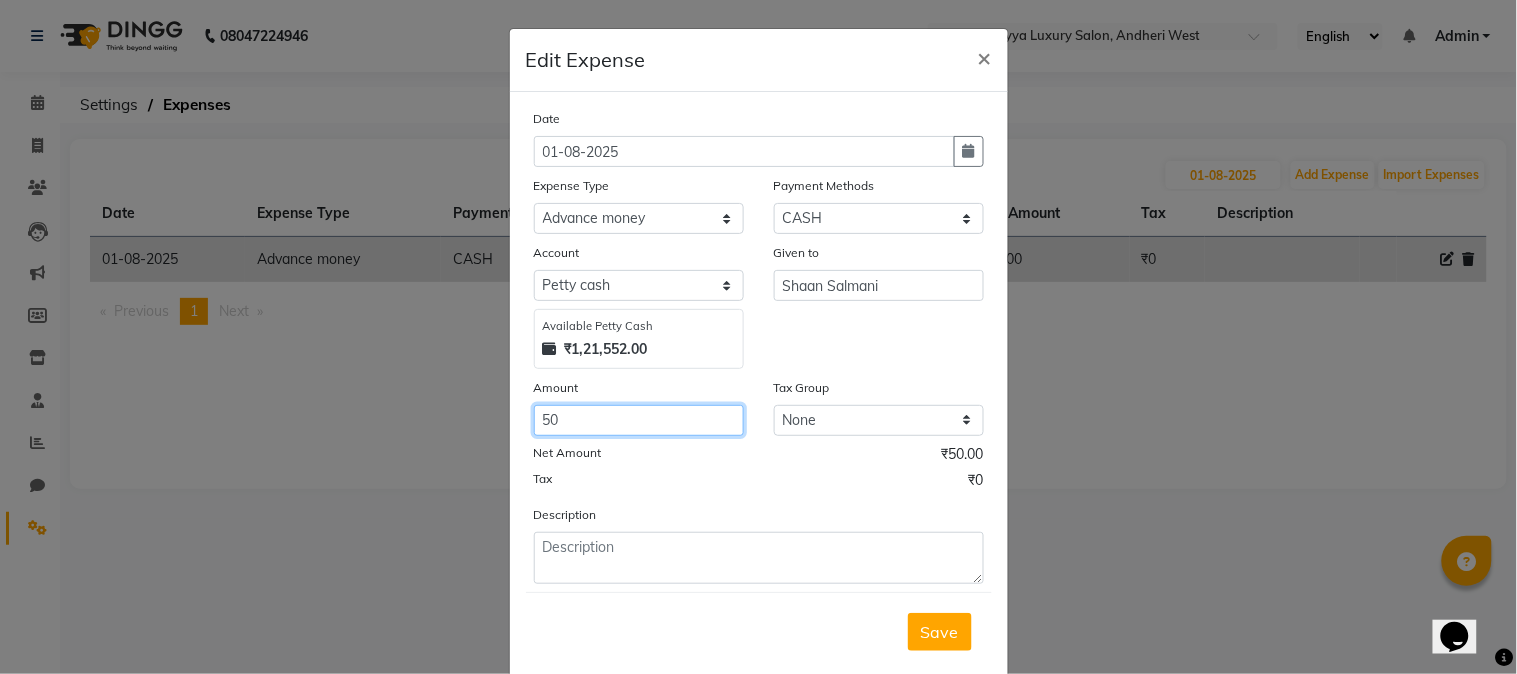 click on "50" 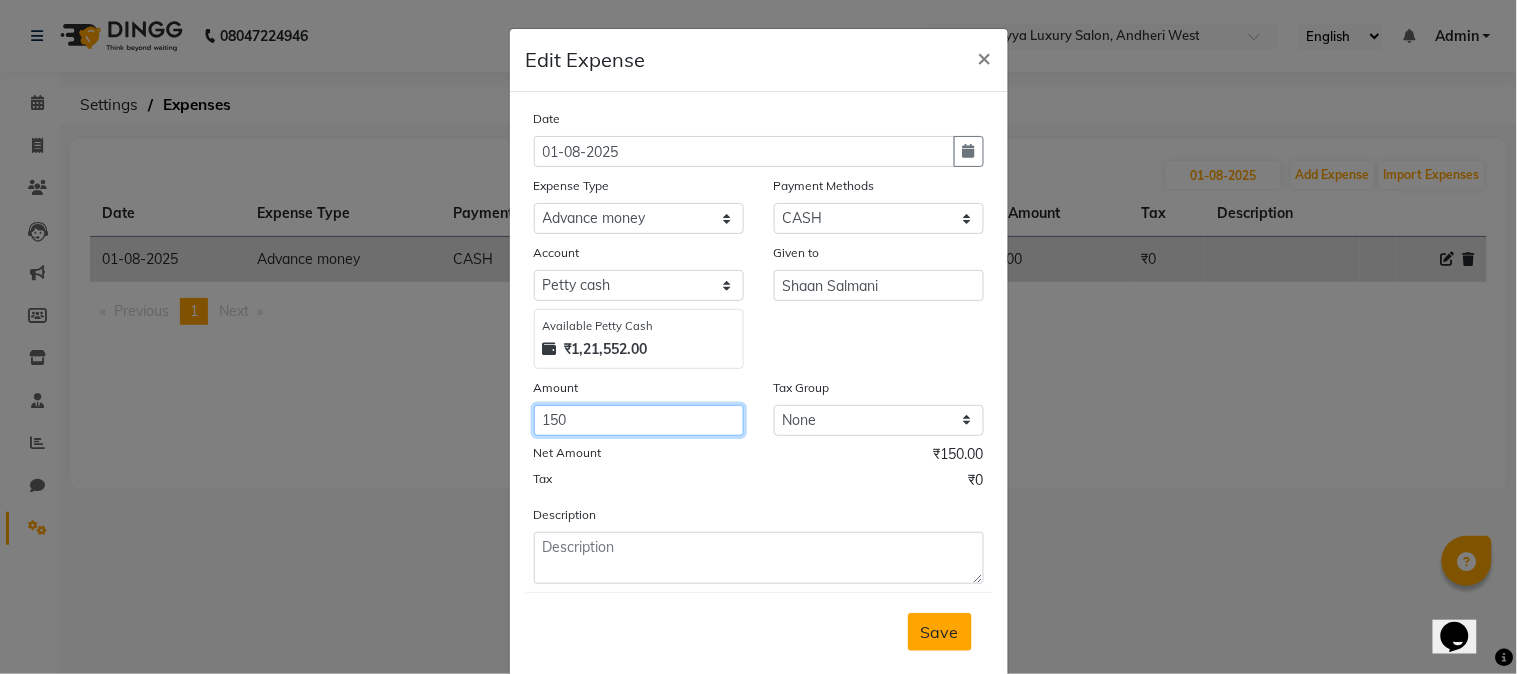 type on "150" 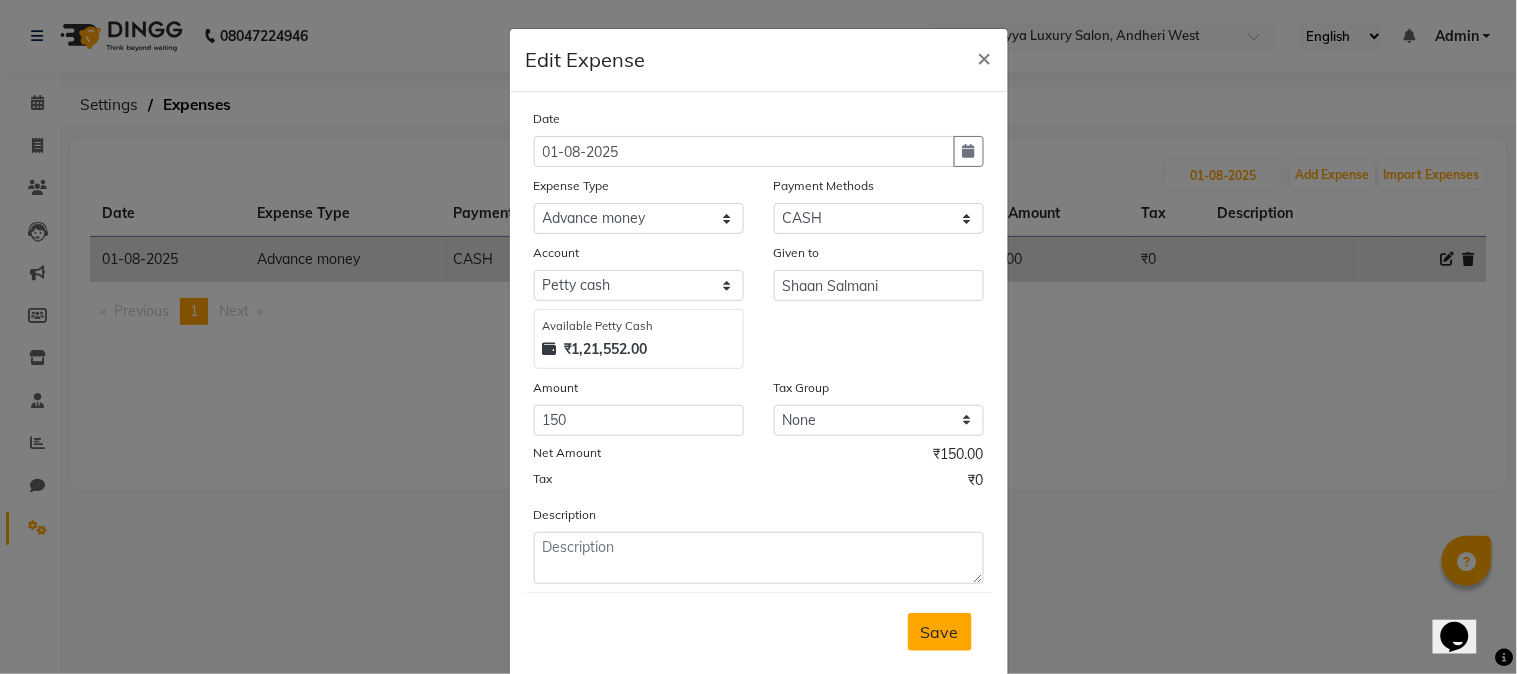 click on "Save" at bounding box center (940, 632) 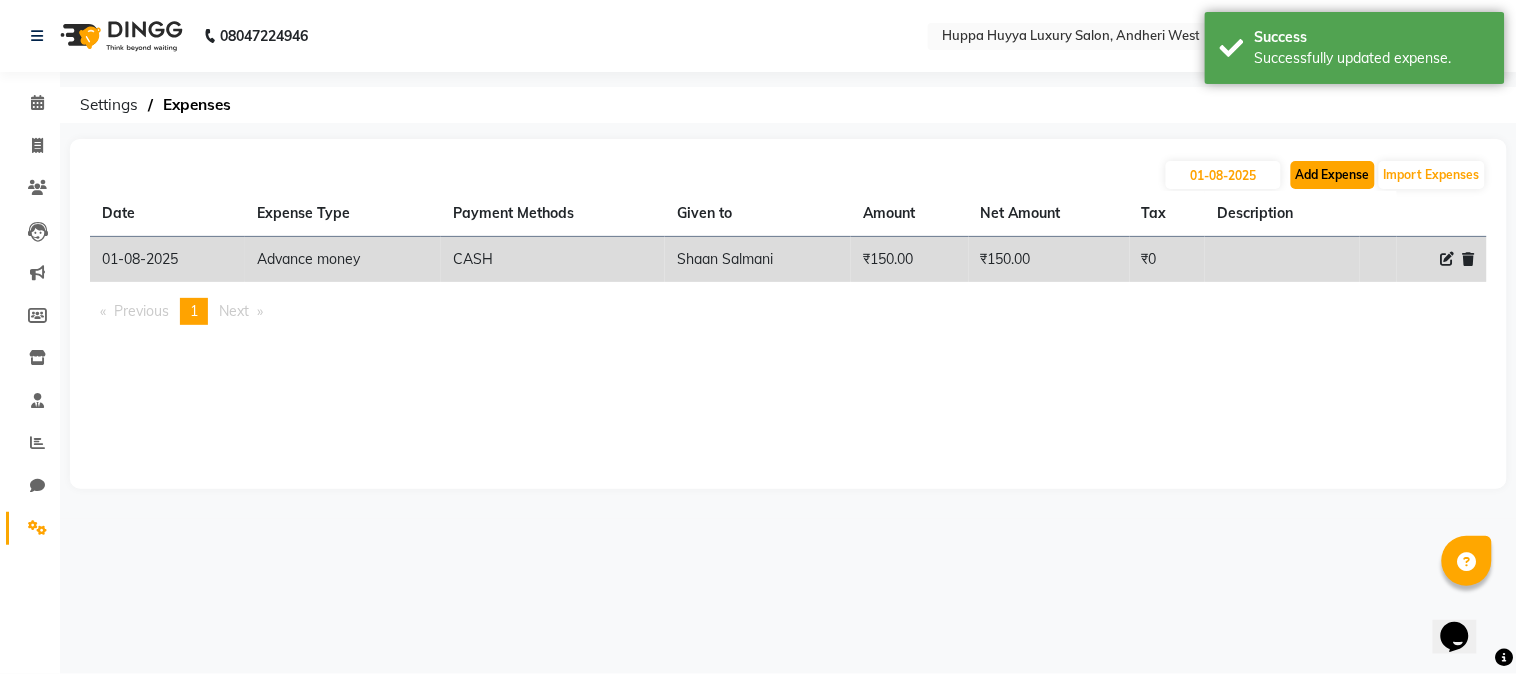click on "Add Expense" 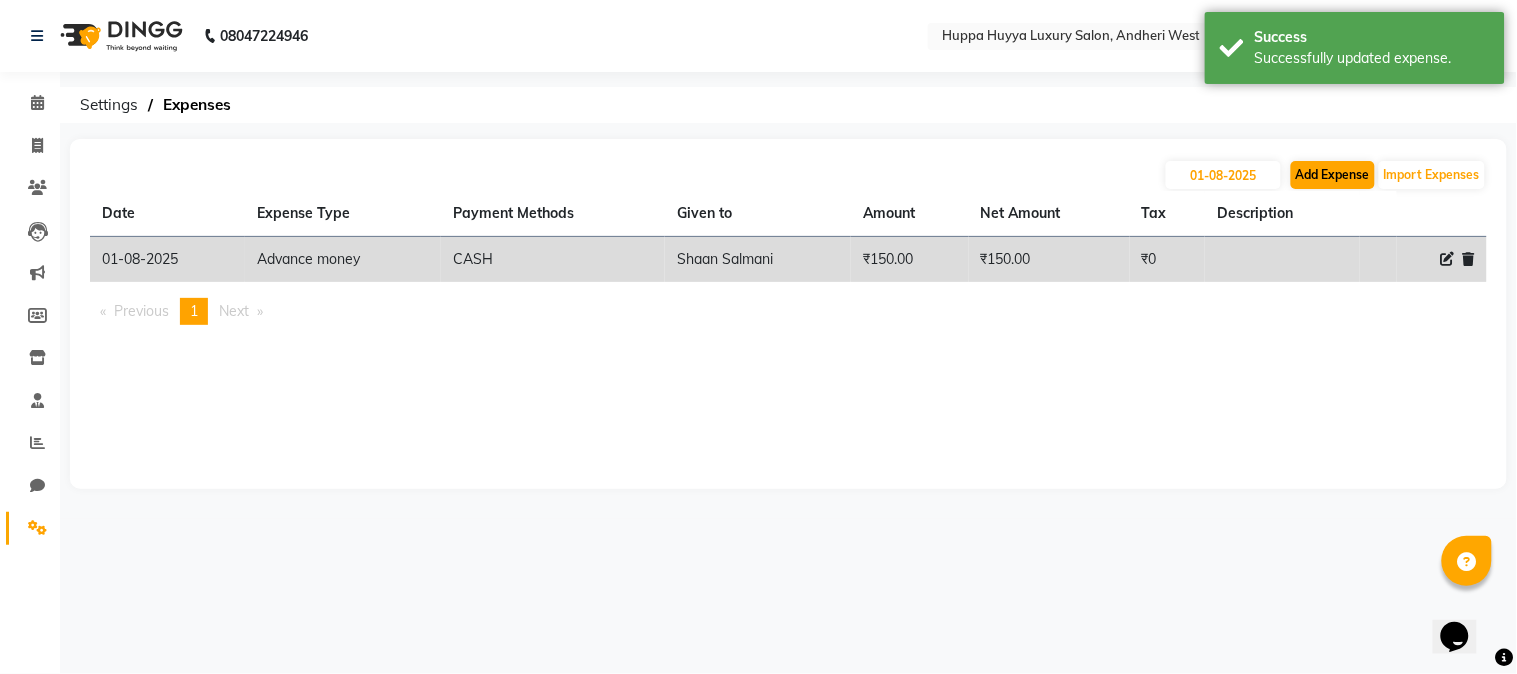 select on "1" 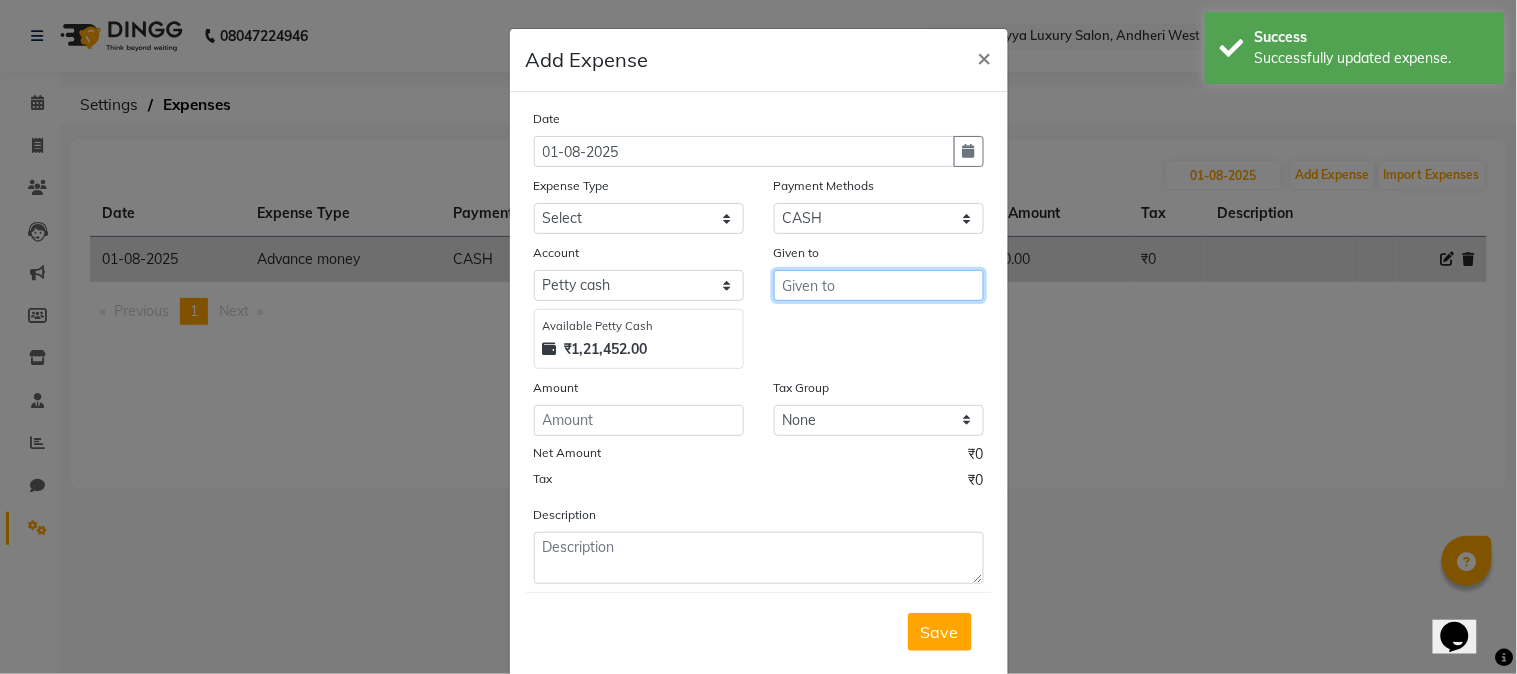 click at bounding box center (879, 285) 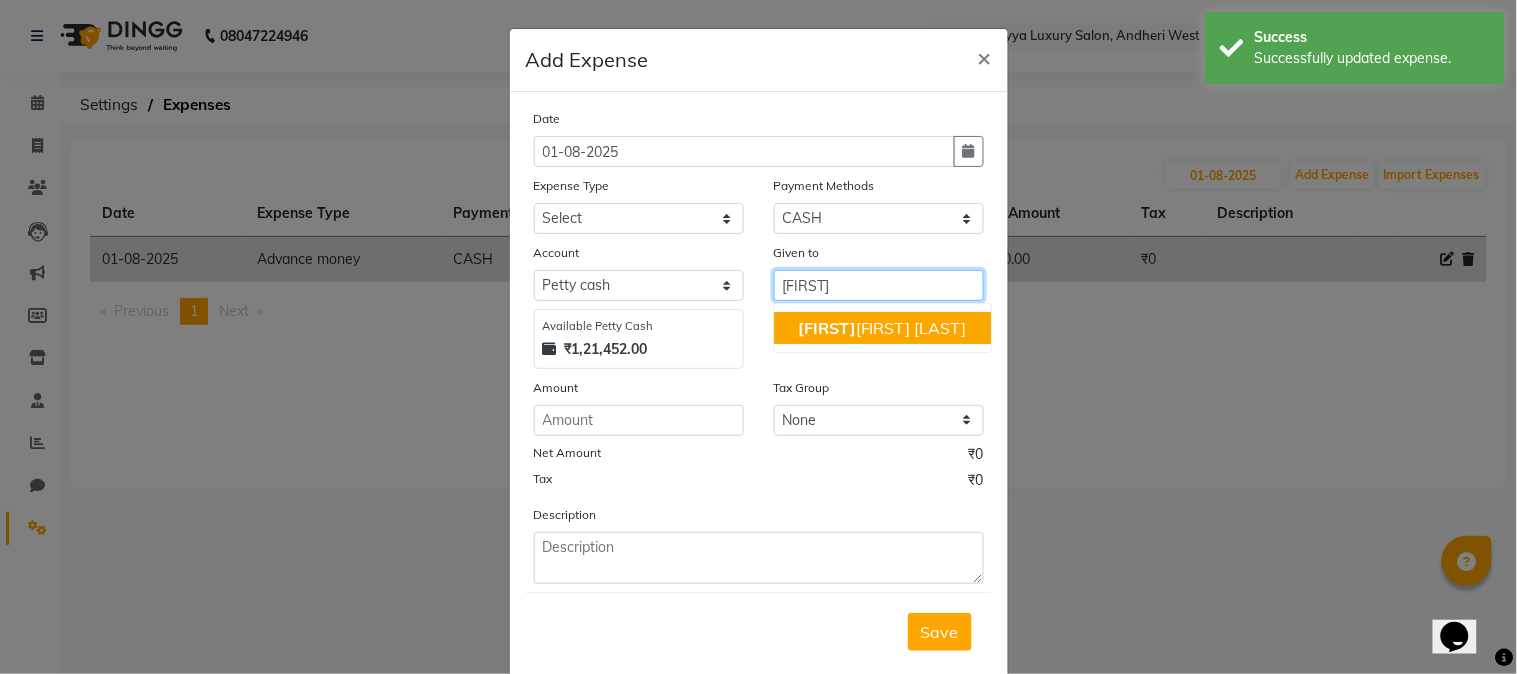 click on "[FIRST]  [LAST]" at bounding box center (882, 328) 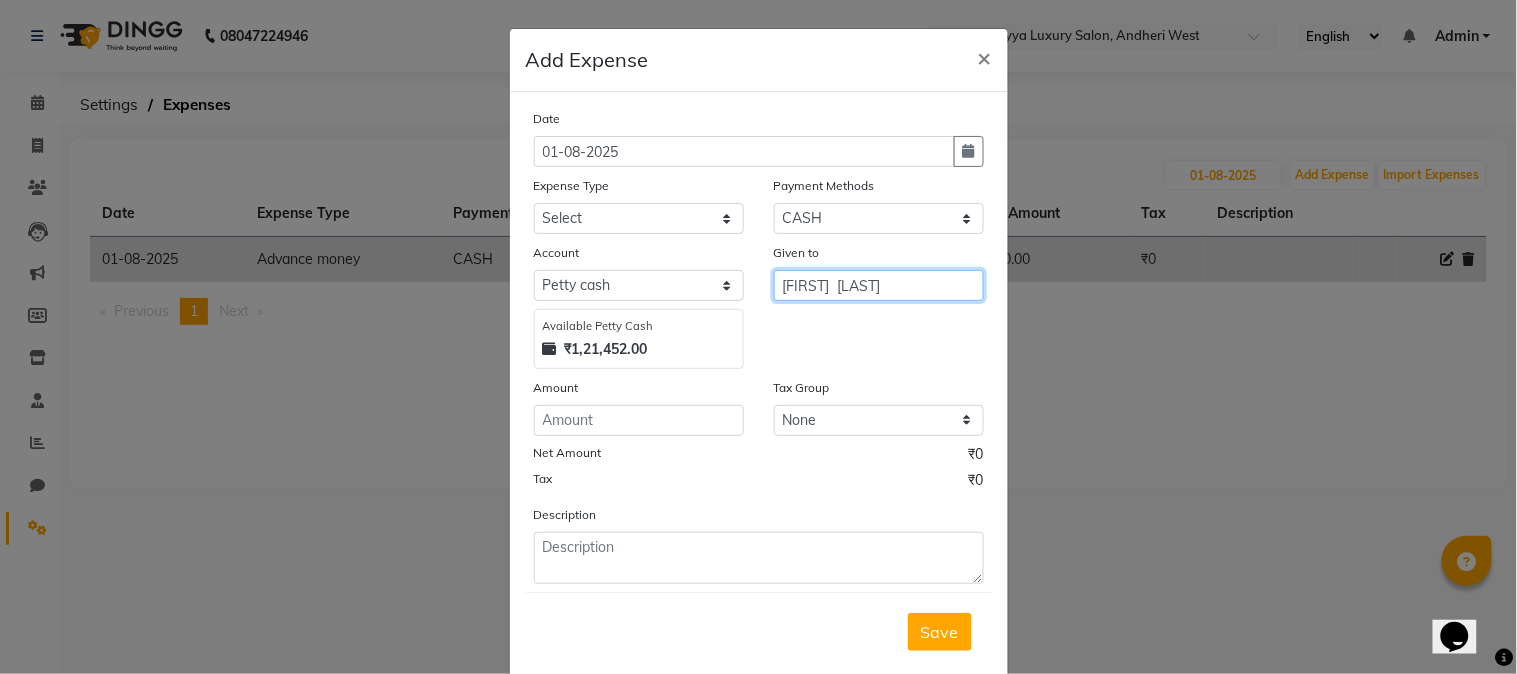 type on "[FIRST]  [LAST]" 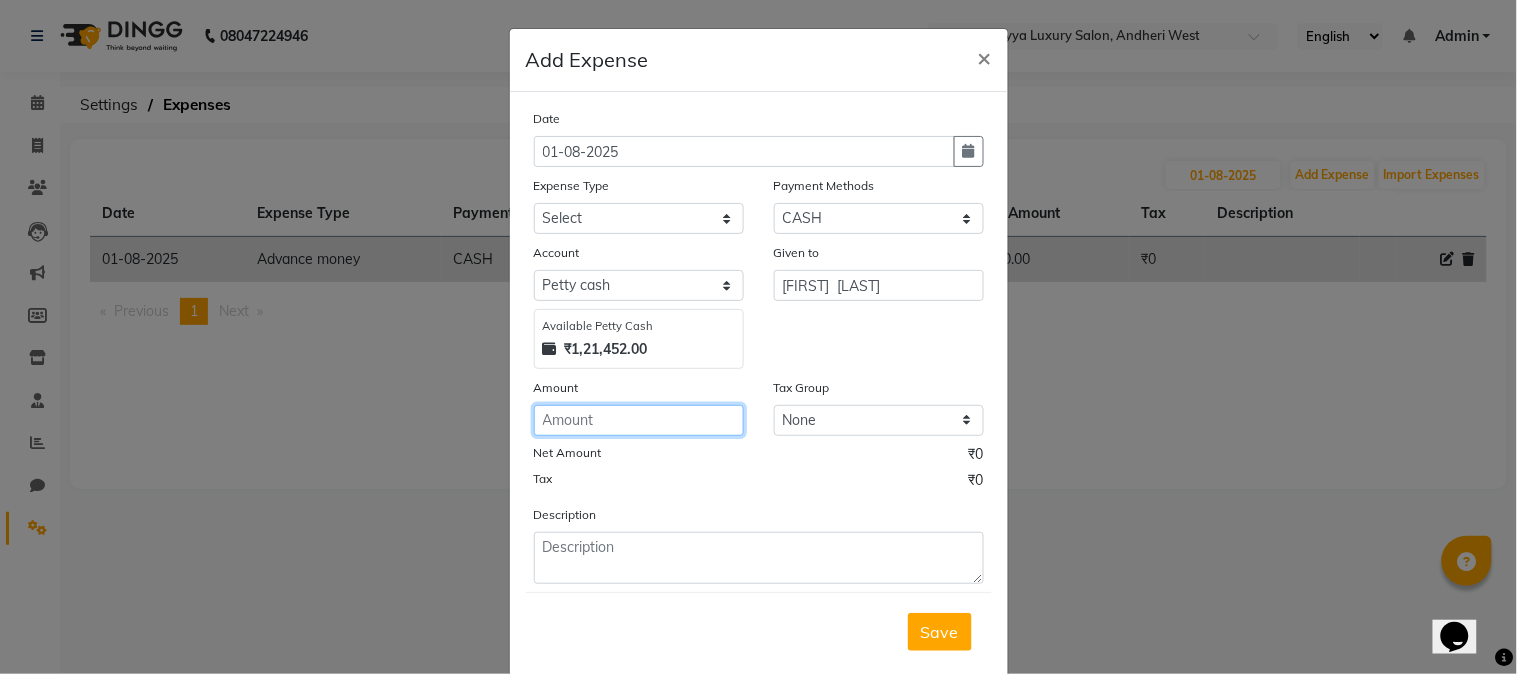 click 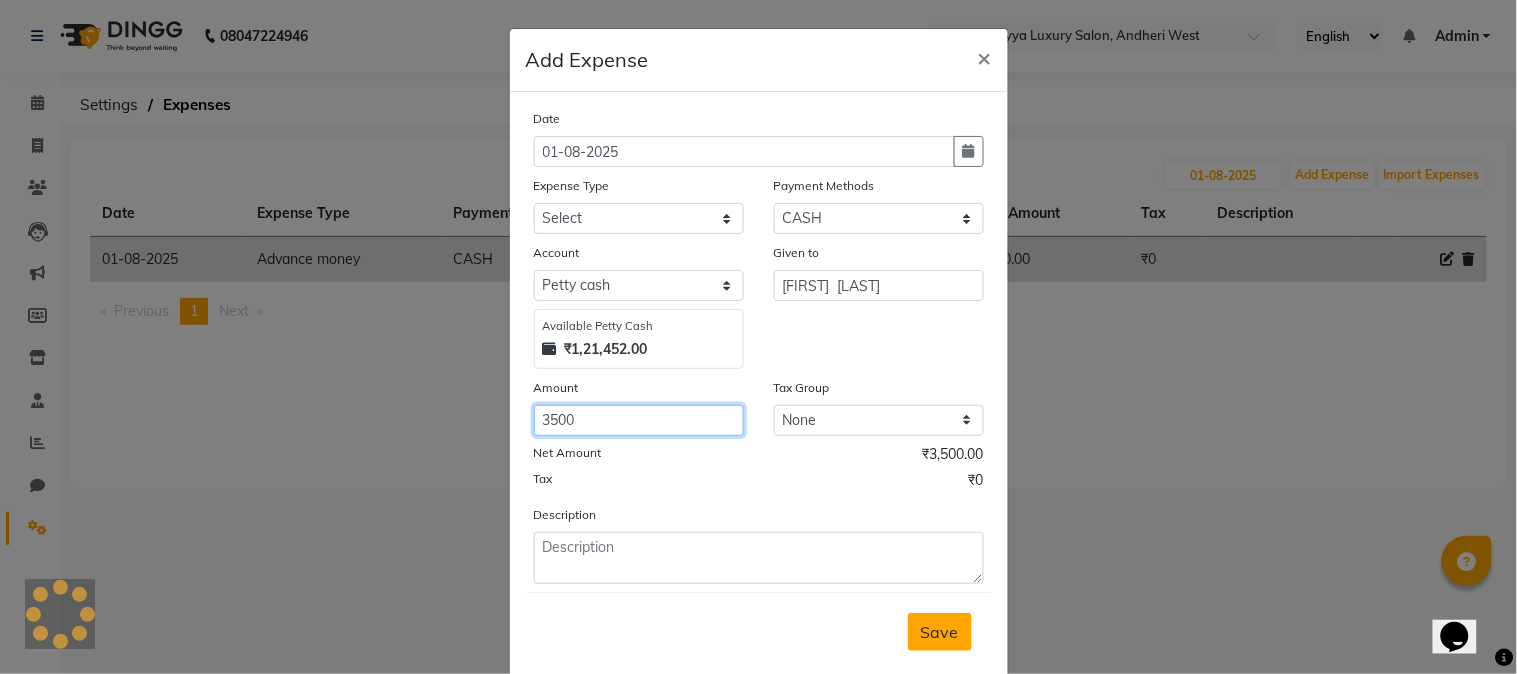 type on "3500" 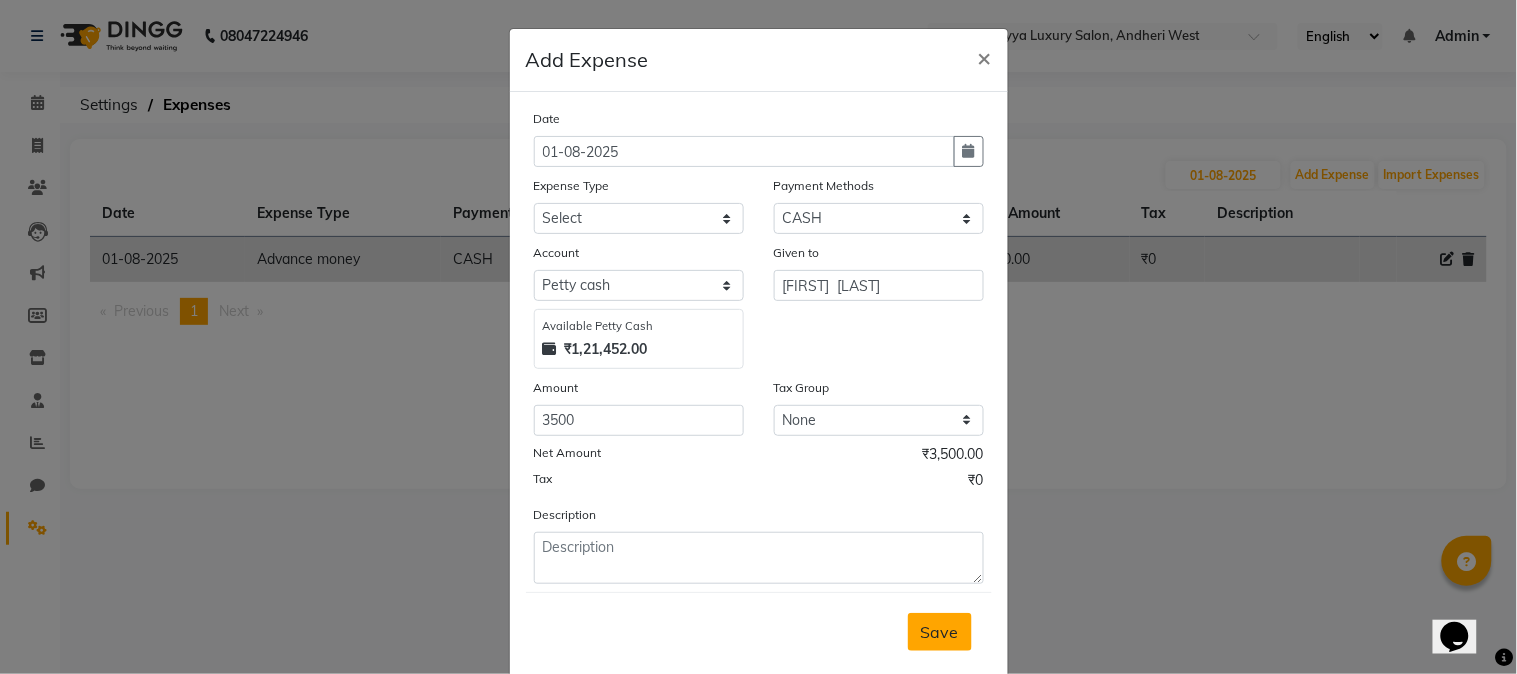 click on "Save" at bounding box center (940, 632) 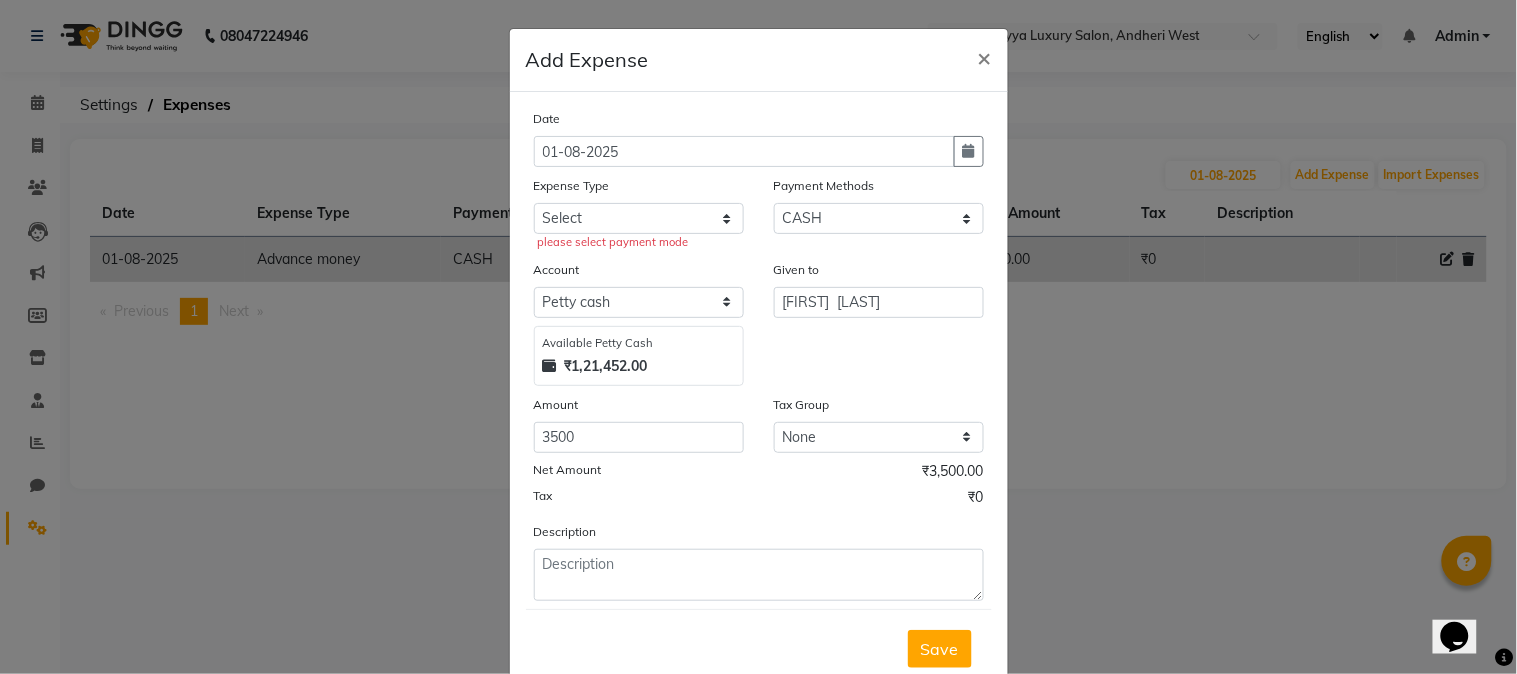 click on "Expense Type" 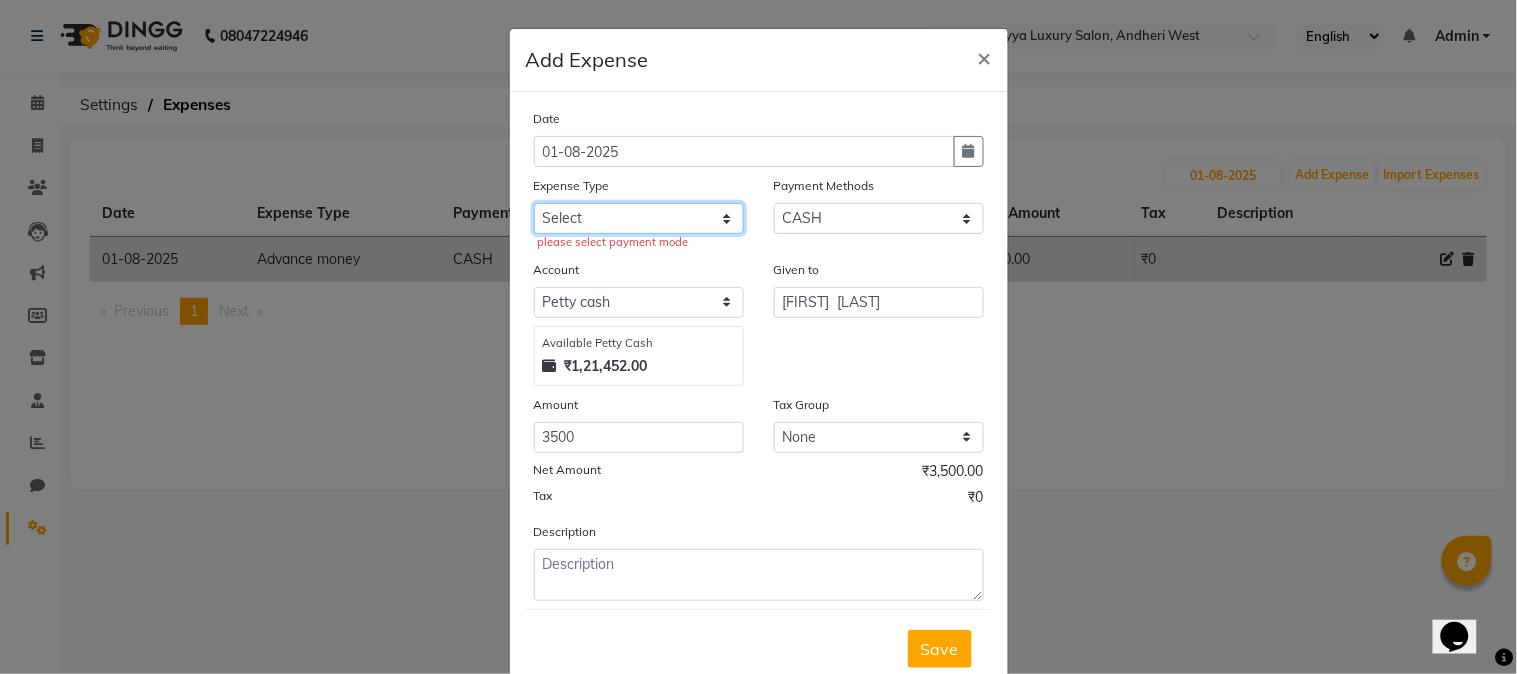 click on "Select Advance money Advance Salary AOUTO BILL besleri water Client Snacks Clinical charges Equipment Maintenance Marketing Membership sale Membership sale Other Pantry Product Rent Salary Staff Snacks Tax tip- Utilities" 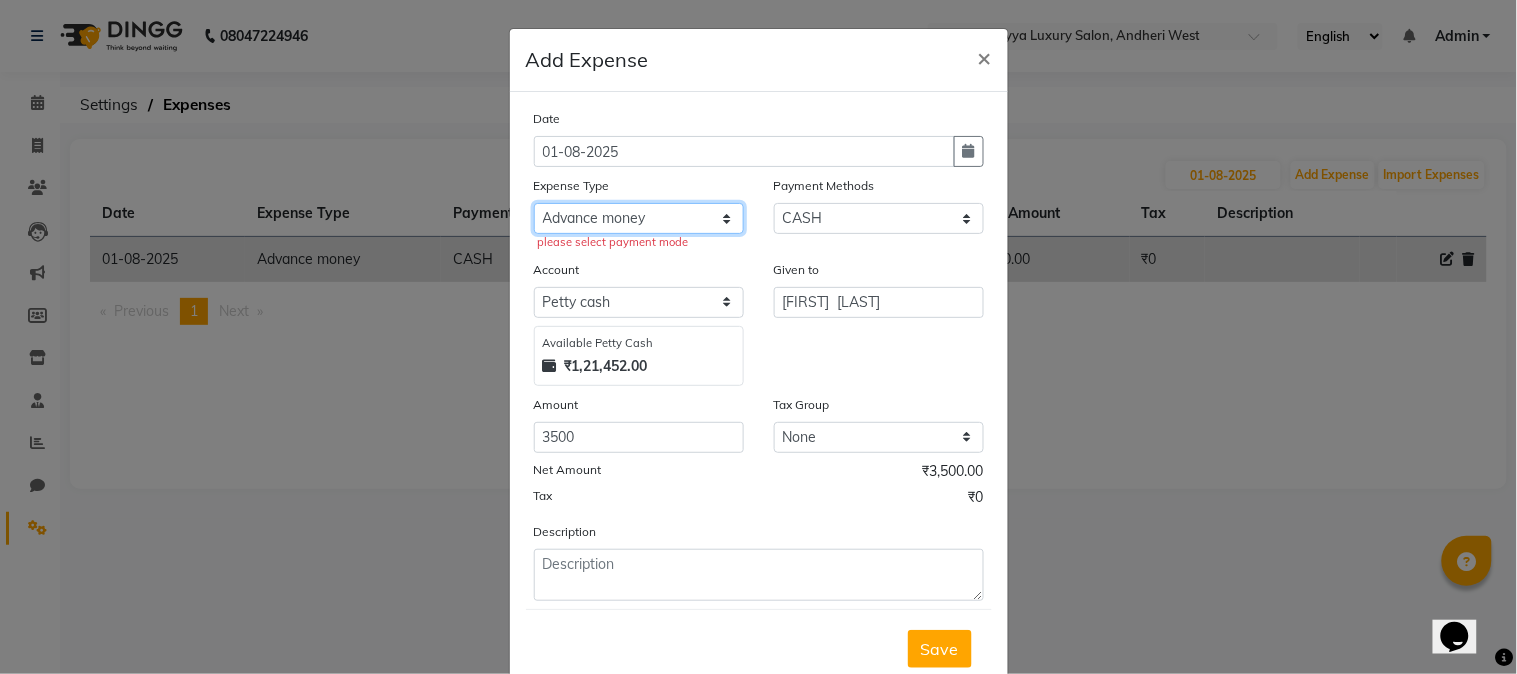 click on "Select Advance money Advance Salary AOUTO BILL besleri water Client Snacks Clinical charges Equipment Maintenance Marketing Membership sale Membership sale Other Pantry Product Rent Salary Staff Snacks Tax tip- Utilities" 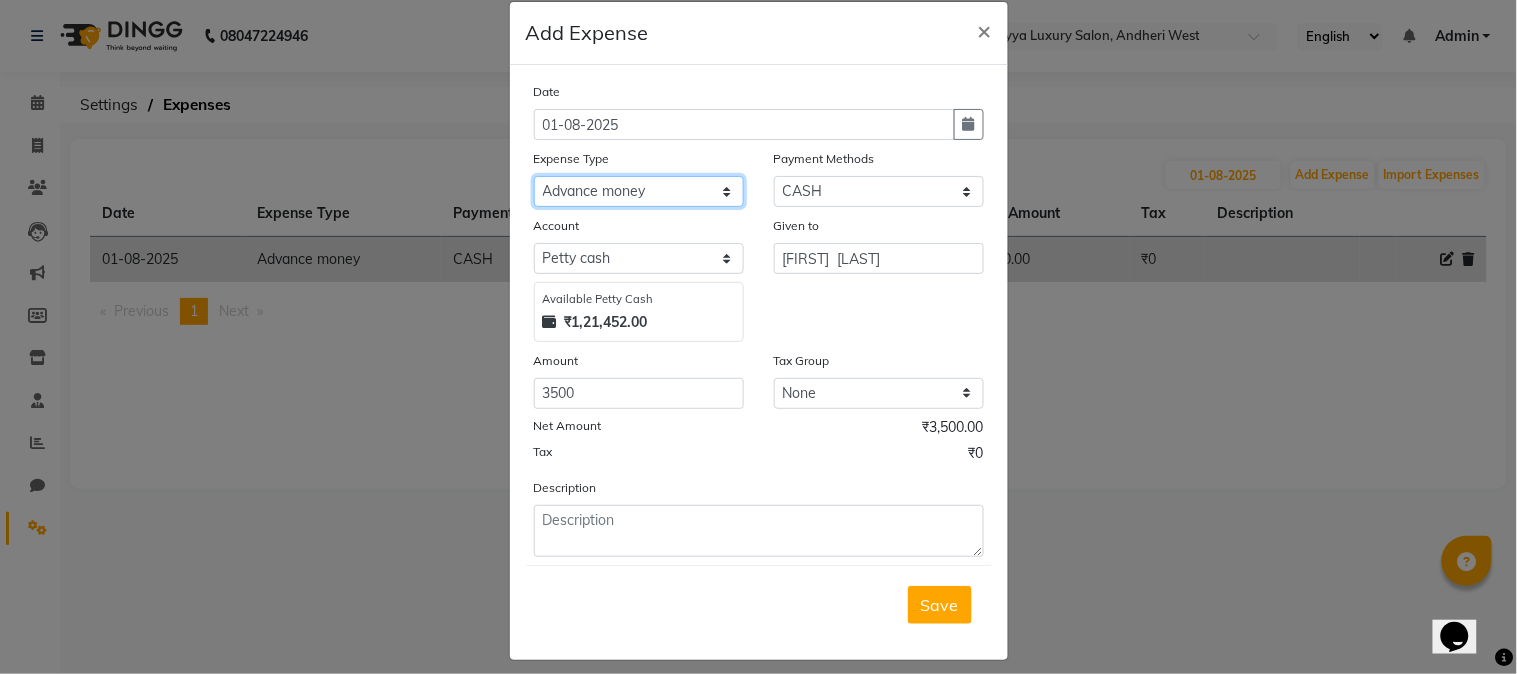 scroll, scrollTop: 43, scrollLeft: 0, axis: vertical 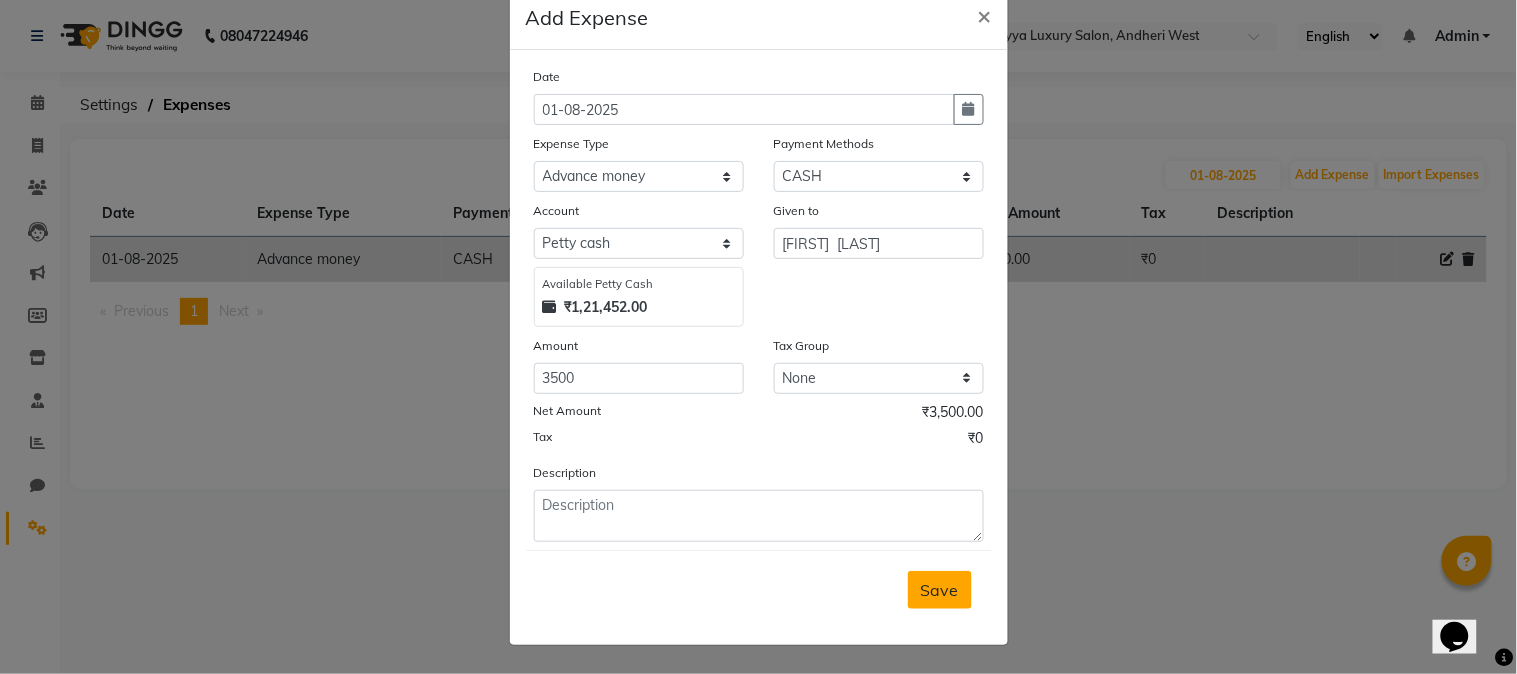 click on "Save" at bounding box center [940, 590] 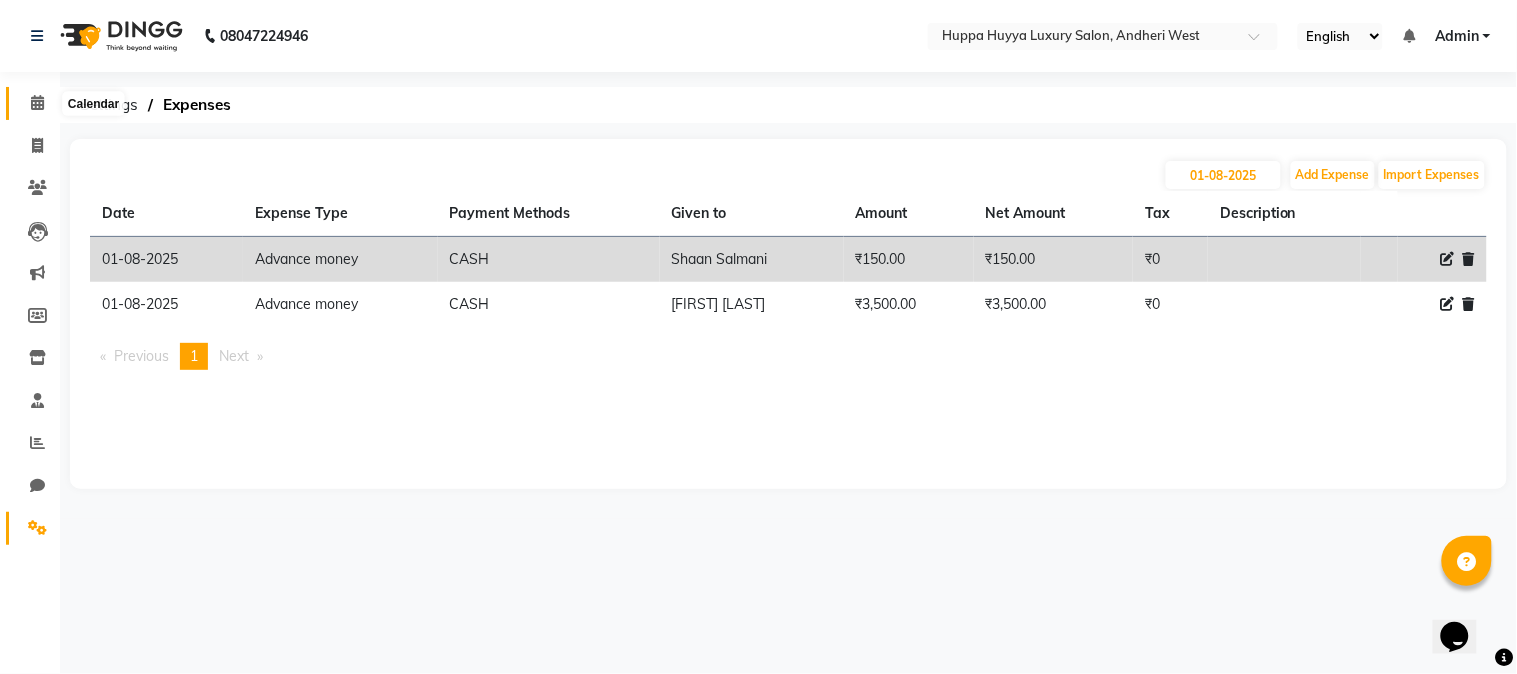 click 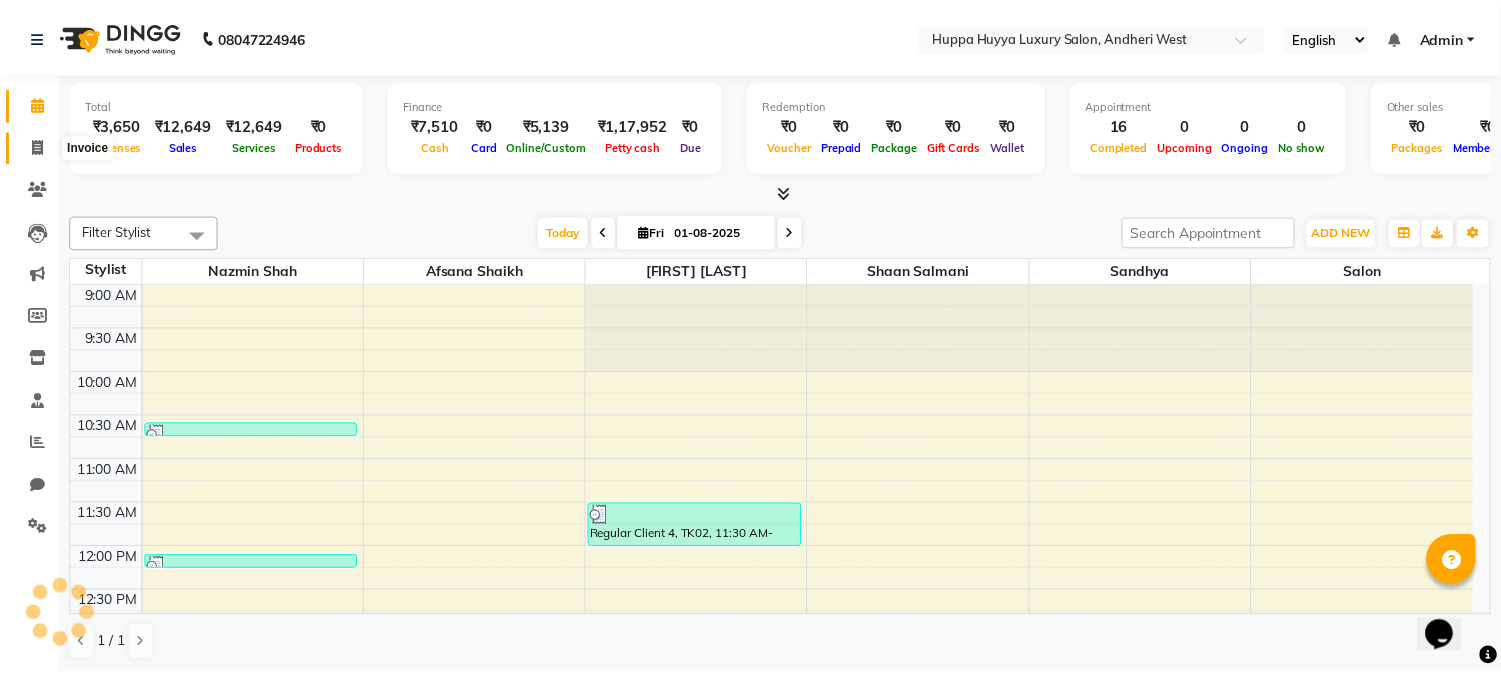 scroll, scrollTop: 0, scrollLeft: 0, axis: both 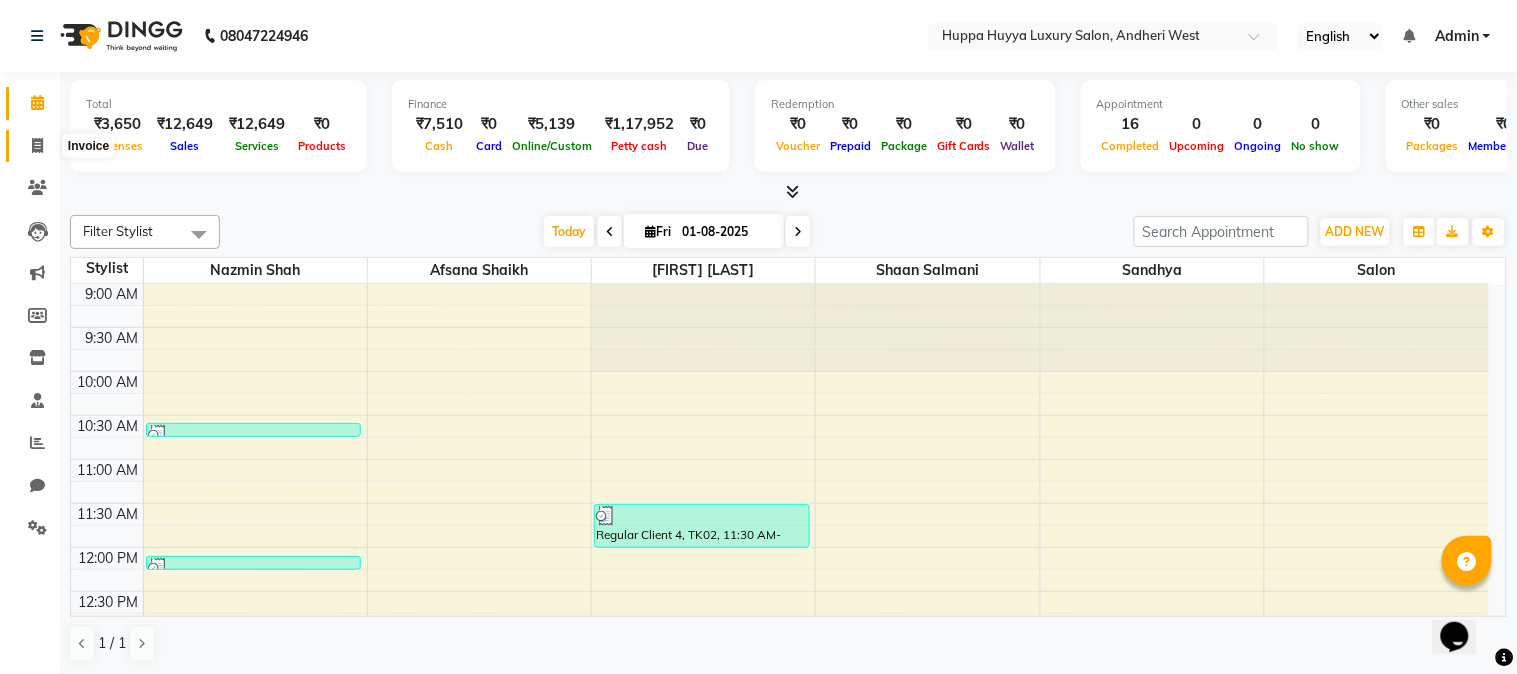 click 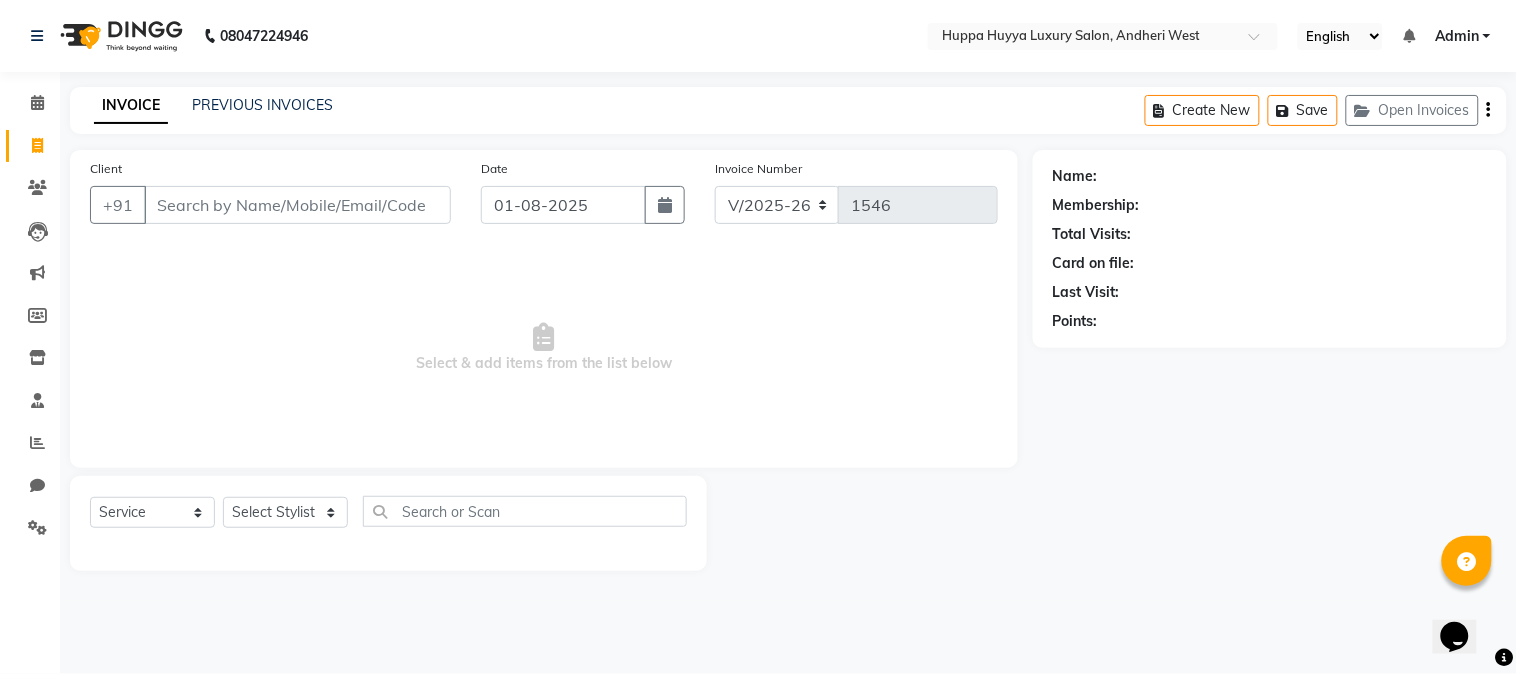 click on "Client" at bounding box center (297, 205) 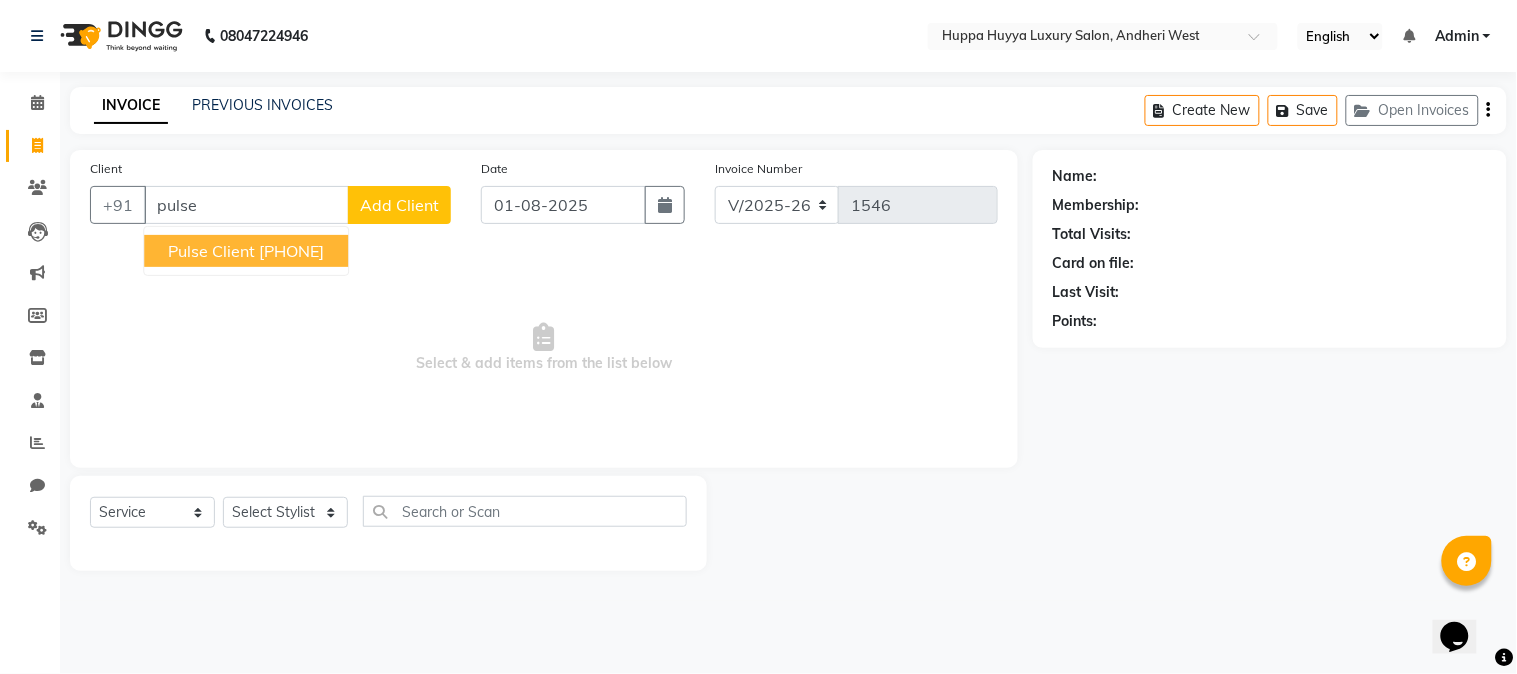 click on "Pulse Client" at bounding box center (211, 251) 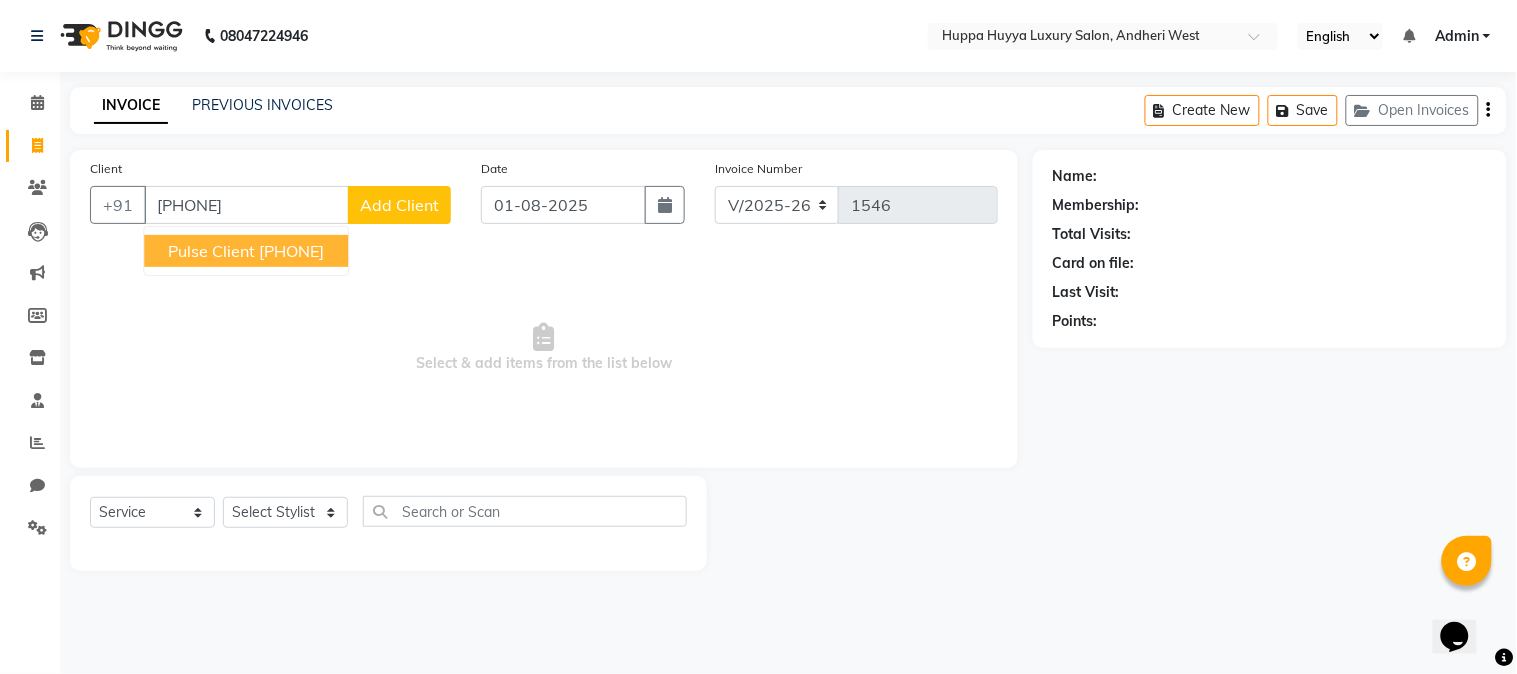 type on "[PHONE]" 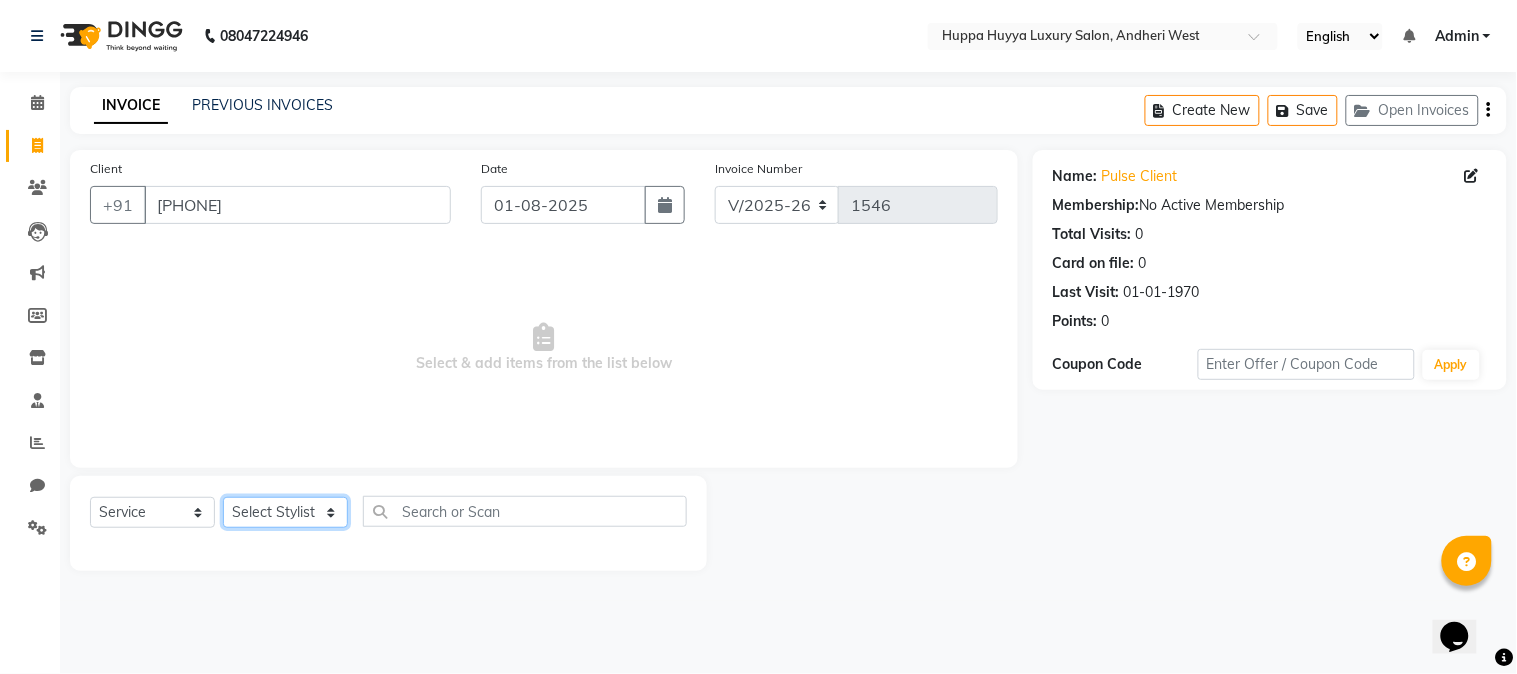 drag, startPoint x: 271, startPoint y: 512, endPoint x: 247, endPoint y: 501, distance: 26.400757 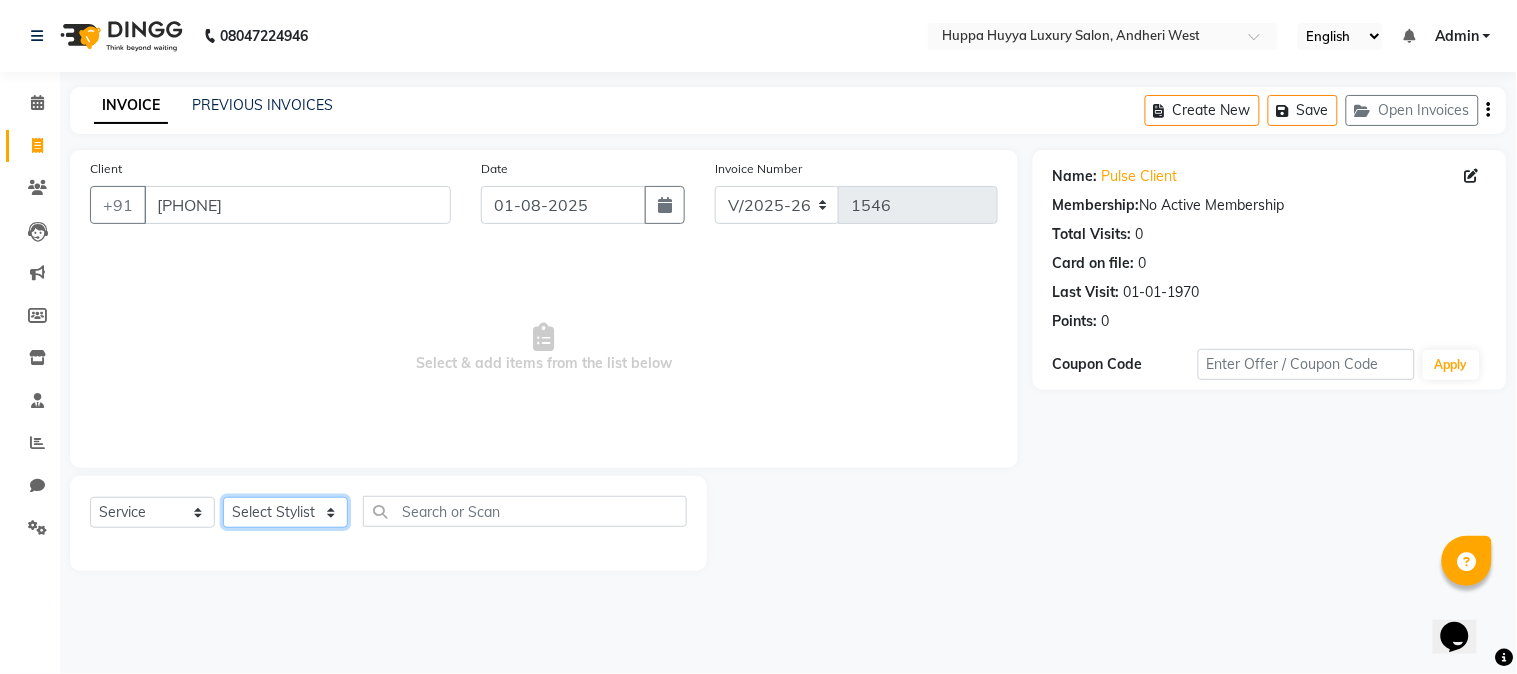 select on "69299" 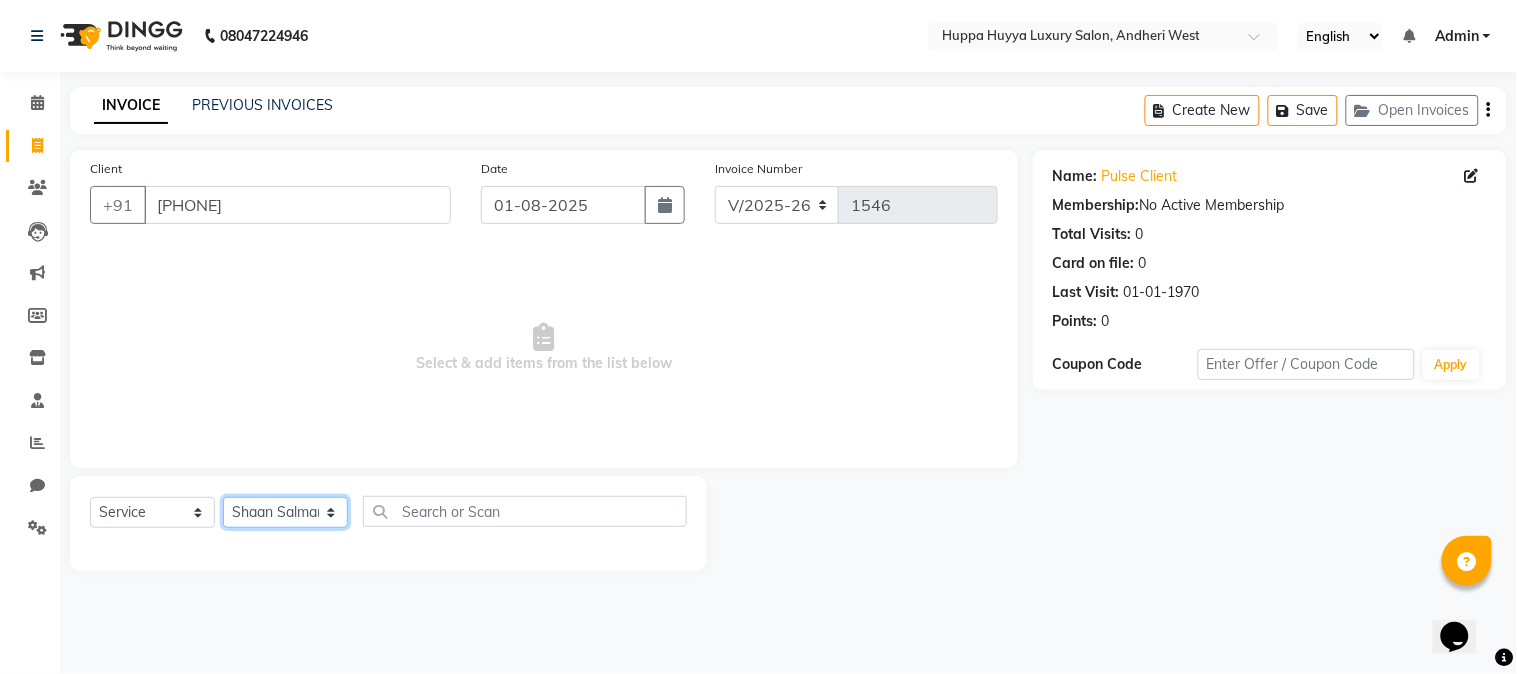 click on "Select Stylist [FIRST] [LAST] [FIRST] [LAST] [FIRST]  [LAST] Salon [FIRST] [FIRST]  [LAST]" 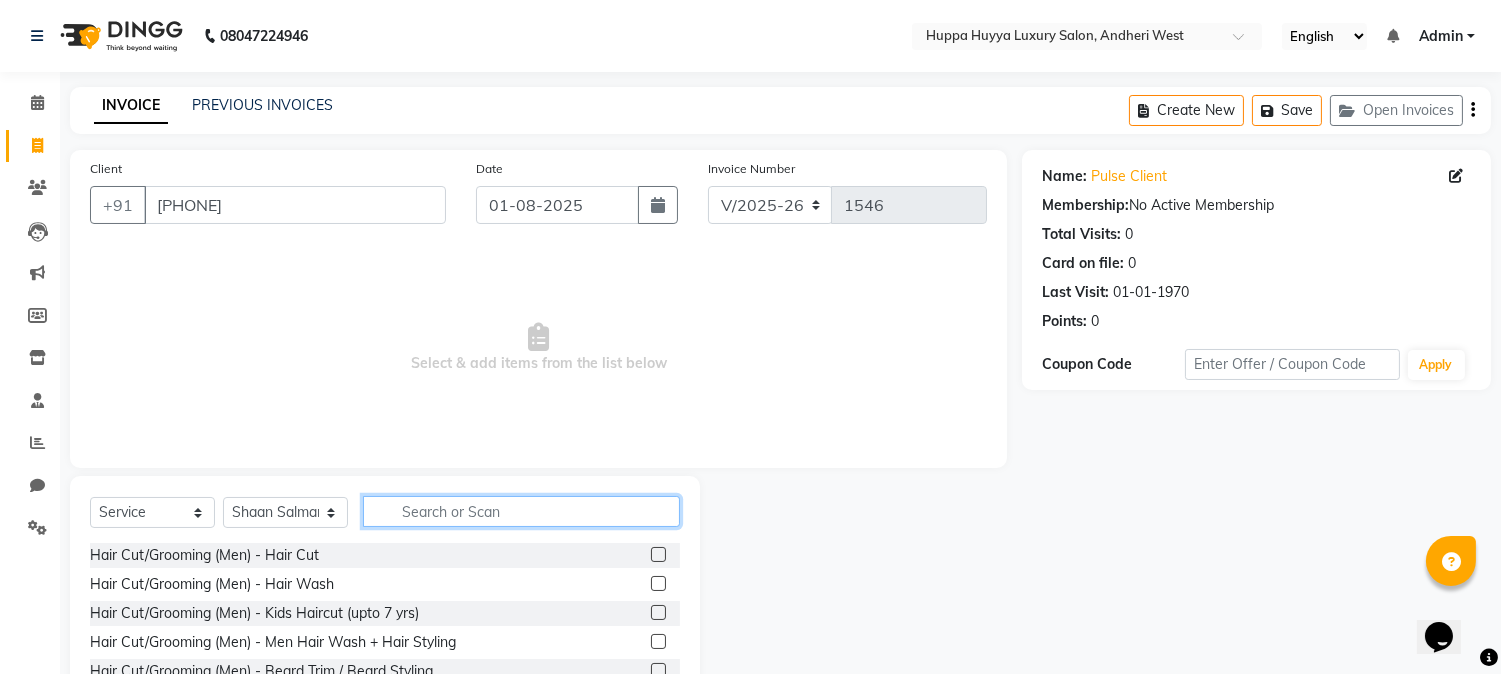 click 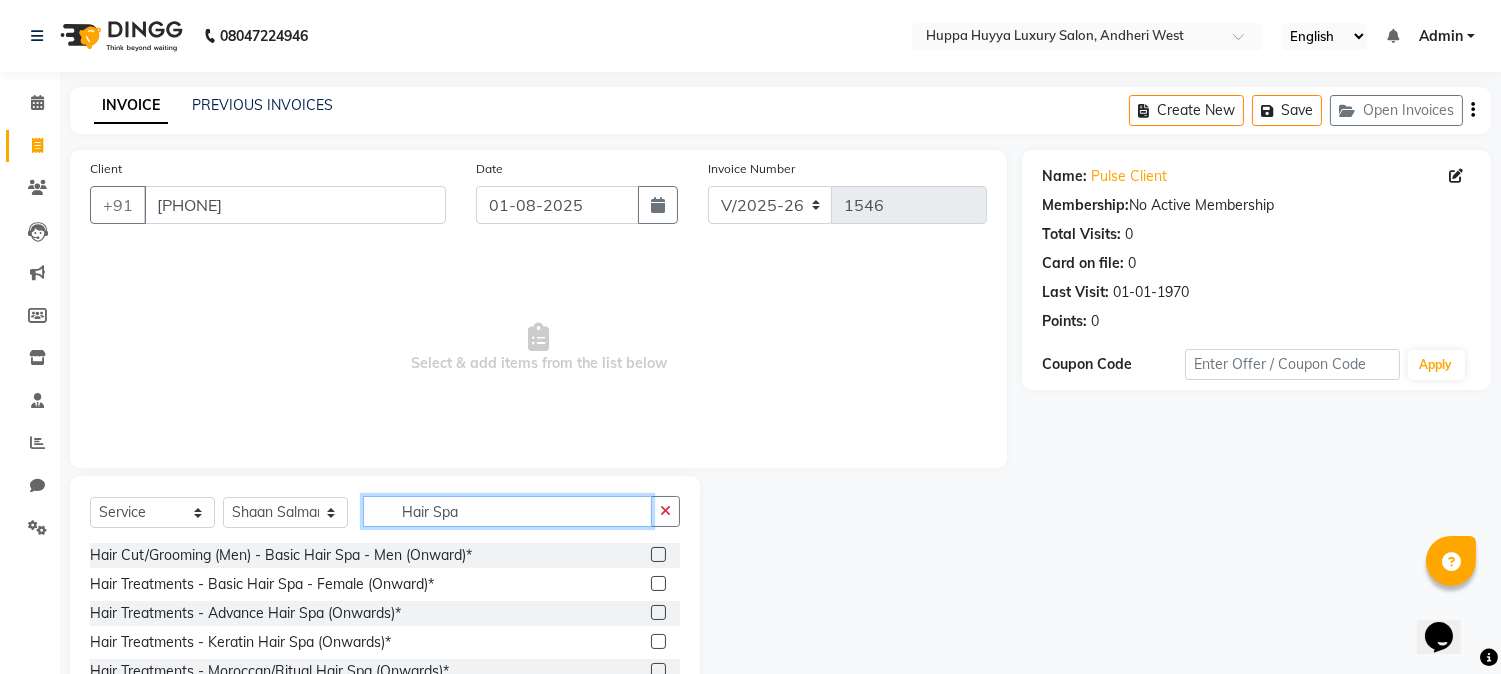 type on "Hair Spa" 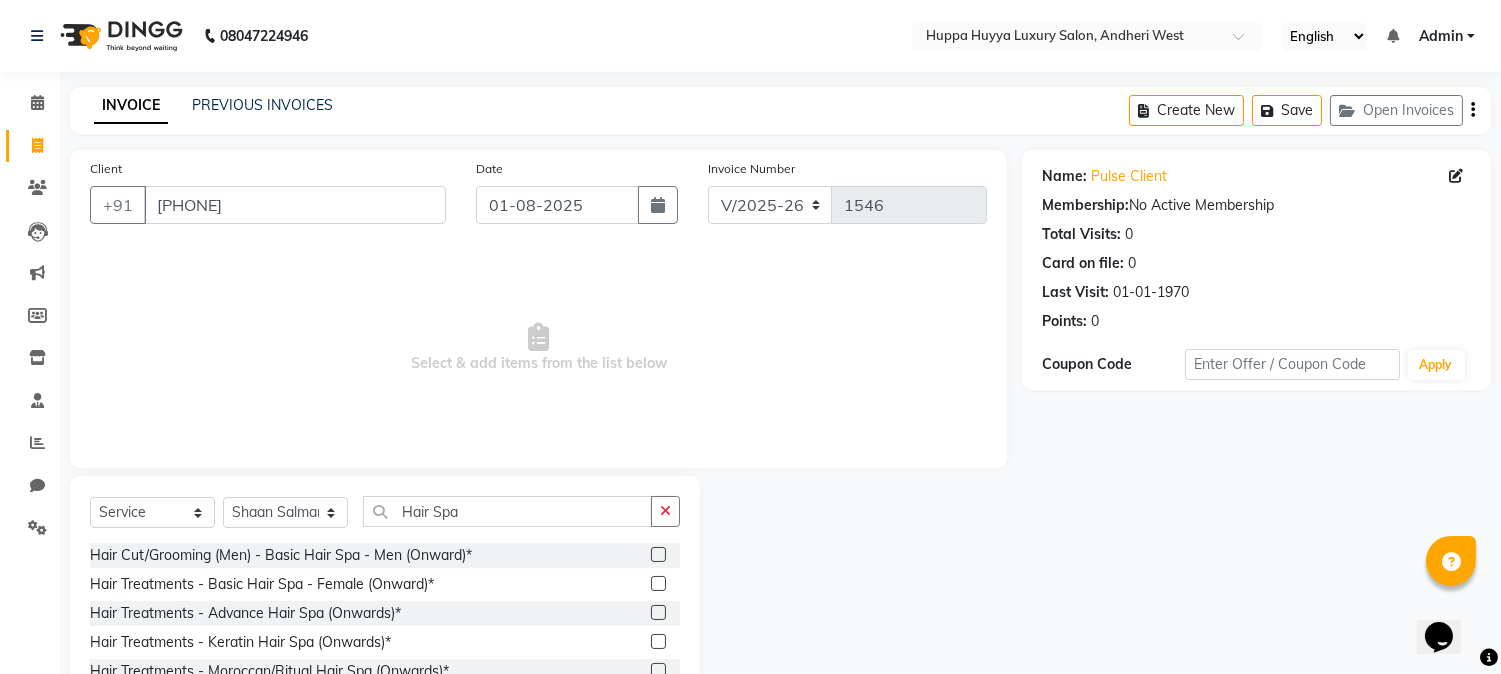 click 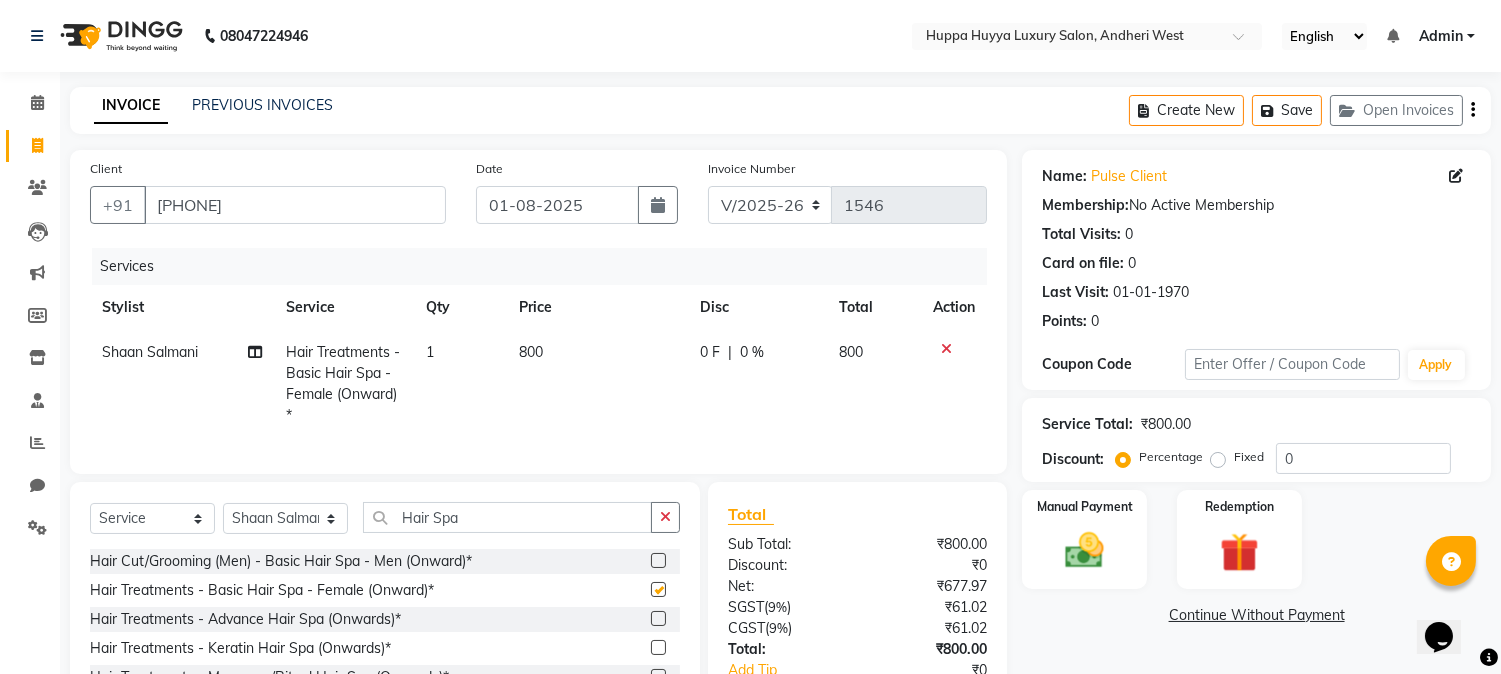 checkbox on "false" 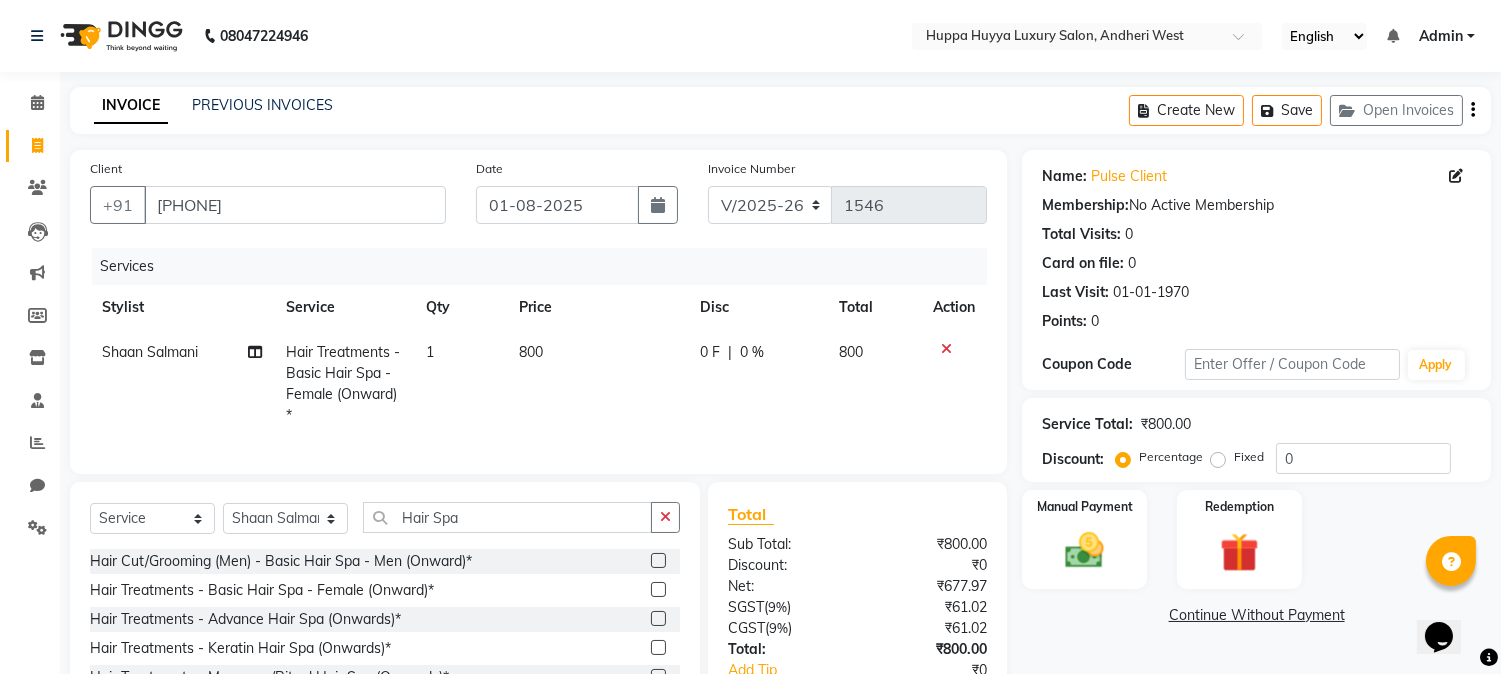 click on "800" 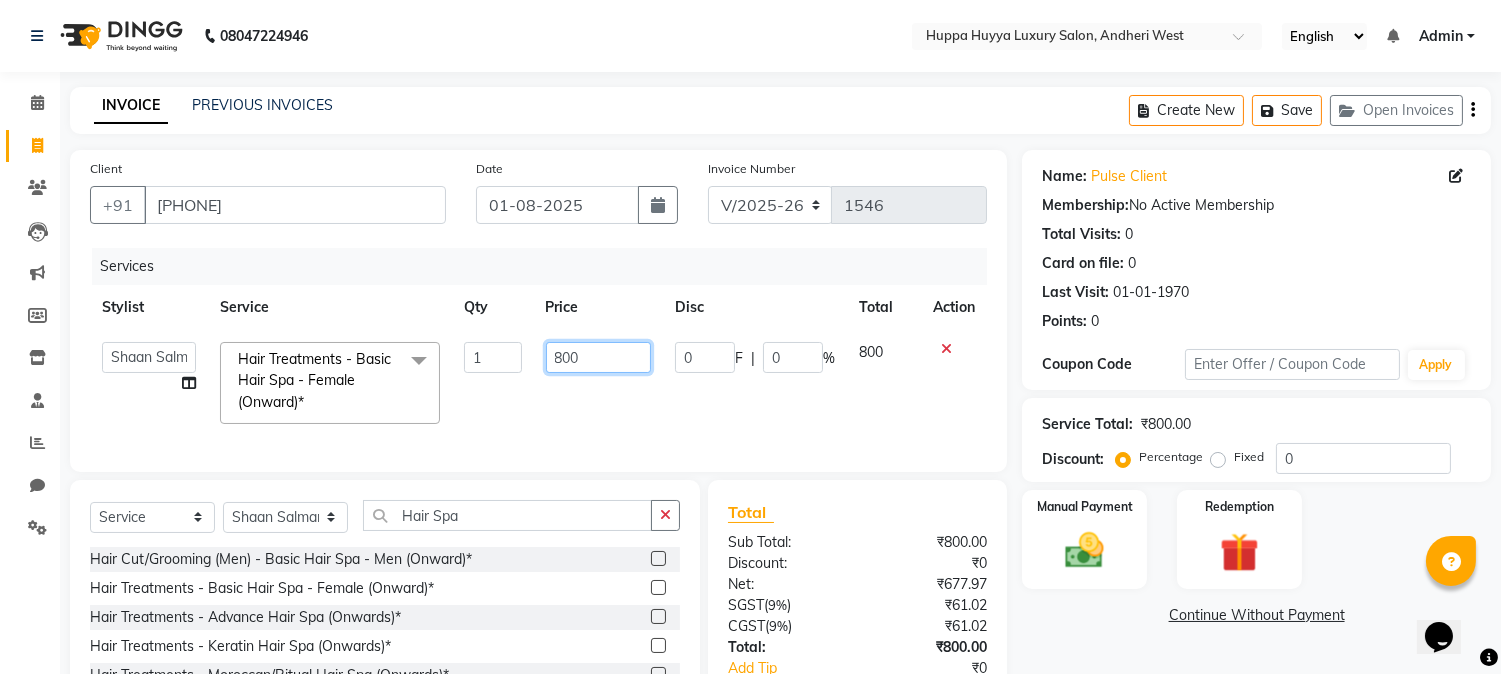 drag, startPoint x: 580, startPoint y: 352, endPoint x: 526, endPoint y: 356, distance: 54.147945 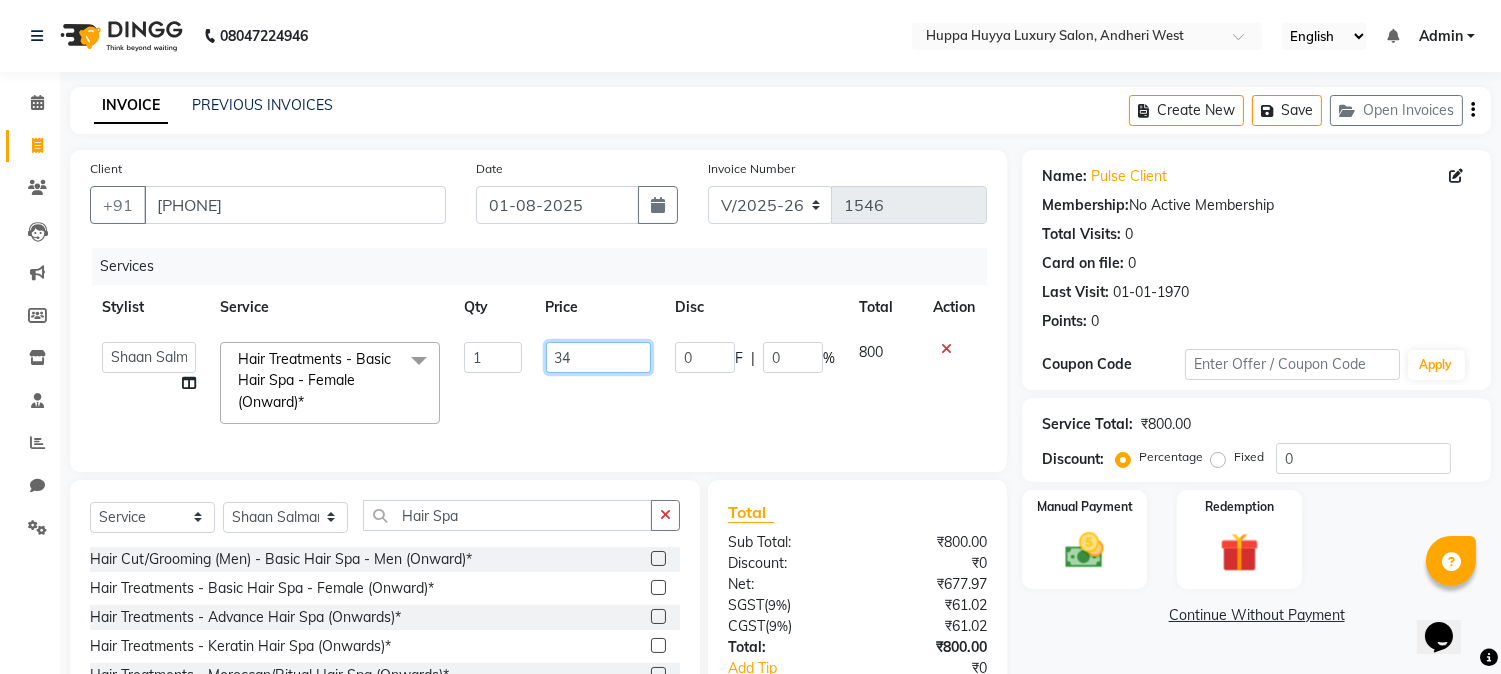 type on "349" 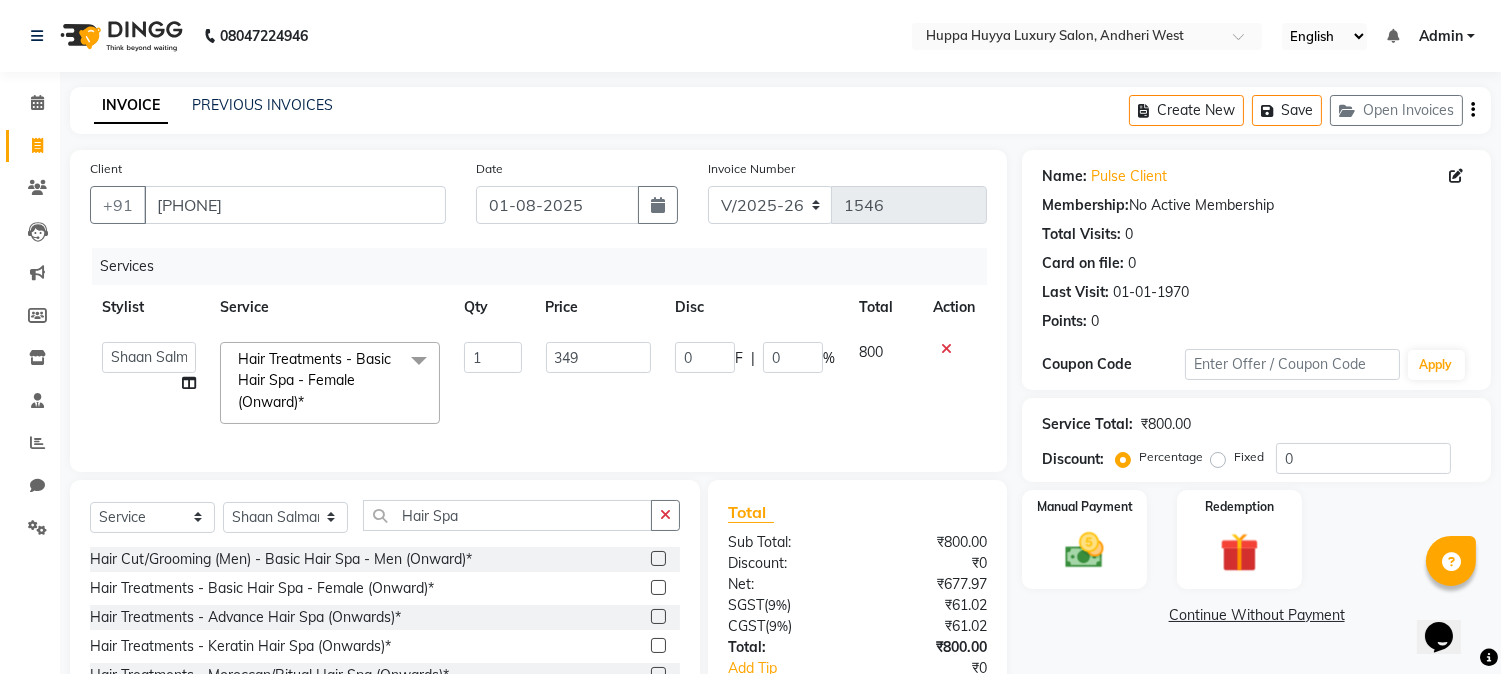 click on "349" 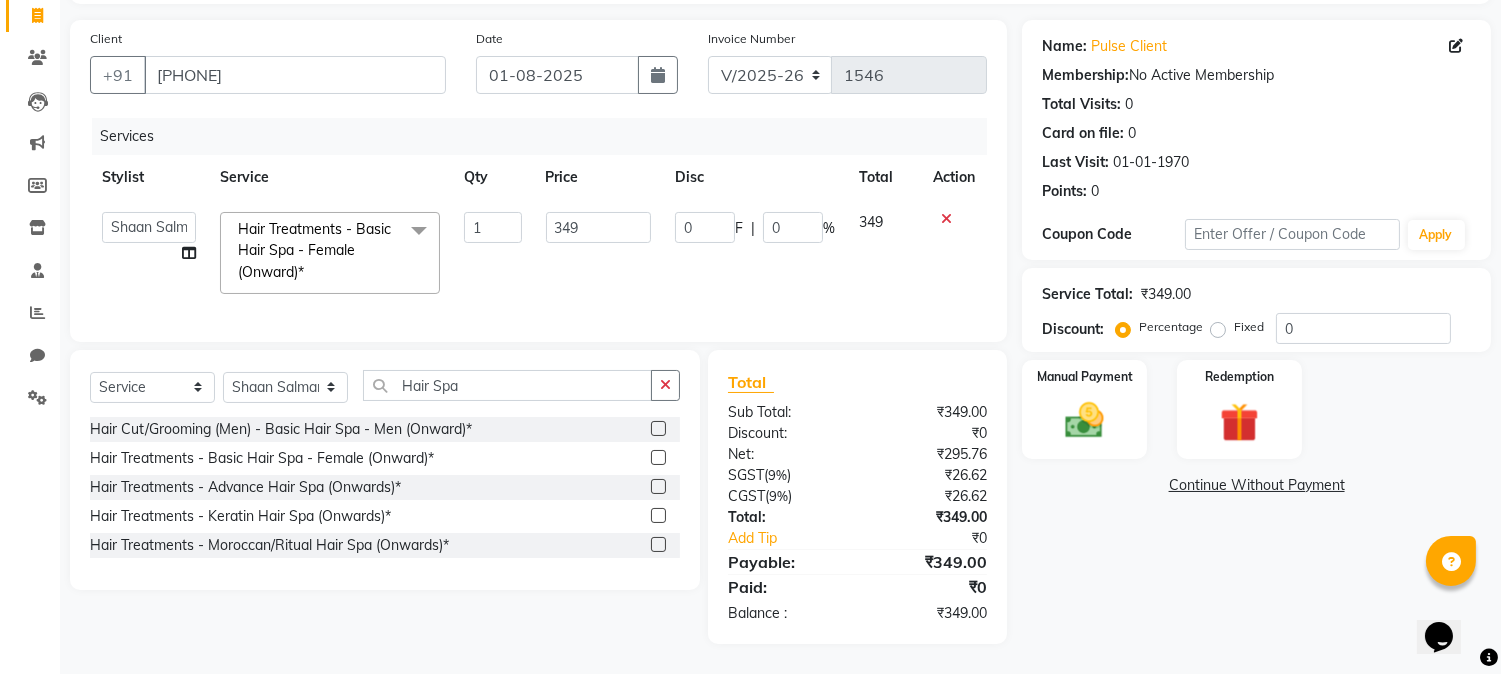 scroll, scrollTop: 146, scrollLeft: 0, axis: vertical 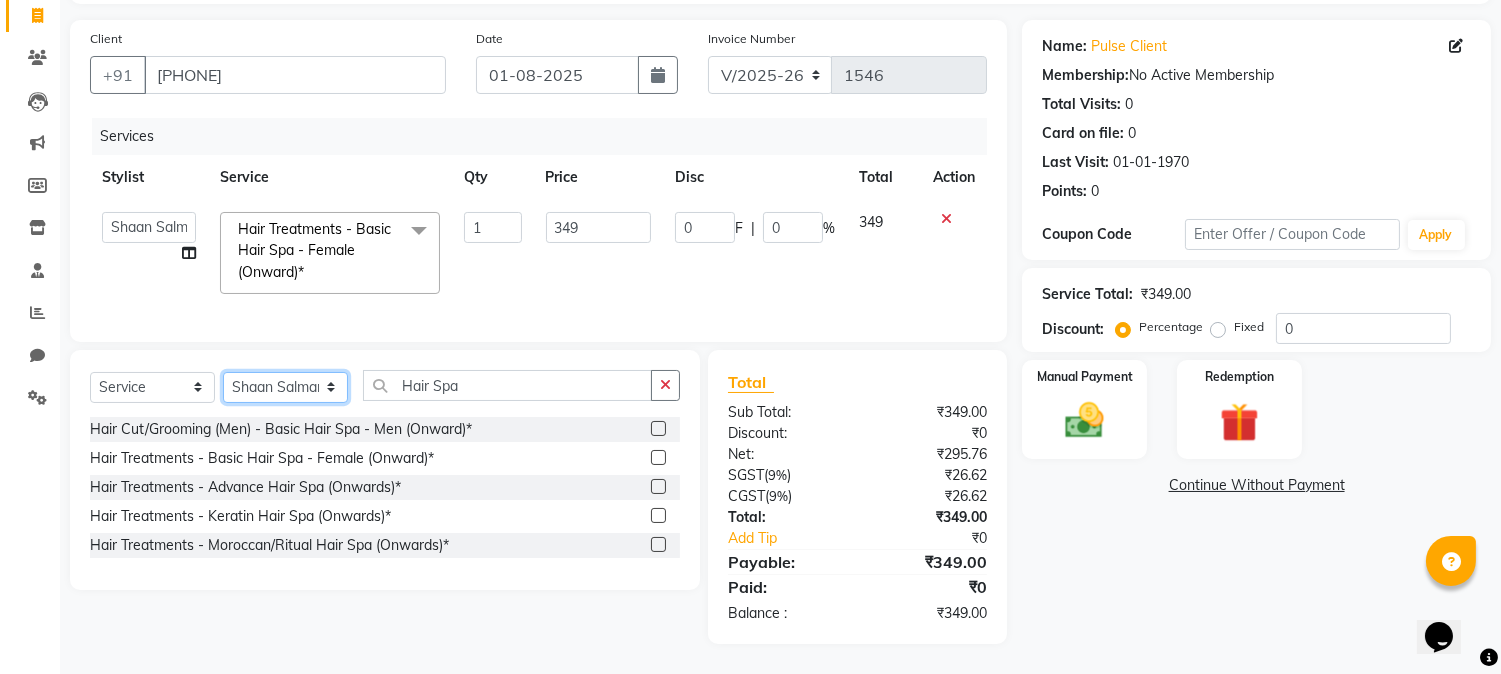 click on "Select Stylist [FIRST] [LAST] [FIRST] [LAST] [FIRST]  [LAST] Salon [FIRST] [FIRST]  [LAST]" 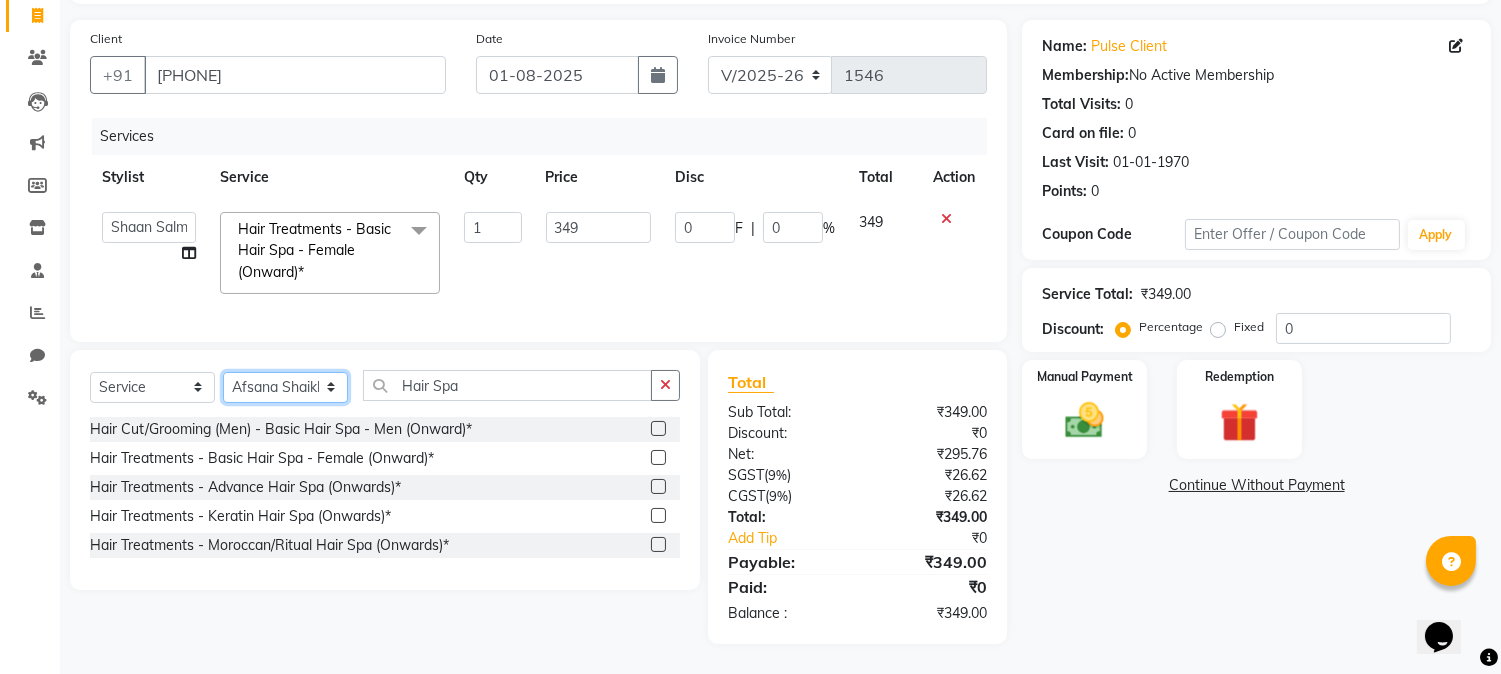 click on "Select Stylist [FIRST] [LAST] [FIRST] [LAST] [FIRST]  [LAST] Salon [FIRST] [FIRST]  [LAST]" 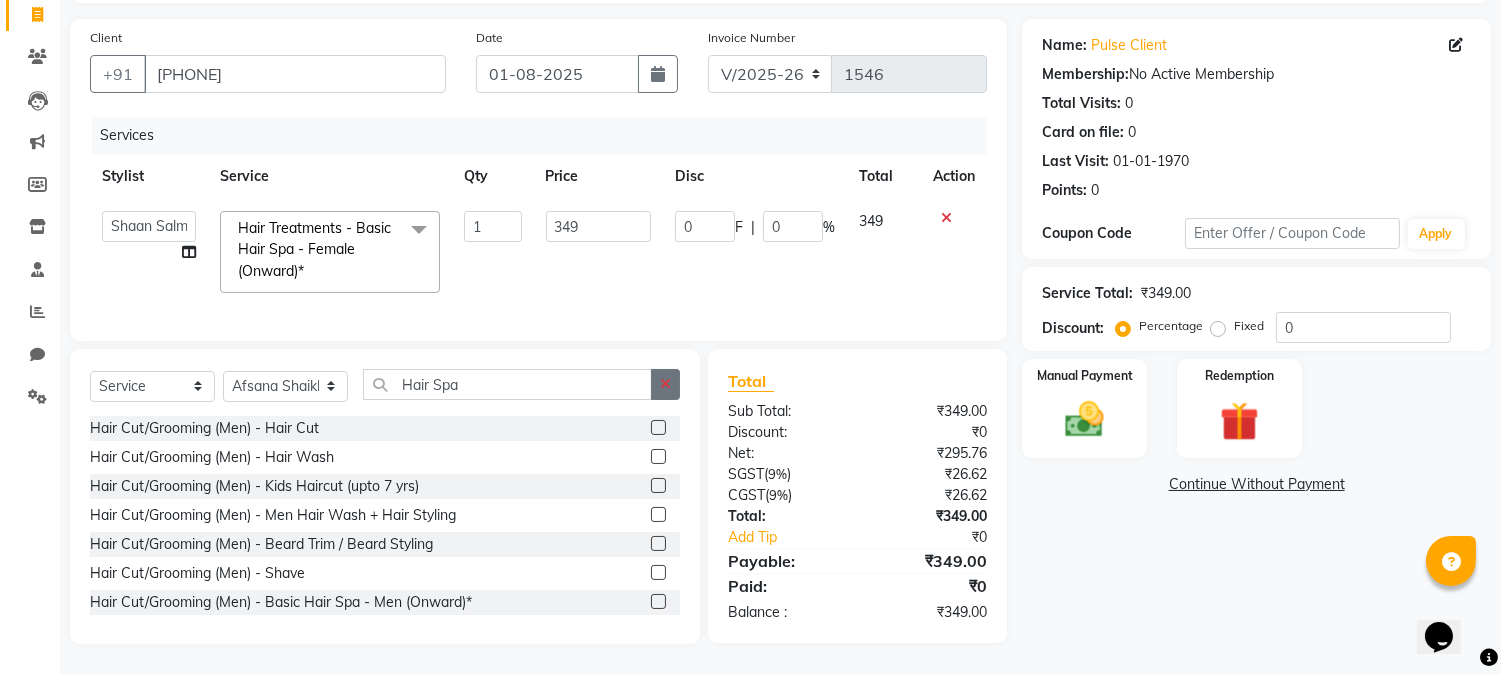 click 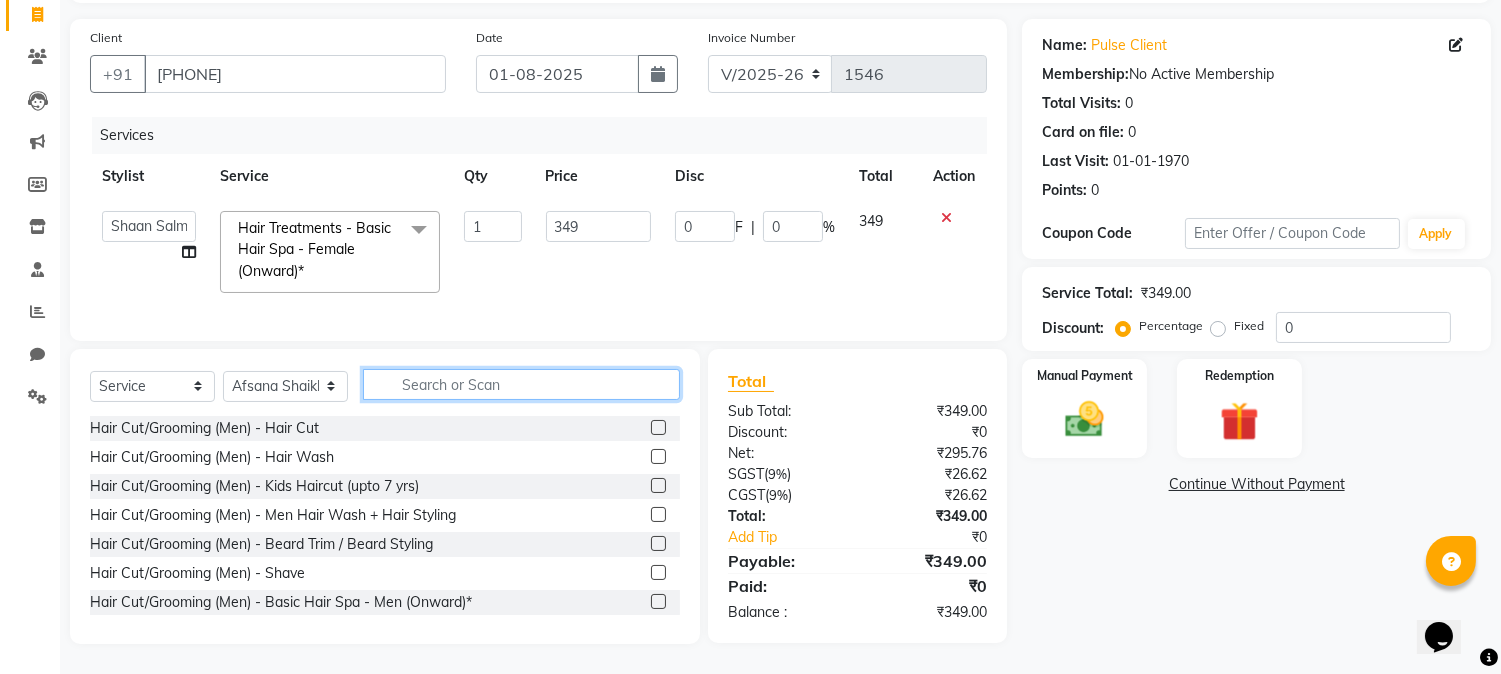 click 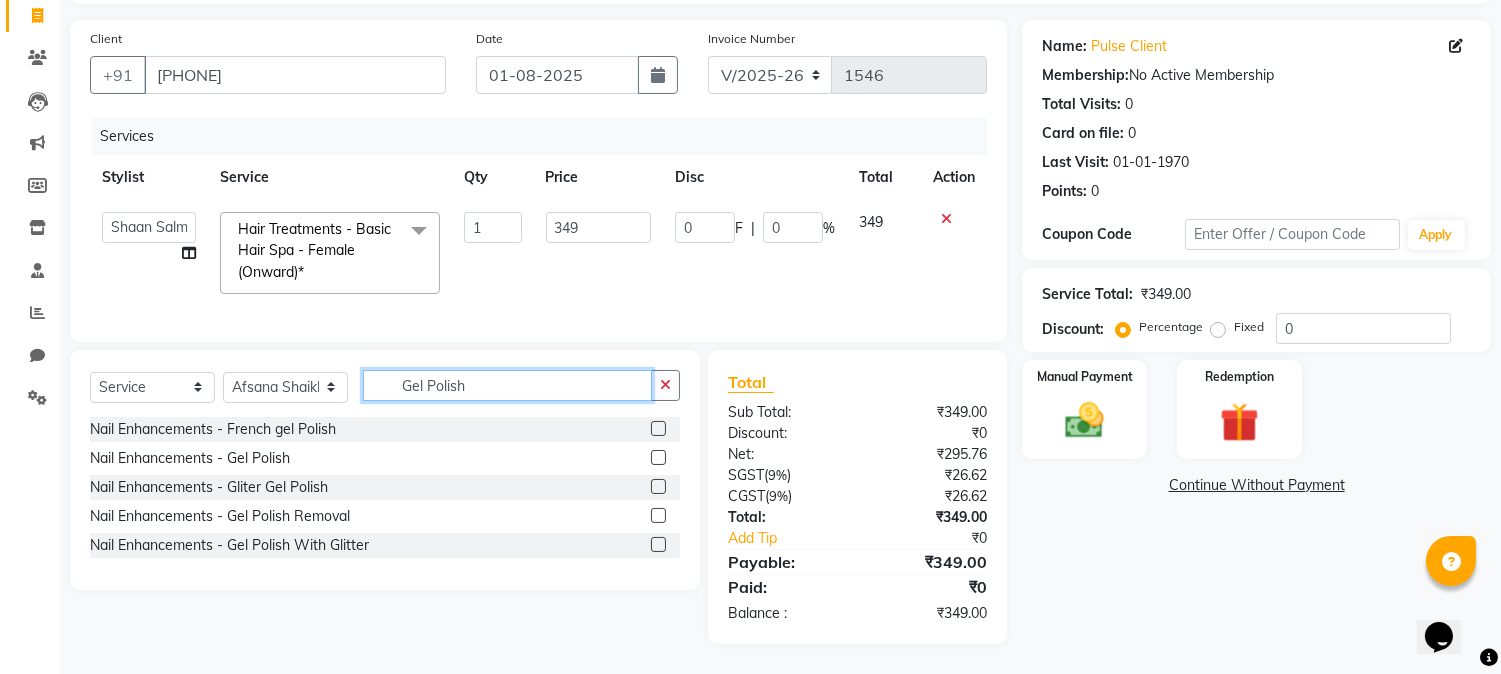 type on "Gel Polish" 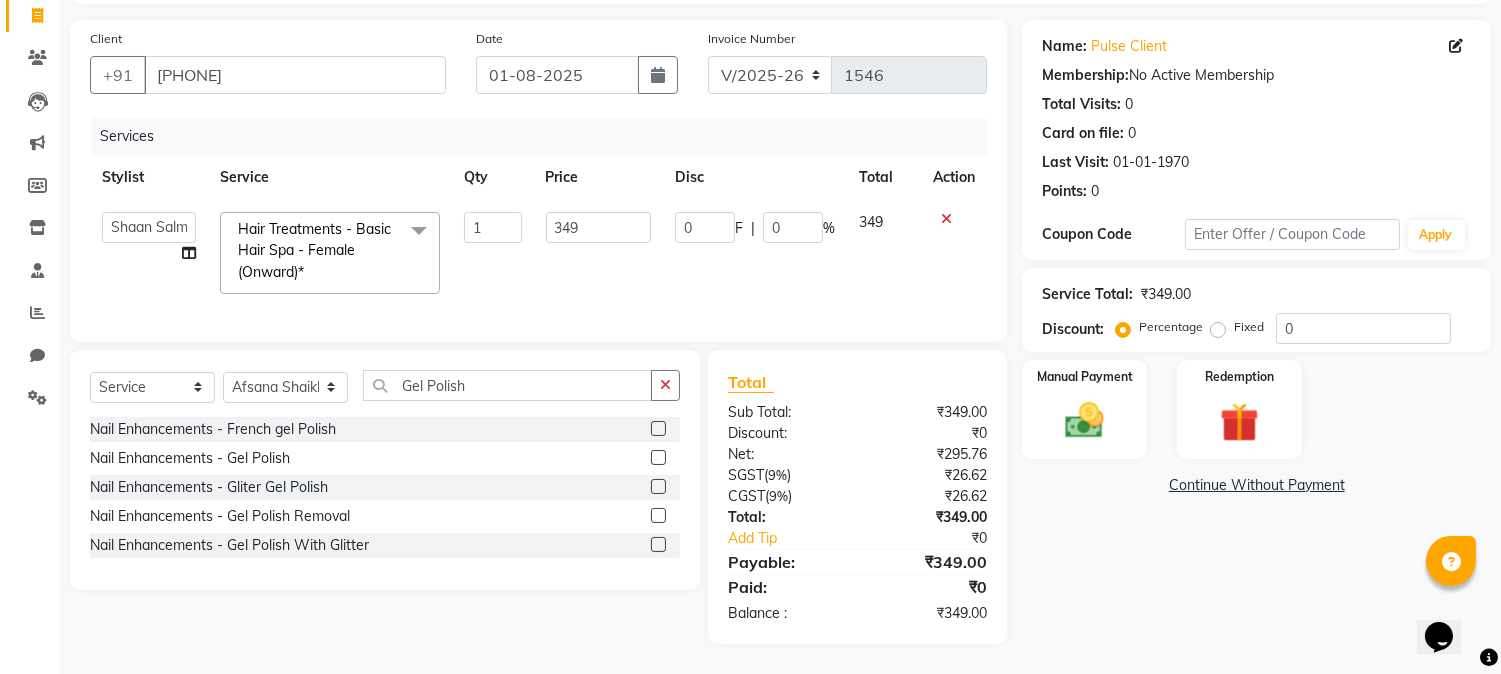 click 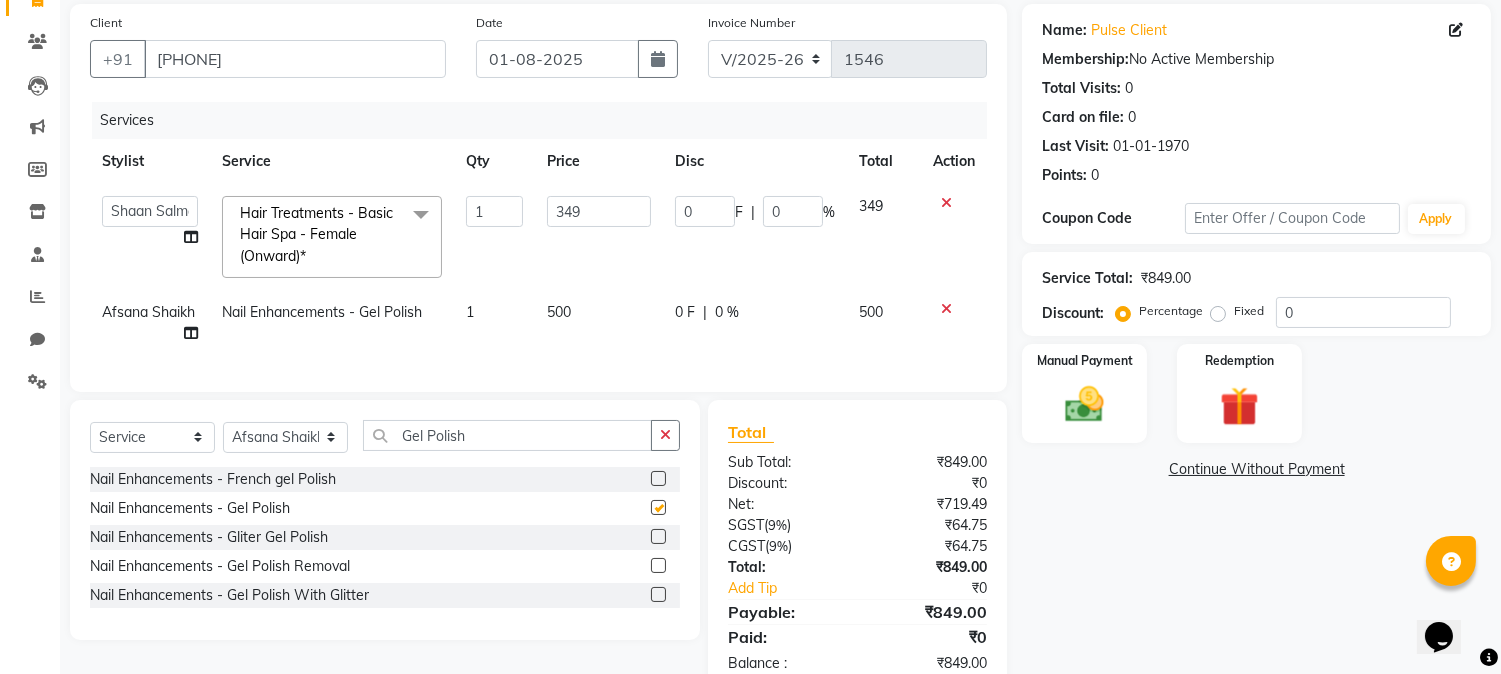 checkbox on "false" 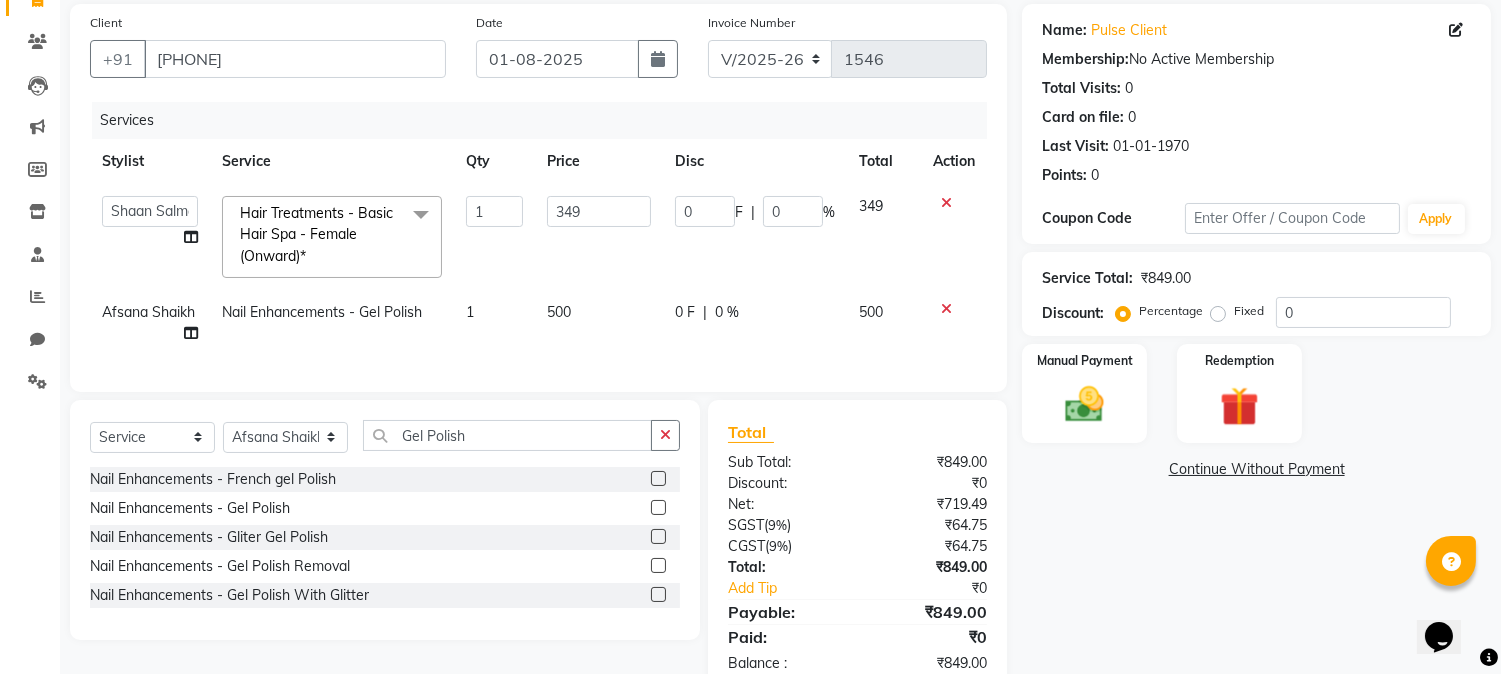 click on "500" 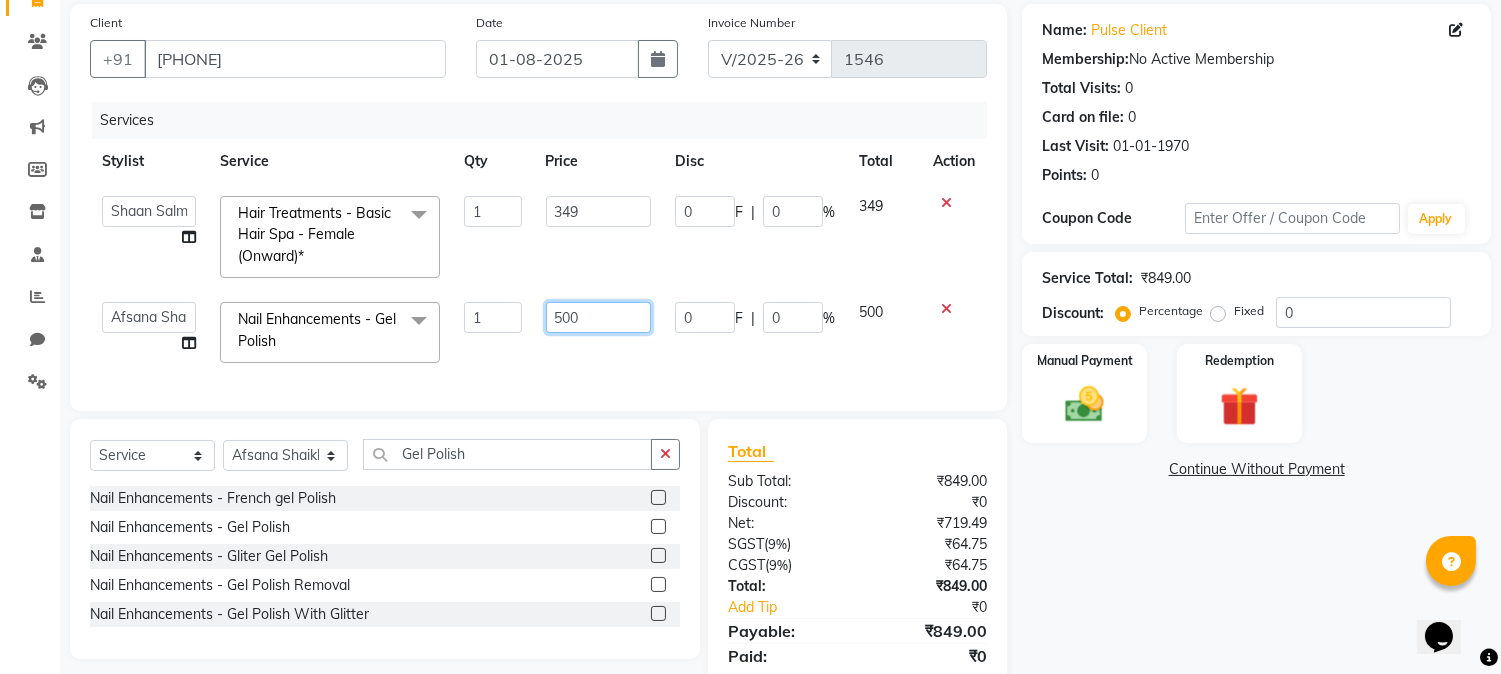 drag, startPoint x: 606, startPoint y: 315, endPoint x: 475, endPoint y: 315, distance: 131 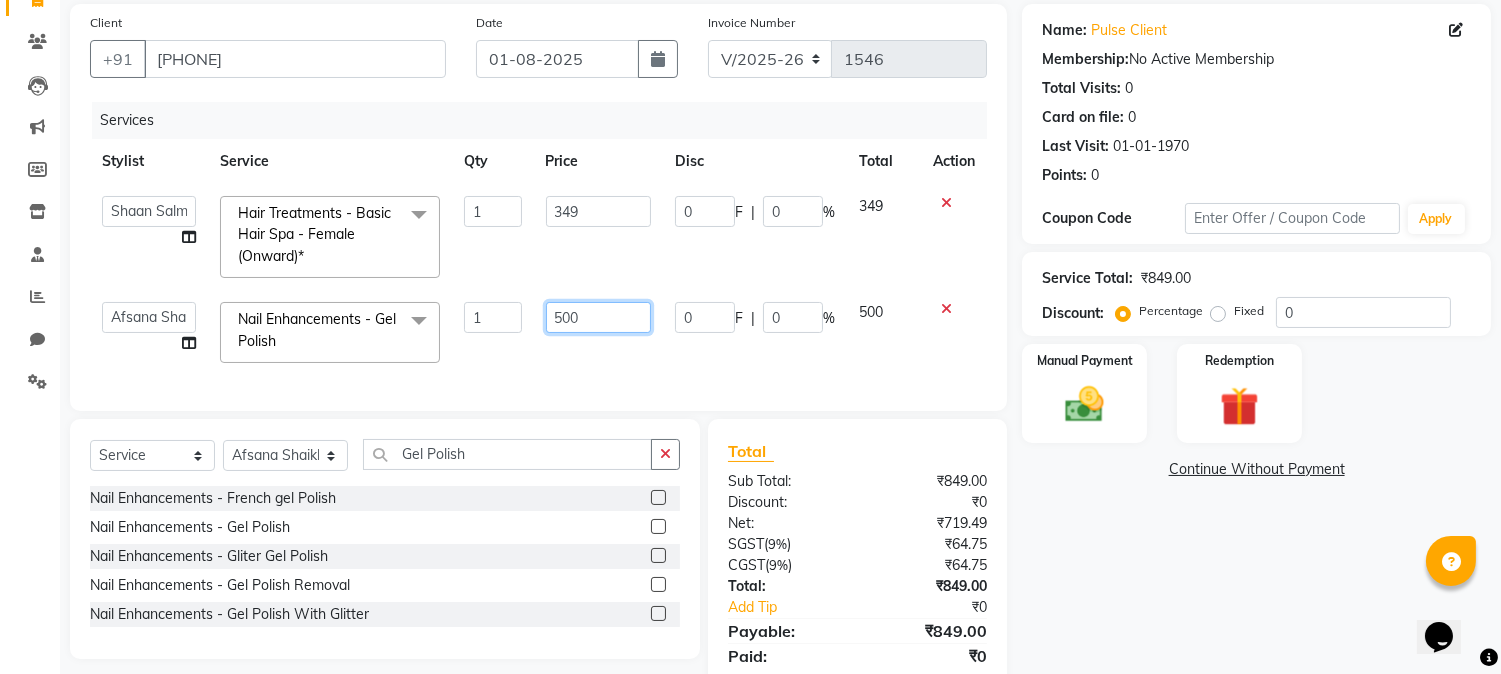 click on "Services Stylist Service Qty Price Disc Total Action  [FIRST] [LAST]   [FIRST] [LAST]   [FIRST]  [LAST]   Salon   [FIRST]   [FIRST]  [LAST]  Nail Enhancements - Gel Polish x Hair Cut/Grooming (Men) - Hair Cut Hair Cut/Grooming (Men) - Hair Wash Hair Cut/Grooming (Men) - Kids Haircut (upto 7 yrs) Hair Cut/Grooming (Men) - Men Hair Wash + Hair Styling Hair Cut/Grooming (Men) - Beard Trim / Beard Styling Hair Cut/Grooming (Men) - Shave Hair Cut/Grooming (Men) - Basic Hair Spa - Men (Onward)* Women Hair Styling Hair Colouring (Men) Majirel - Global Colouring (Onwards)* Hair Colouring (Men) Majirel - Highlights Hair Colouring (Men) Majirel - Beard Colour Hair Colouring (Men) - Inoa Ammonia Free - Global Colouring - (Onward)* Hair Colouring (Men) - Inoa Ammonia Free - Hightlights Hair Colouring (Men) - Inoa Ammonia Free - Beard Colour Hair Cut (Women) - Basic Hair Cut Hair Cut (Women) - Advance Hair cut (Onwards)* Hair Cut (Women) - Hair Wash (Onwards)* Hair Cut (Women) - Advance Hair Wash (Onwards)* Hair Cut (Women) - Fringe Cut Hair Cut (Women) - Hair Wash + Blow Dry 1" 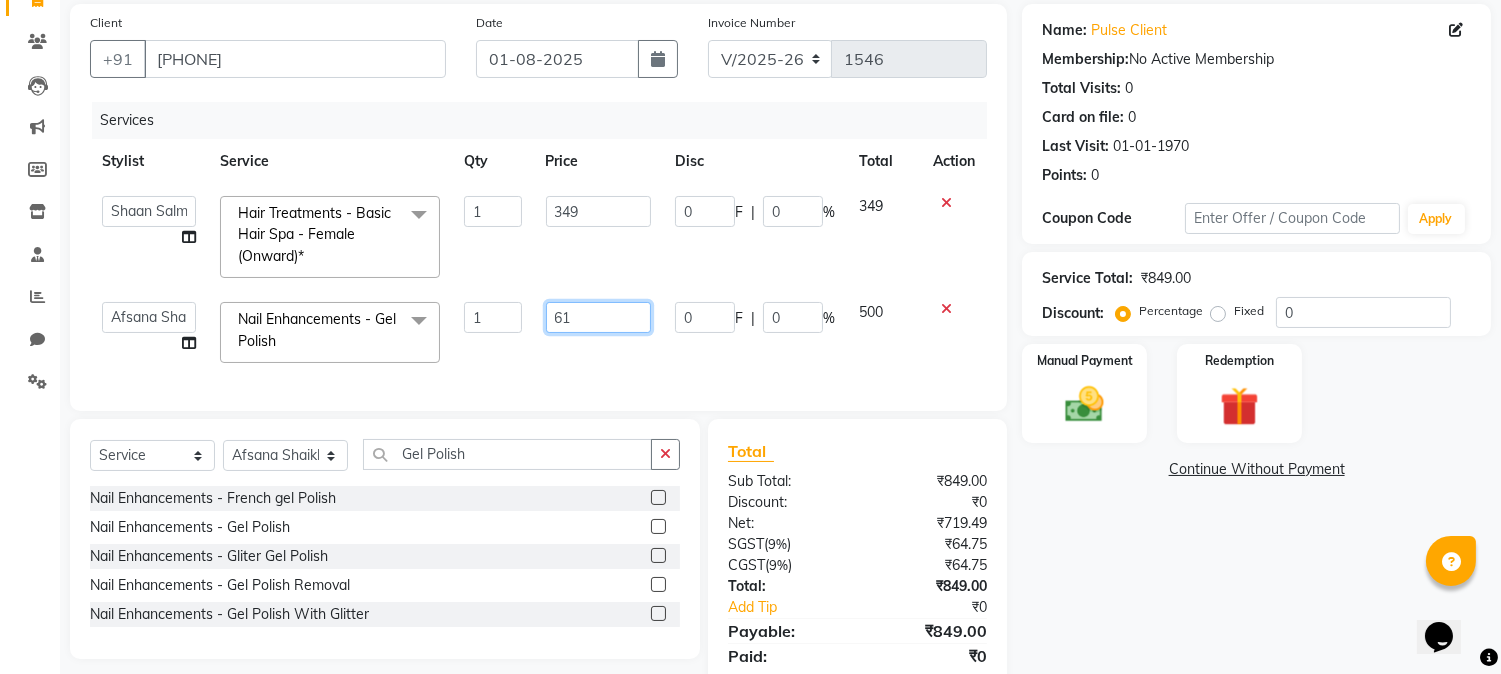 type on "610" 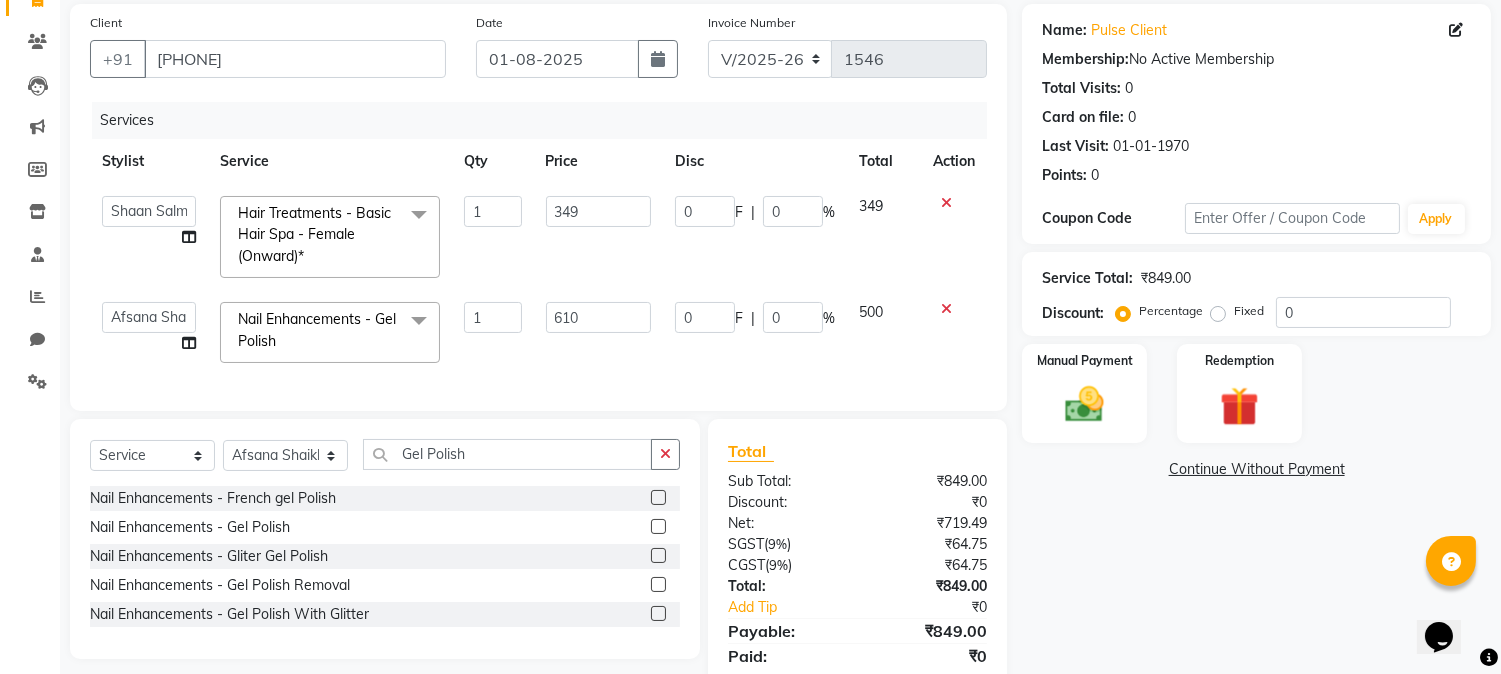 click on "Services Stylist Service Qty Price Disc Total Action  [FIRST] [LAST]   [FIRST] [LAST]   [FIRST]  [LAST]   Salon   [FIRST]   [FIRST]  [LAST]  Hair Treatments - Basic Hair Spa - Female (Onward)* x Hair Cut/Grooming (Men) - Hair Cut Hair Cut/Grooming (Men) - Hair Wash Hair Cut/Grooming (Men) - Kids Haircut (upto 7 yrs) Hair Cut/Grooming (Men) - Men Hair Wash + Hair Styling Hair Cut/Grooming (Men) - Beard Trim / Beard Styling Hair Cut/Grooming (Men) - Shave Hair Cut/Grooming (Men) - Basic Hair Spa - Men (Onward)* Women Hair Styling Hair Colouring (Men) Majirel - Global Colouring (Onwards)* Hair Colouring (Men) Majirel - Highlights Hair Colouring (Men) Majirel - Beard Colour Hair Colouring (Men) - Inoa Ammonia Free - Global Colouring - (Onward)* Hair Colouring (Men) - Inoa Ammonia Free - Hightlights Hair Colouring (Men) - Inoa Ammonia Free - Beard Colour Hair Cut (Women) - Basic Hair Cut Hair Cut (Women) - Advance Hair cut (Onwards)* Hair Cut (Women) - Hair Wash (Onwards)* Hair Cut (Women) - Fringe Cut CLEAN UP-LOTUS" 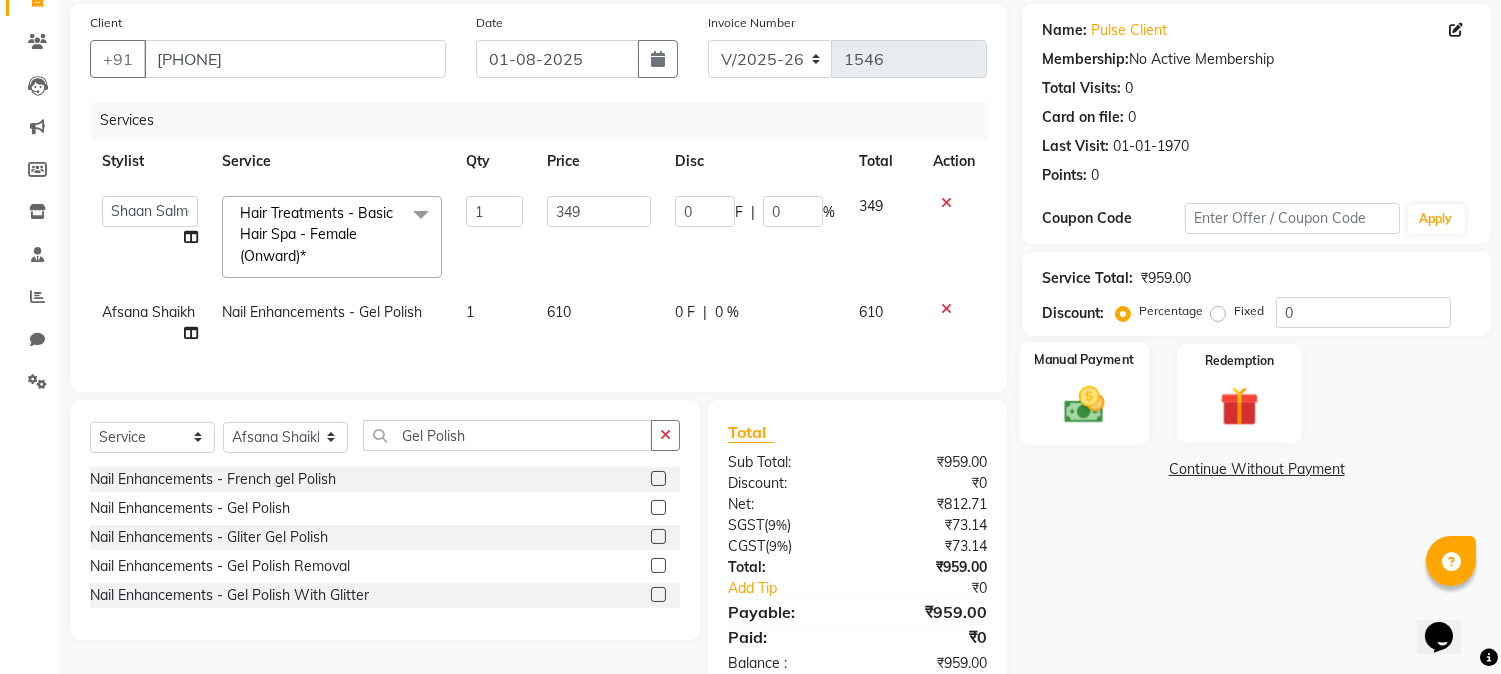 click 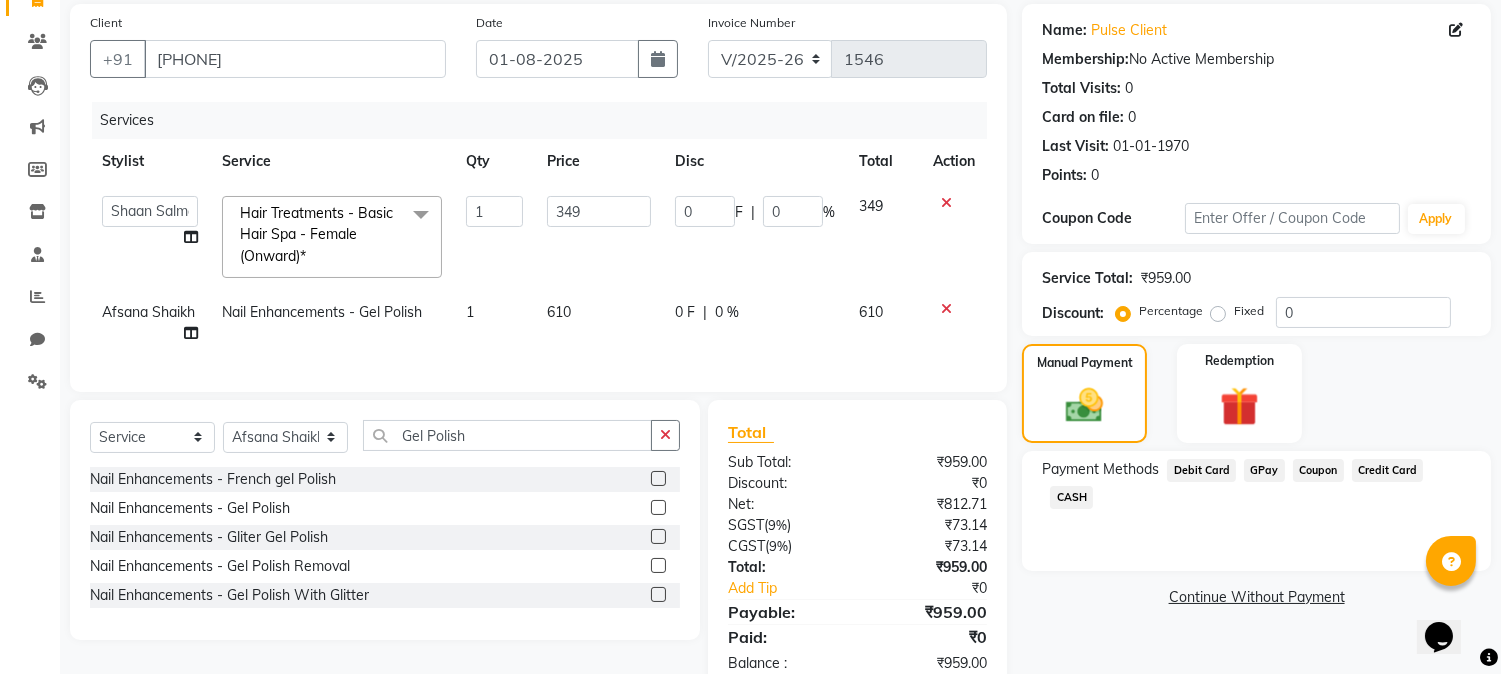 click on "GPay" 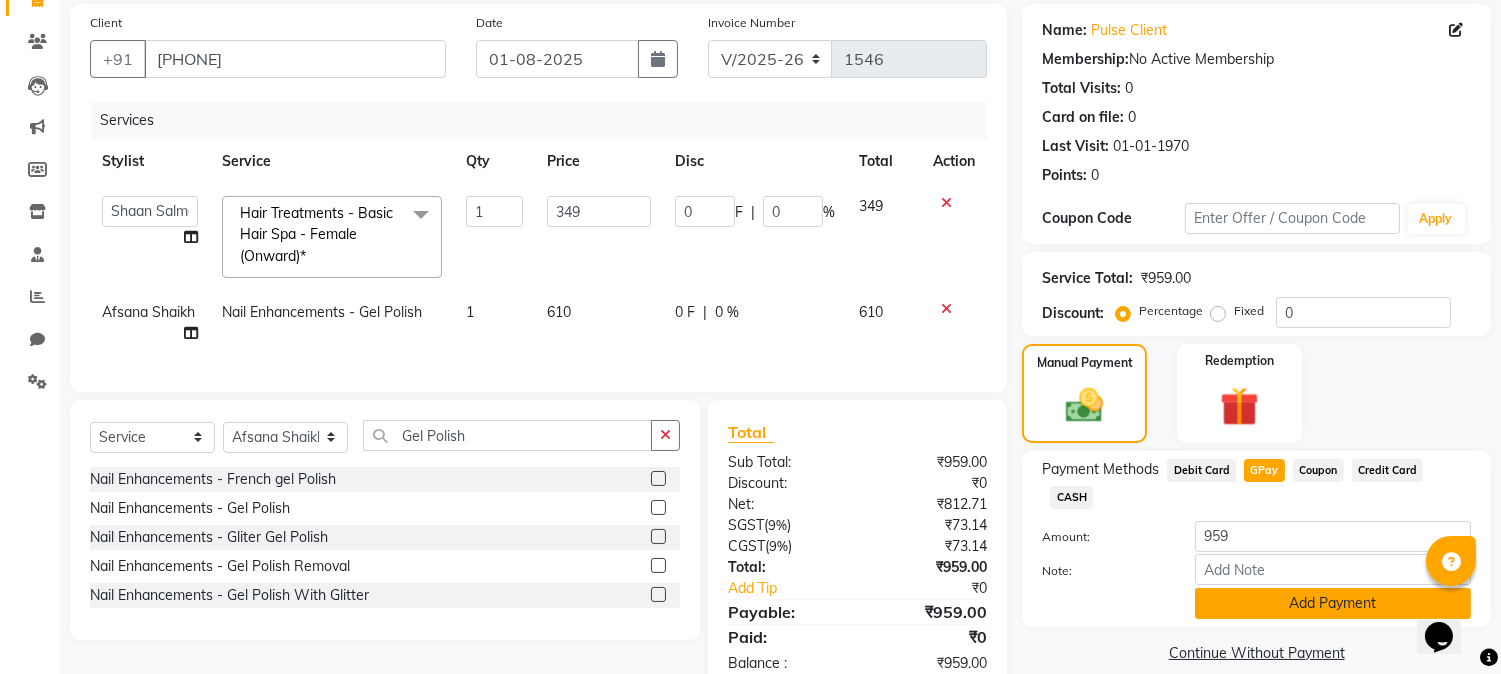 click on "Add Payment" 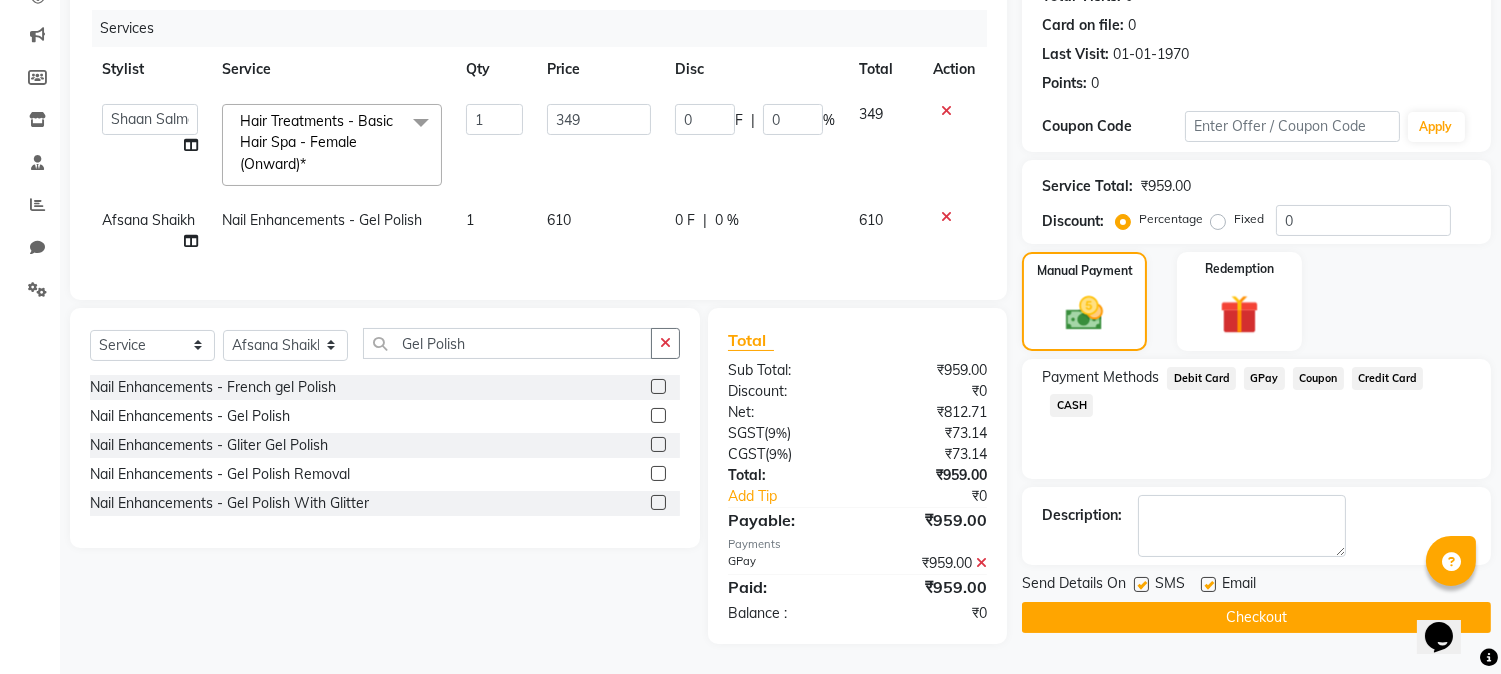 scroll, scrollTop: 254, scrollLeft: 0, axis: vertical 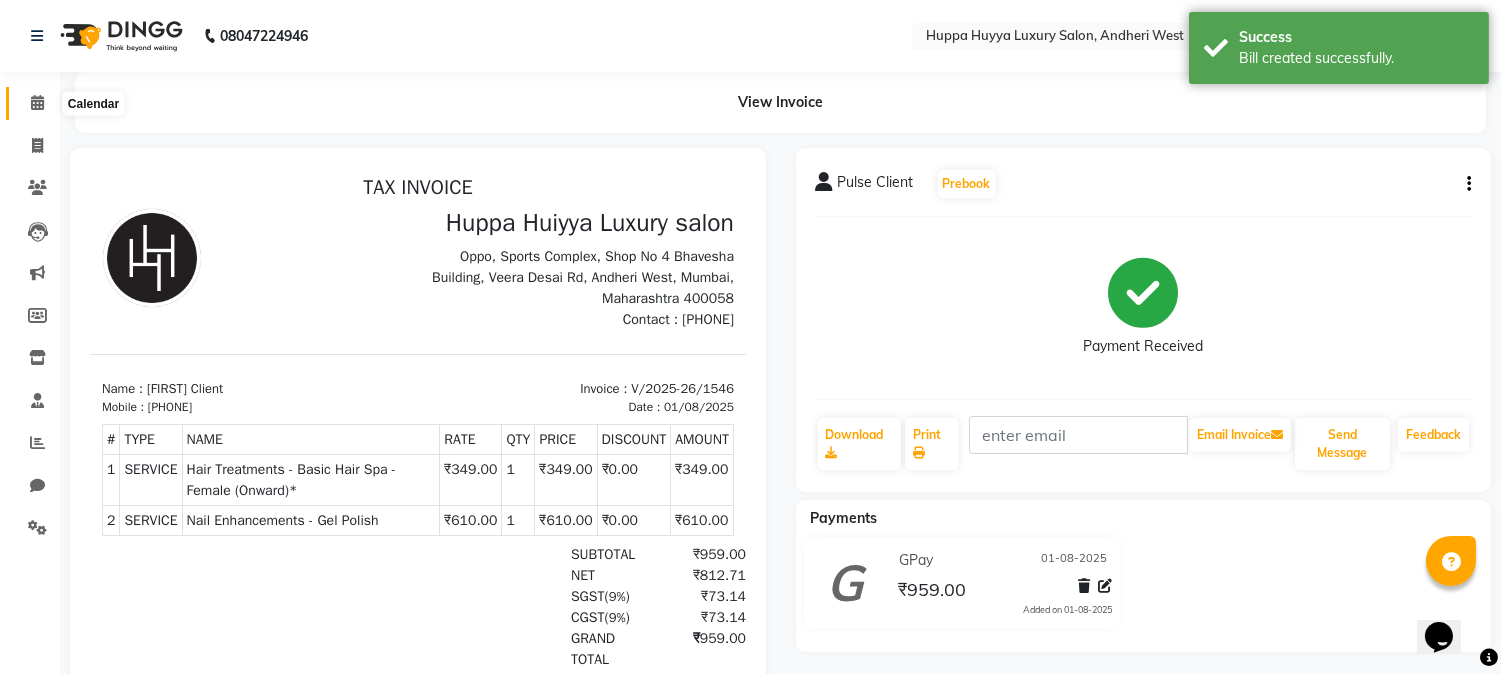 click 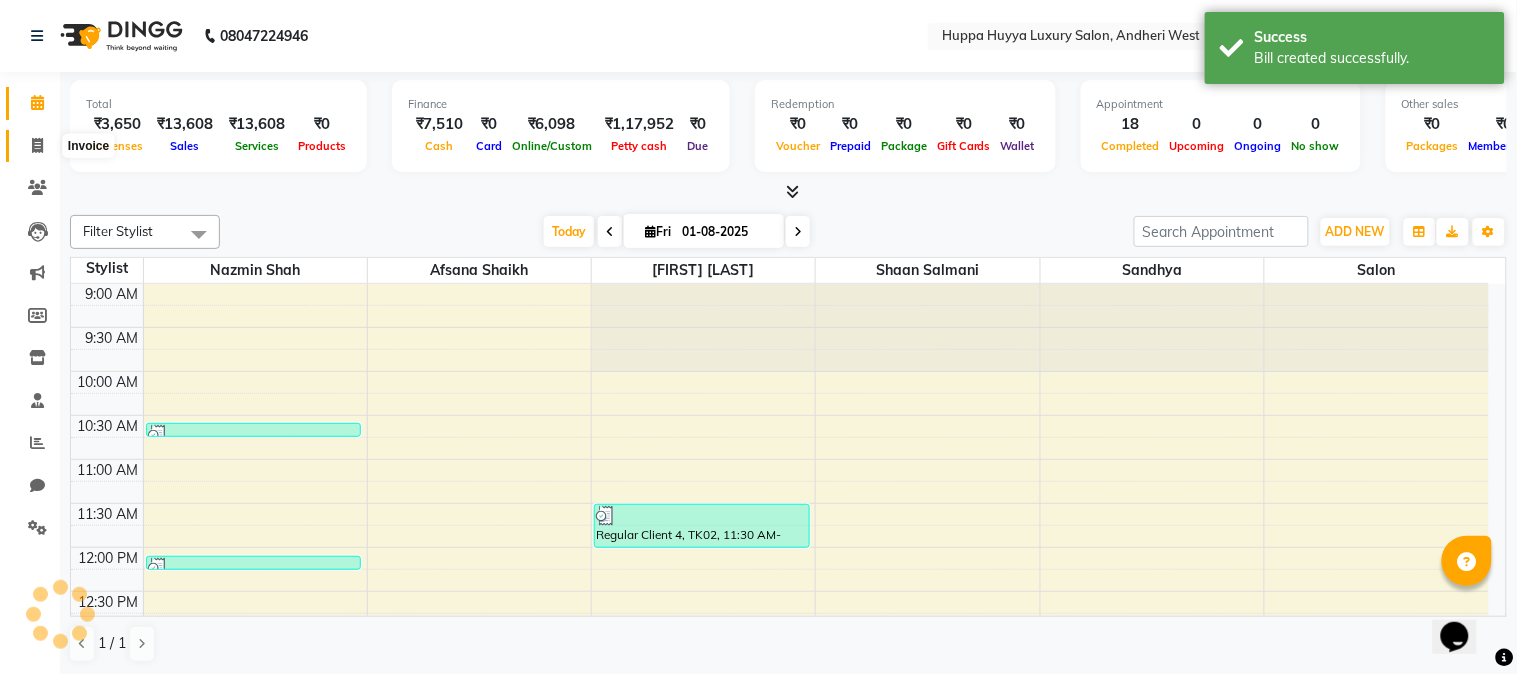 scroll, scrollTop: 0, scrollLeft: 0, axis: both 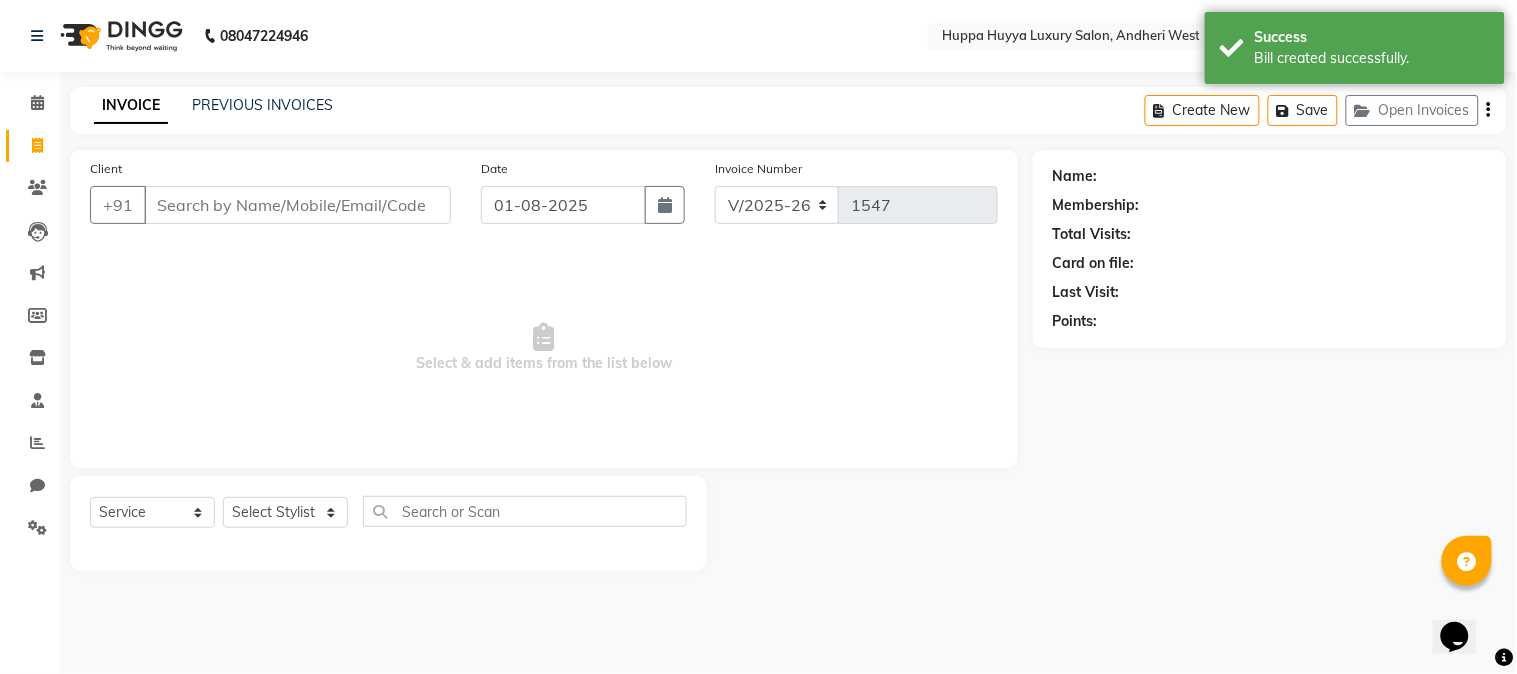 click on "Client" at bounding box center [297, 205] 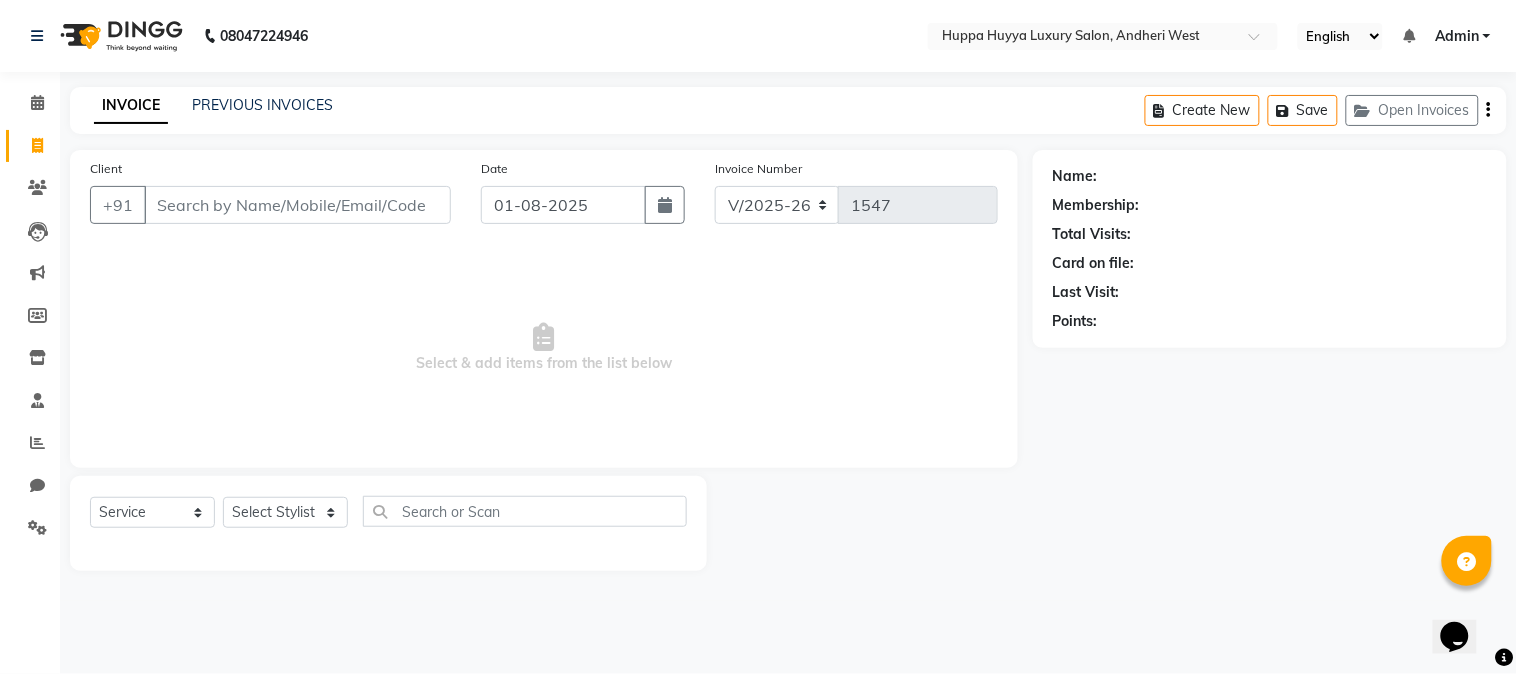 click on "Client" at bounding box center [297, 205] 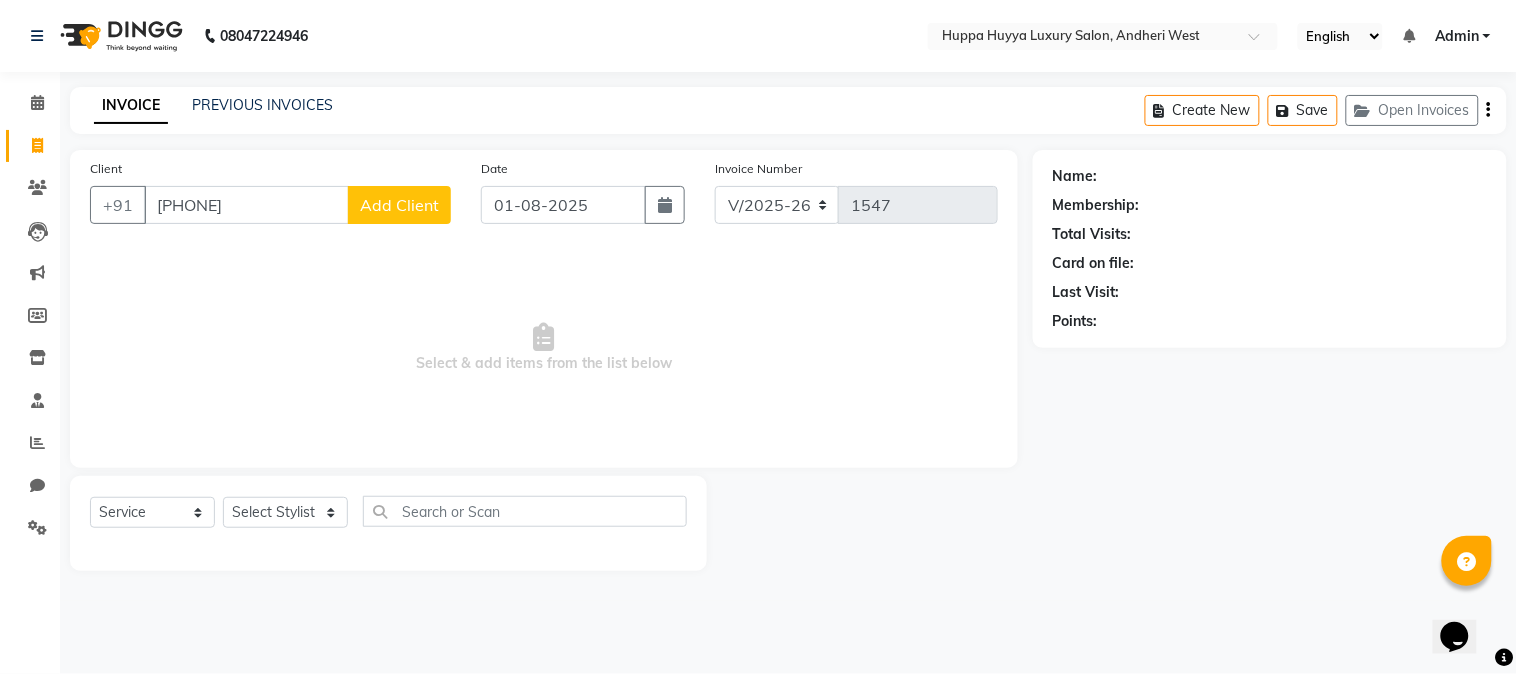 click on "[PHONE]" at bounding box center [246, 205] 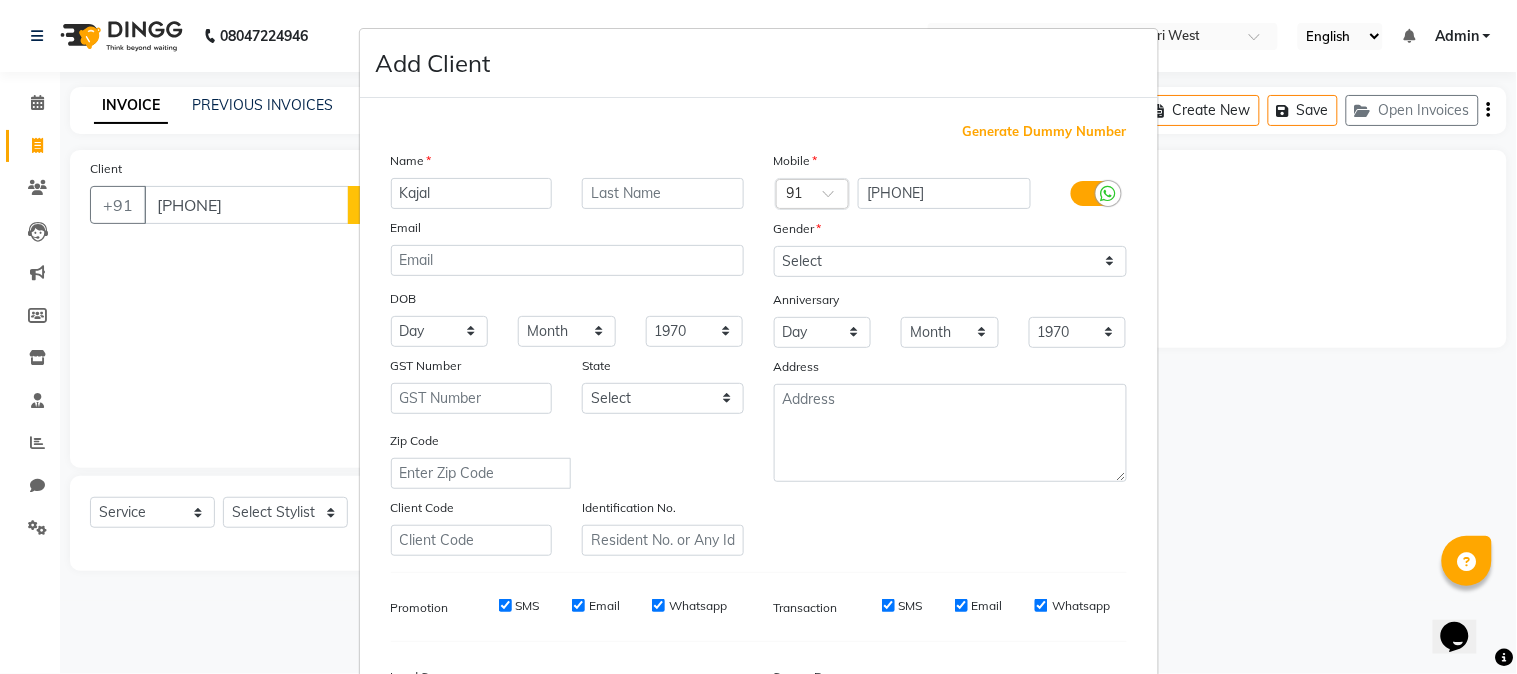 type on "Kajal" 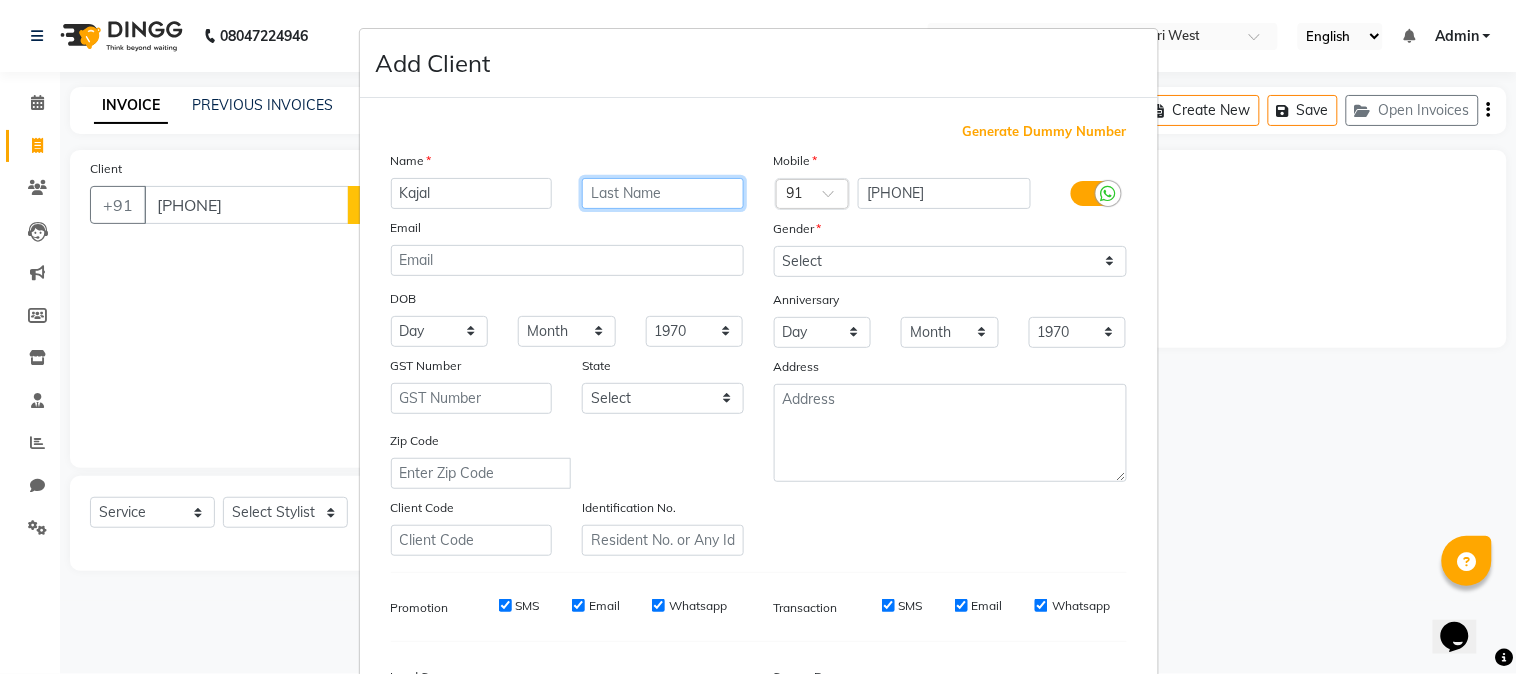click at bounding box center [663, 193] 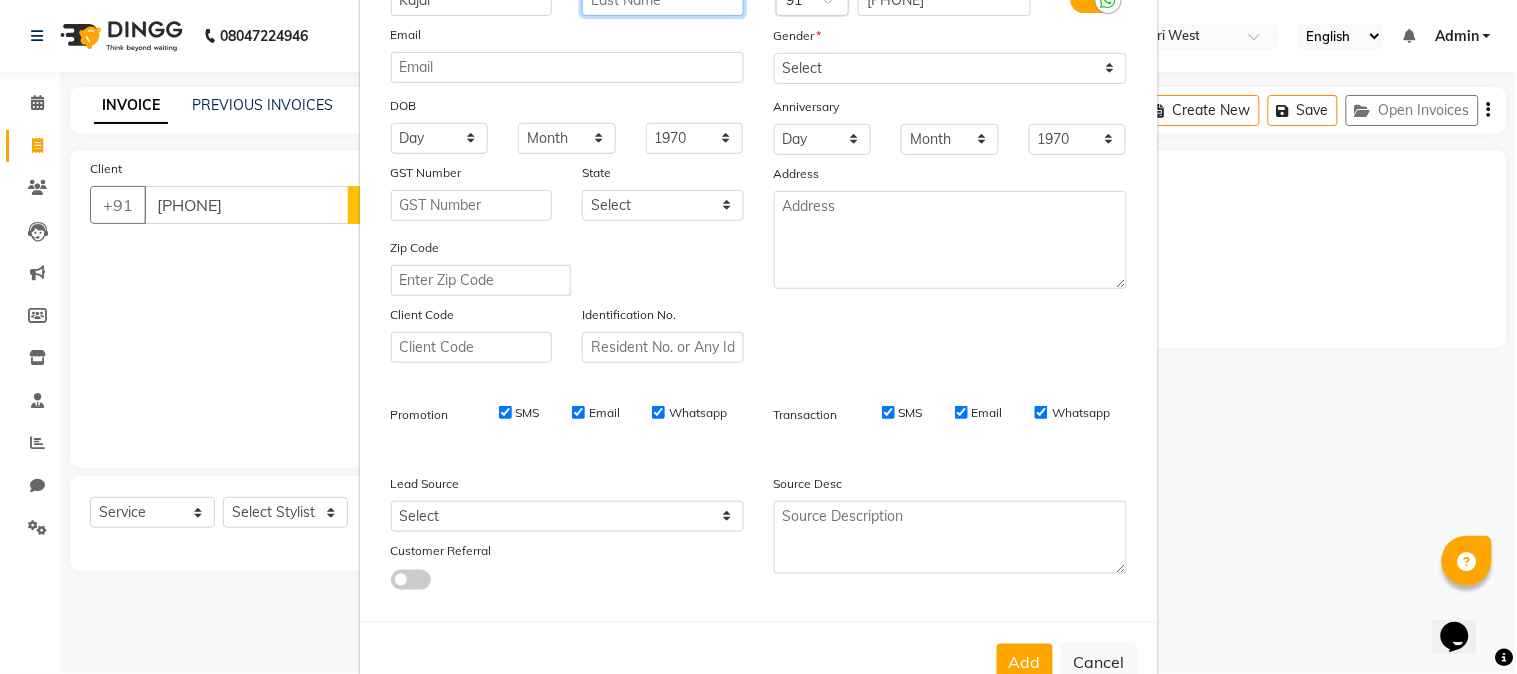 scroll, scrollTop: 250, scrollLeft: 0, axis: vertical 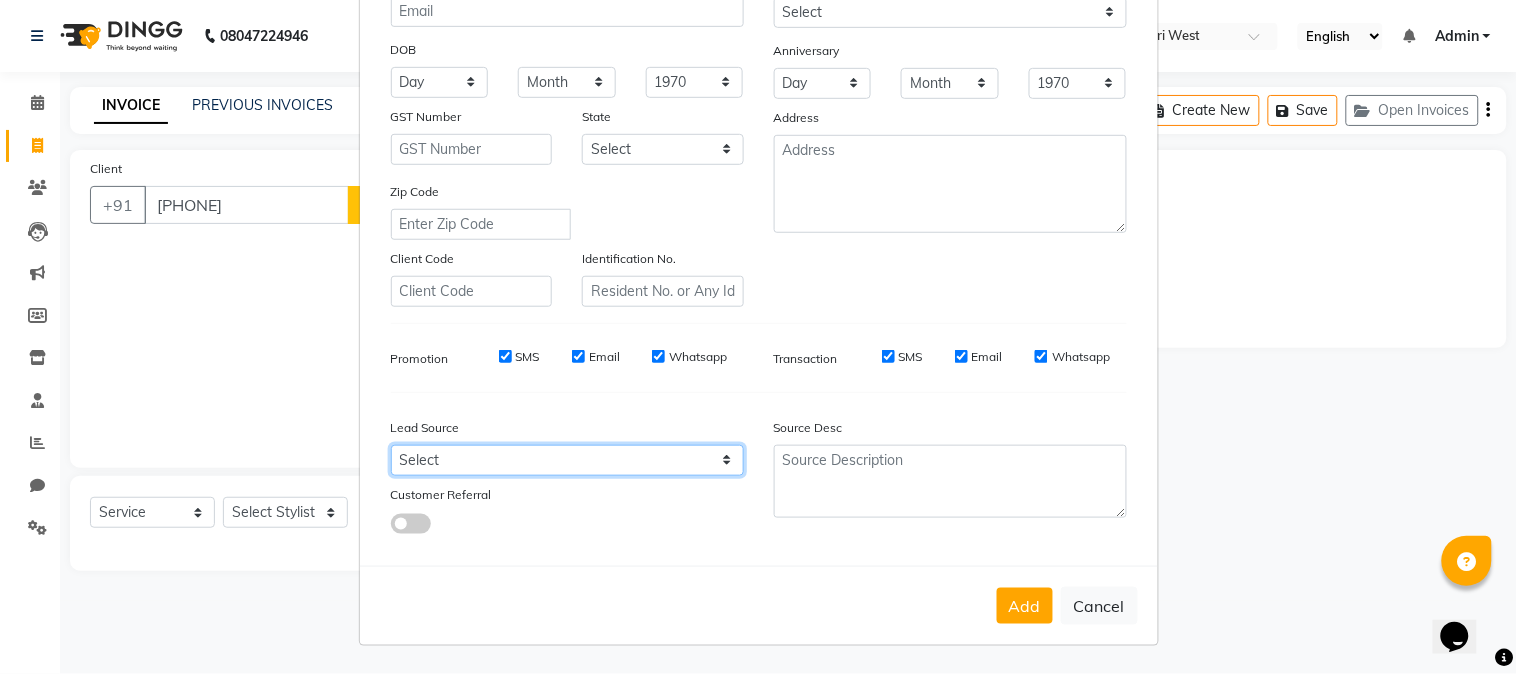 click on "Select Walk-in Referral Internet Friend Word of Mouth Advertisement Facebook JustDial Google Other" at bounding box center [567, 460] 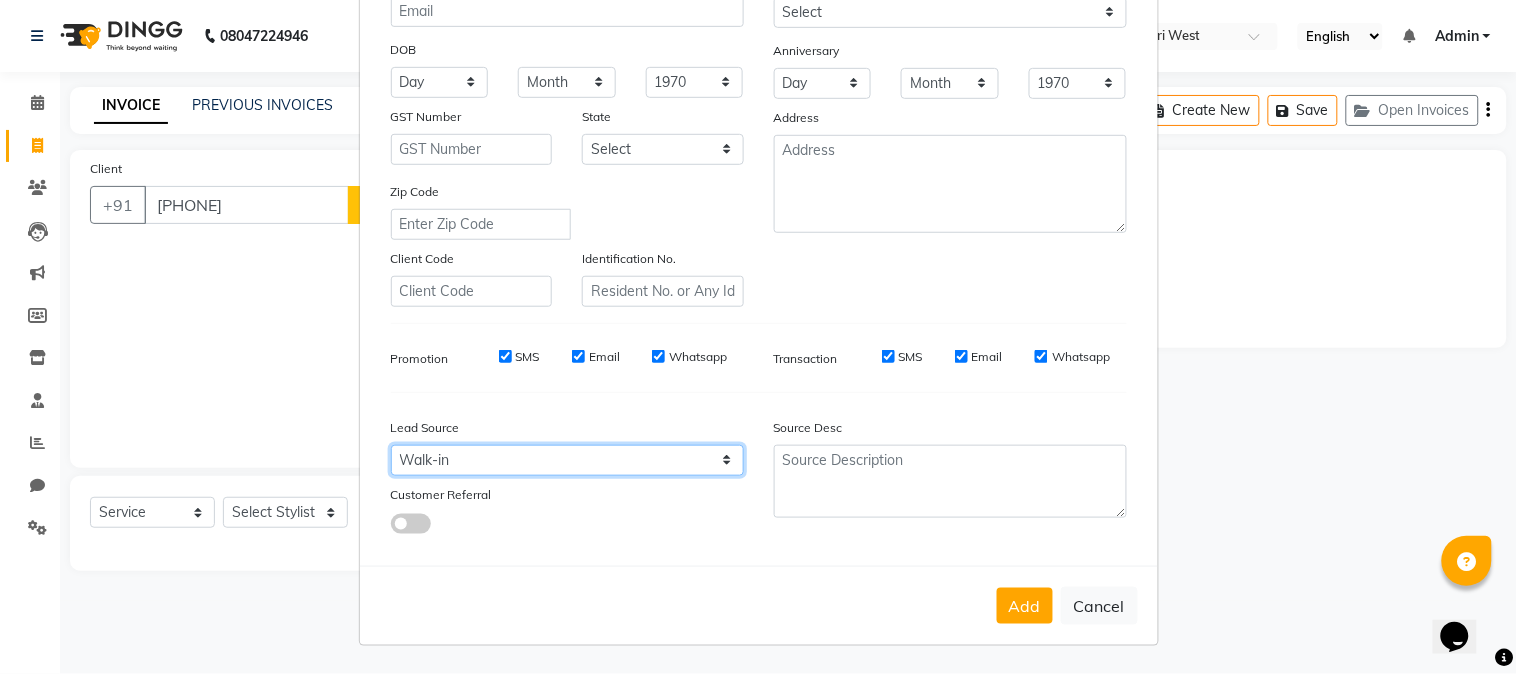 click on "Select Walk-in Referral Internet Friend Word of Mouth Advertisement Facebook JustDial Google Other" at bounding box center (567, 460) 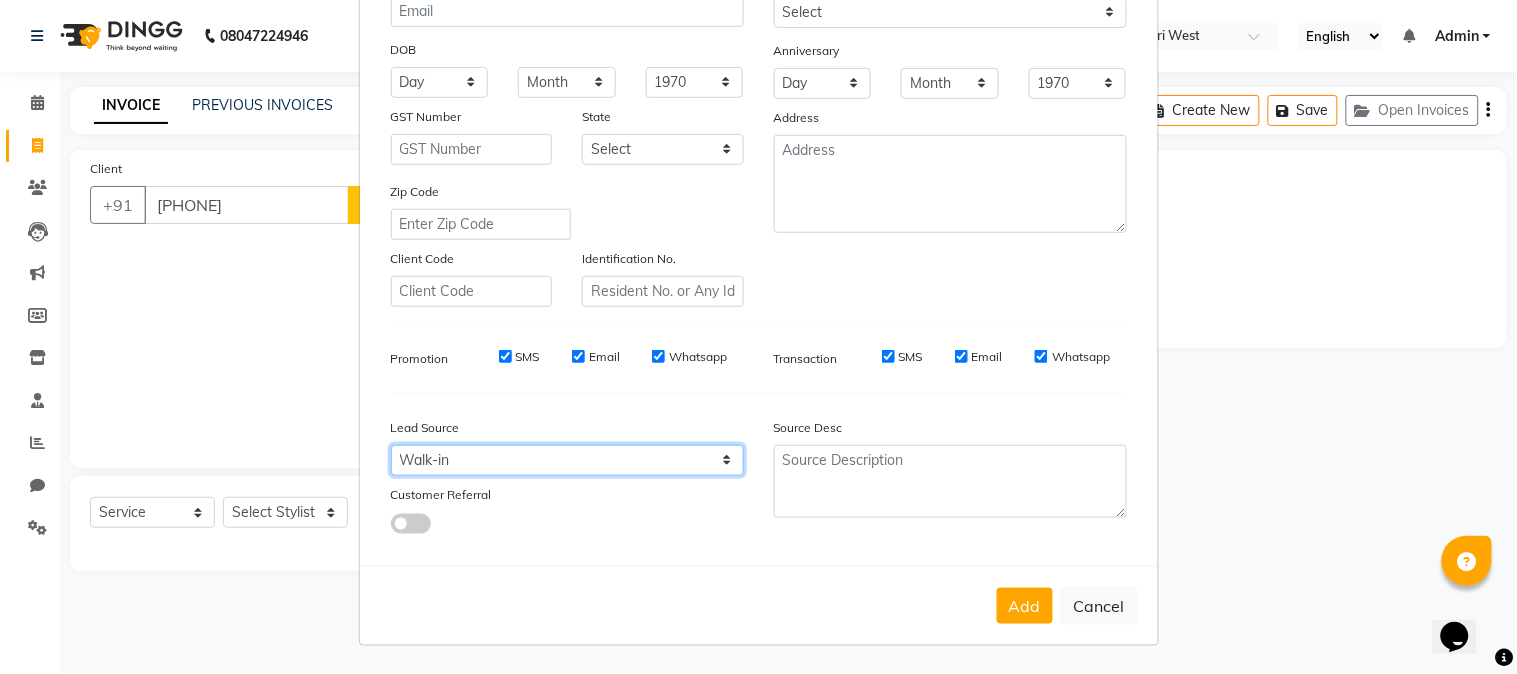 scroll, scrollTop: 0, scrollLeft: 0, axis: both 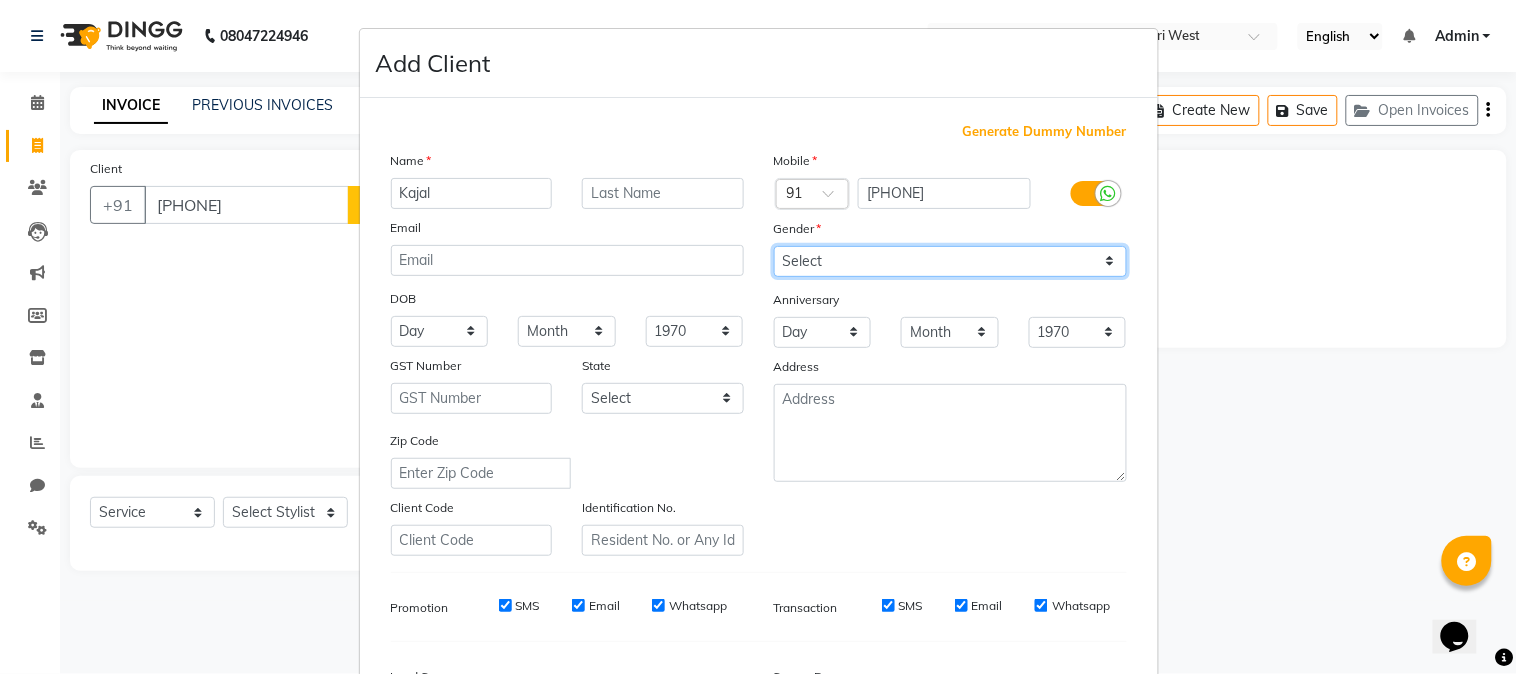 click on "Select Male Female Other Prefer Not To Say" at bounding box center (950, 261) 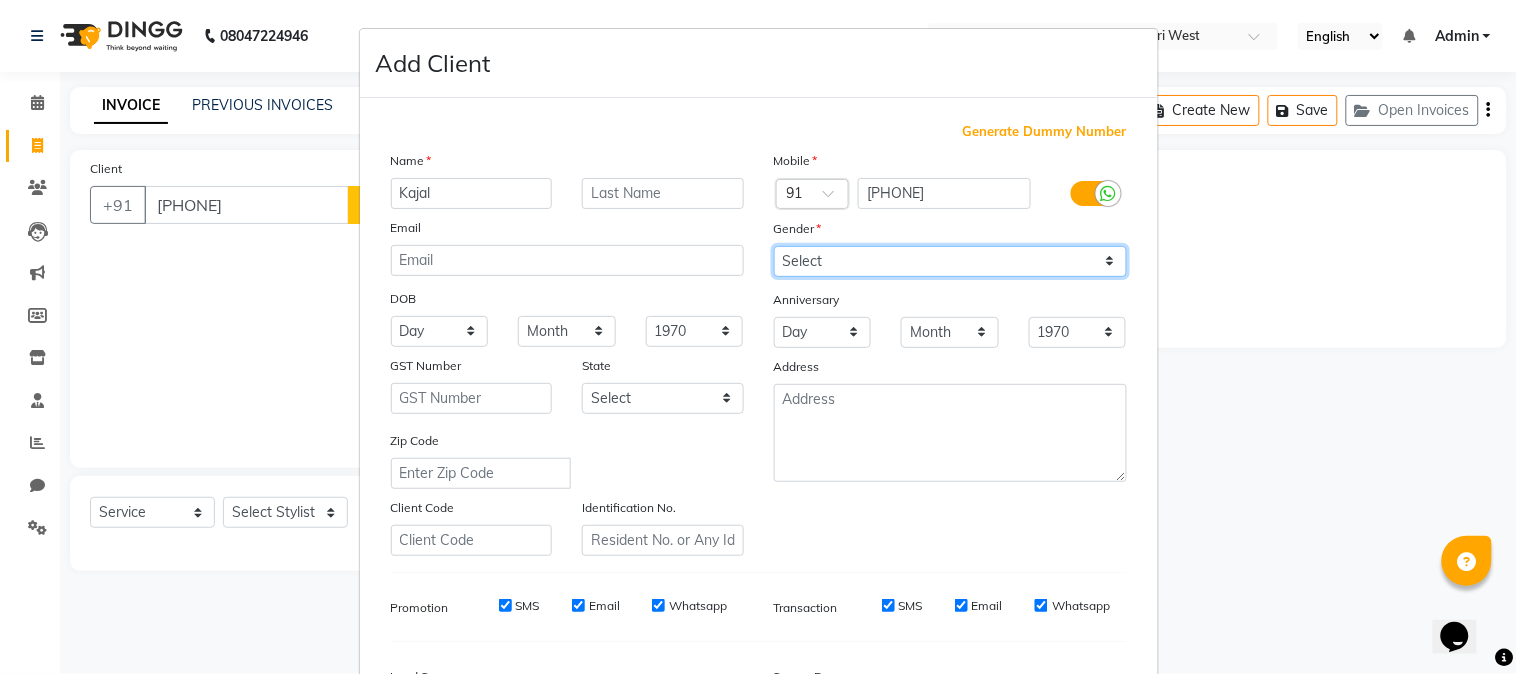 select on "female" 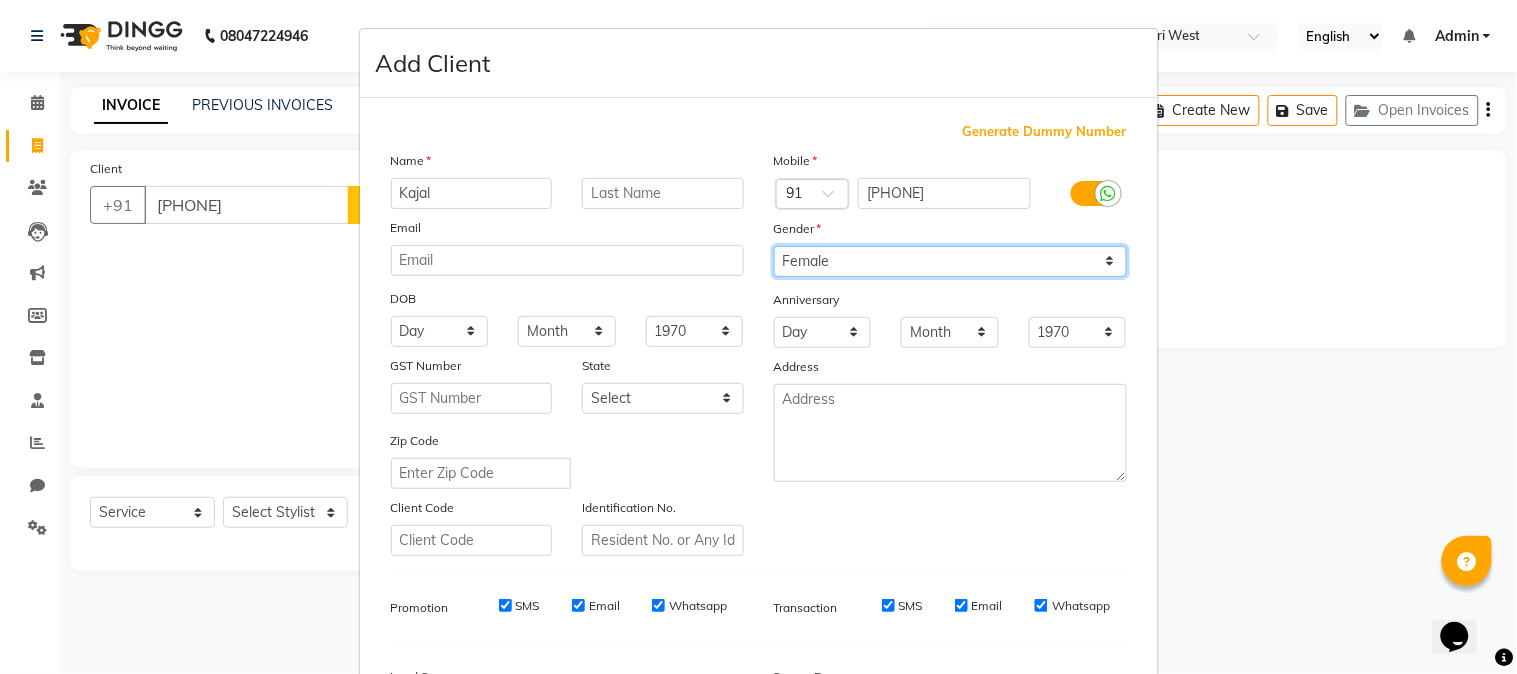 click on "Select Male Female Other Prefer Not To Say" at bounding box center (950, 261) 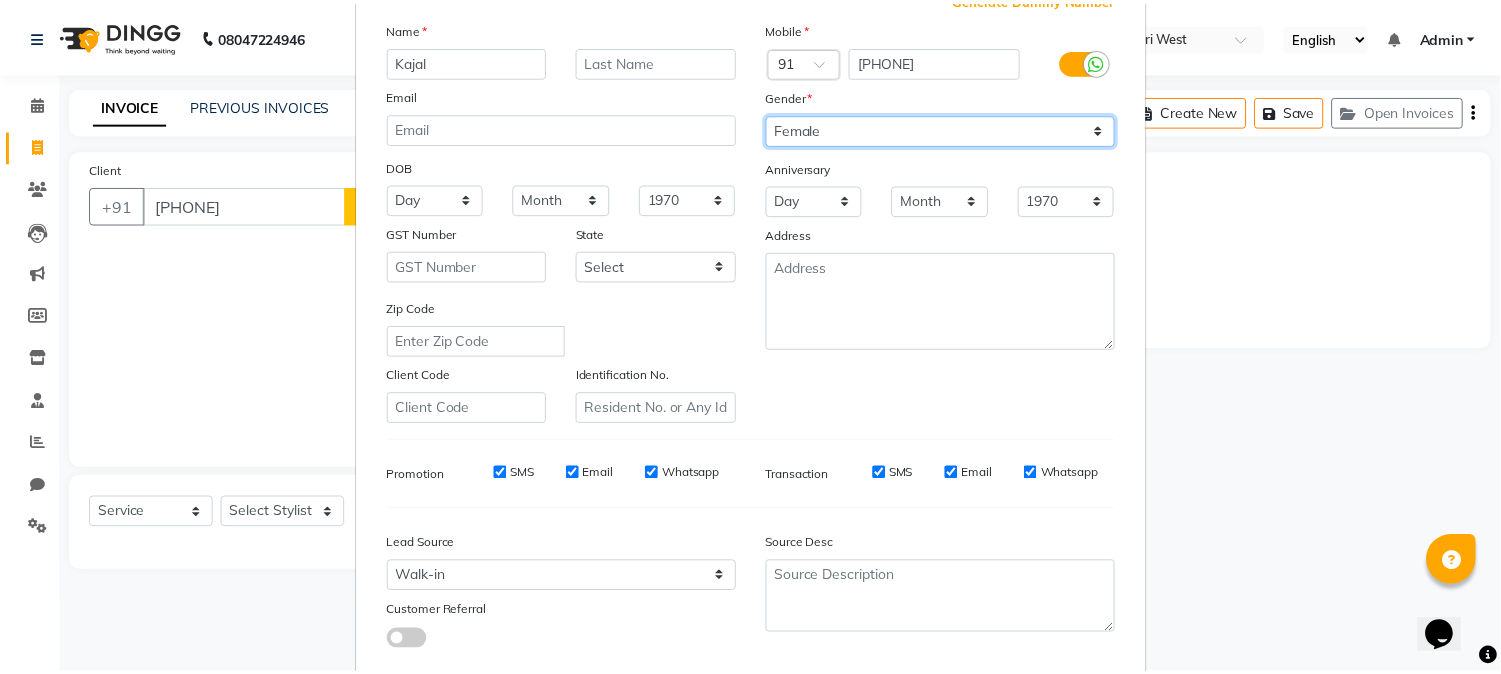 scroll, scrollTop: 250, scrollLeft: 0, axis: vertical 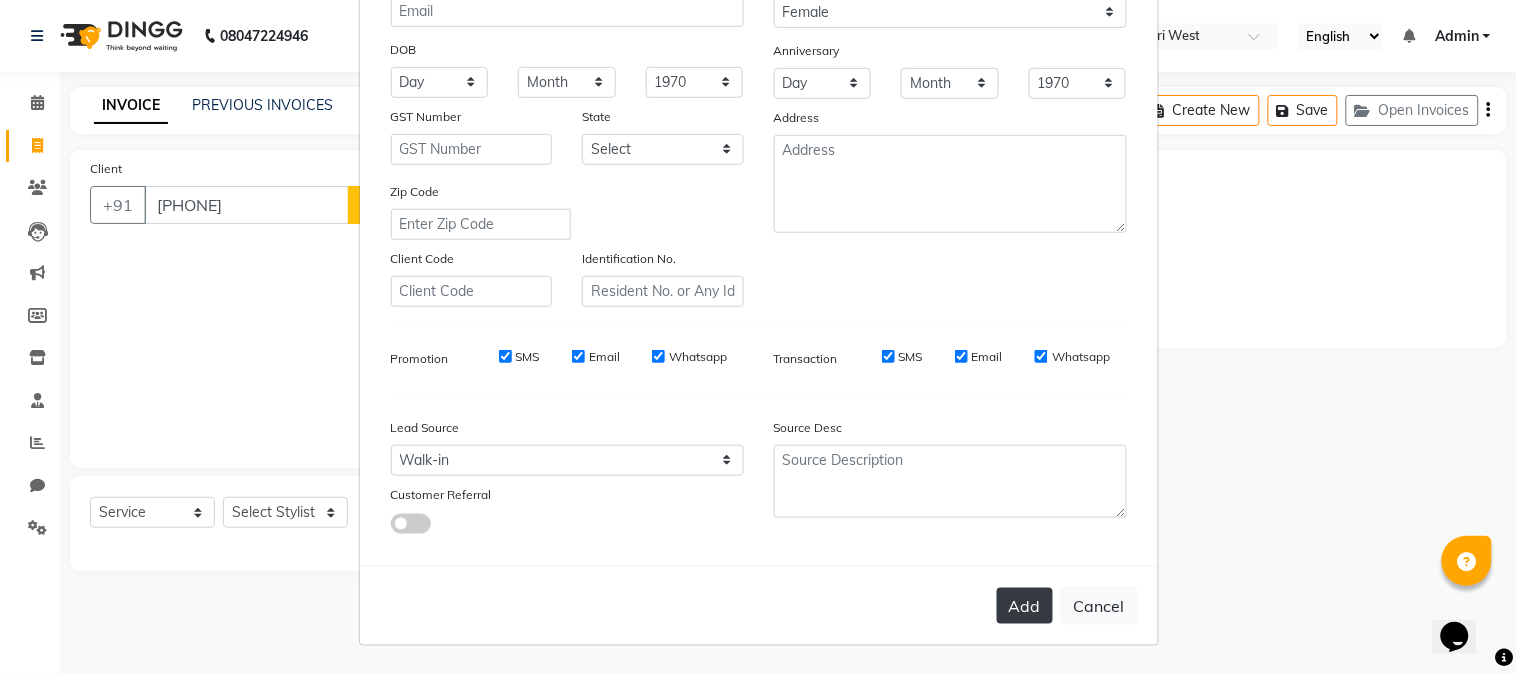 click on "Add" at bounding box center (1025, 606) 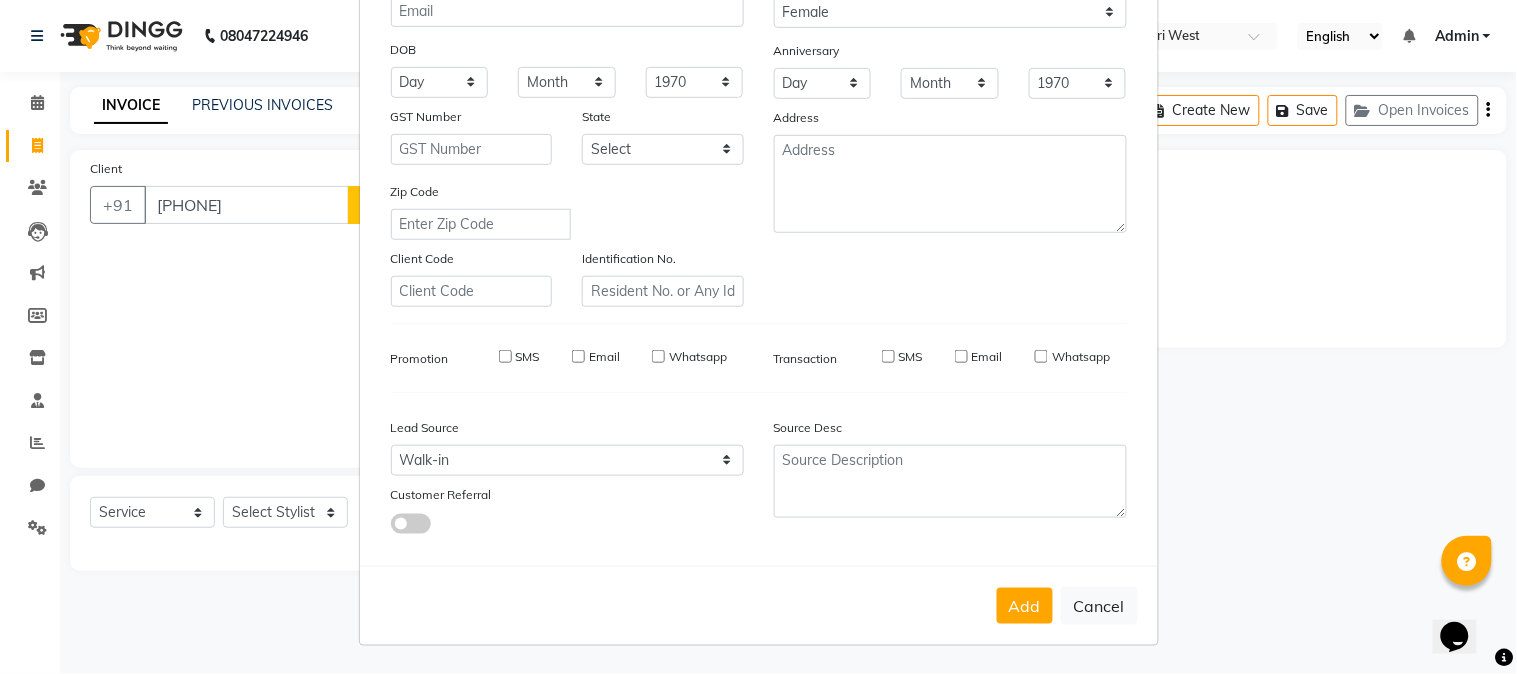 type 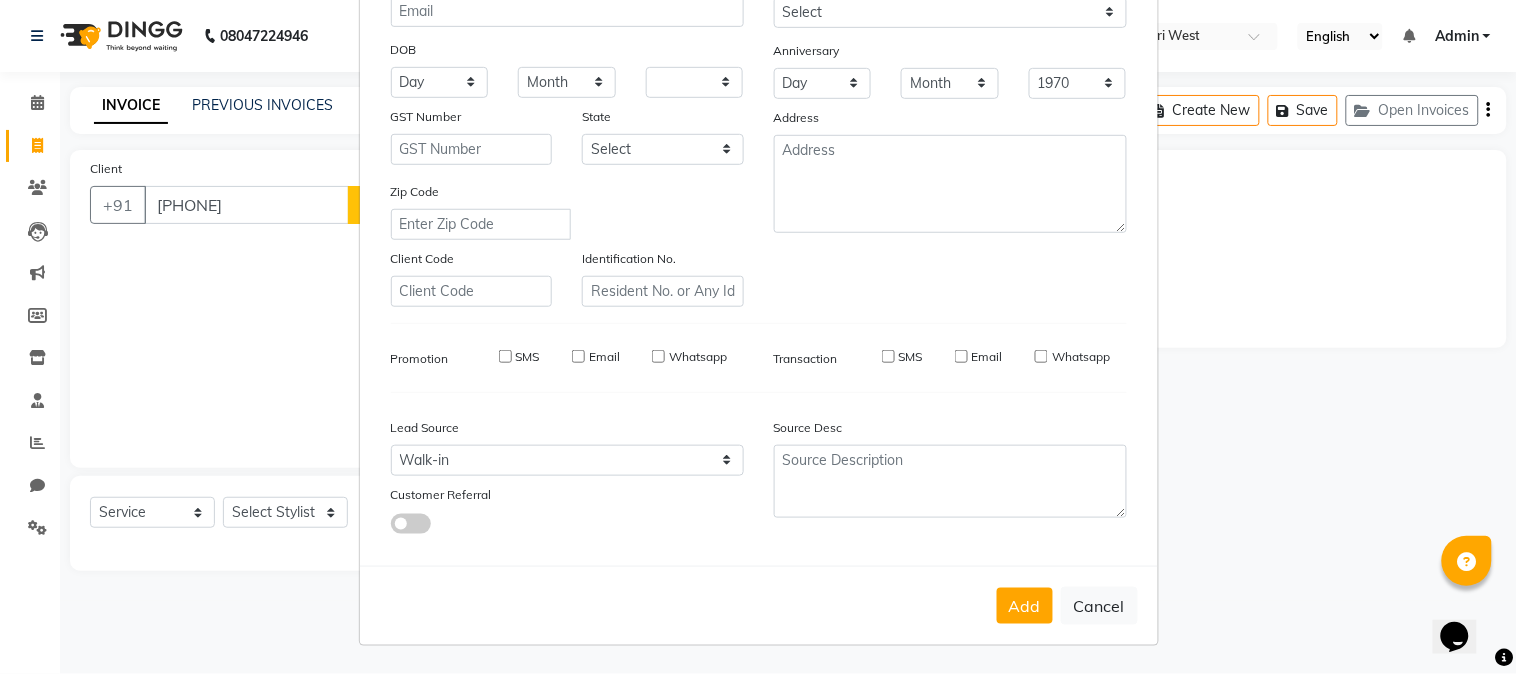 select 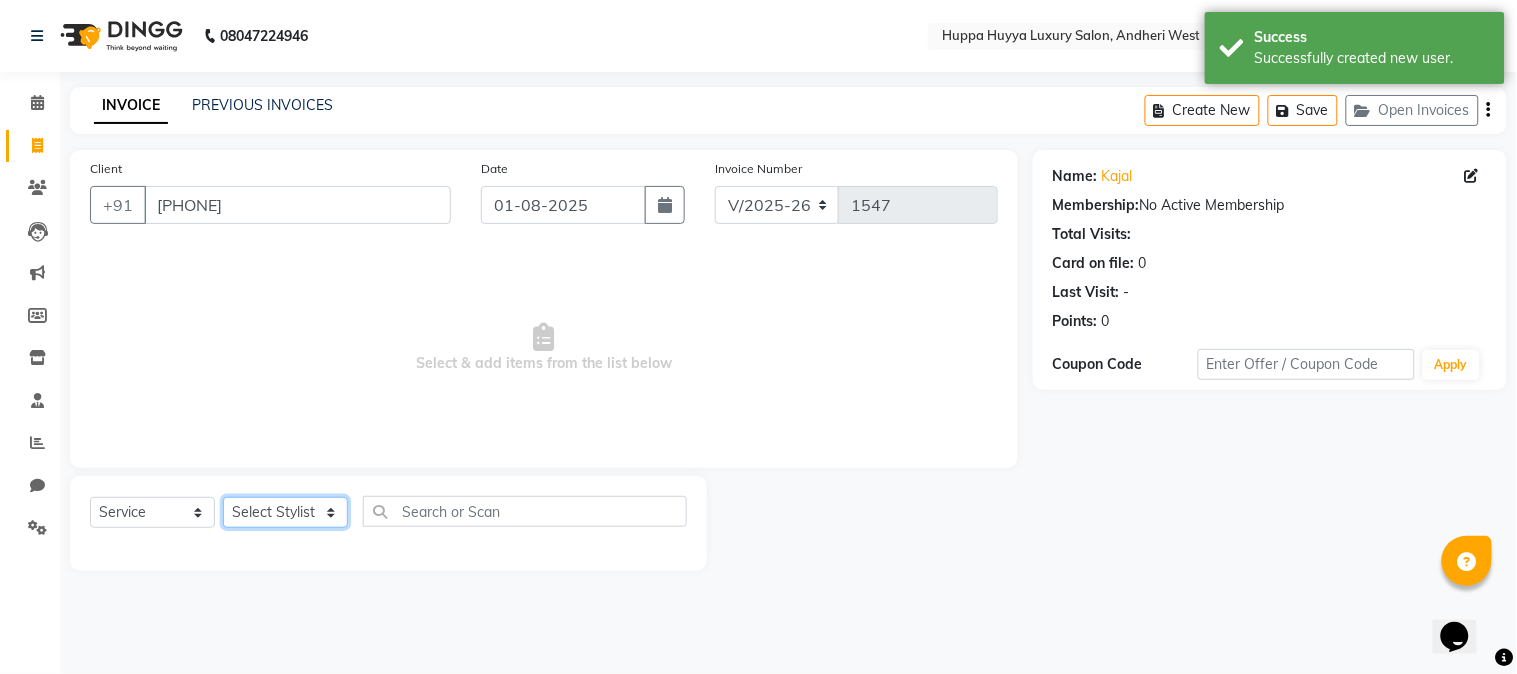 click on "Select Stylist [FIRST] [LAST] [FIRST] [LAST] [FIRST]  [LAST] Salon [FIRST] [FIRST]  [LAST]" 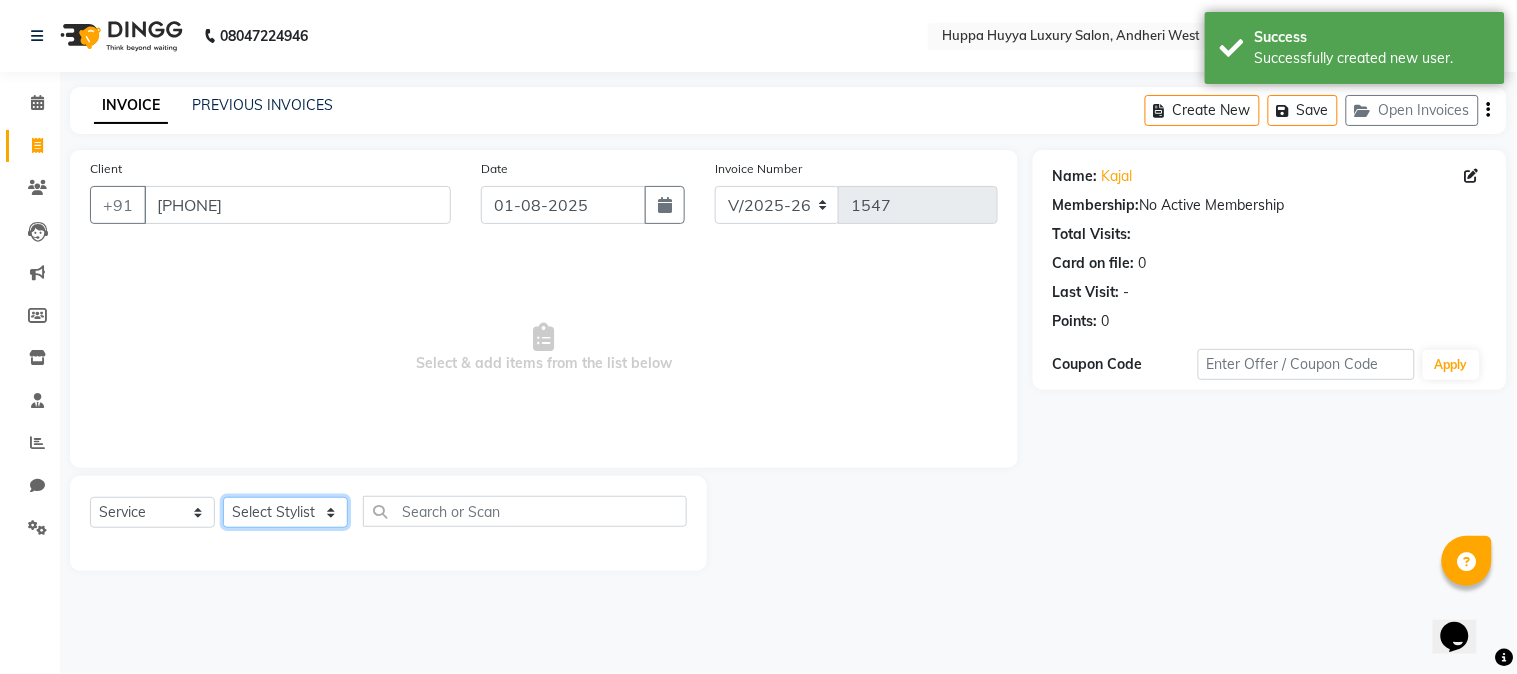 select on "69297" 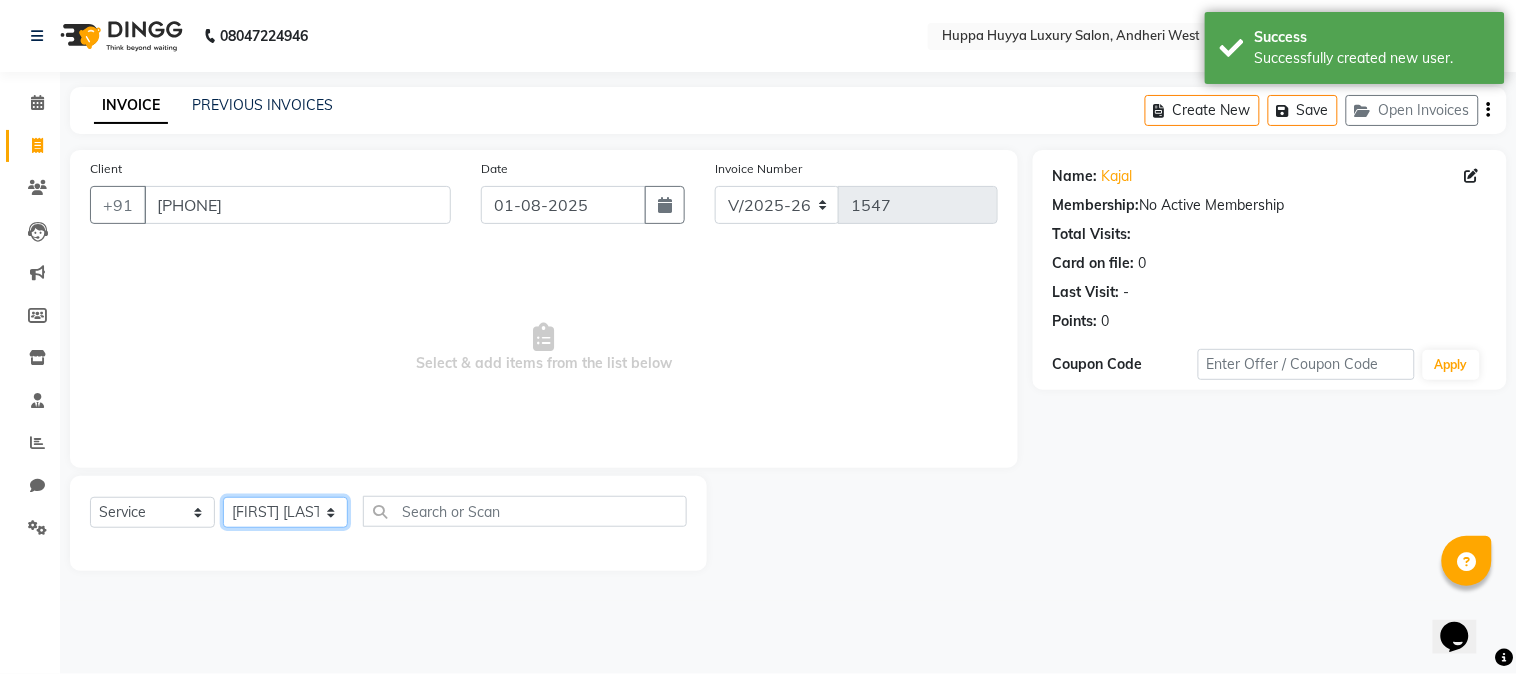 click on "Select Stylist [FIRST] [LAST] [FIRST] [LAST] [FIRST]  [LAST] Salon [FIRST] [FIRST]  [LAST]" 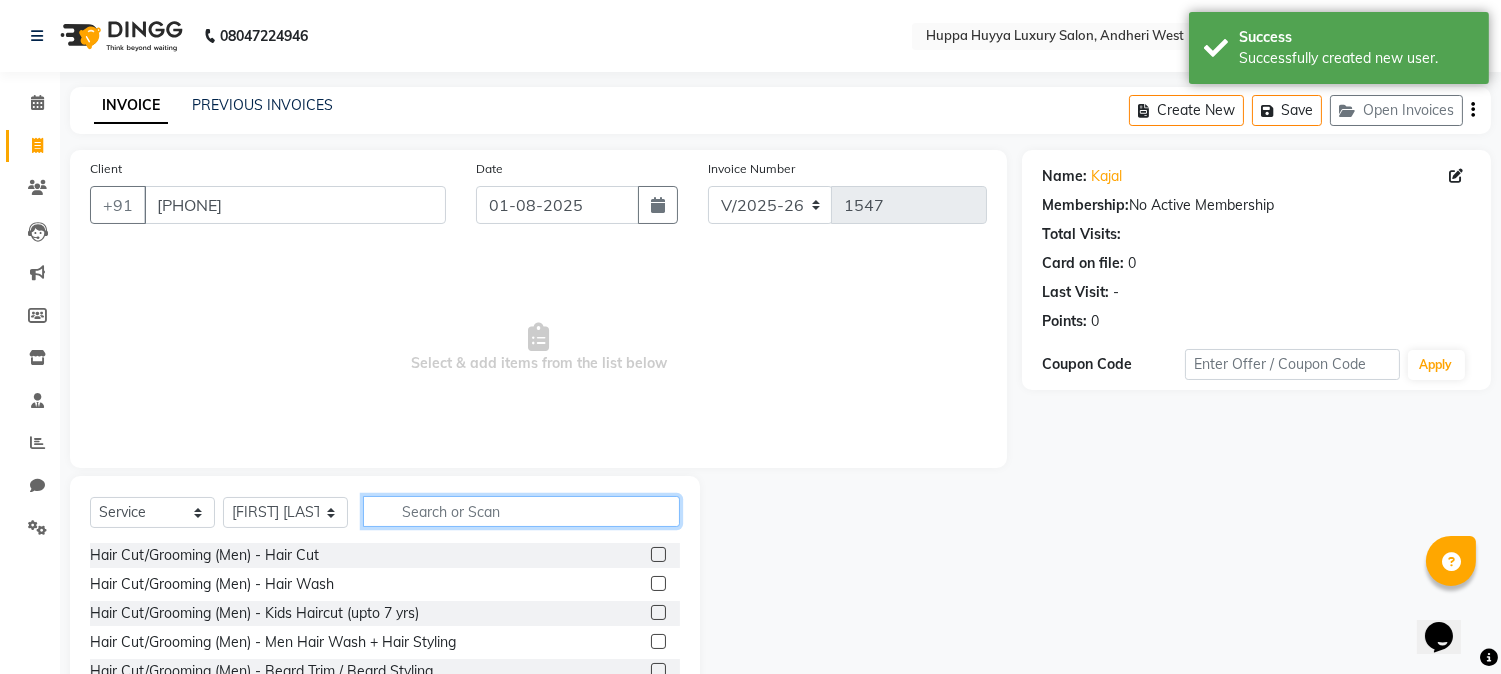 click 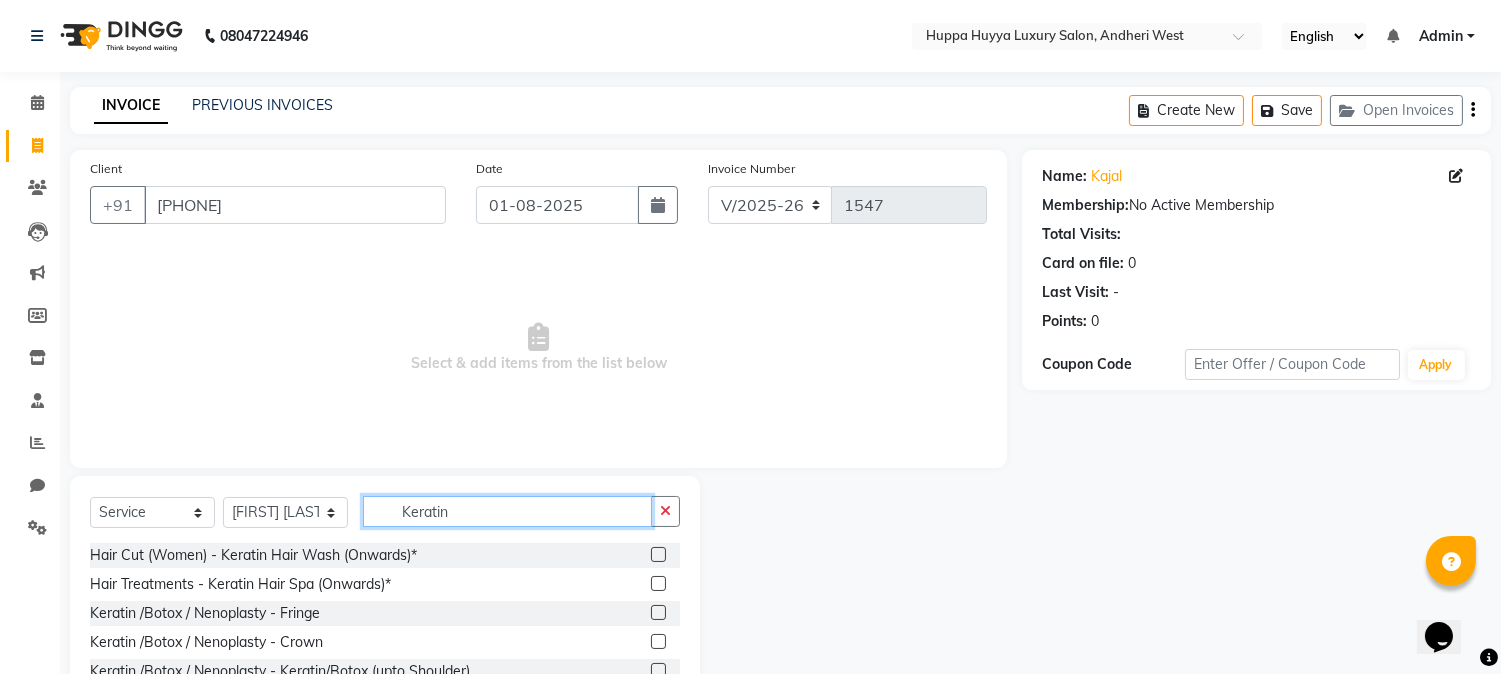 type on "Keratin" 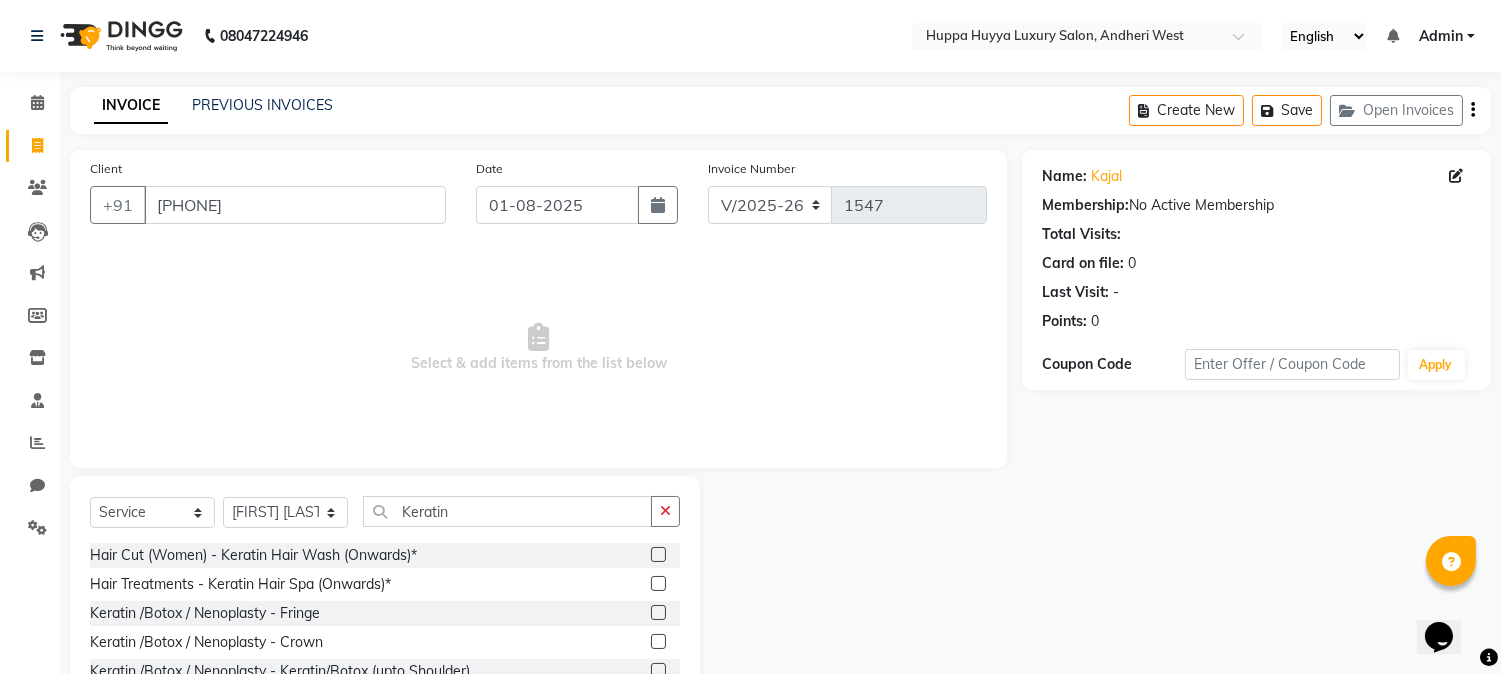 click 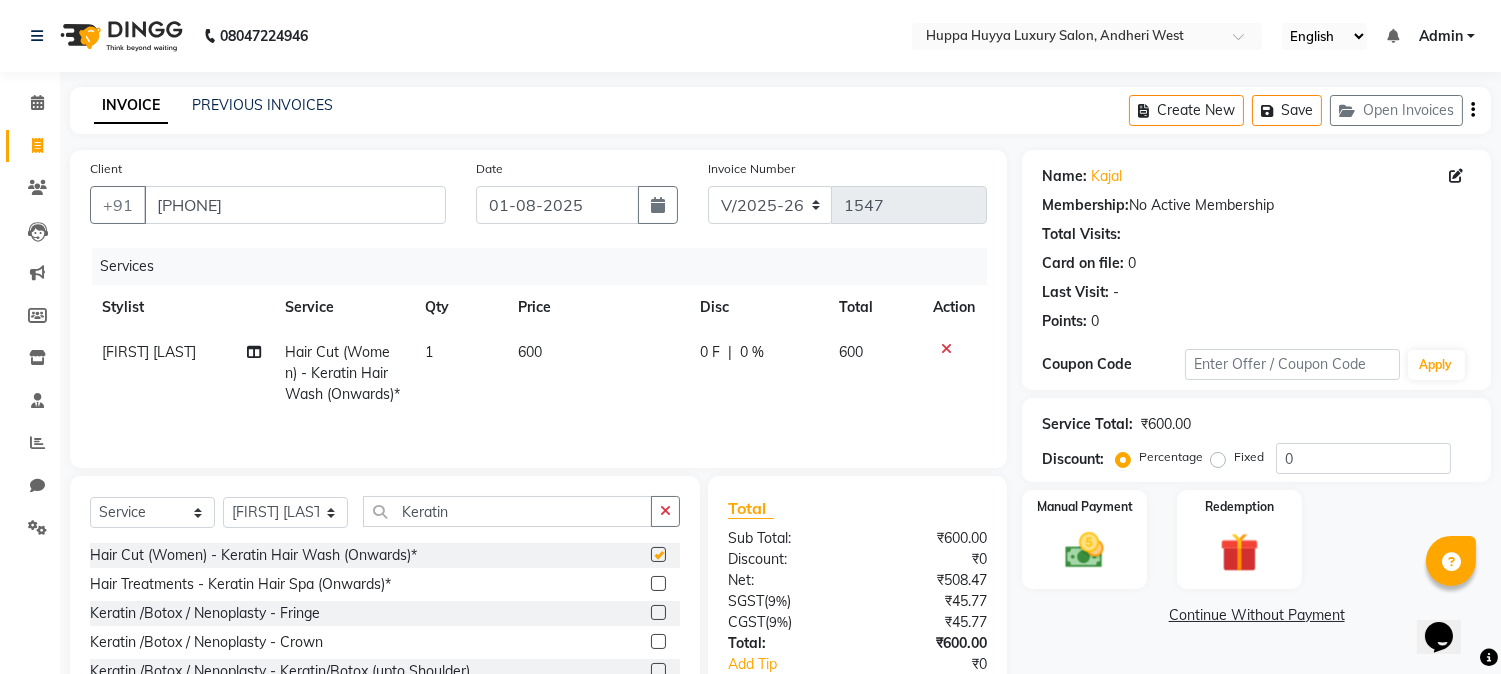 checkbox on "false" 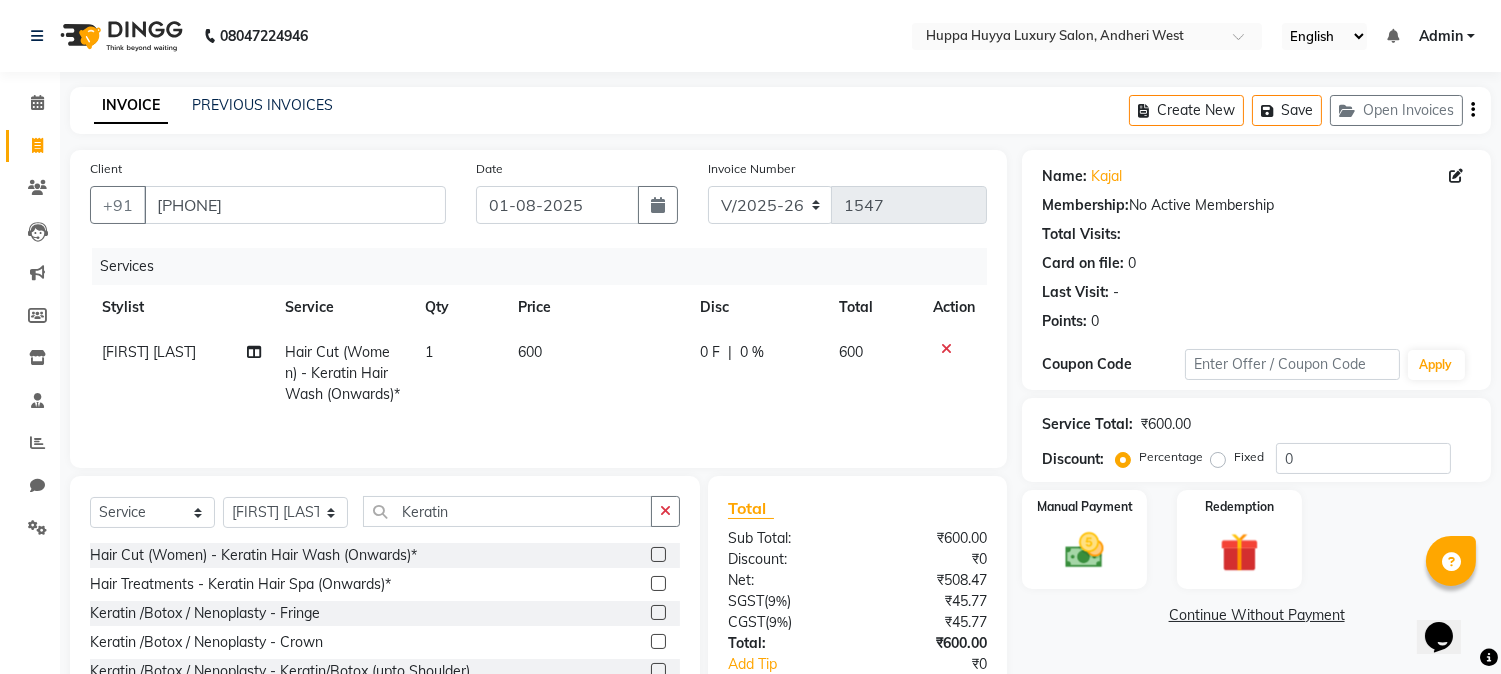 click on "600" 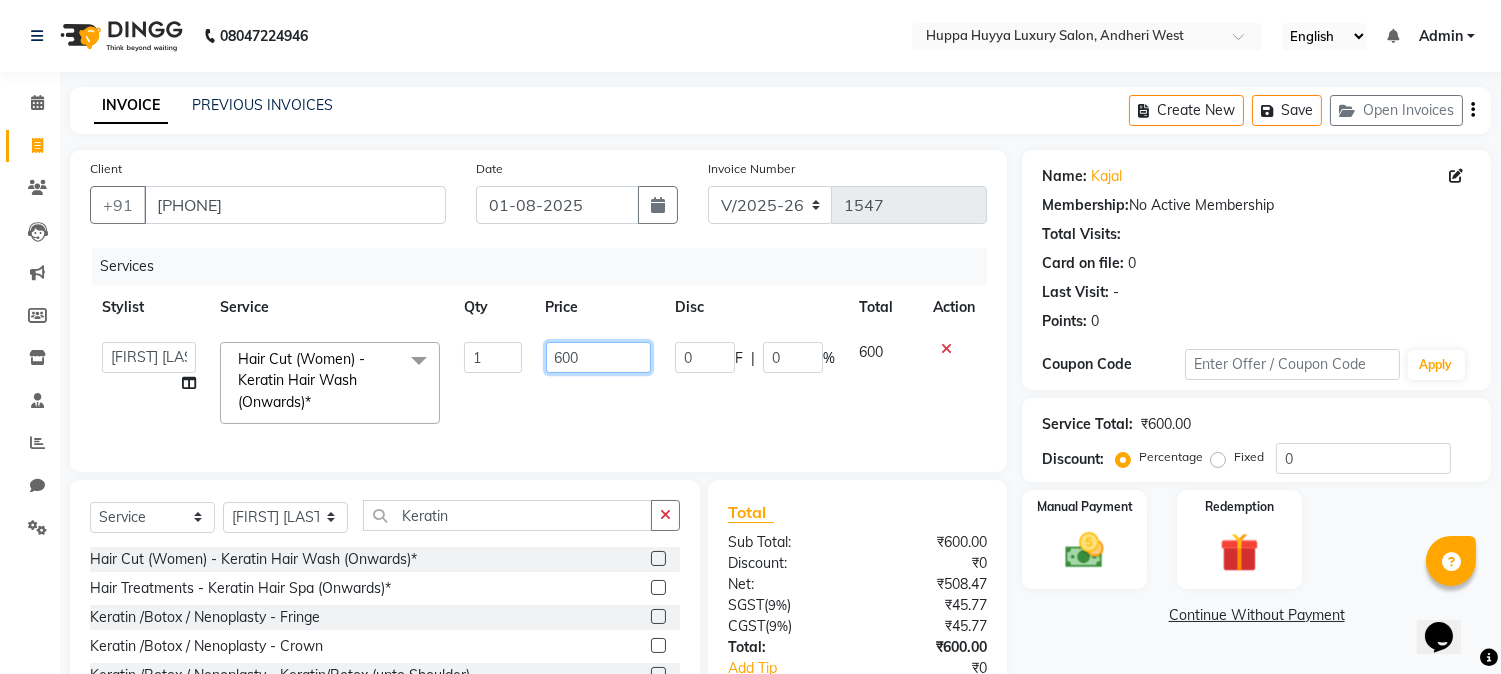 drag, startPoint x: 602, startPoint y: 356, endPoint x: 542, endPoint y: 362, distance: 60.299255 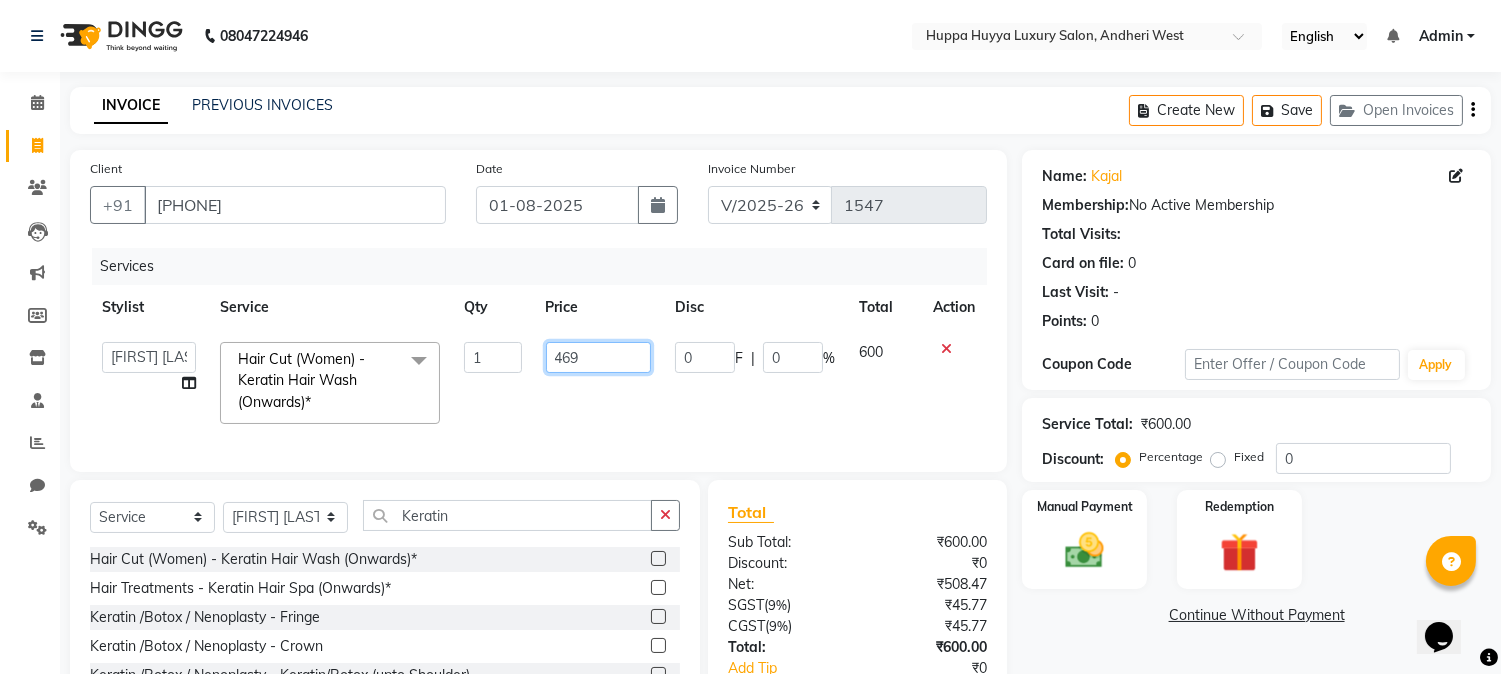 type on "4699" 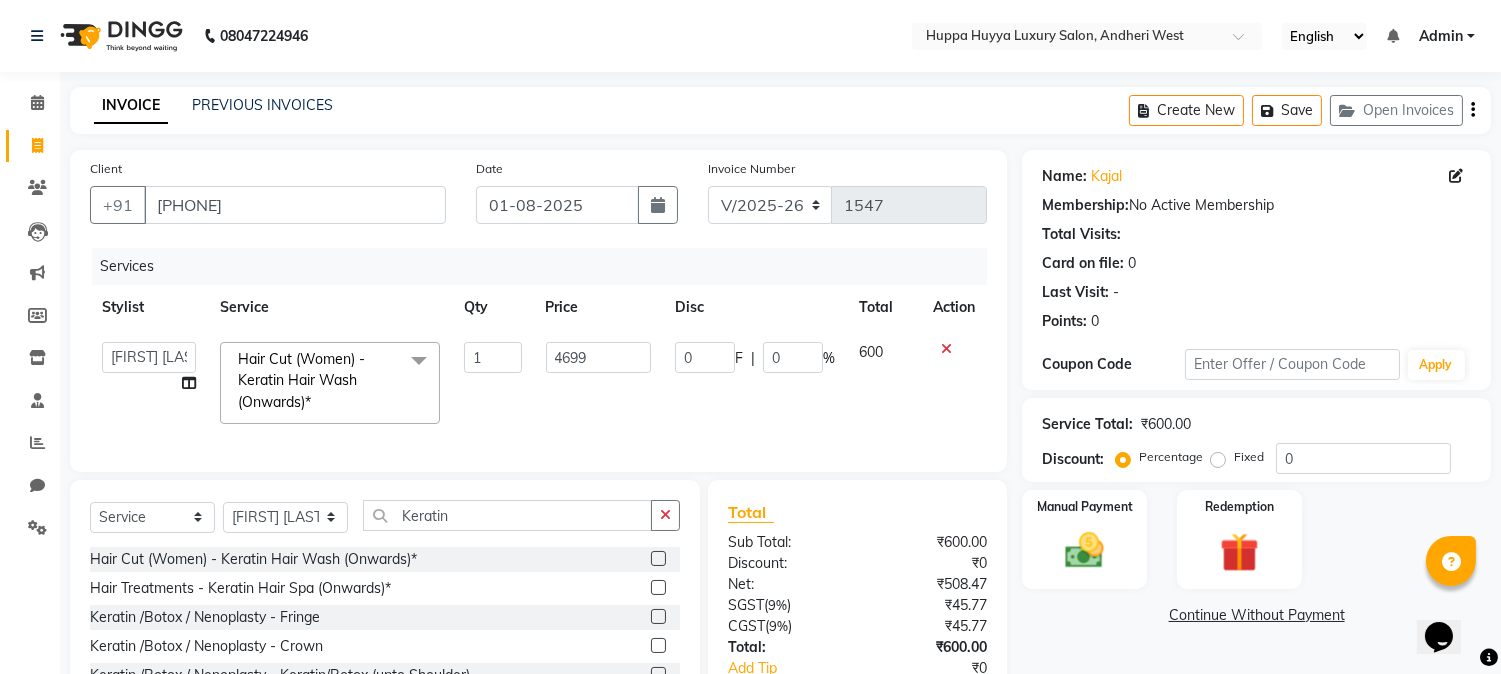 click on "4699" 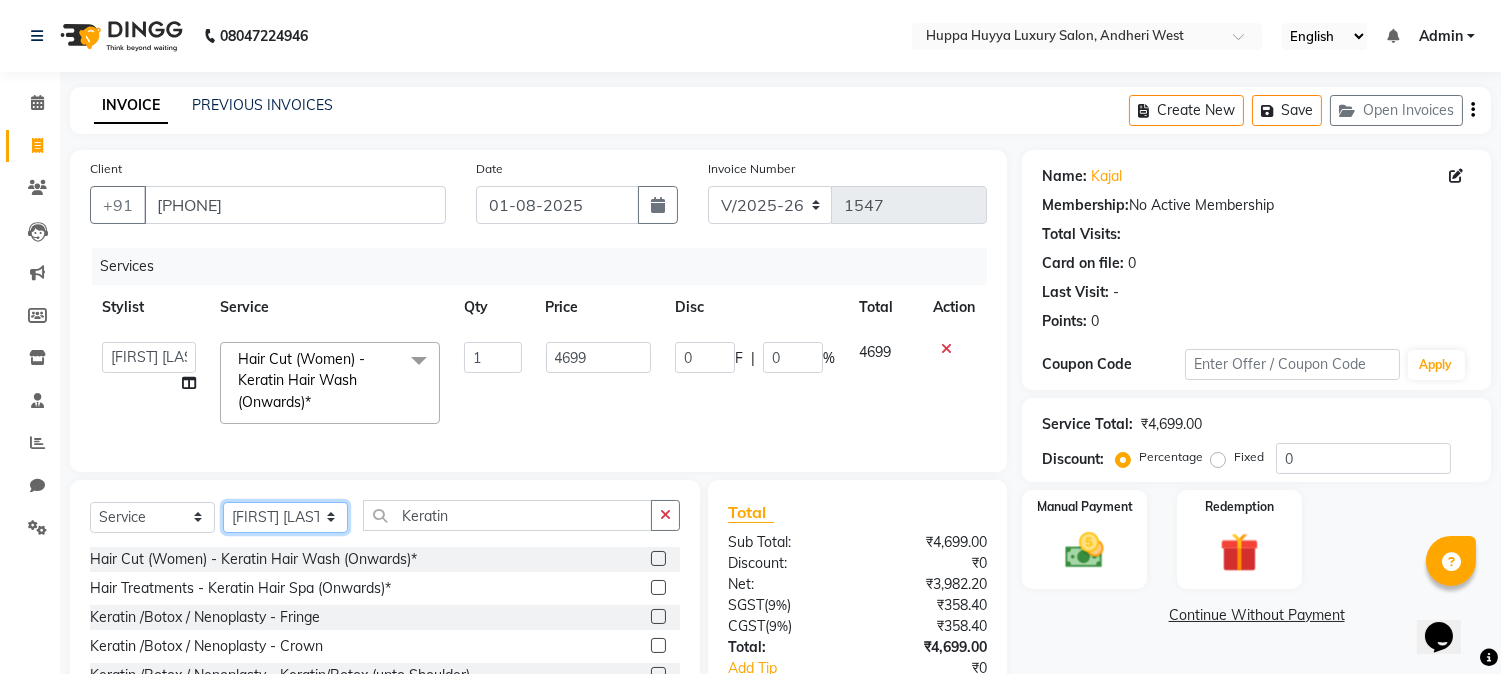 click on "Select Stylist [FIRST] [LAST] [FIRST] [LAST] [FIRST]  [LAST] Salon [FIRST] [FIRST]  [LAST]" 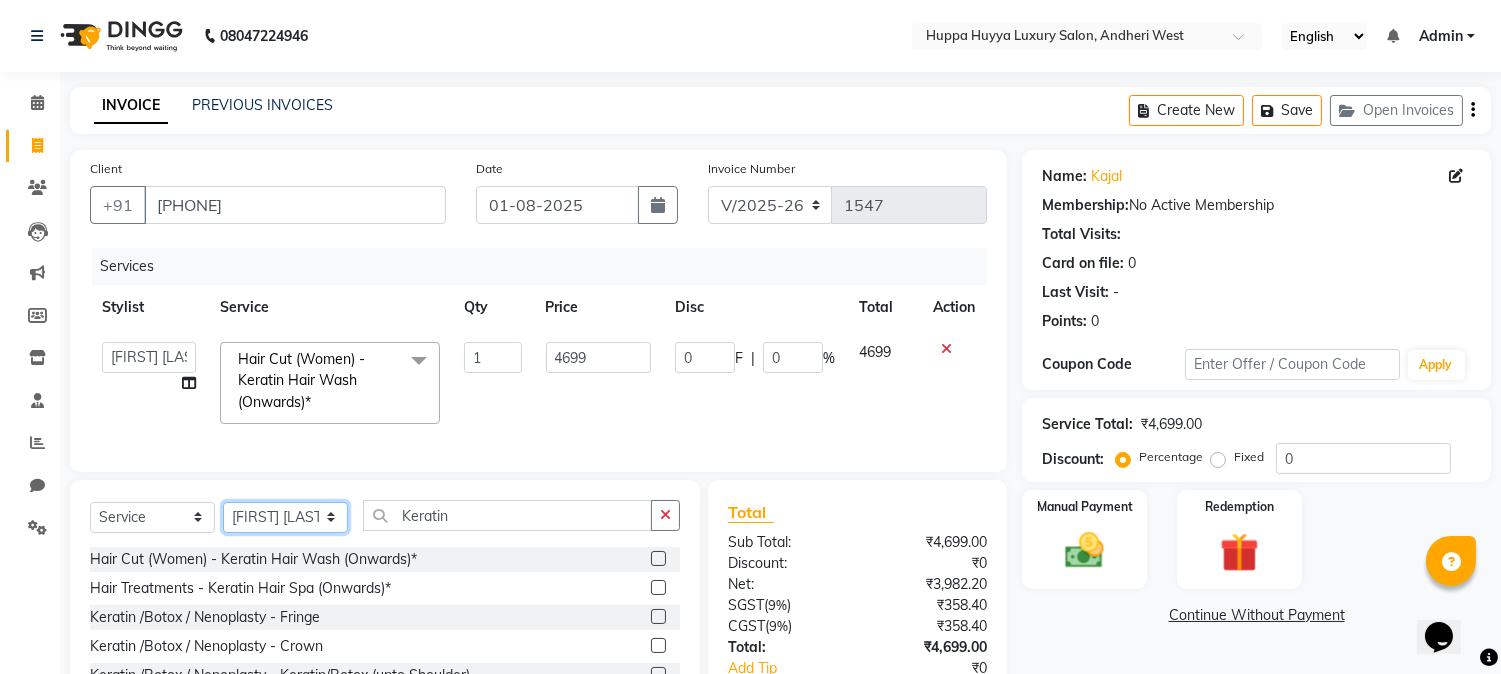 select on "69294" 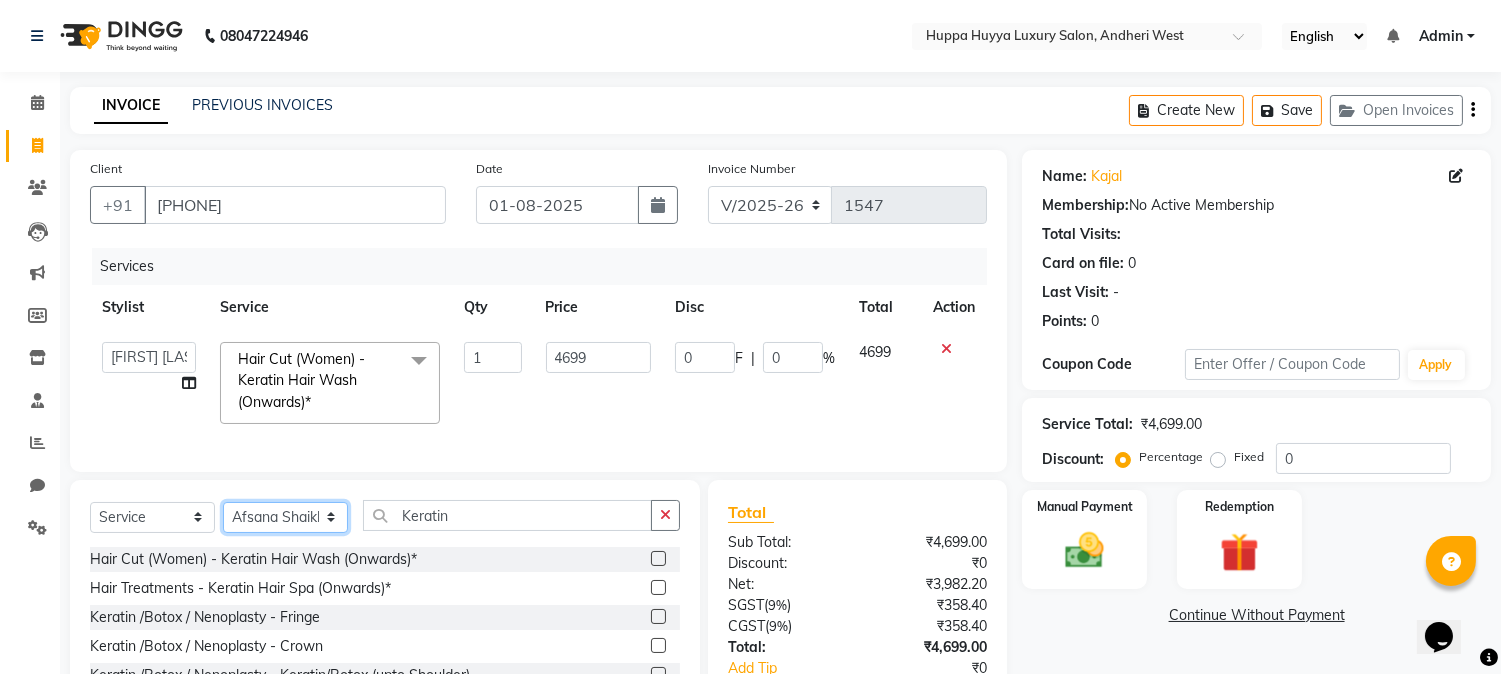 click on "Select Stylist [FIRST] [LAST] [FIRST] [LAST] [FIRST]  [LAST] Salon [FIRST] [FIRST]  [LAST]" 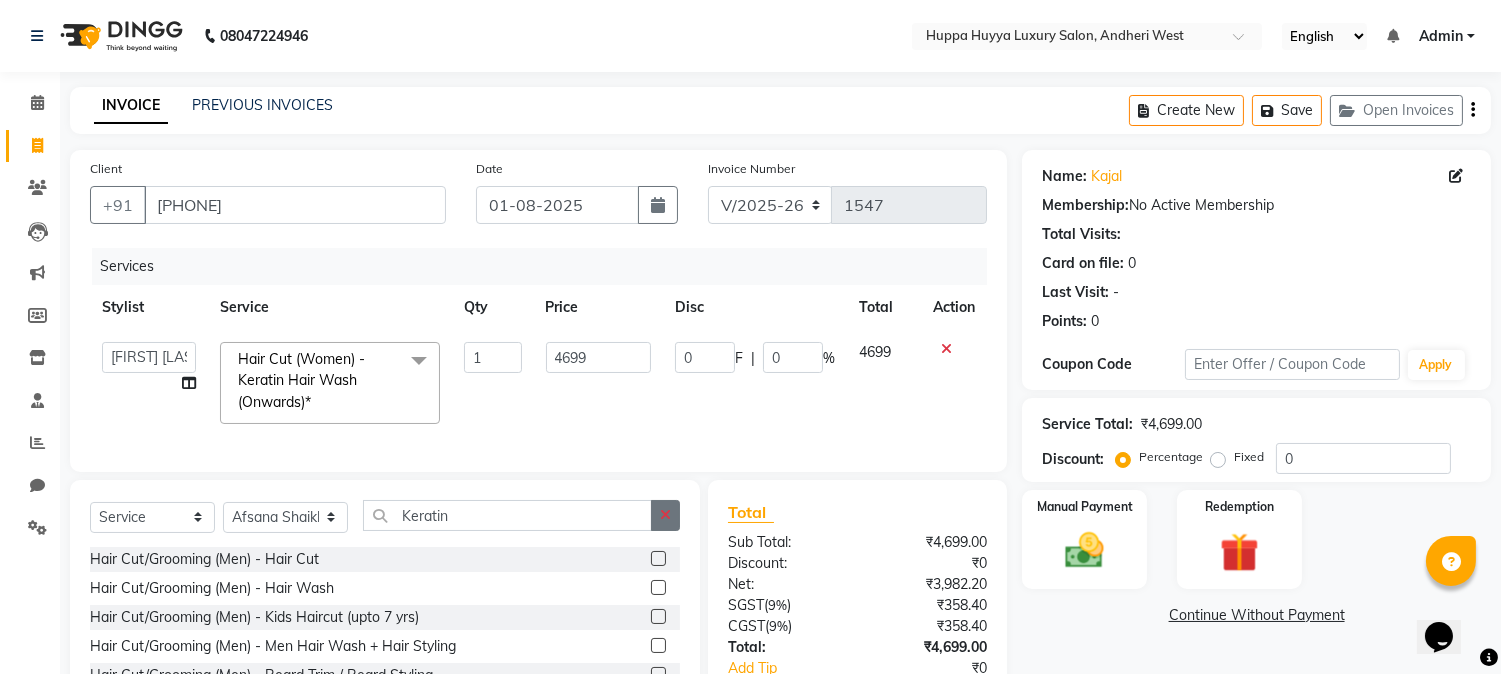 click 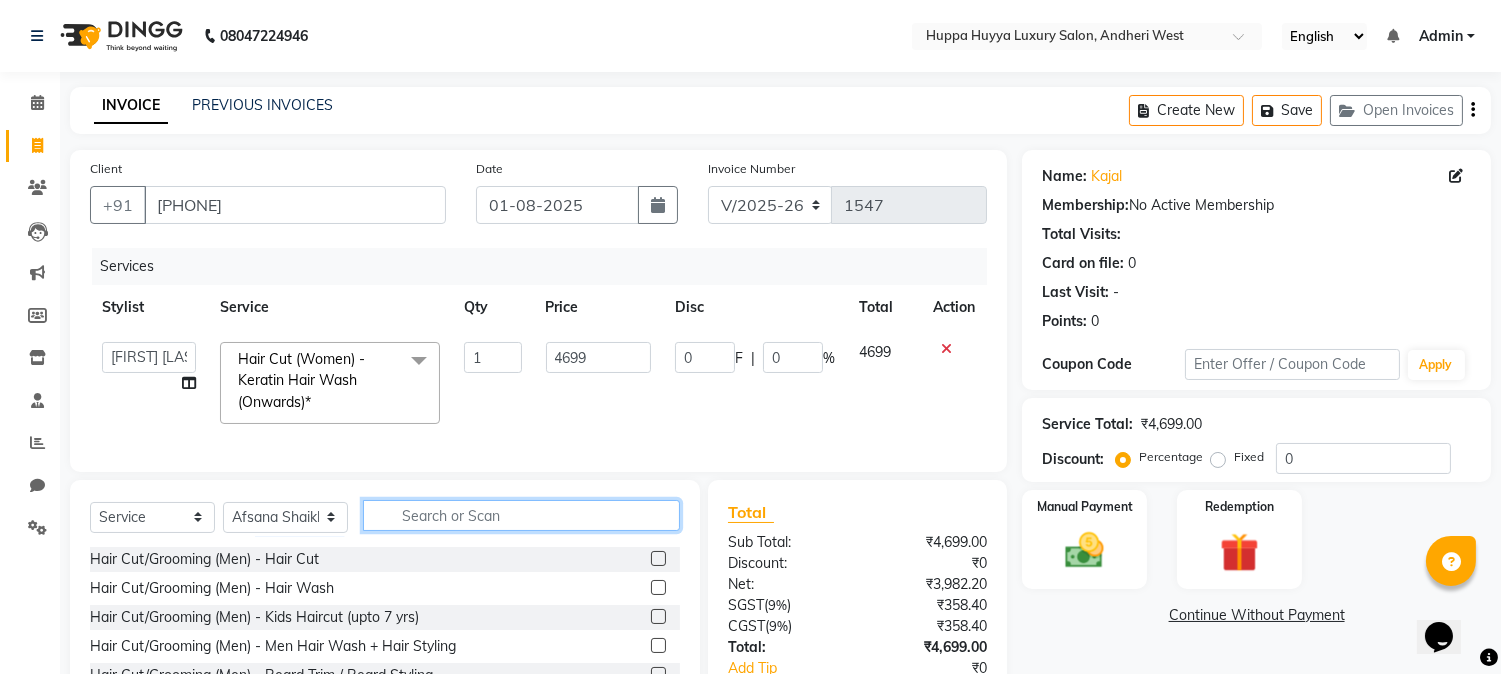 click 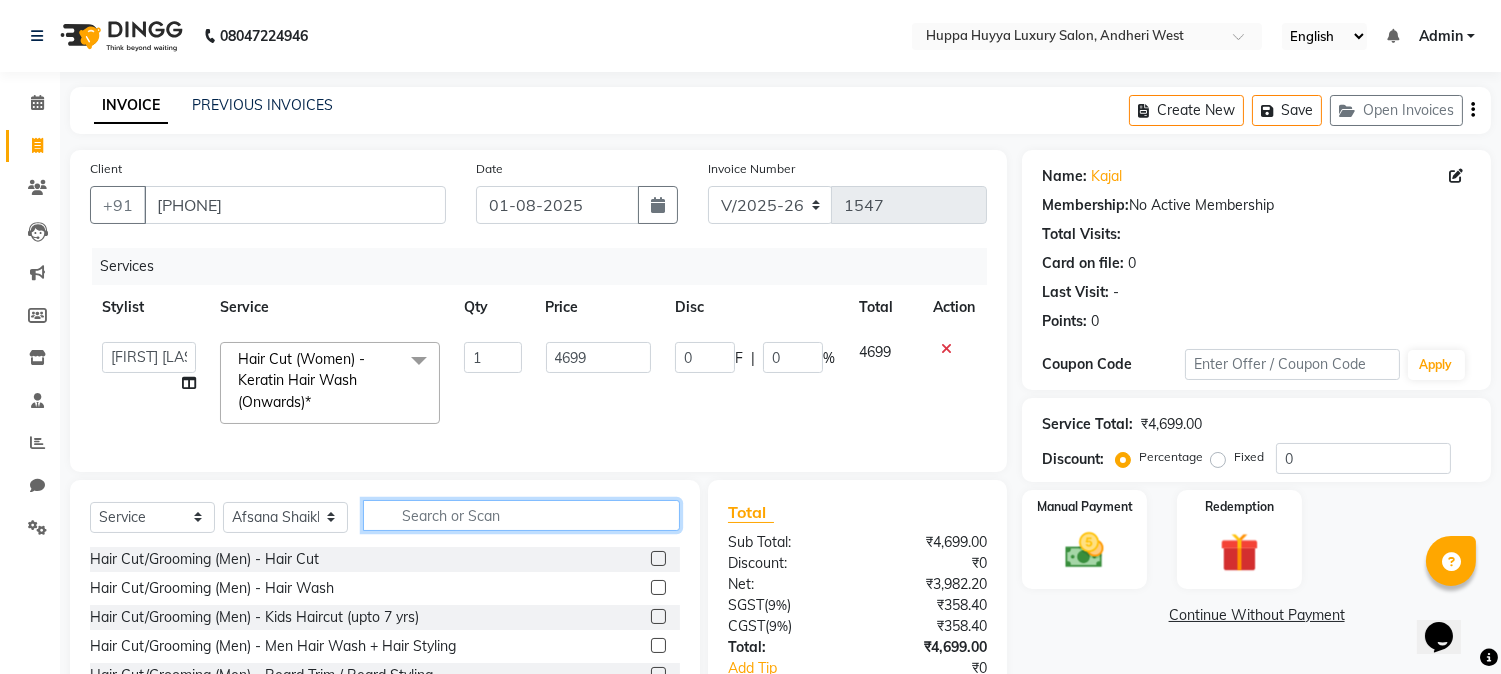 type on "F" 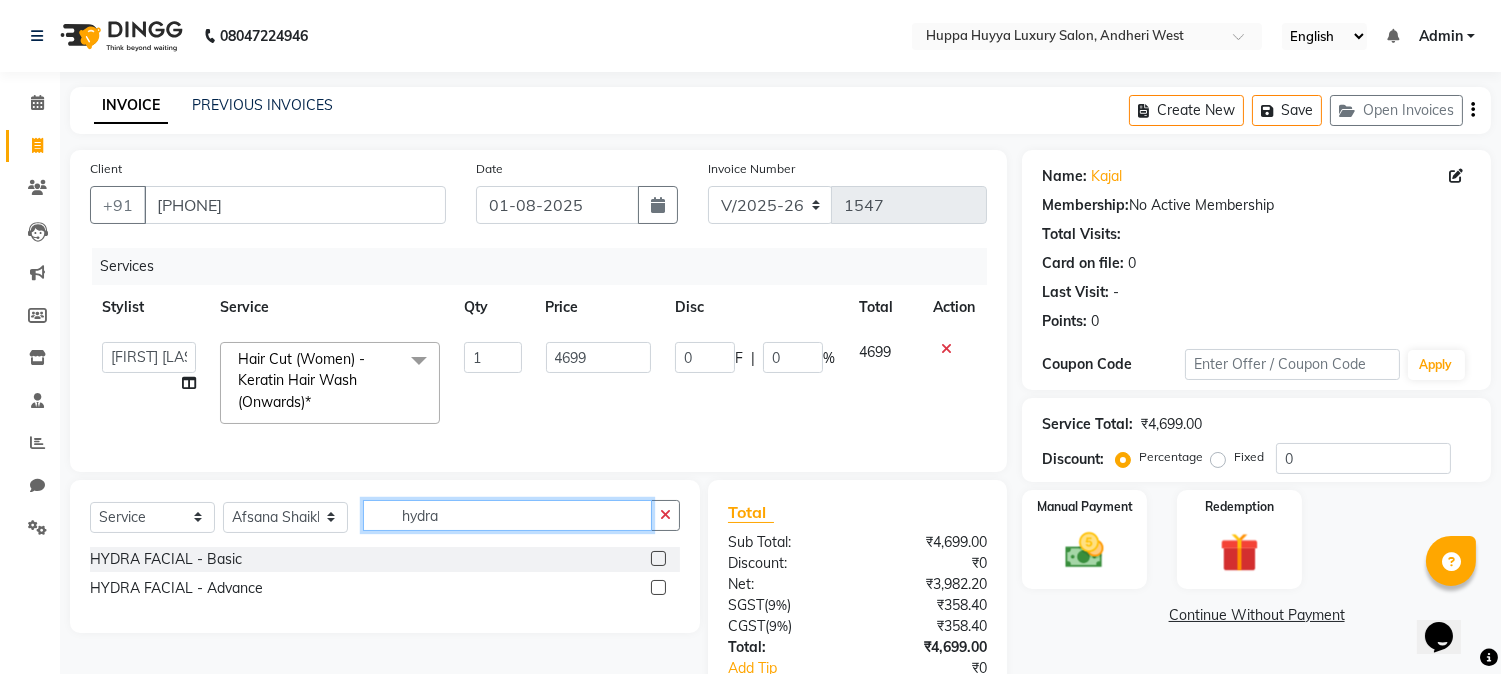 type on "hydra" 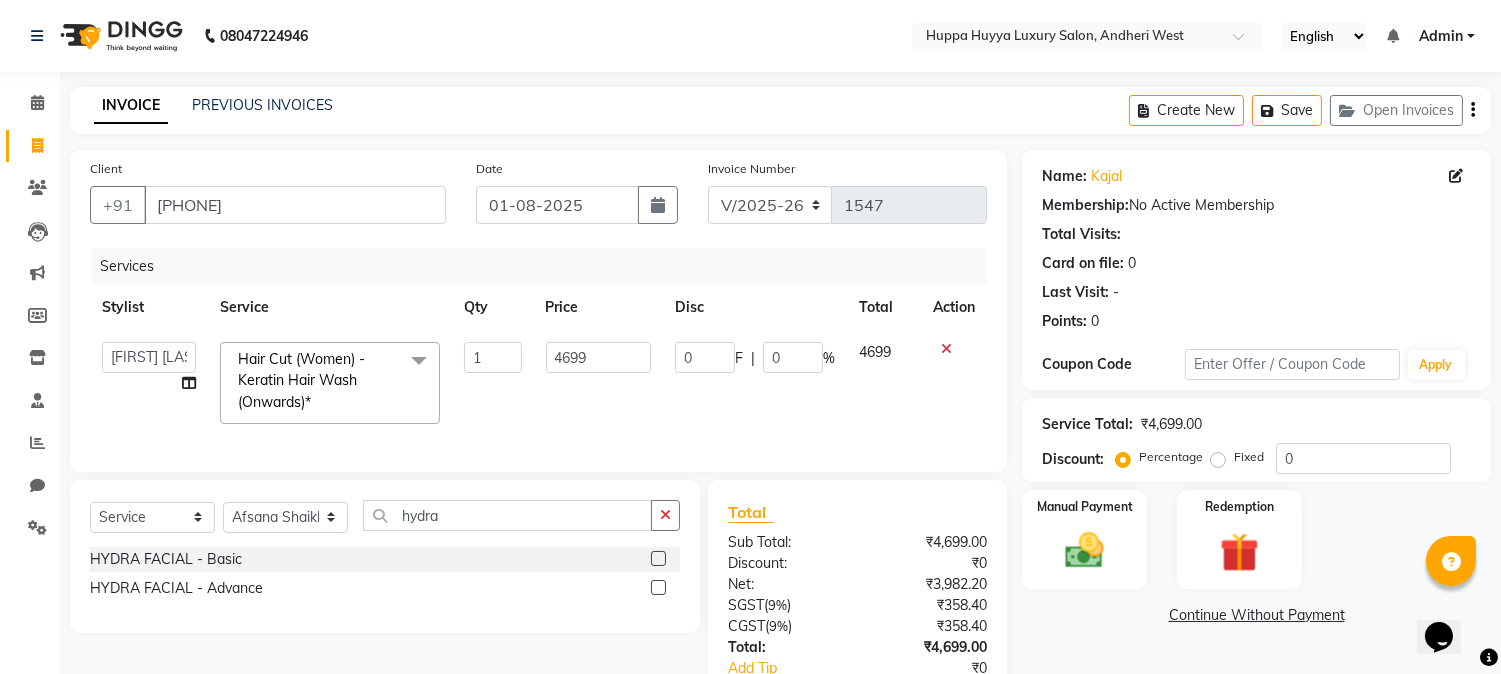 click 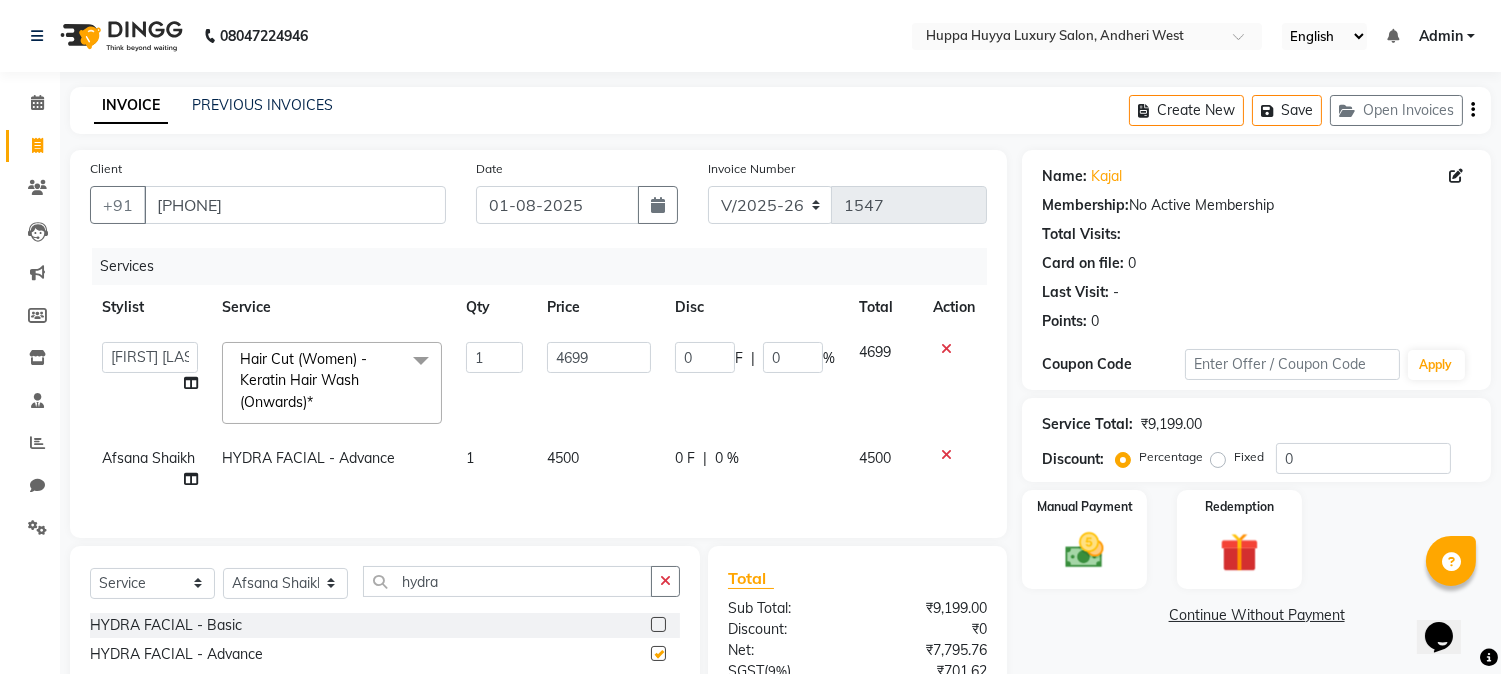 checkbox on "false" 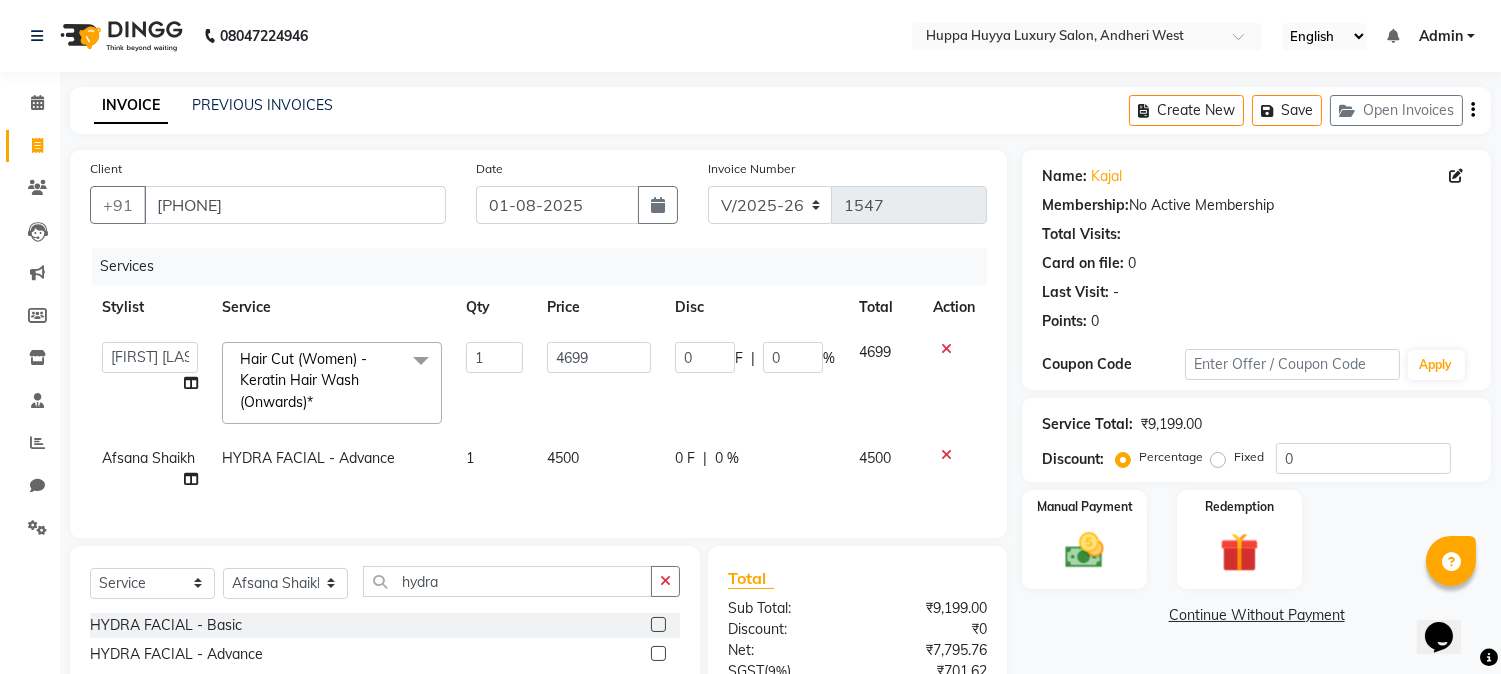 click on "4500" 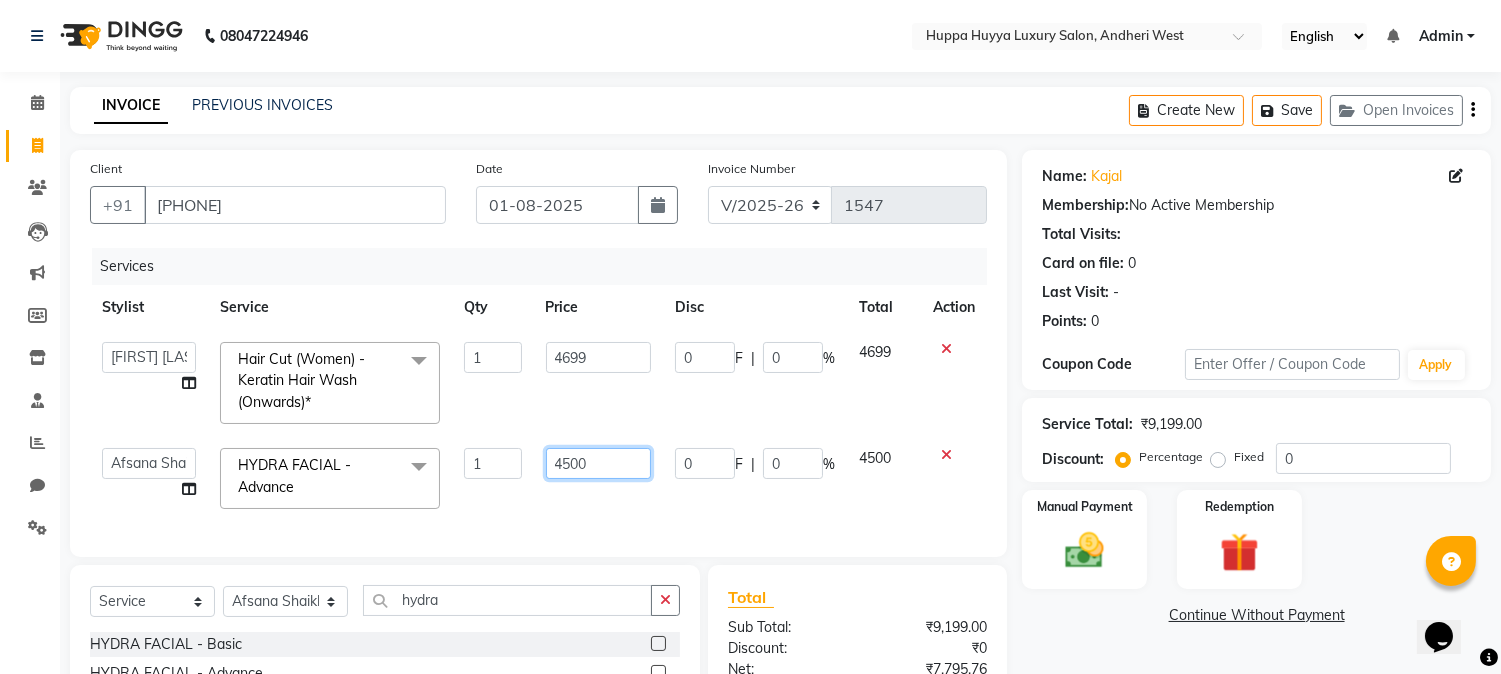drag, startPoint x: 576, startPoint y: 458, endPoint x: 523, endPoint y: 462, distance: 53.15073 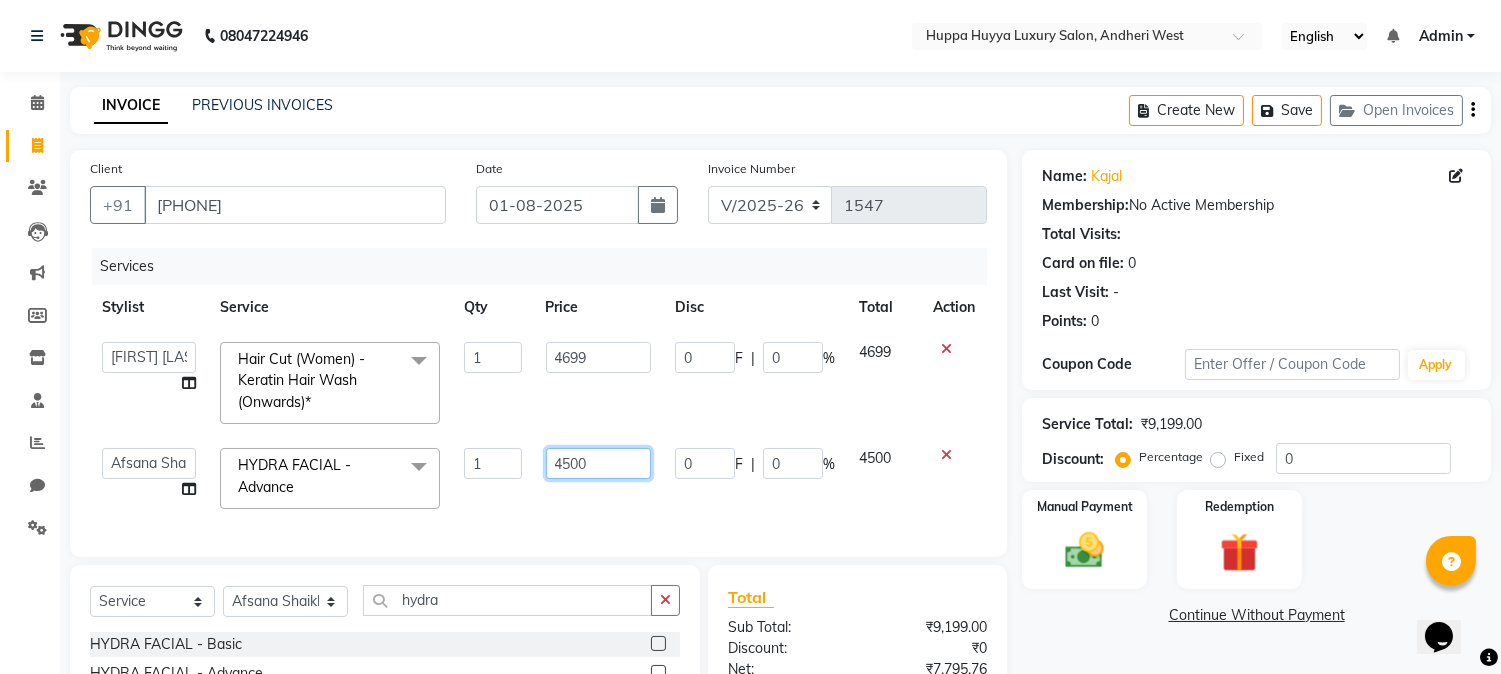 click on "Services Stylist Service Qty Price Disc Total Action  [FIRST] [LAST]   [FIRST] [LAST]   [FIRST]  [LAST]   Salon   [FIRST]   [FIRST]  [LAST]  HYDRA FACIAL - Advance x Hair Cut/Grooming (Men) - Hair Cut Hair Cut/Grooming (Men) - Hair Wash Hair Cut/Grooming (Men) - Kids Haircut (upto 7 yrs) Hair Cut/Grooming (Men) - Men Hair Wash + Hair Styling Hair Cut/Grooming (Men) - Beard Trim / Beard Styling Hair Cut/Grooming (Men) - Shave Hair Cut/Grooming (Men) - Basic Hair Spa - Men (Onward)* Women Hair Styling Hair Colouring (Men) Majirel - Global Colouring (Onwards)* Hair Colouring (Men) Majirel - Highlights Hair Colouring (Men) Majirel - Beard Colour Hair Colouring (Men) - Inoa Ammonia Free - Global Colouring - (Onward)* Hair Colouring (Men) - Inoa Ammonia Free - Hightlights Hair Colouring (Men) - Inoa Ammonia Free - Beard Colour Hair Cut (Women) - Basic Hair Cut Hair Cut (Women) - Advance Hair cut (Onwards)* Hair Cut (Women) - Hair Wash (Onwards)* Hair Cut (Women) - Advance Hair Wash (Onwards)* Hair Cut (Women) - Fringe Cut Hair Cut (Women) - Hair Wash + Blow Dry 1 4500 0" 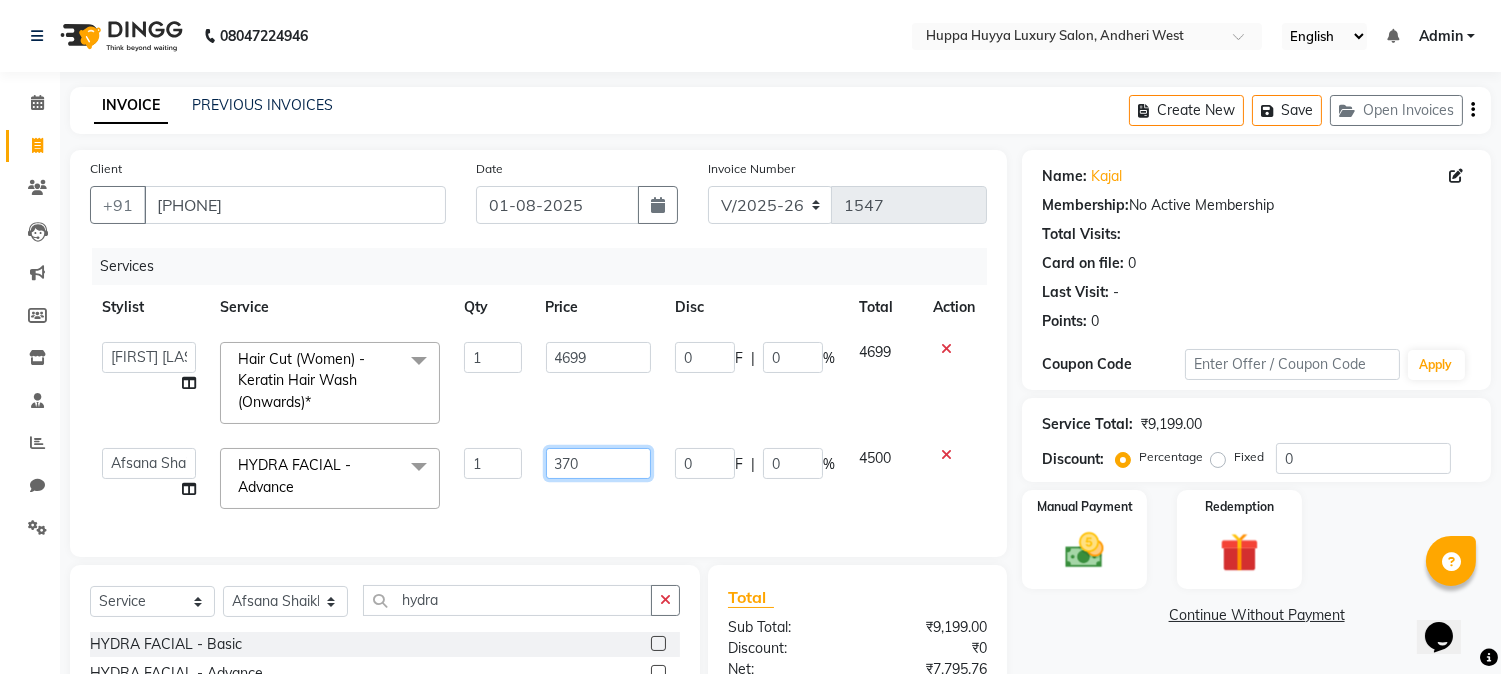 type on "3707" 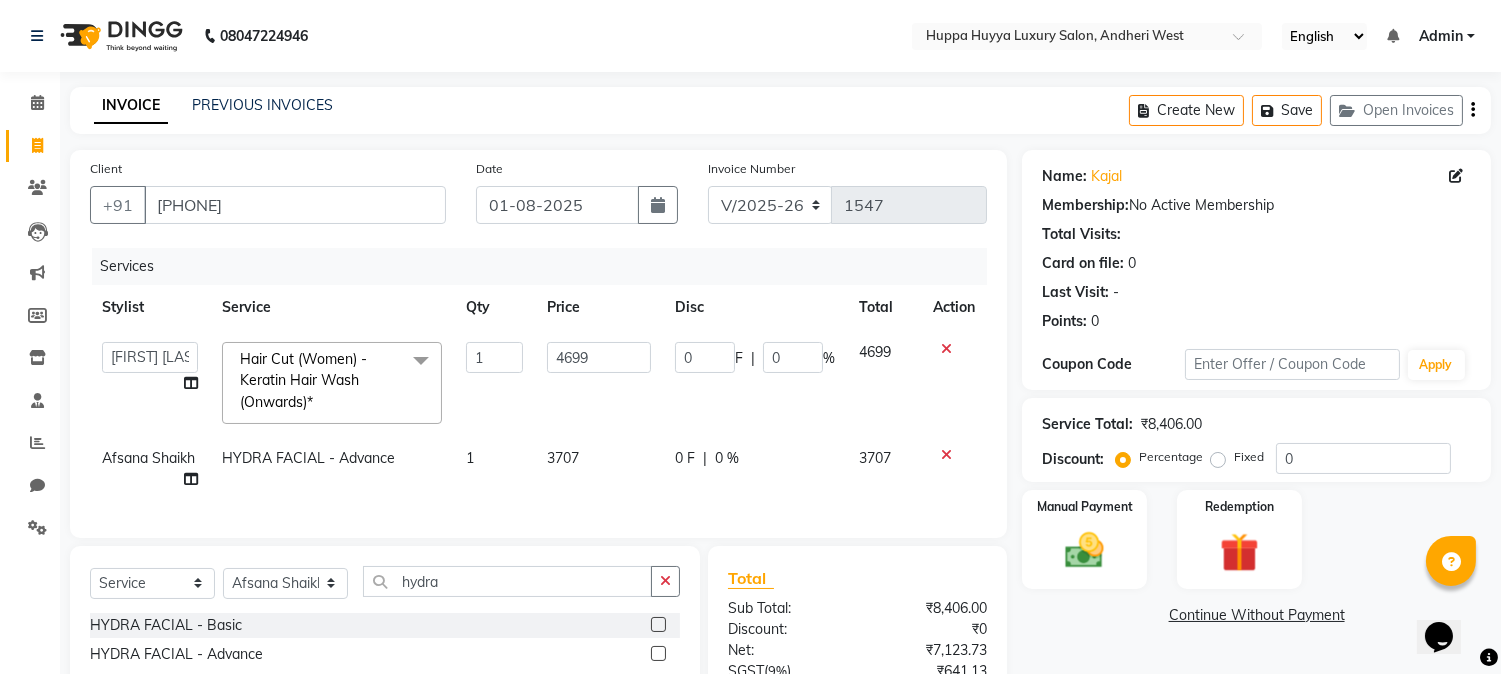 click on "Services Stylist Service Qty Price Disc Total Action  [FIRST] [LAST]   [FIRST] [LAST]   [FIRST]  [LAST]   Salon   [FIRST]   [FIRST]  [LAST]  Hair Cut (Women) - Keratin Hair Wash (Onwards)* x Hair Cut/Grooming (Men) - Hair Cut Hair Cut/Grooming (Men) - Hair Wash Hair Cut/Grooming (Men) - Kids Haircut (upto 7 yrs) Hair Cut/Grooming (Men) - Men Hair Wash + Hair Styling Hair Cut/Grooming (Men) - Beard Trim / Beard Styling Hair Cut/Grooming (Men) - Shave Hair Cut/Grooming (Men) - Basic Hair Spa - Men (Onward)* Women Hair Styling Hair Colouring (Men) Majirel - Global Colouring (Onwards)* Hair Colouring (Men) Majirel - Highlights Hair Colouring (Men) Majirel - Beard Colour Hair Colouring (Men) - Inoa Ammonia Free - Global Colouring - (Onward)* Hair Colouring (Men) - Inoa Ammonia Free - Hightlights Hair Colouring (Men) - Inoa Ammonia Free - Beard Colour Hair Cut (Women) - Basic Hair Cut Hair Cut (Women) - Advance Hair cut (Onwards)* Hair Cut (Women) - Hair Wash (Onwards)* Hair Cut (Women) - Advance Hair Wash (Onwards)* 1" 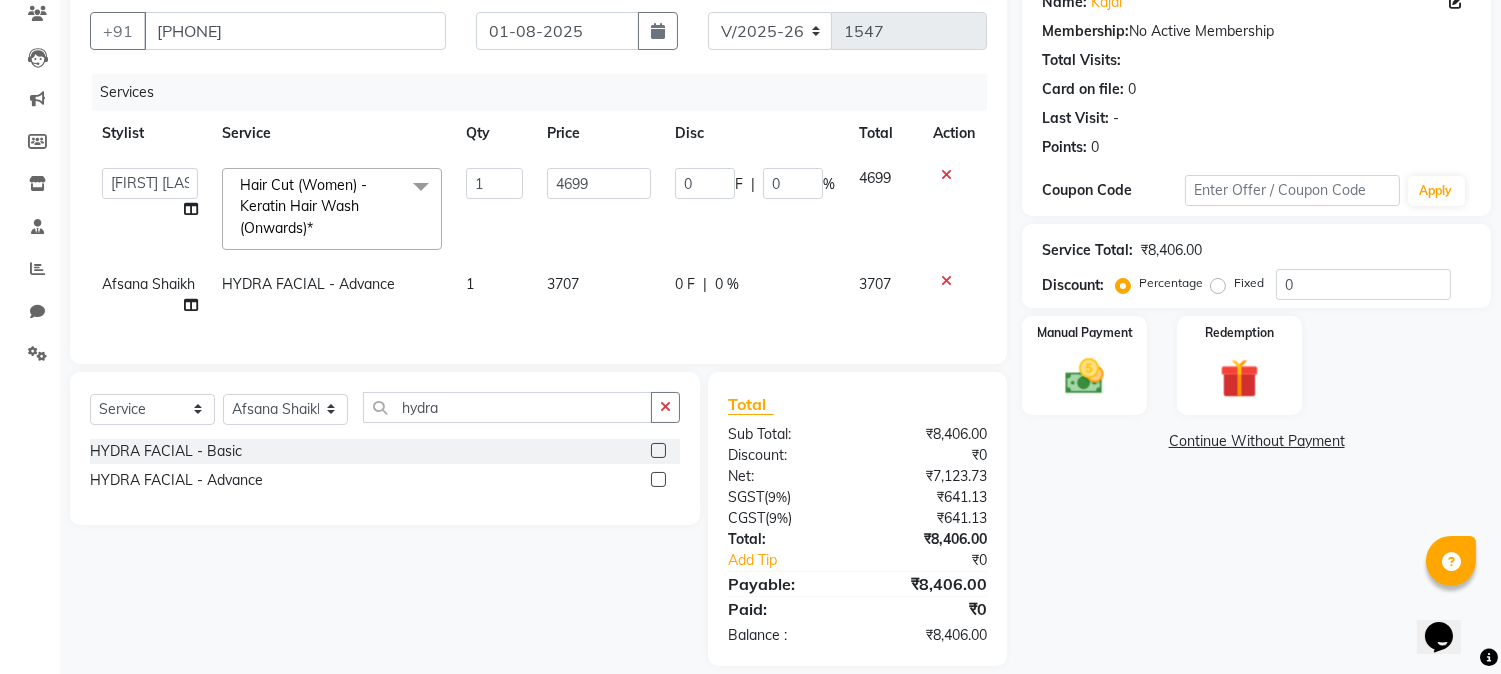 scroll, scrollTop: 213, scrollLeft: 0, axis: vertical 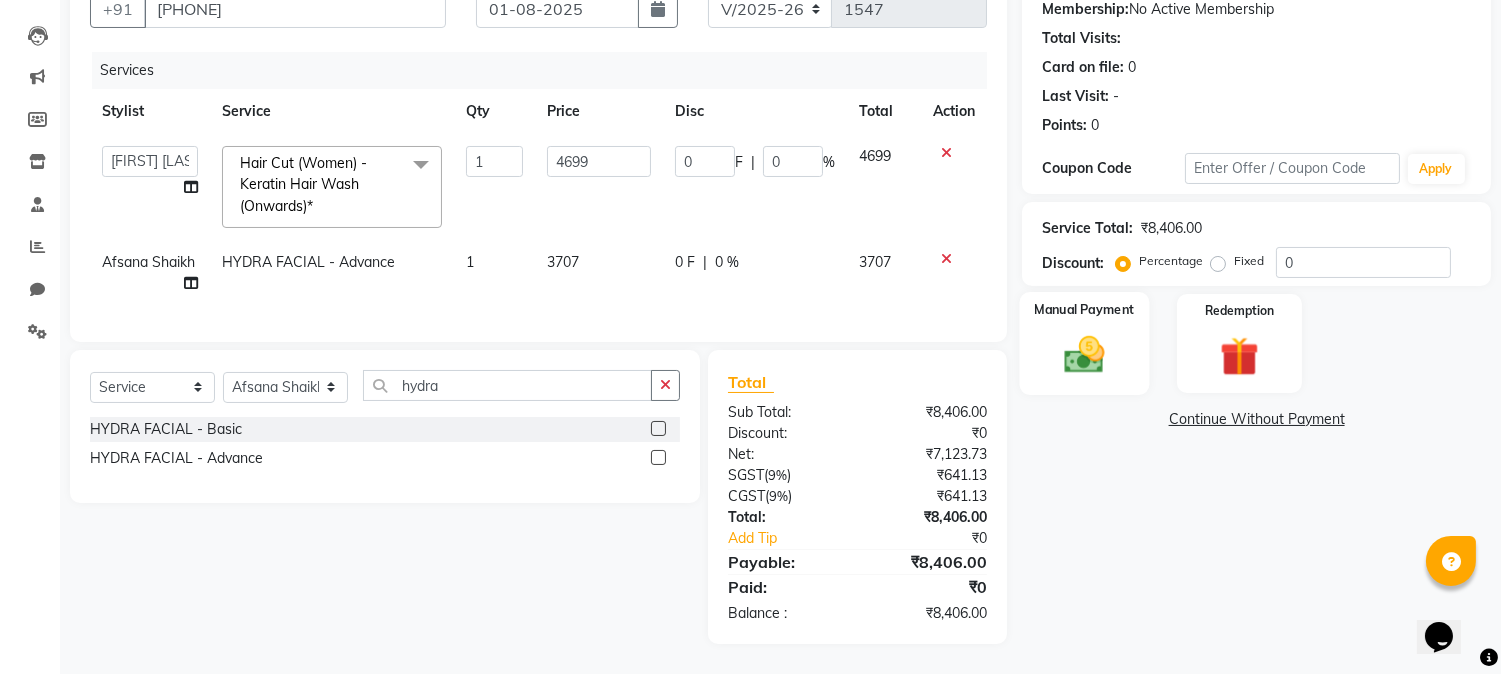 click 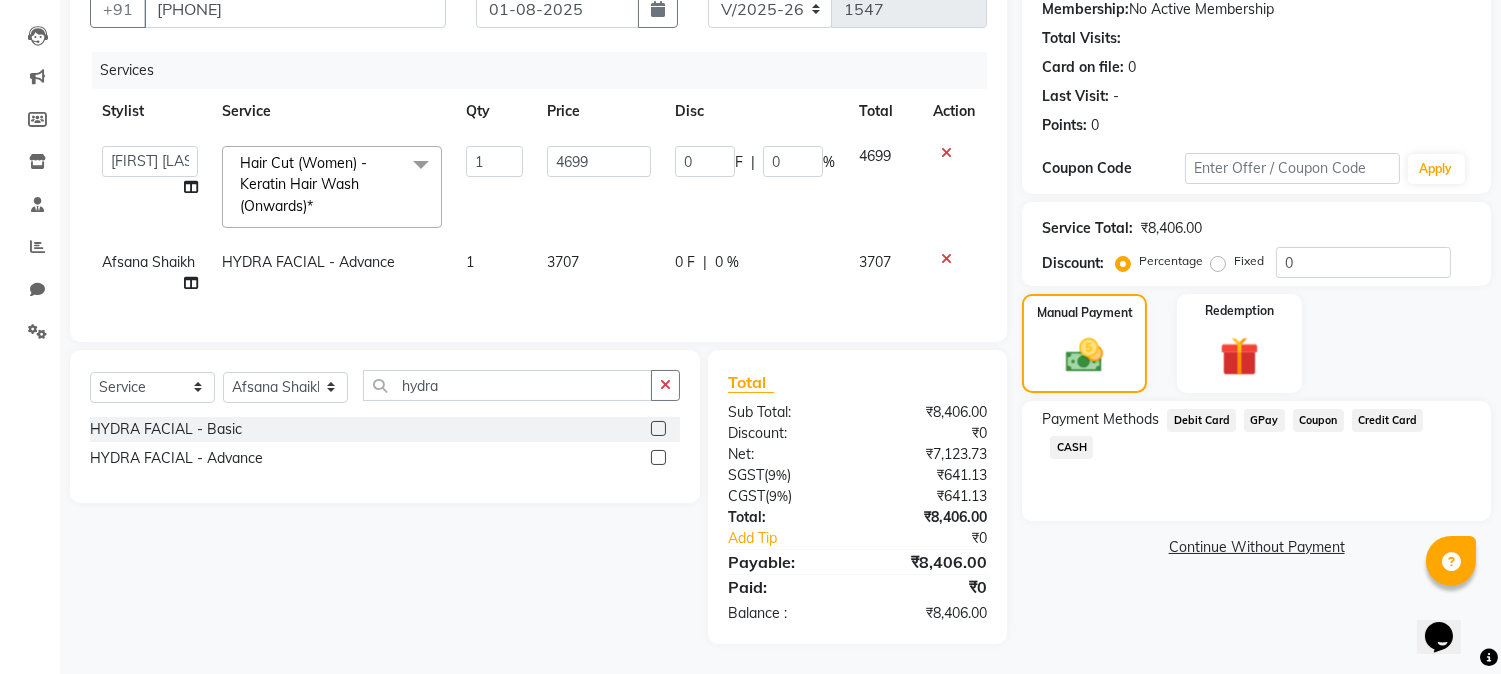 click on "GPay" 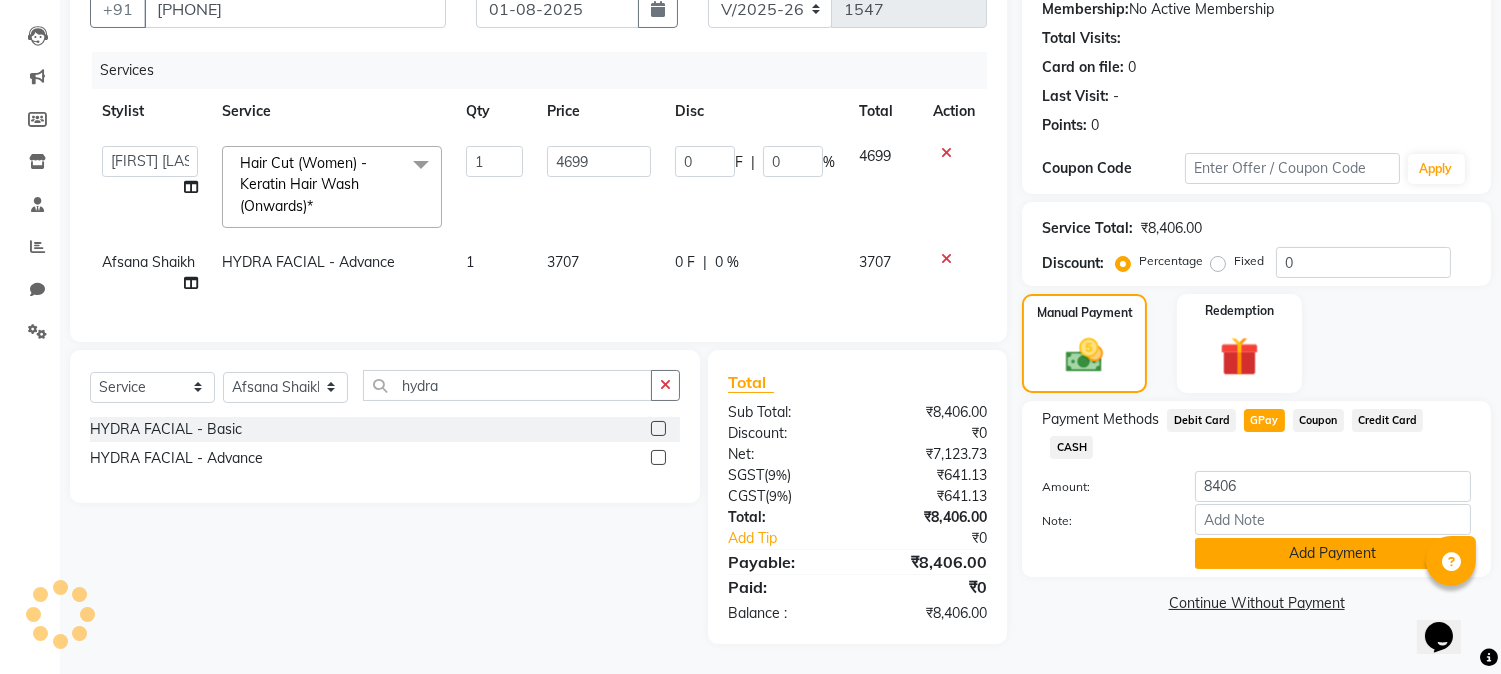 click on "Add Payment" 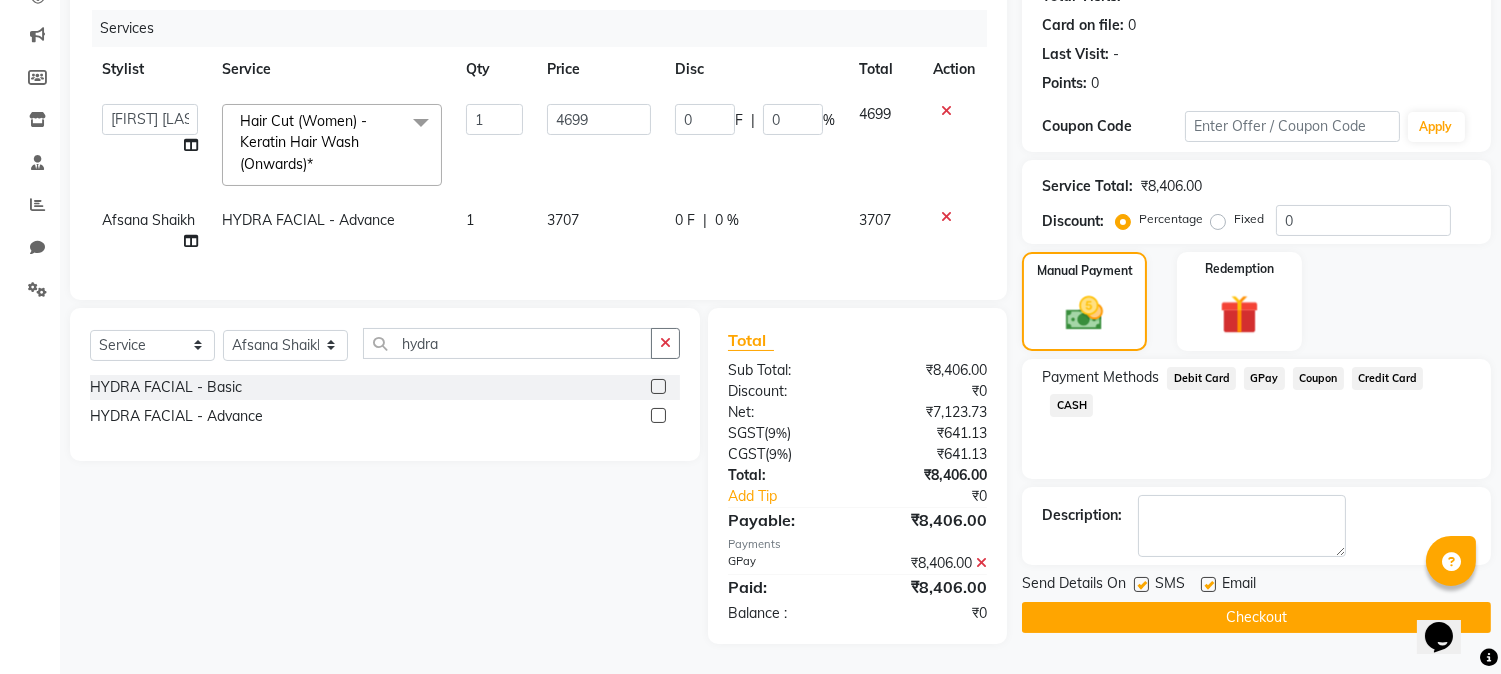 scroll, scrollTop: 254, scrollLeft: 0, axis: vertical 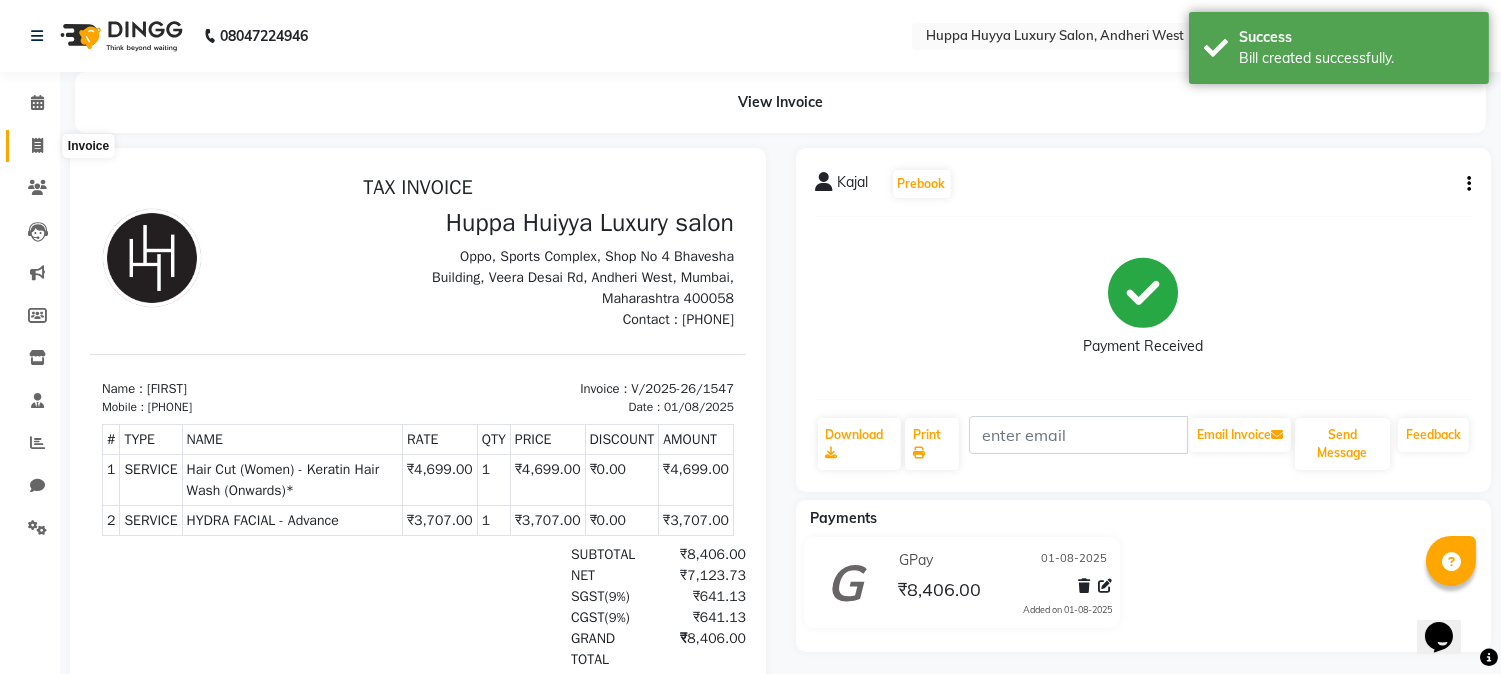 click 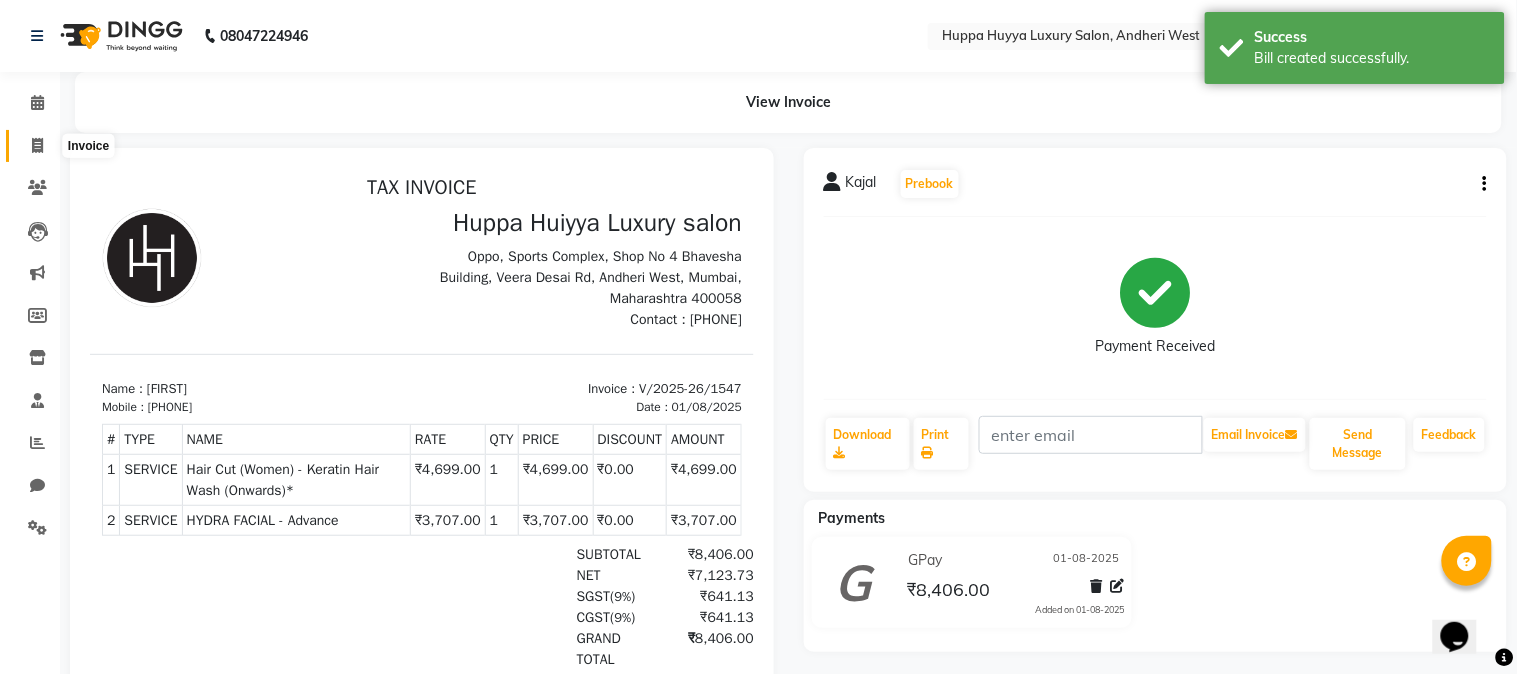 select on "7752" 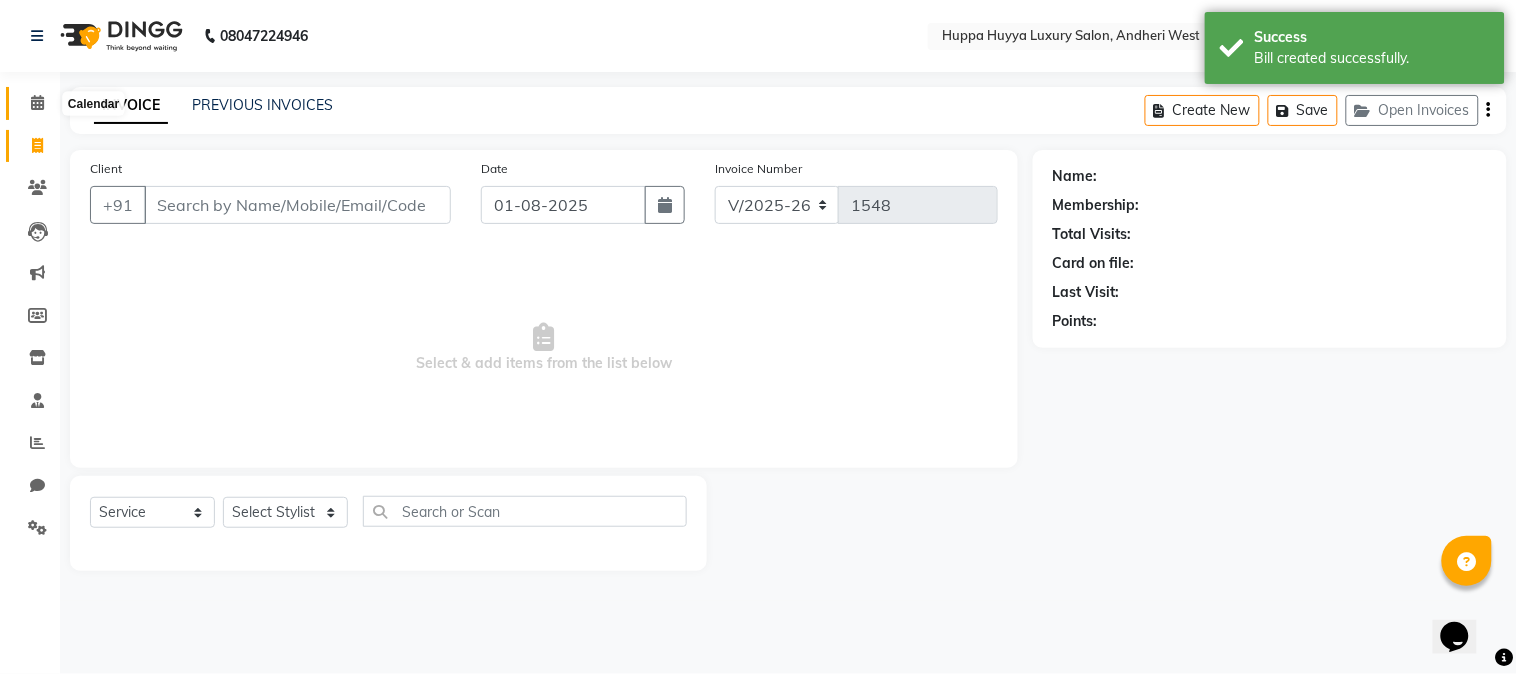 click 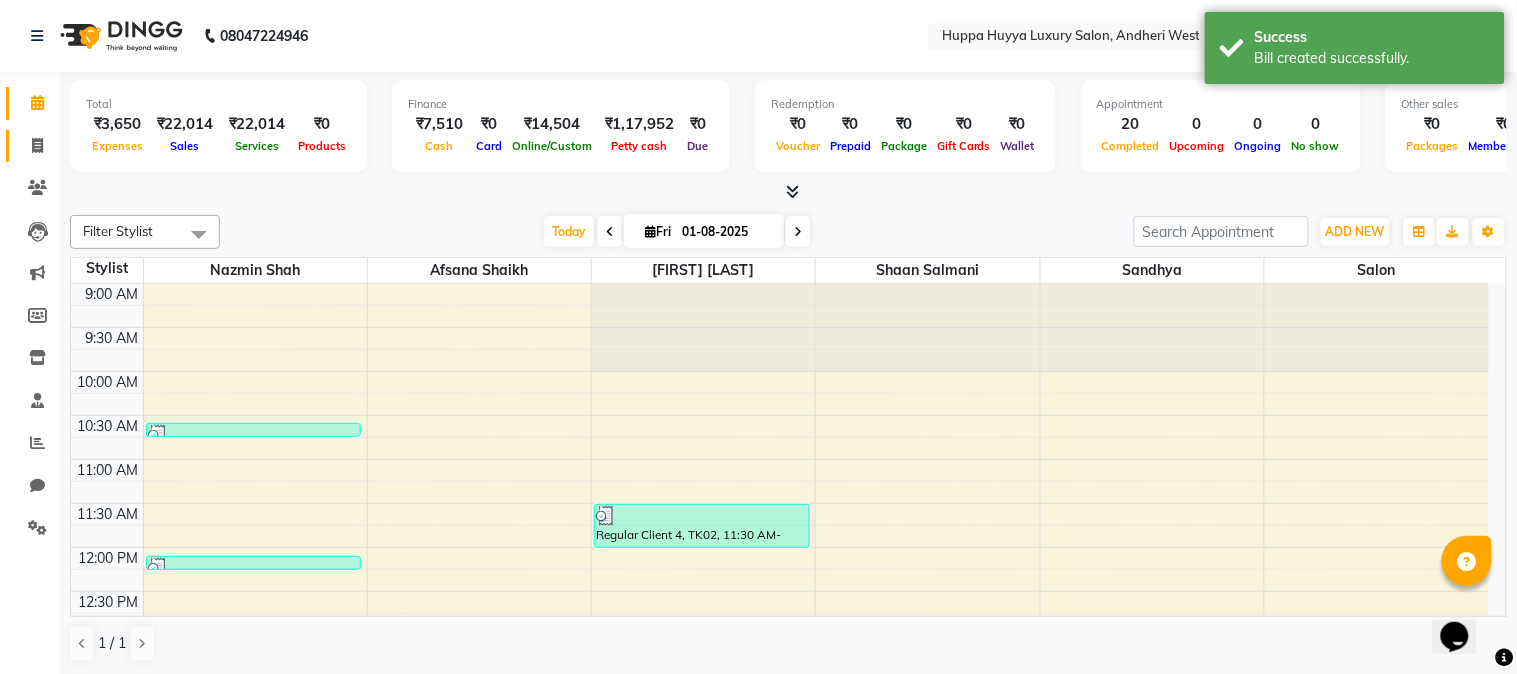 click on "Invoice" 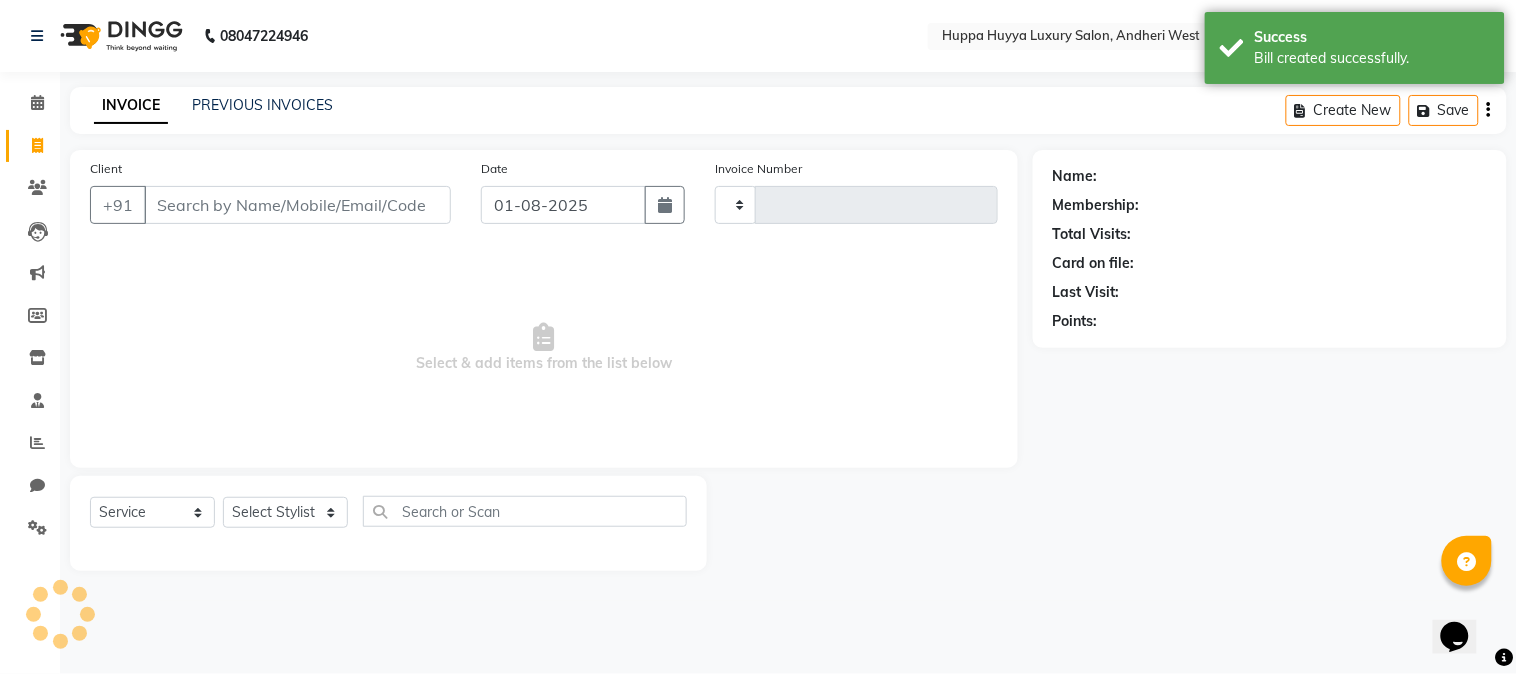 type on "1548" 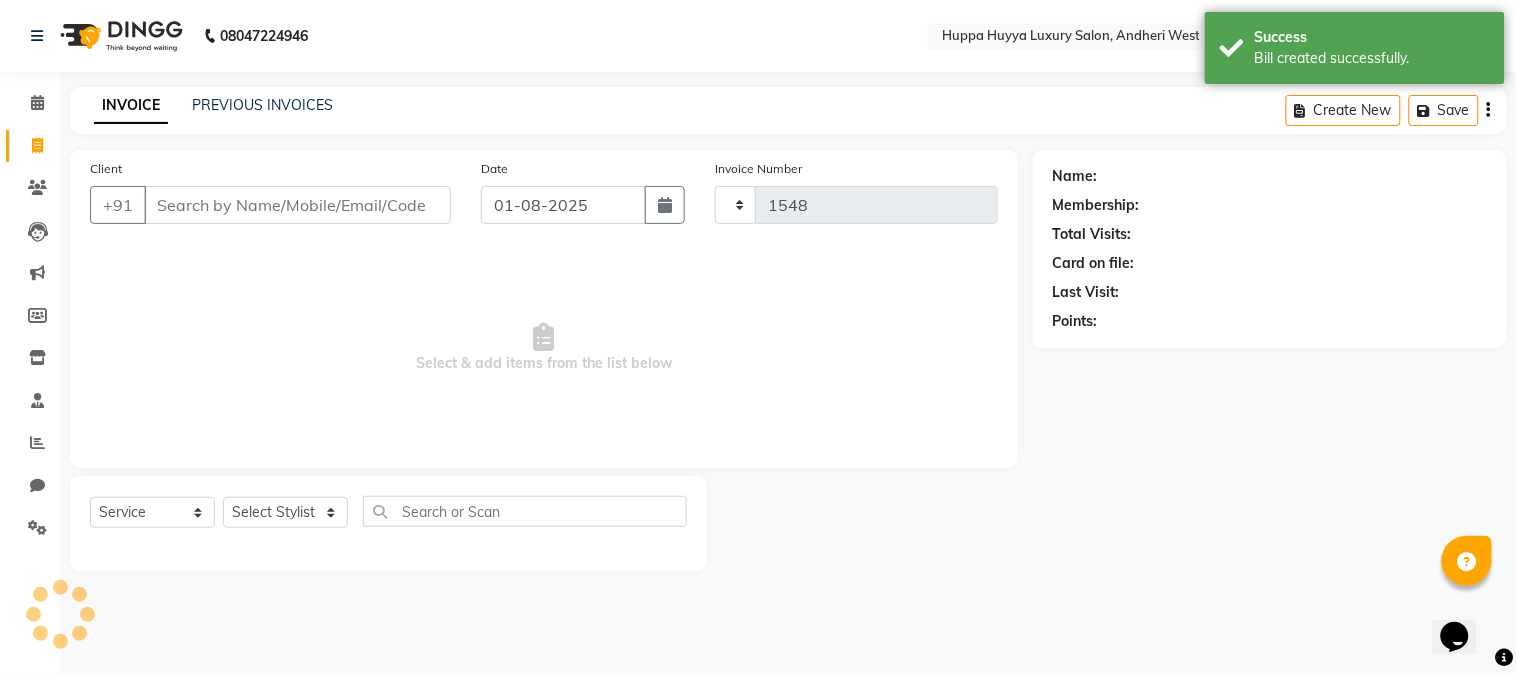 select on "7752" 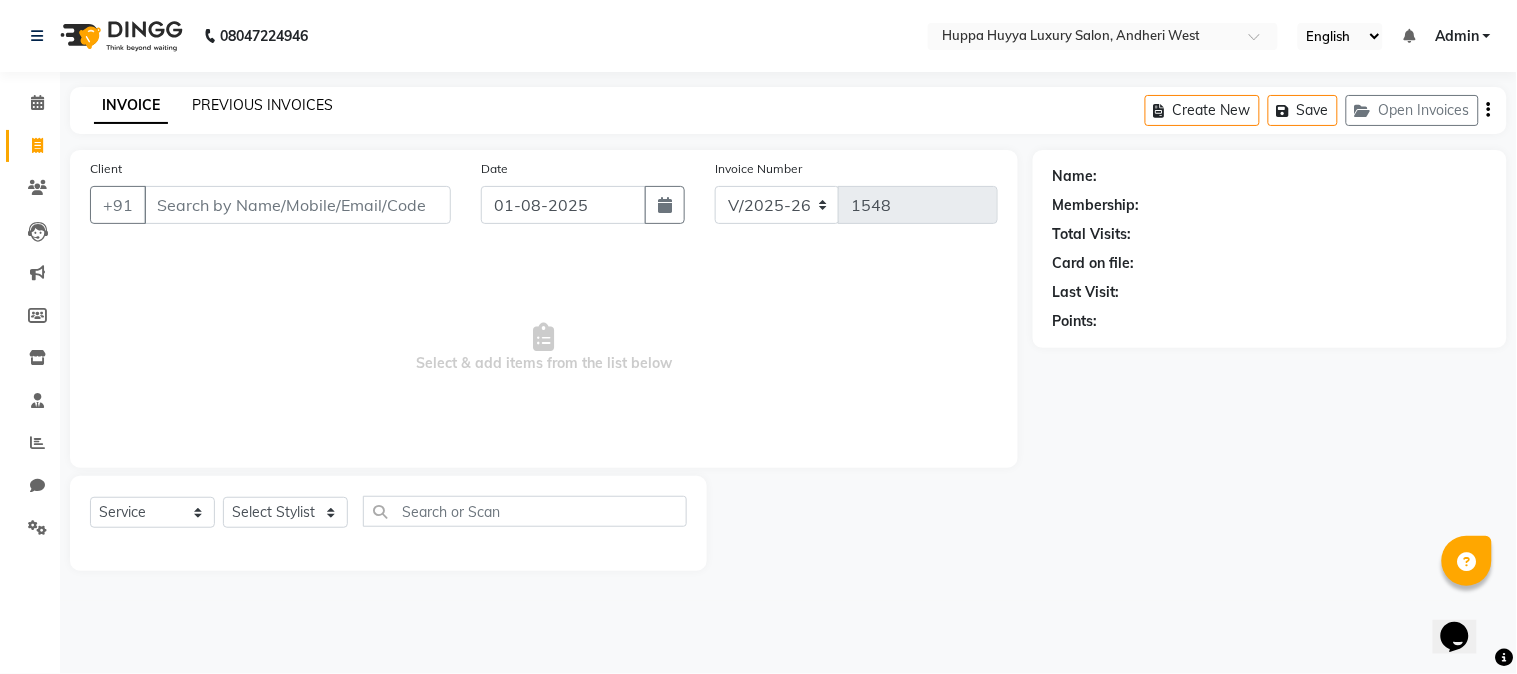 click on "PREVIOUS INVOICES" 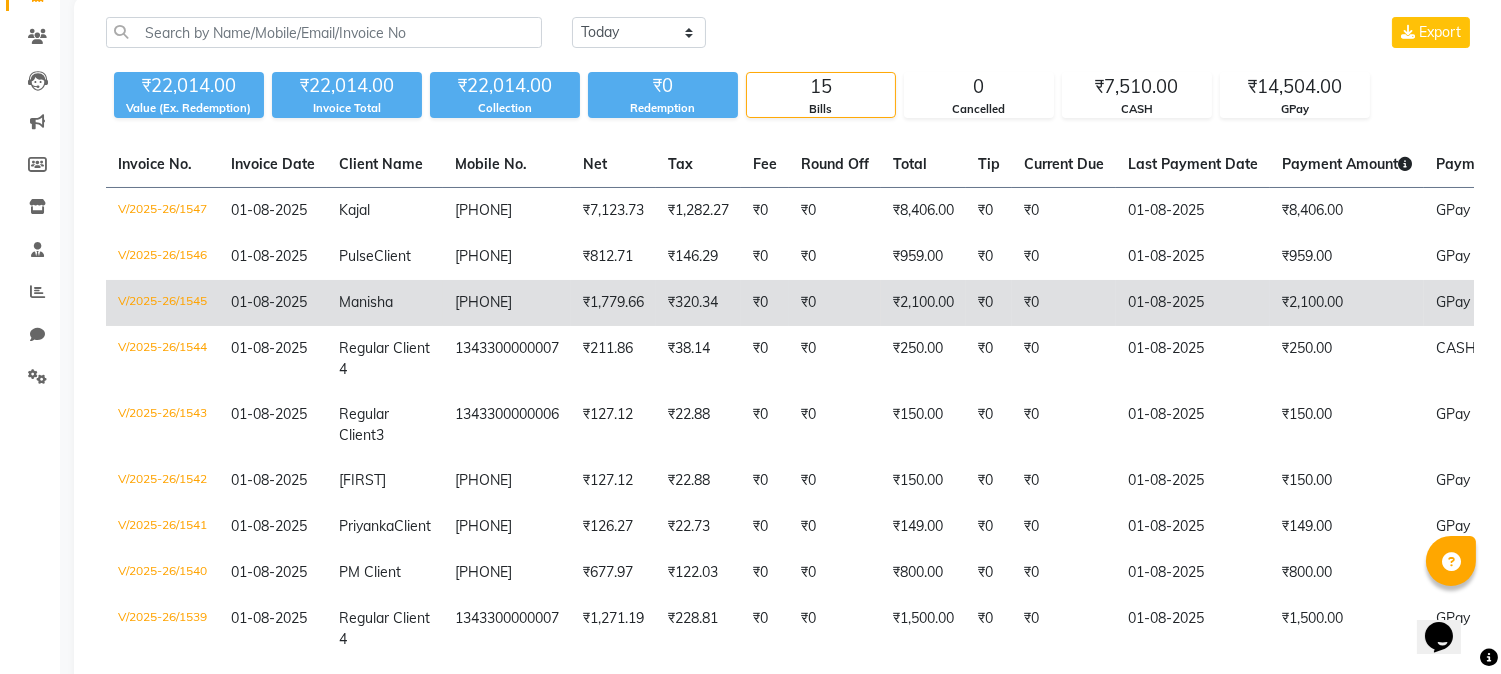scroll, scrollTop: 222, scrollLeft: 0, axis: vertical 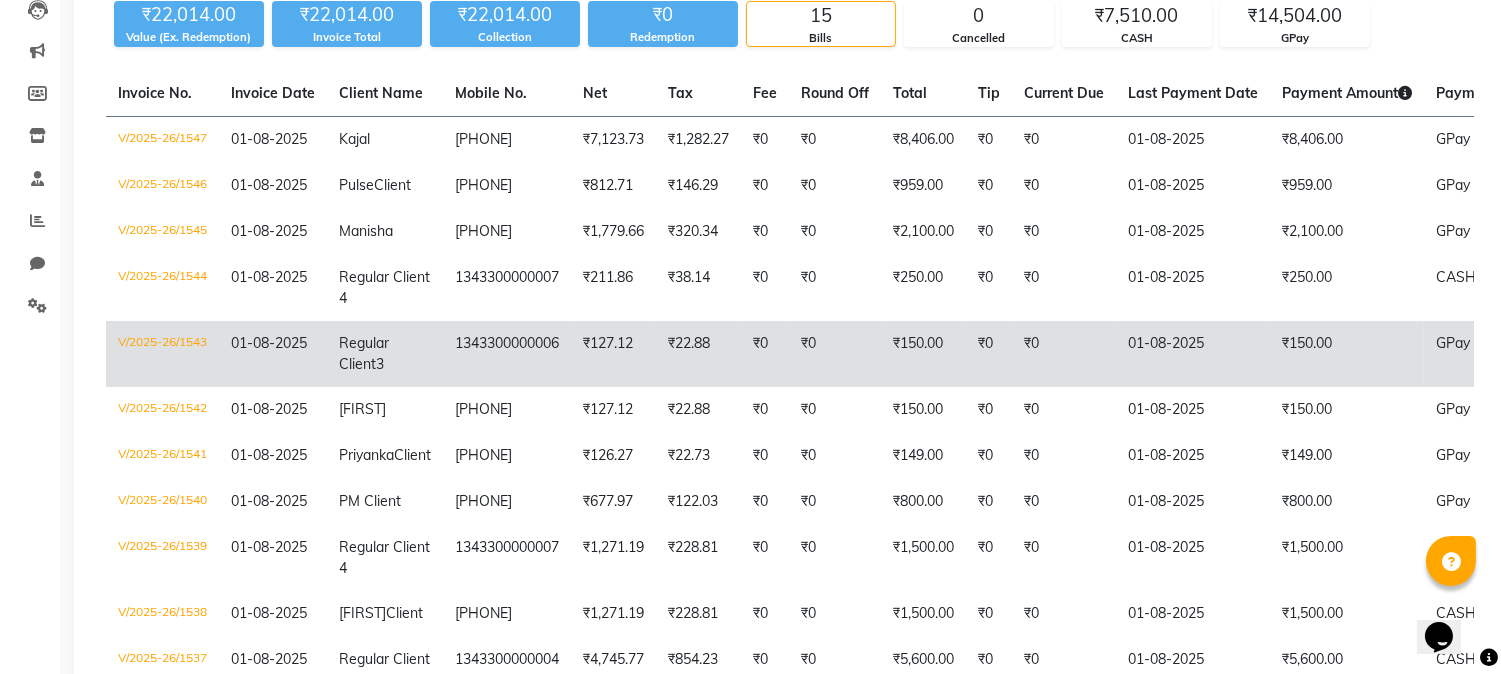 click on "₹127.12" 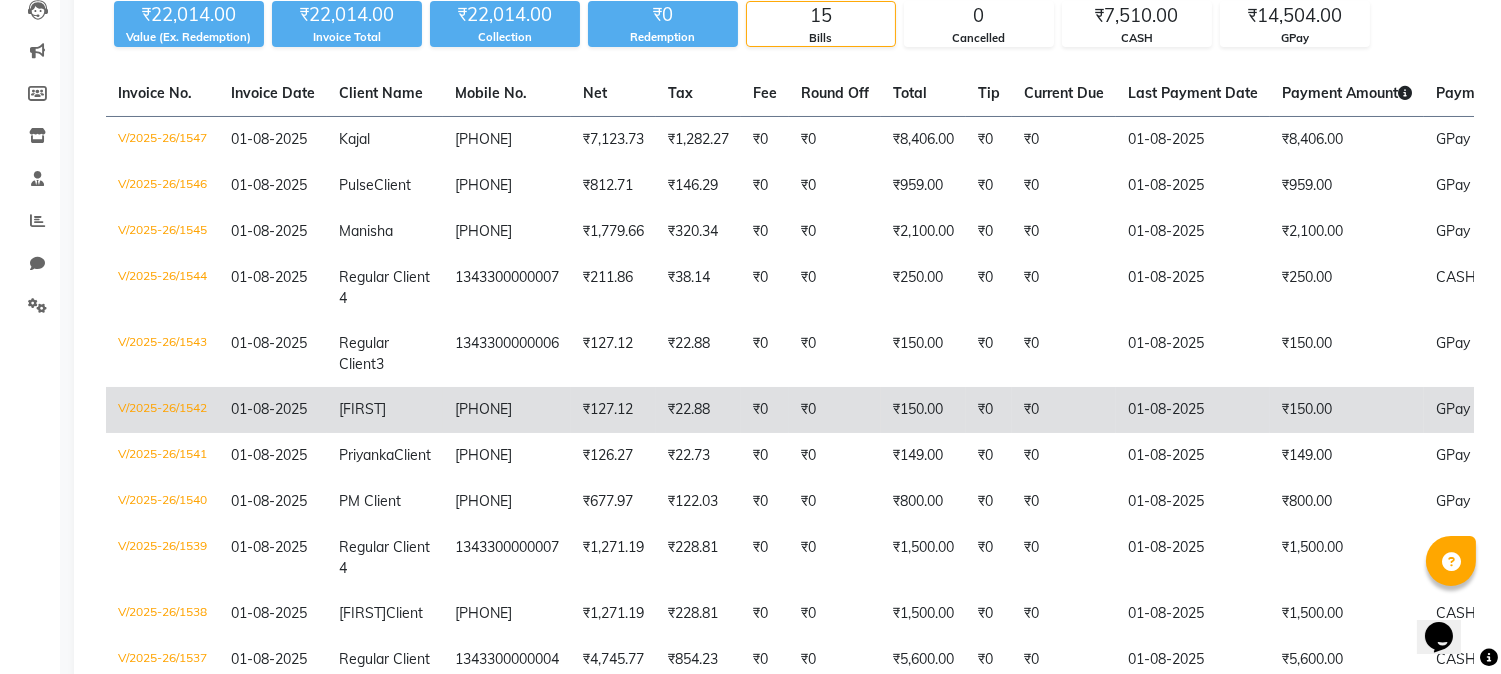 click on "₹150.00" 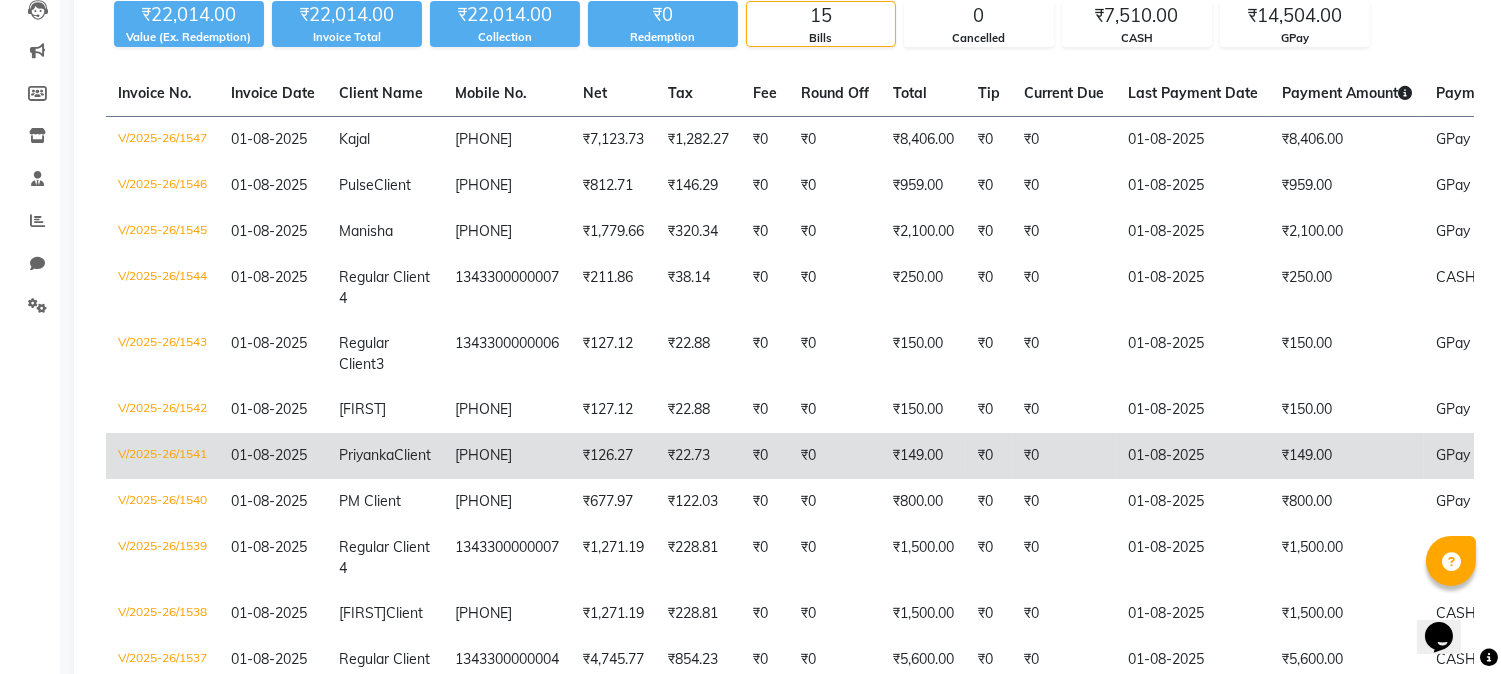 click on "₹149.00" 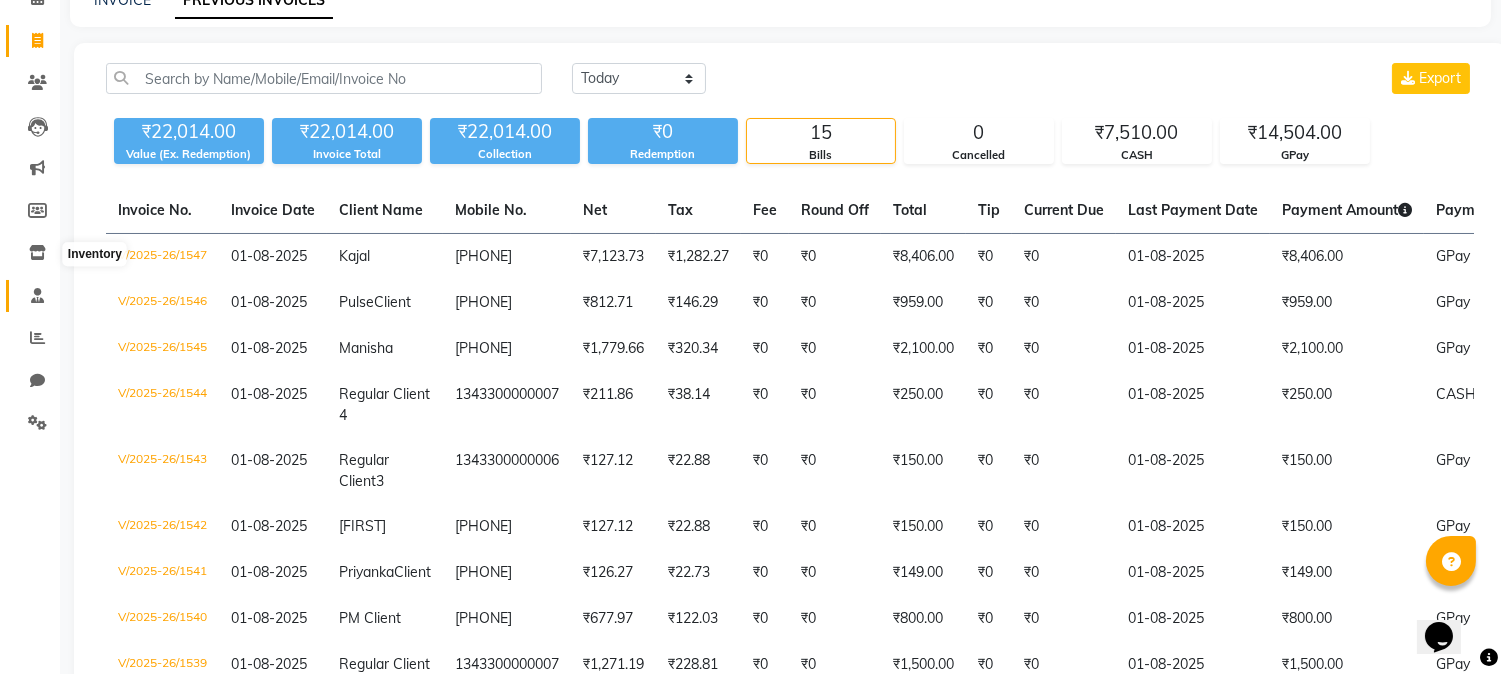 scroll, scrollTop: 0, scrollLeft: 0, axis: both 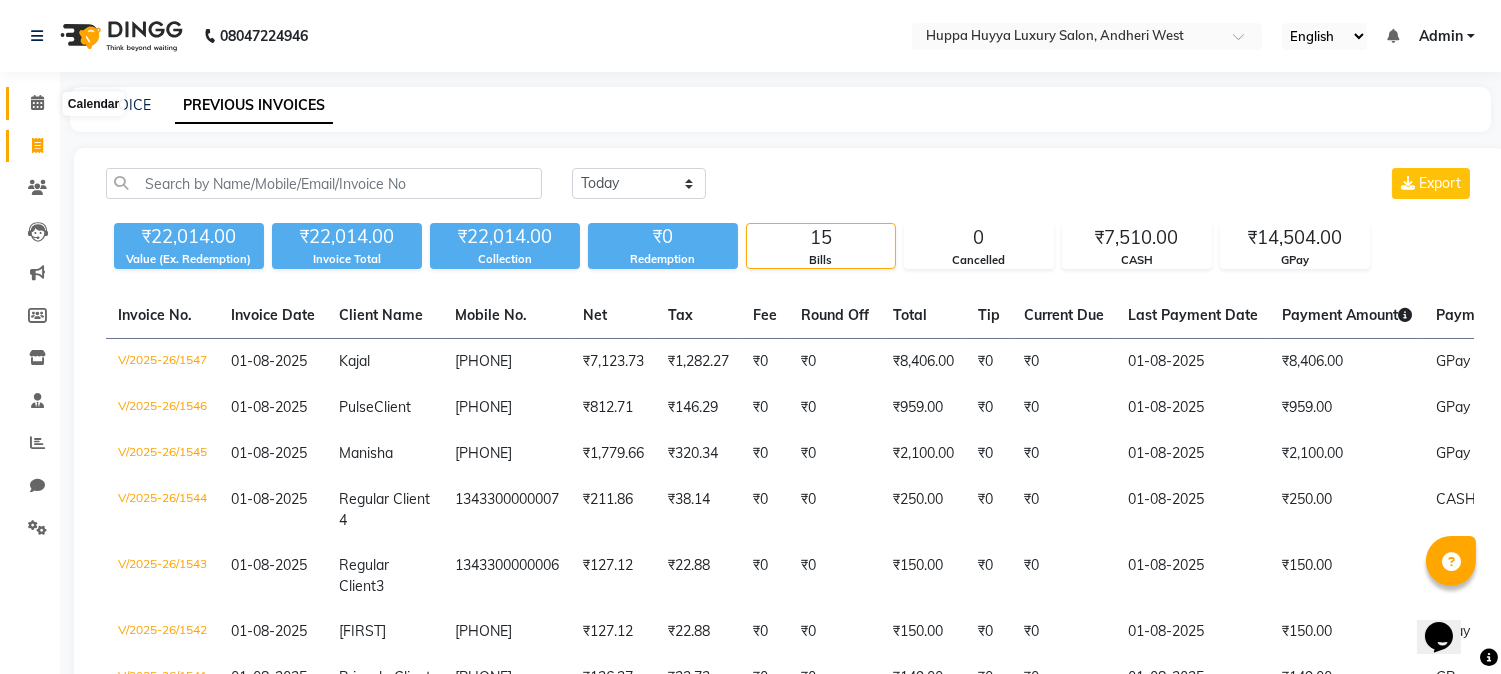 click 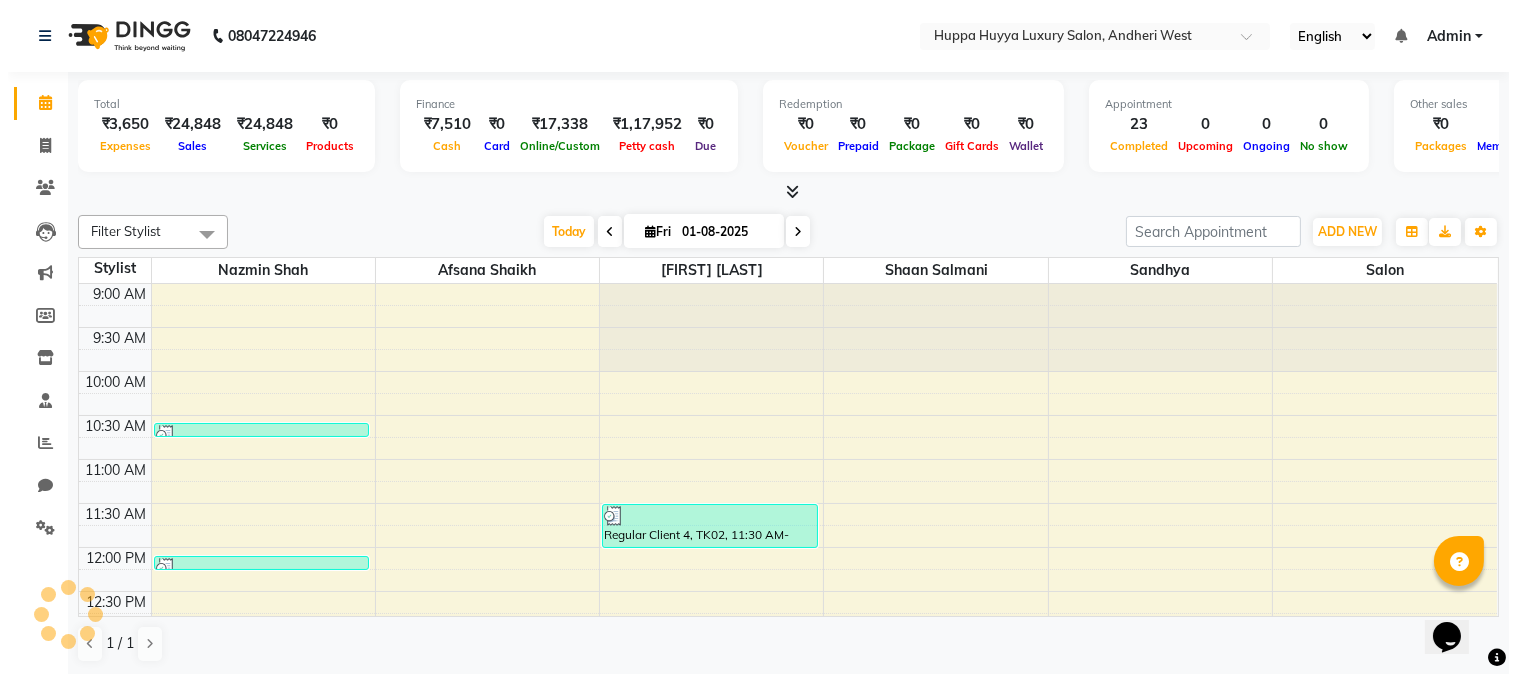 scroll, scrollTop: 0, scrollLeft: 0, axis: both 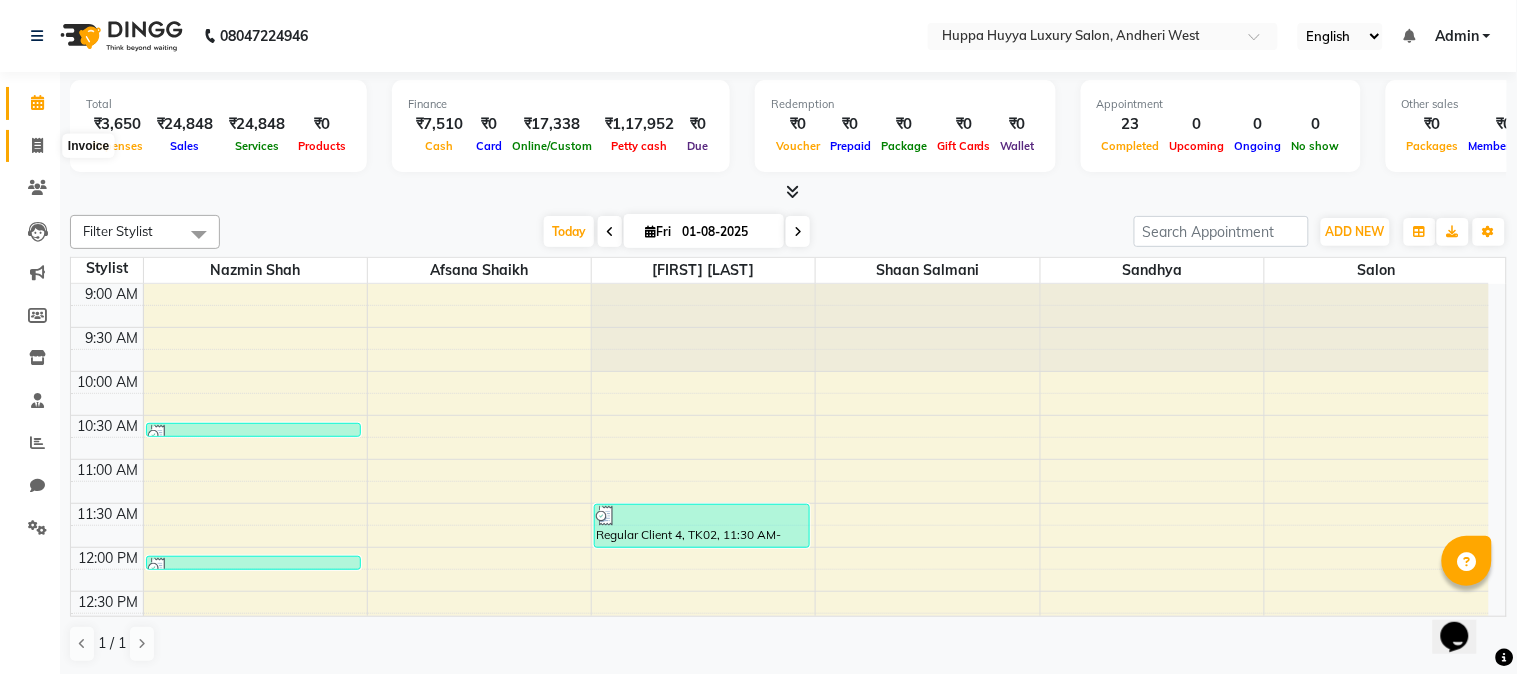 click 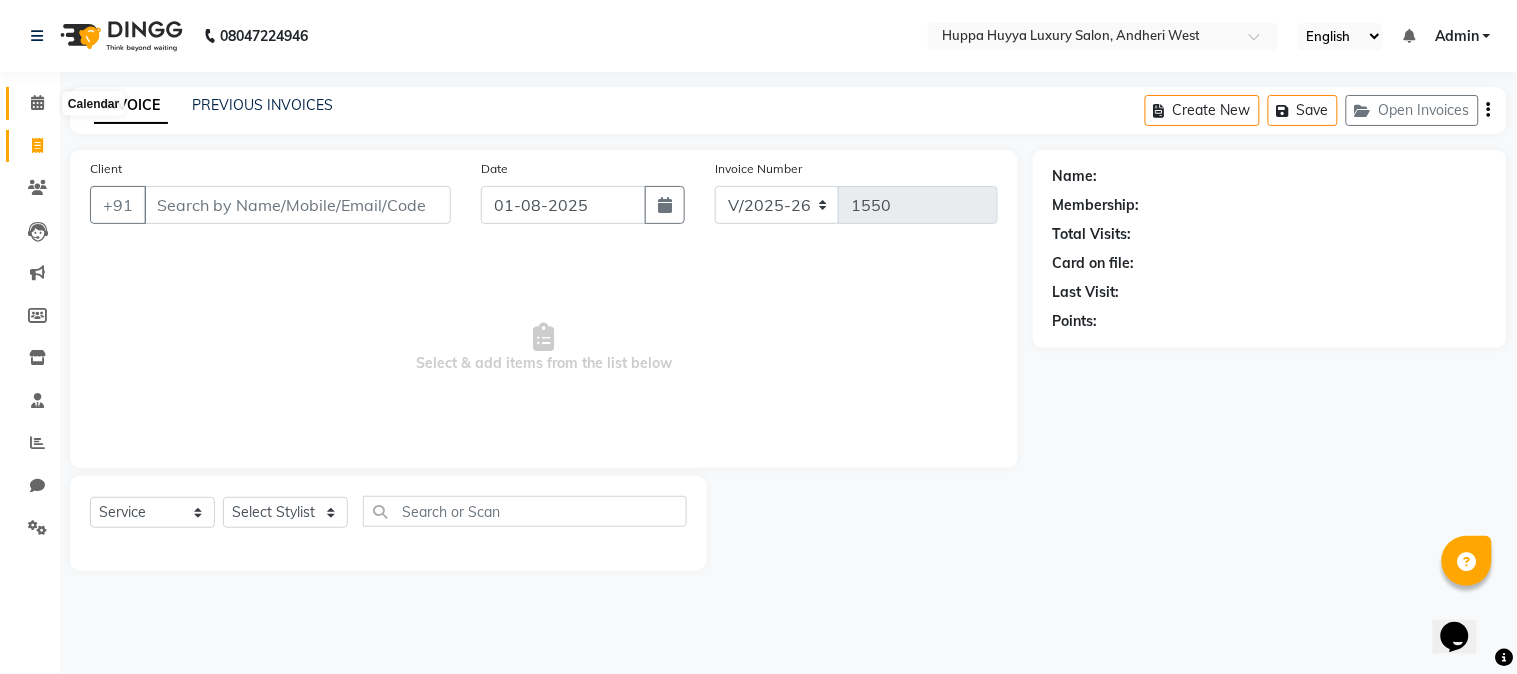 click 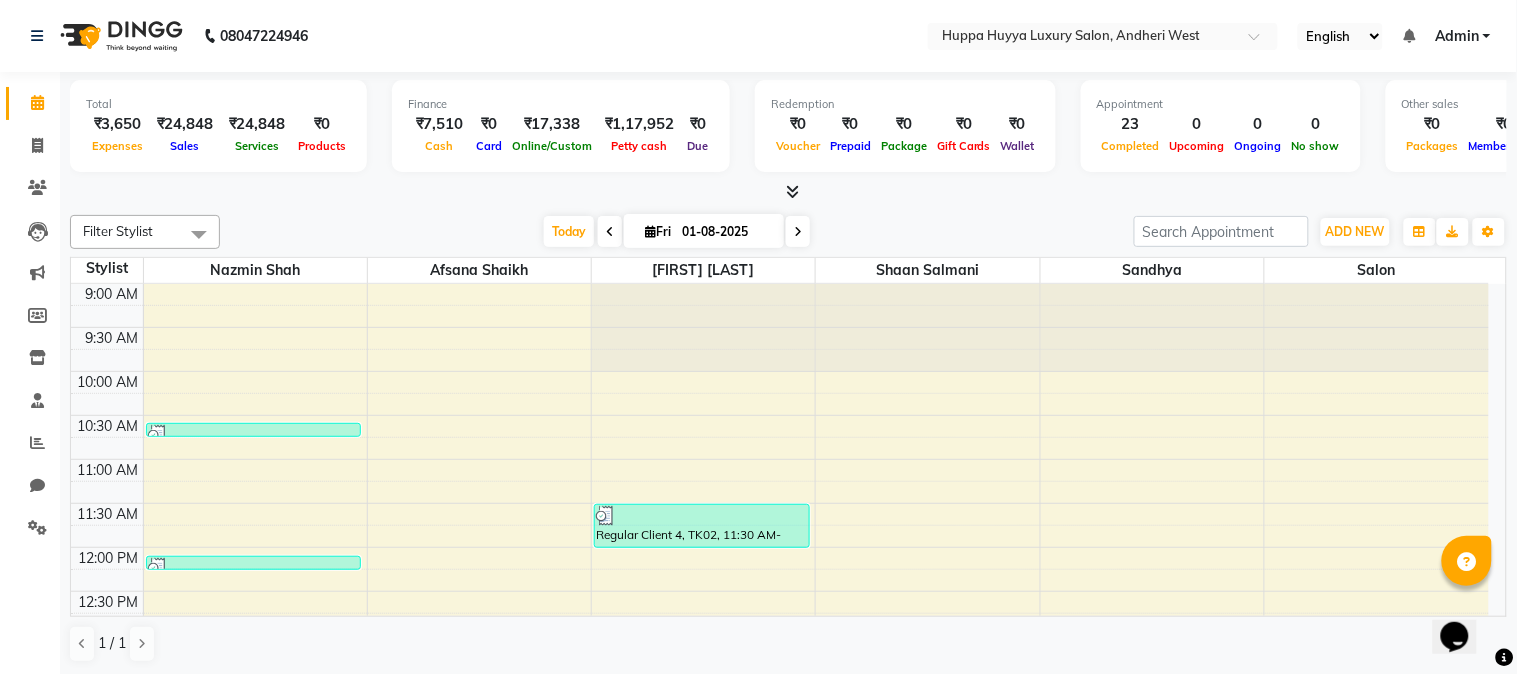 click on "Completed" at bounding box center [1131, 145] 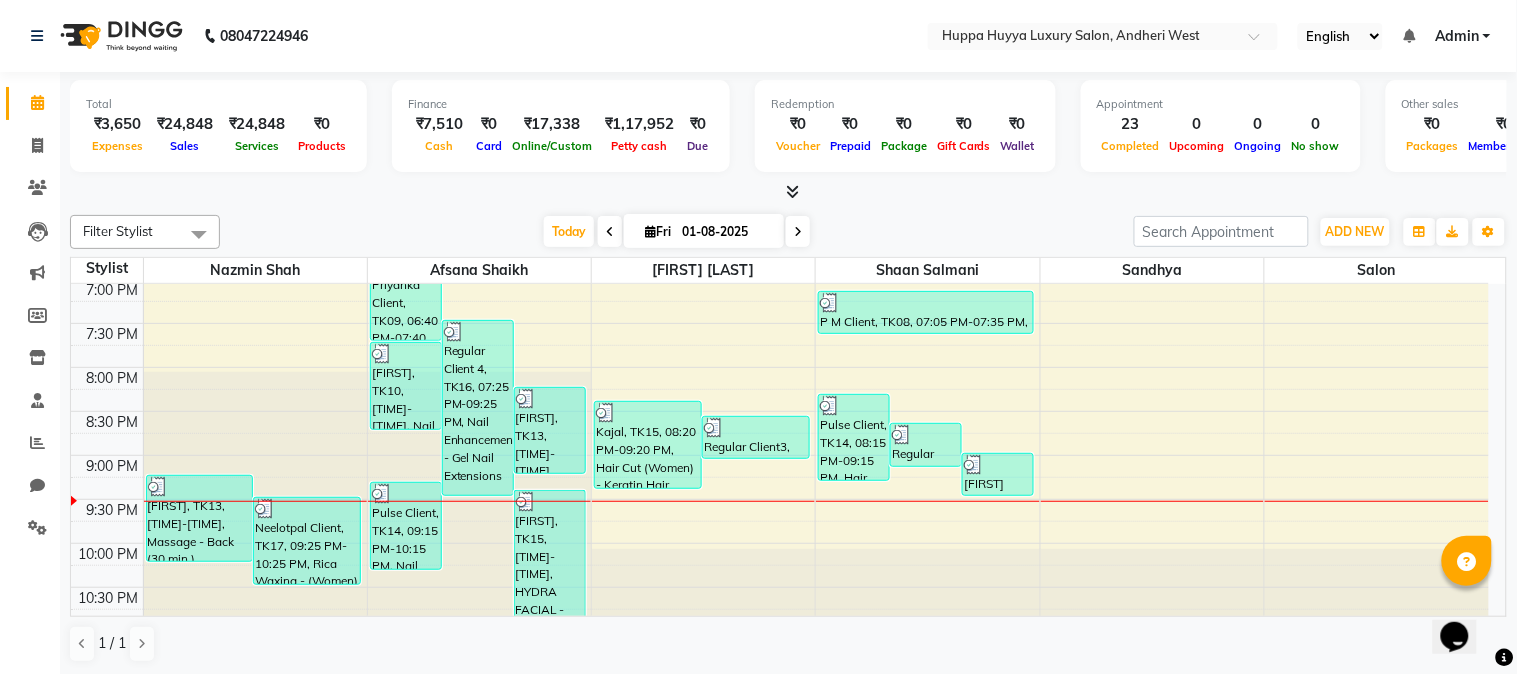 scroll, scrollTop: 905, scrollLeft: 0, axis: vertical 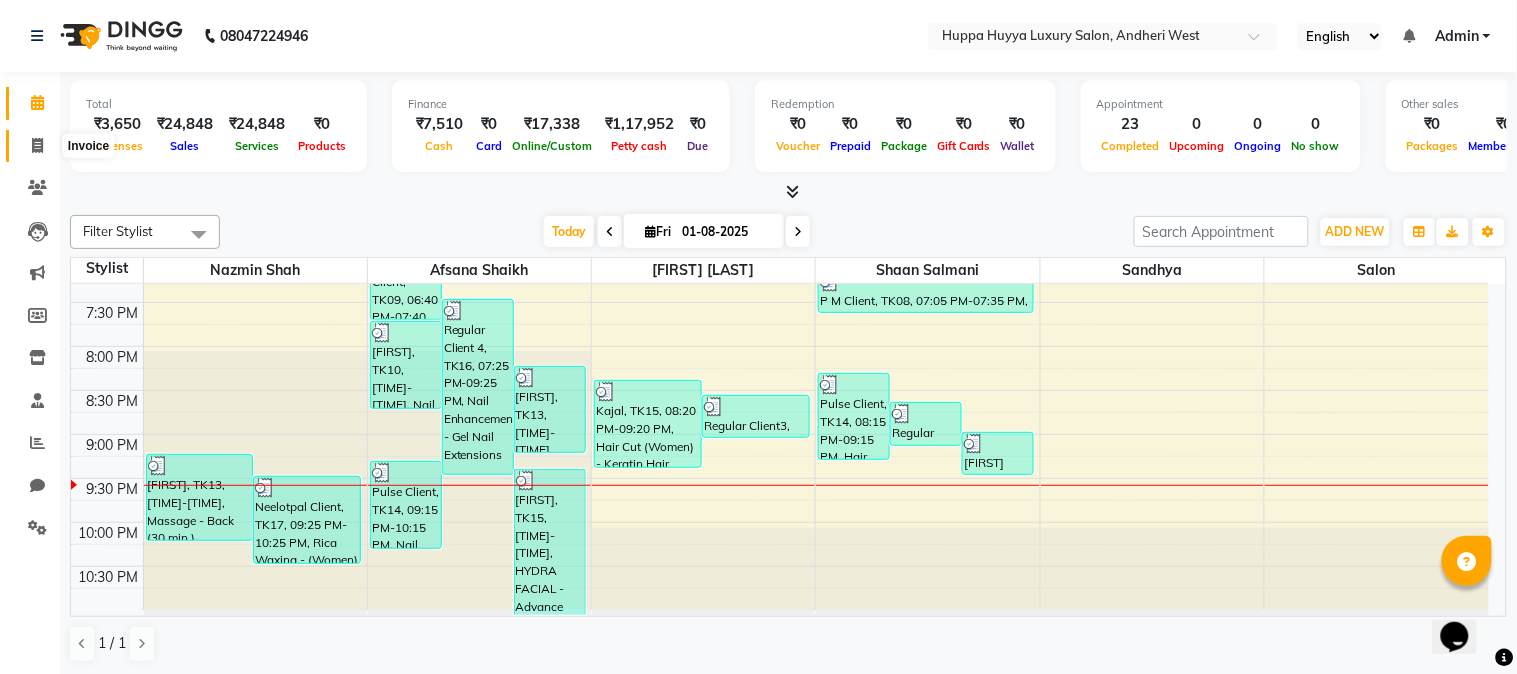 click 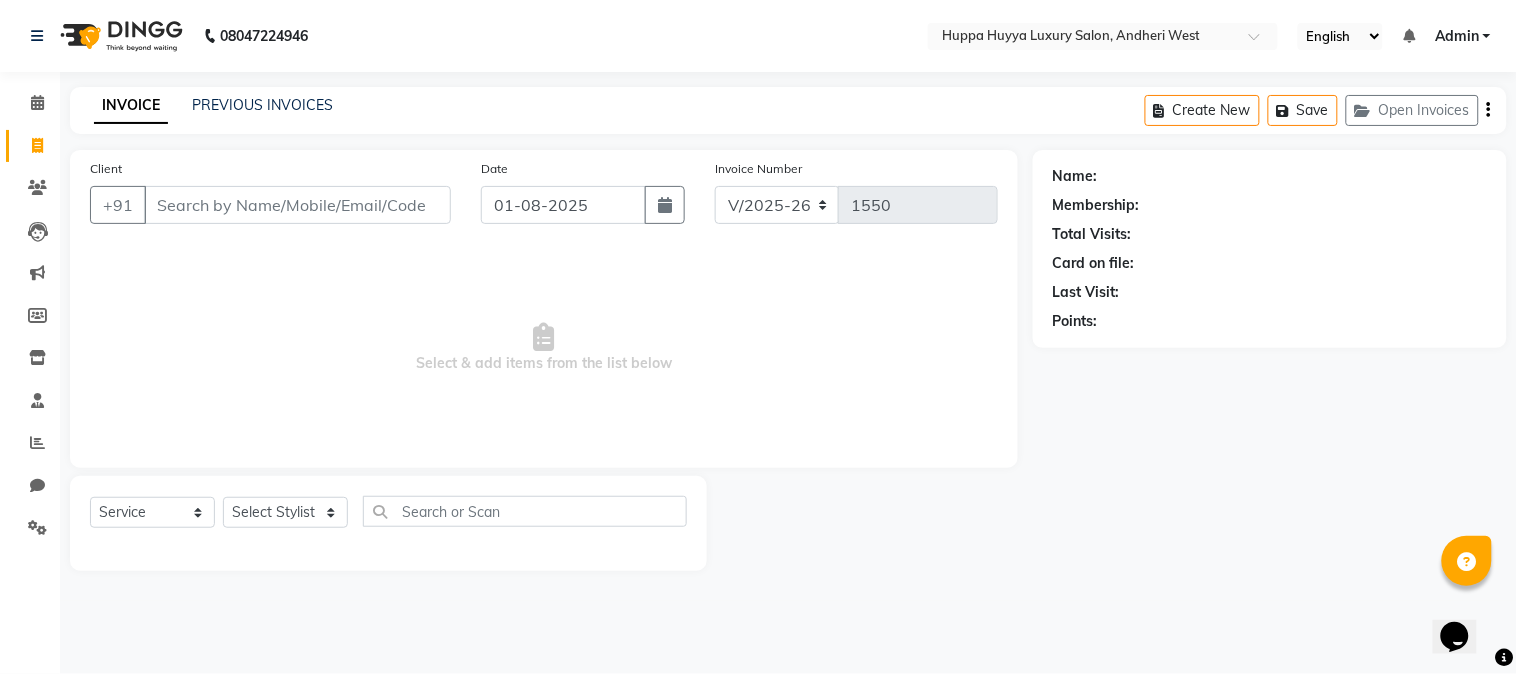 click on "Client" at bounding box center [297, 205] 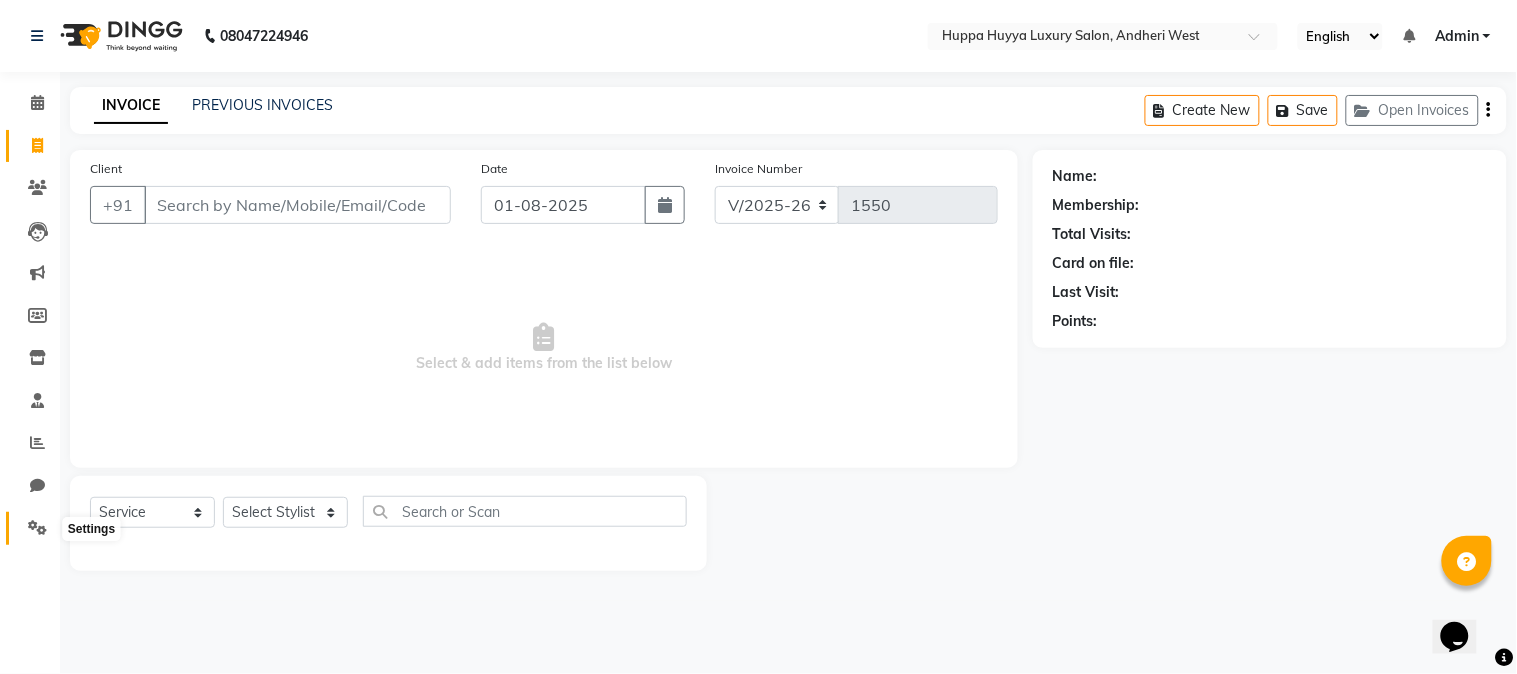 click 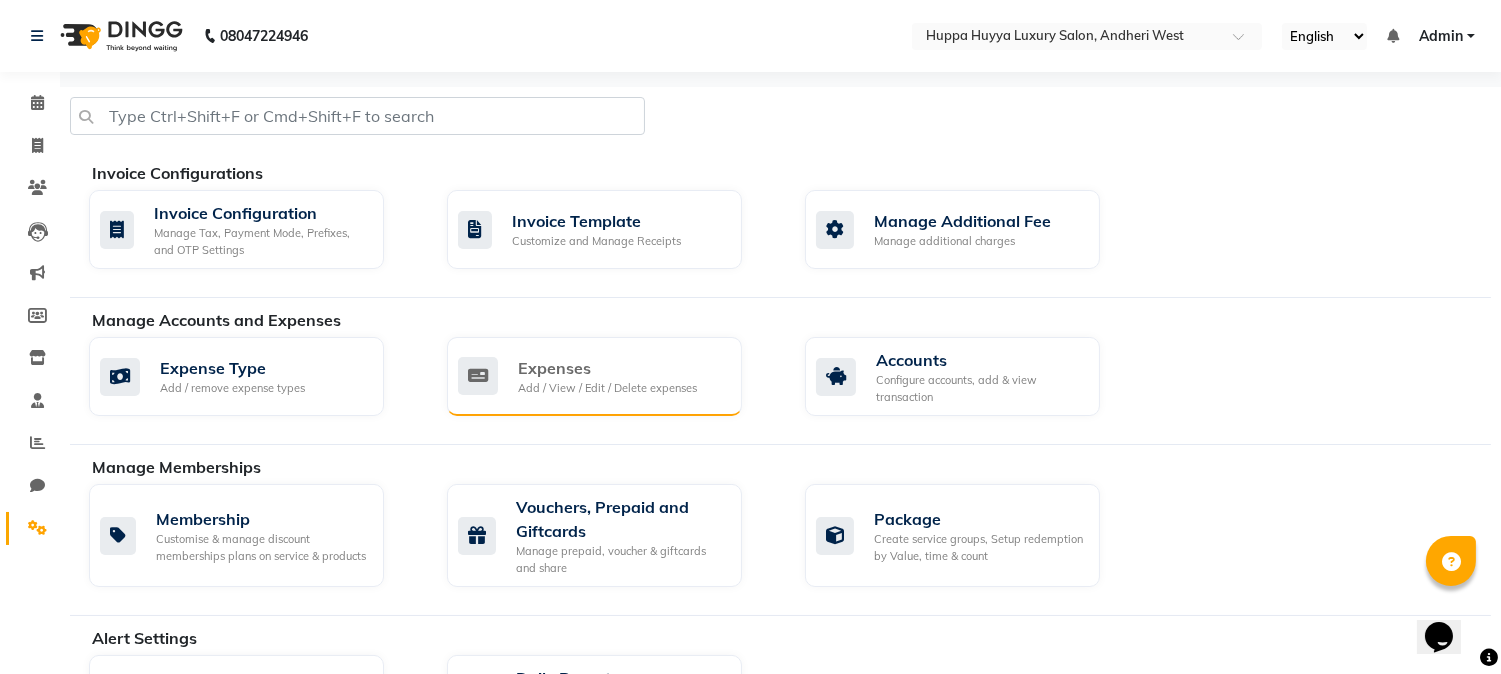 click on "Expenses" 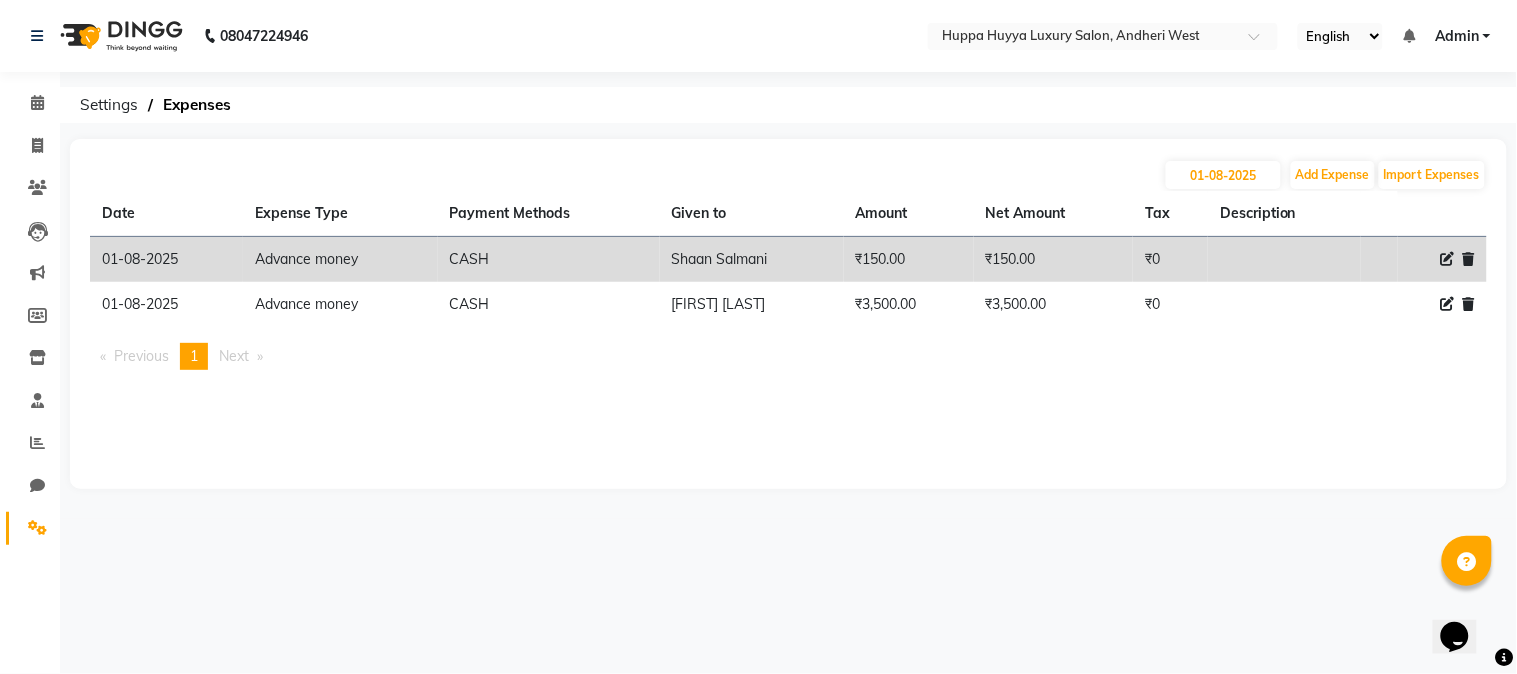 click 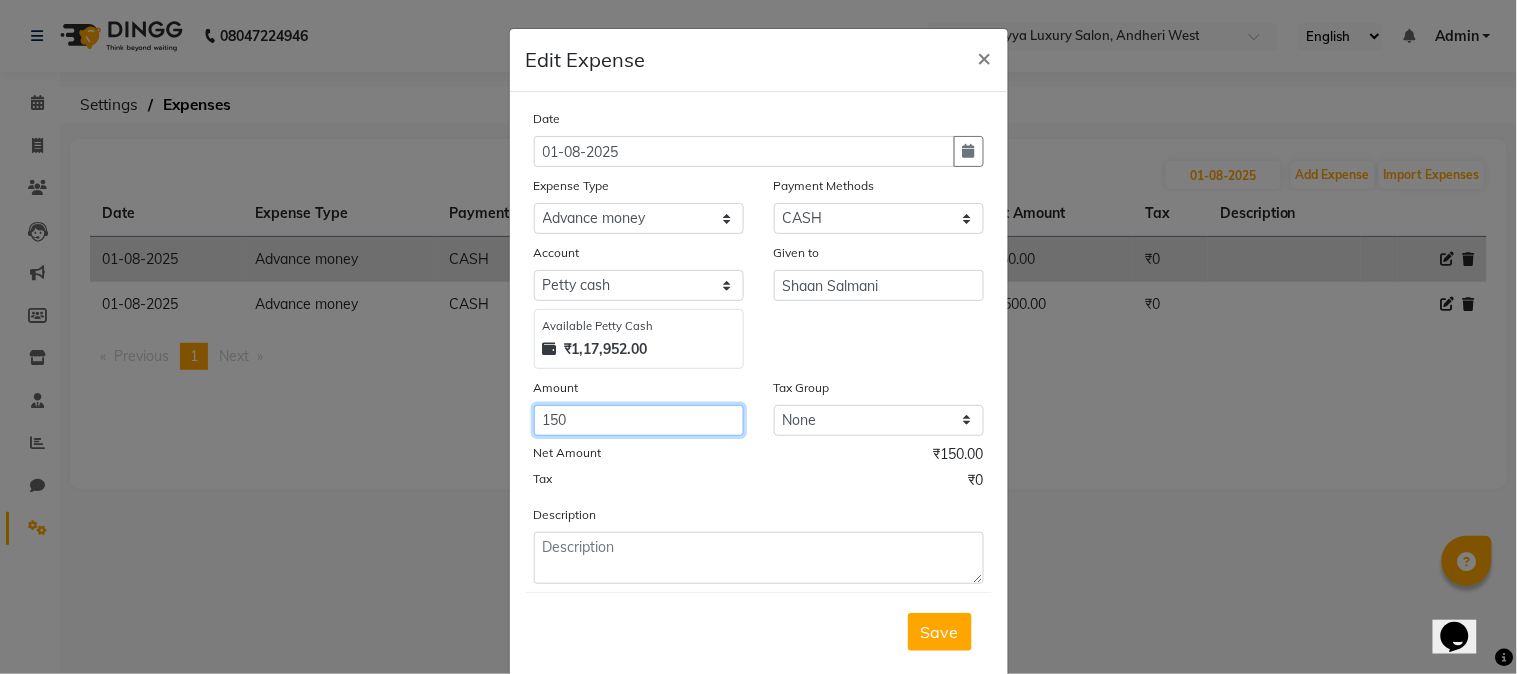 drag, startPoint x: 571, startPoint y: 432, endPoint x: 528, endPoint y: 412, distance: 47.423622 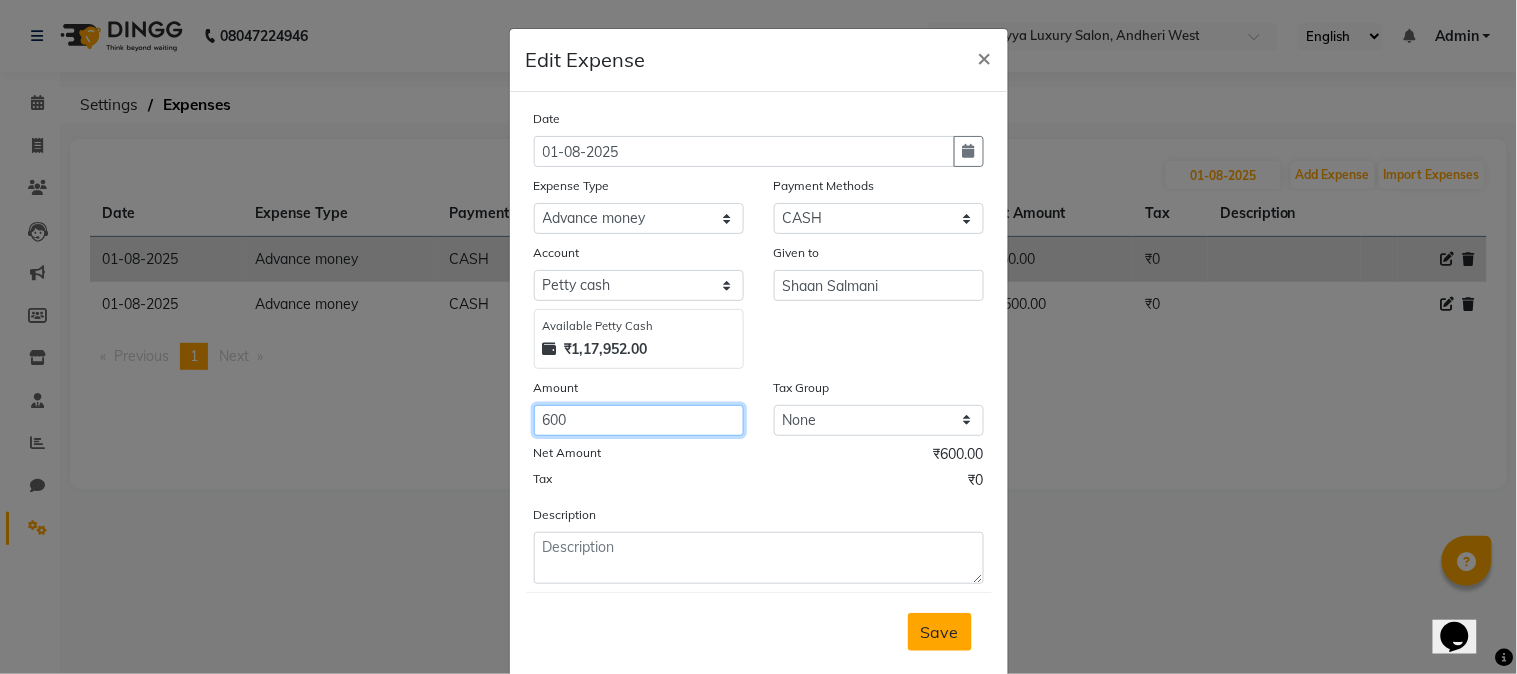 type on "600" 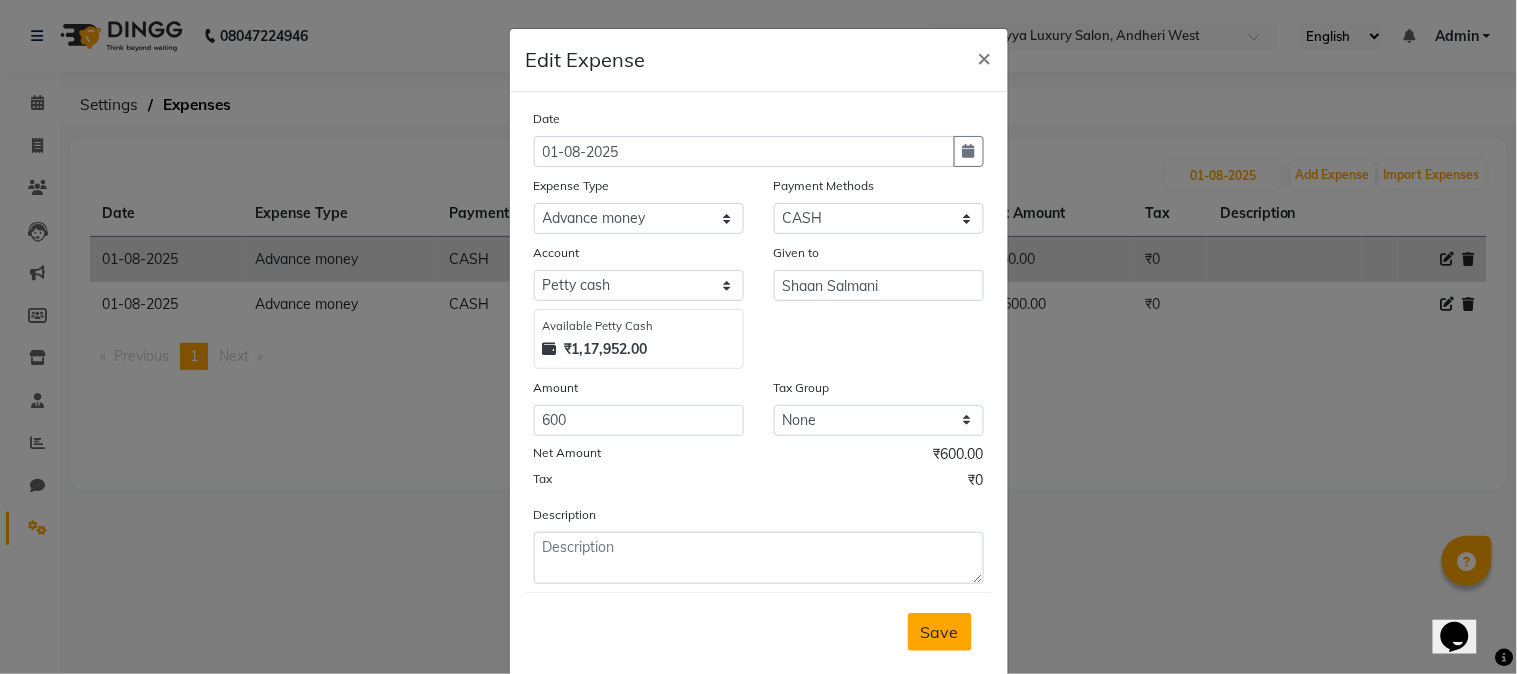 click on "Save" at bounding box center [940, 632] 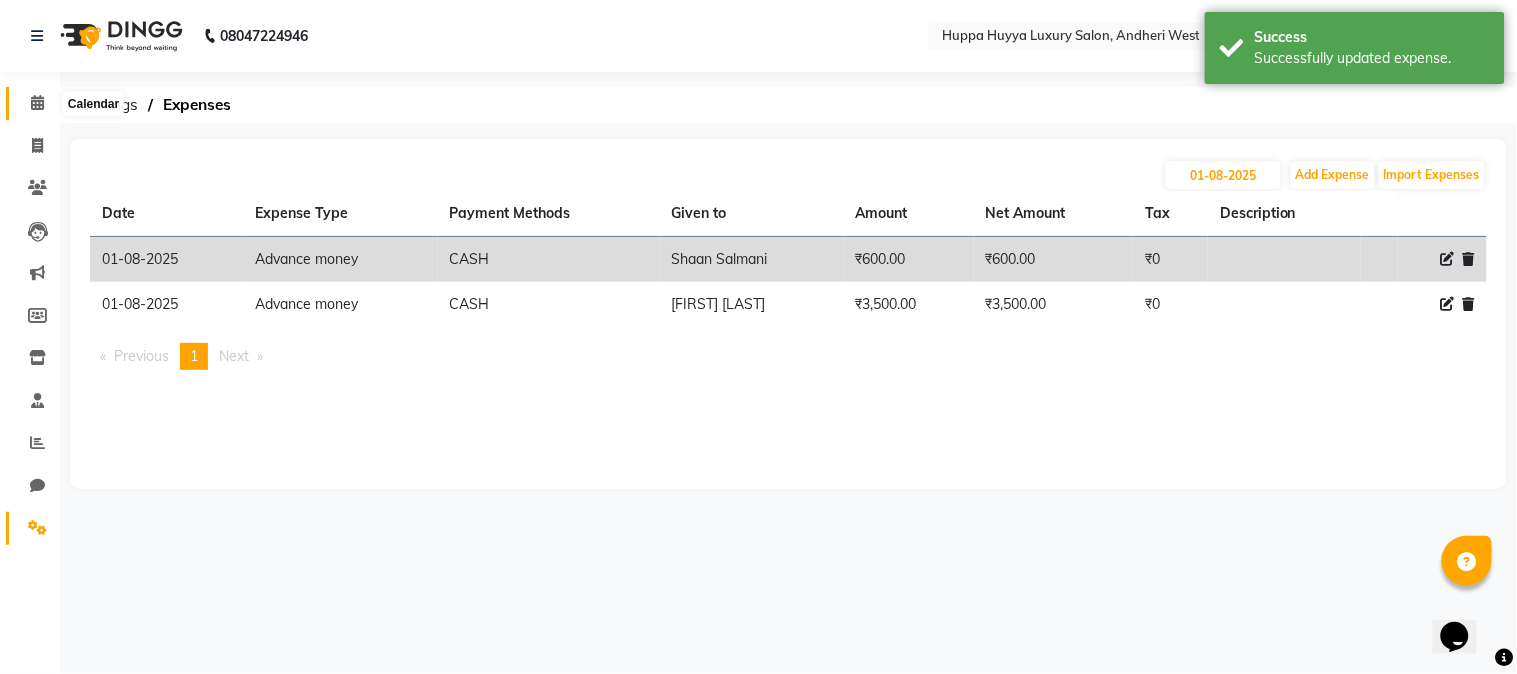 click 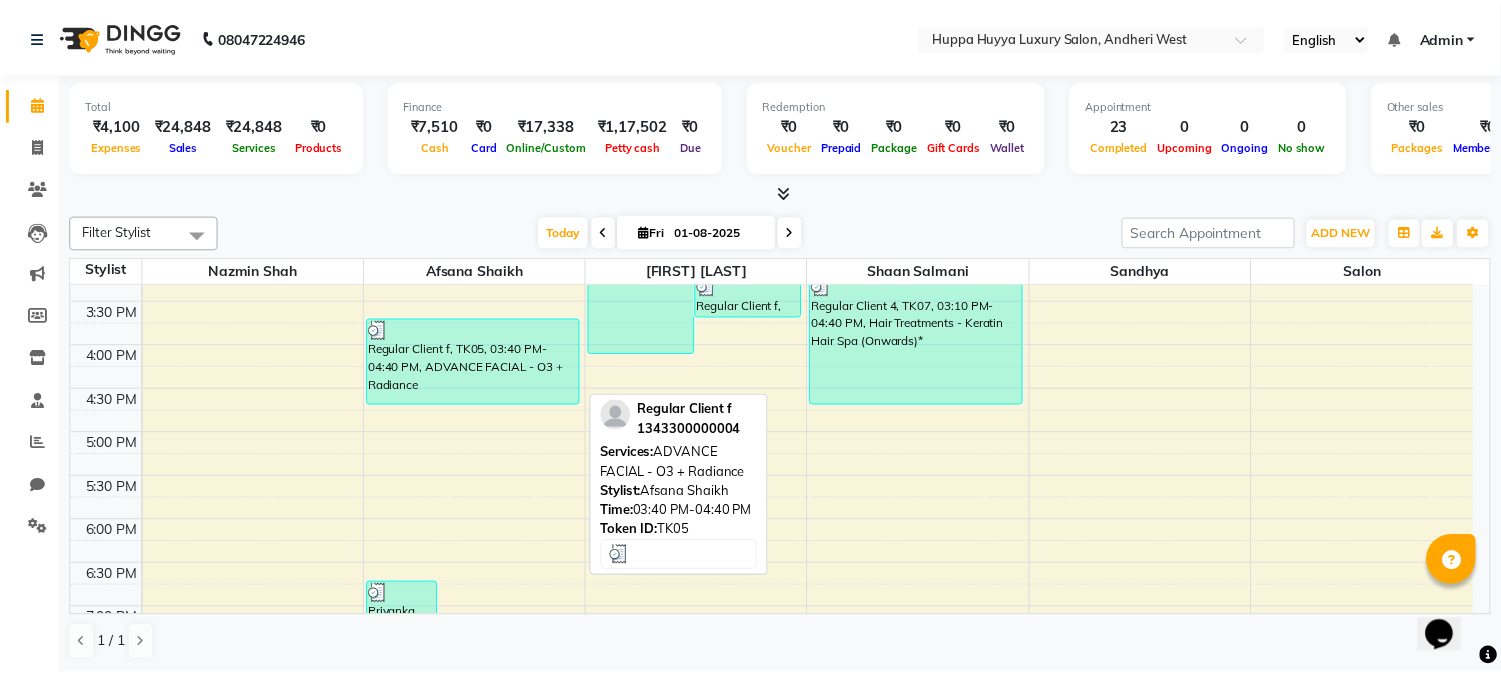 scroll, scrollTop: 777, scrollLeft: 0, axis: vertical 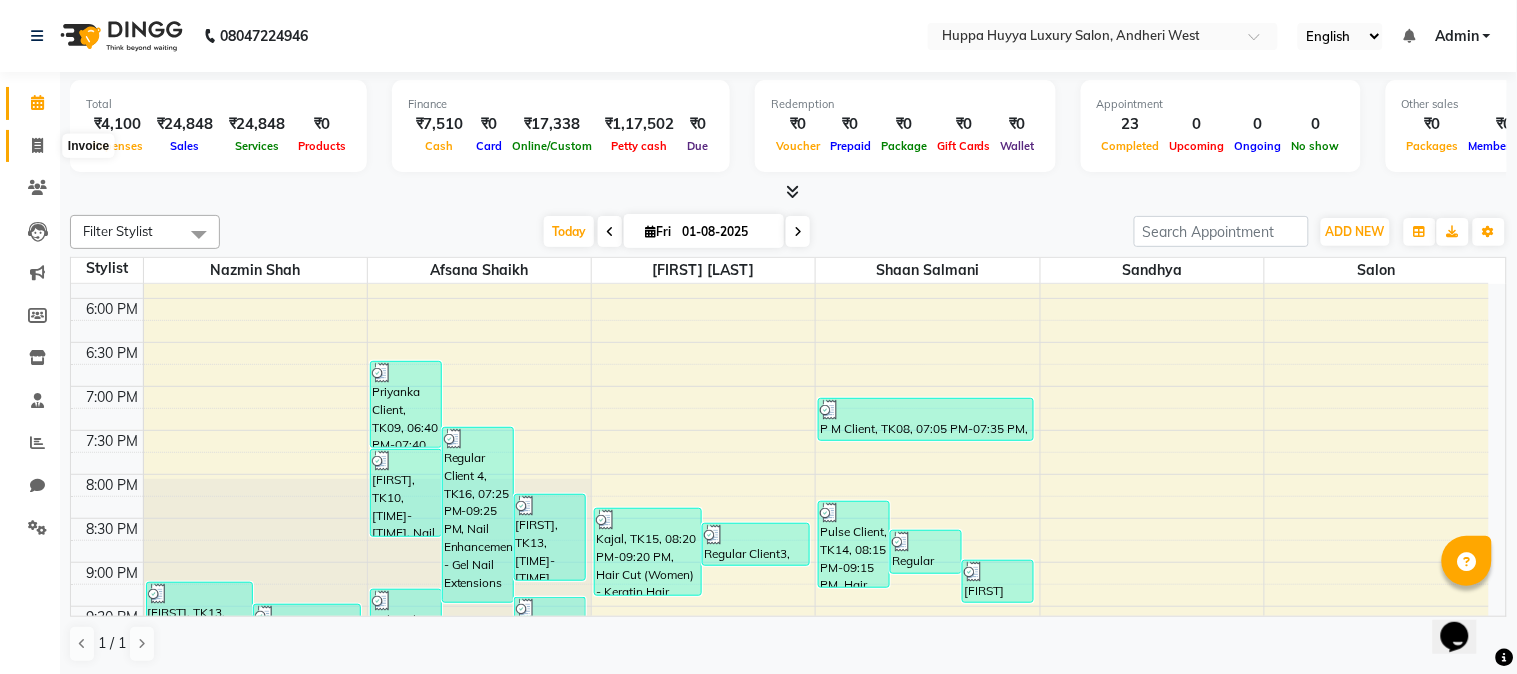 click 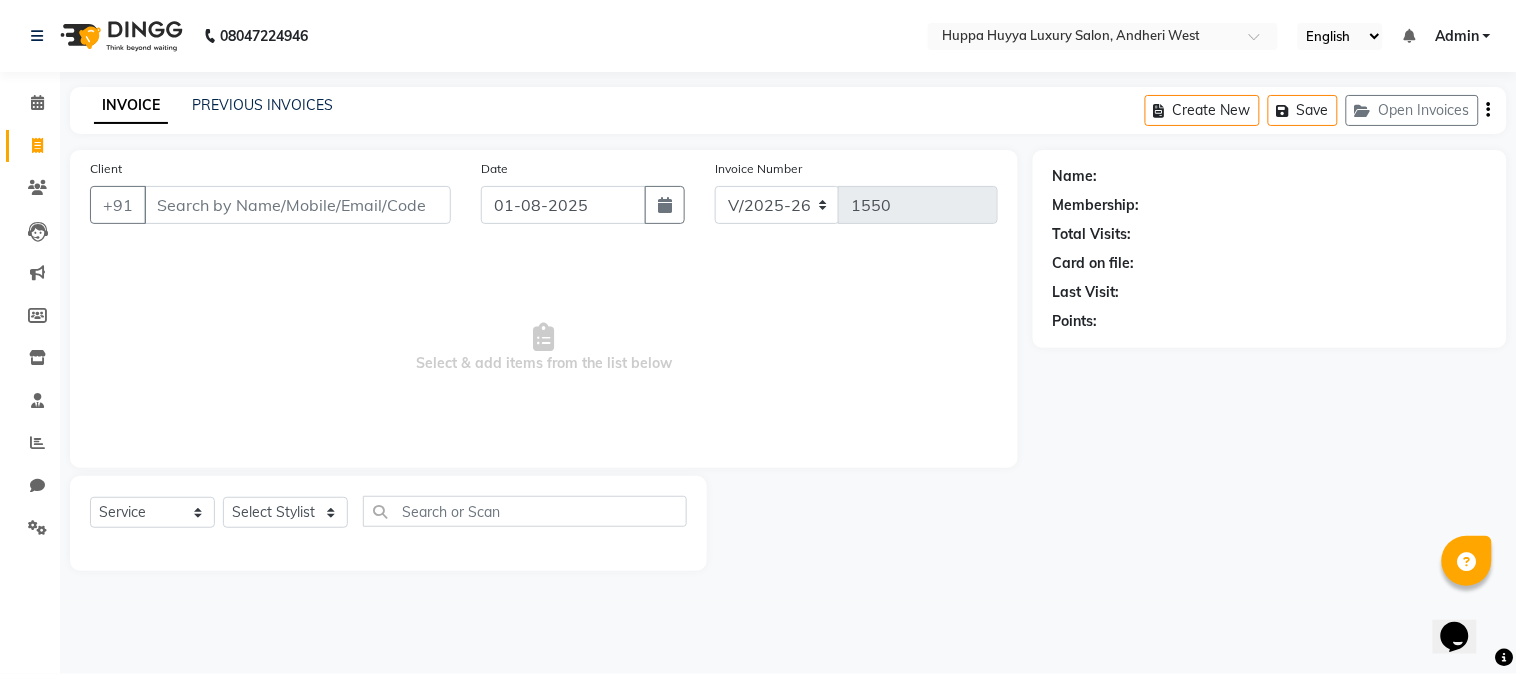click on "Client" at bounding box center [297, 205] 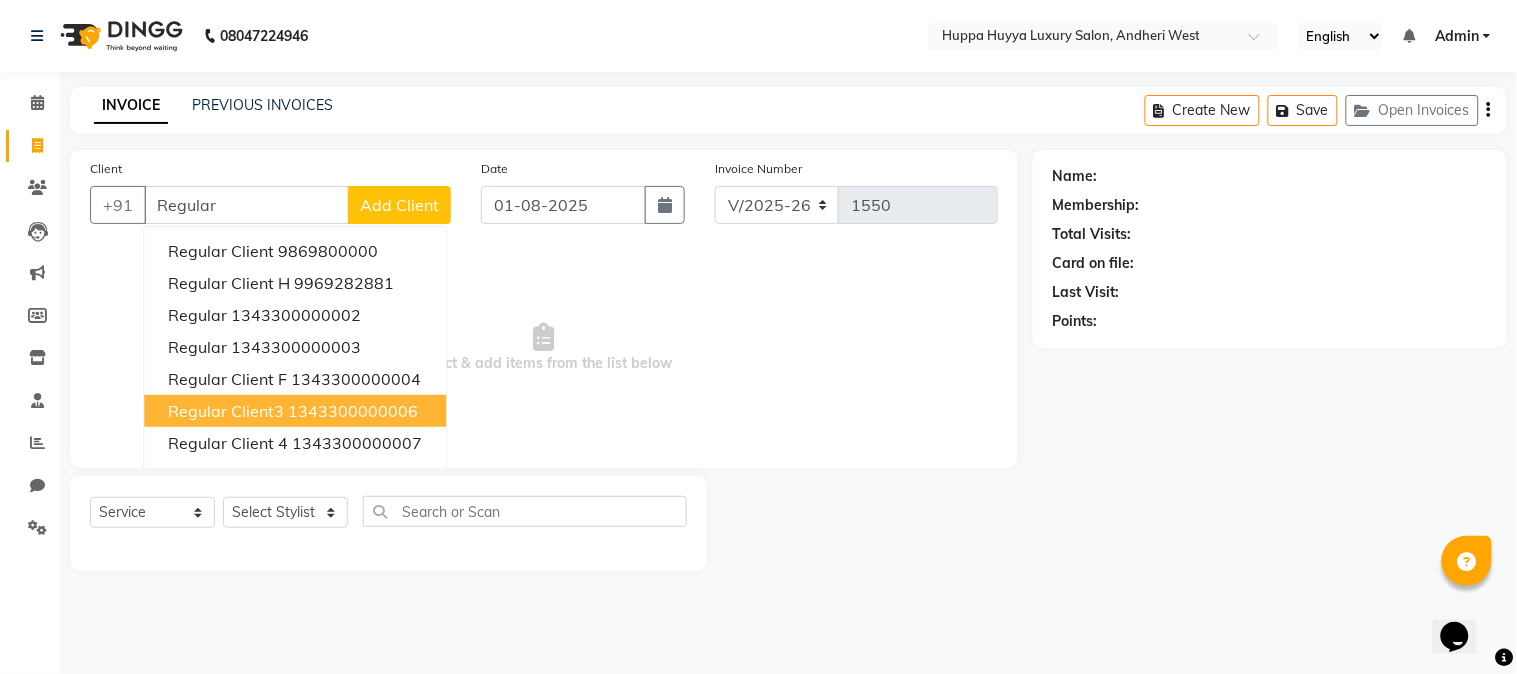 click on "1343300000006" at bounding box center [353, 411] 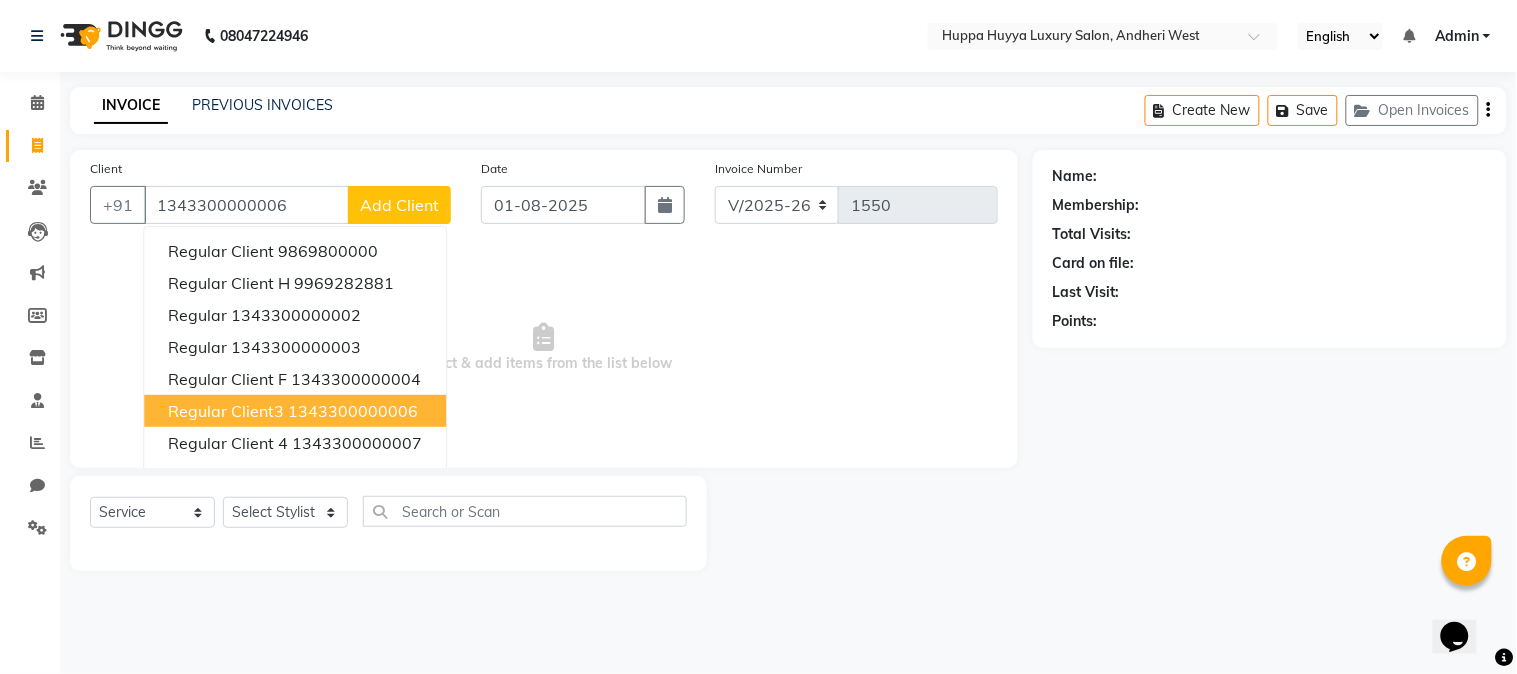 type on "1343300000006" 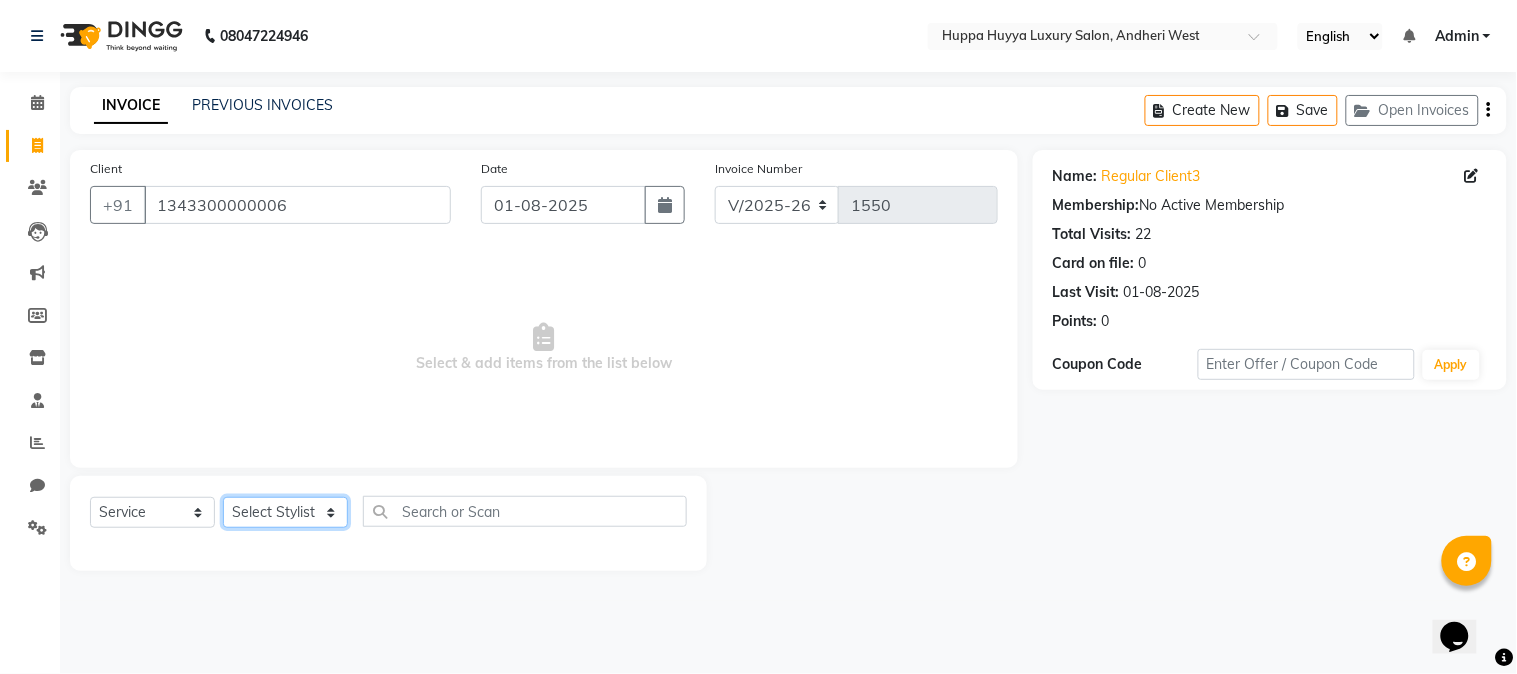 click on "Select Stylist [FIRST] [LAST] [FIRST] [LAST] [FIRST]  [LAST] Salon [FIRST] [FIRST]  [LAST]" 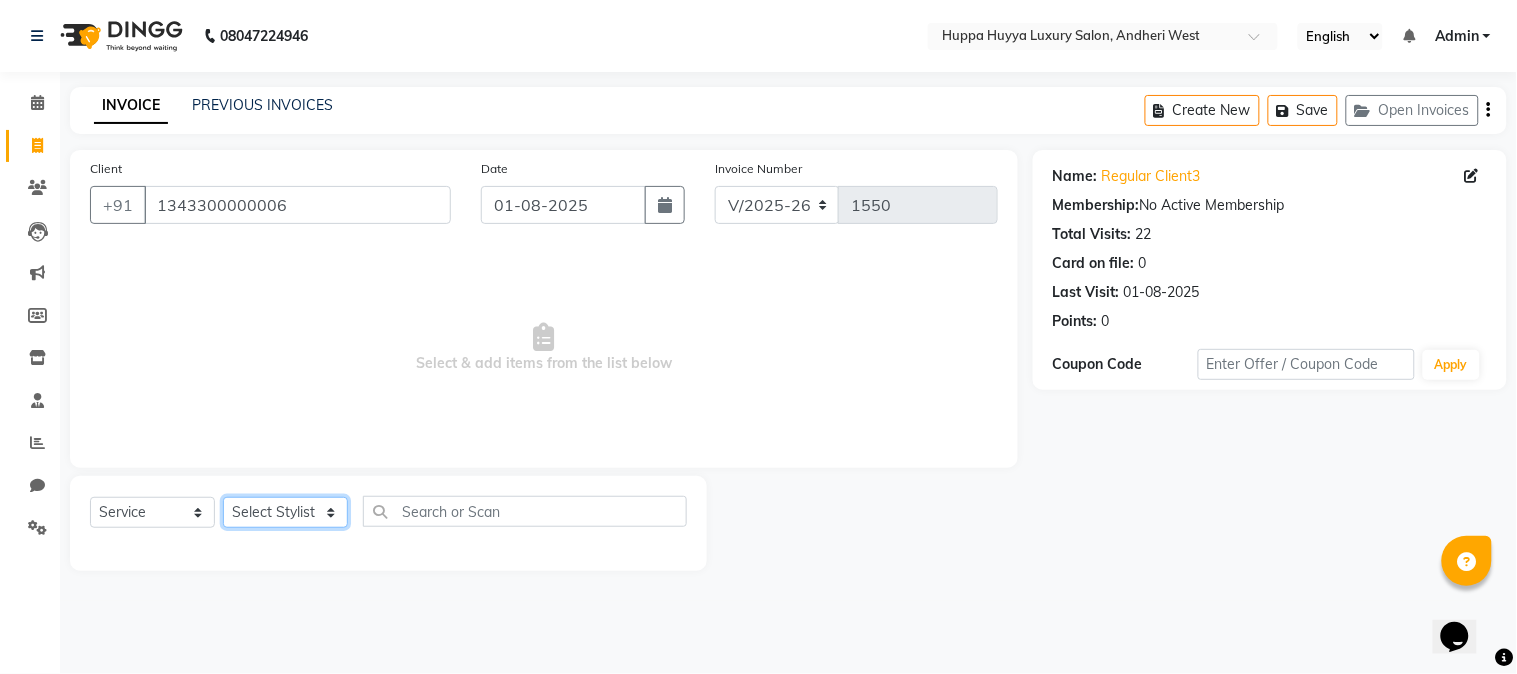 select on "69299" 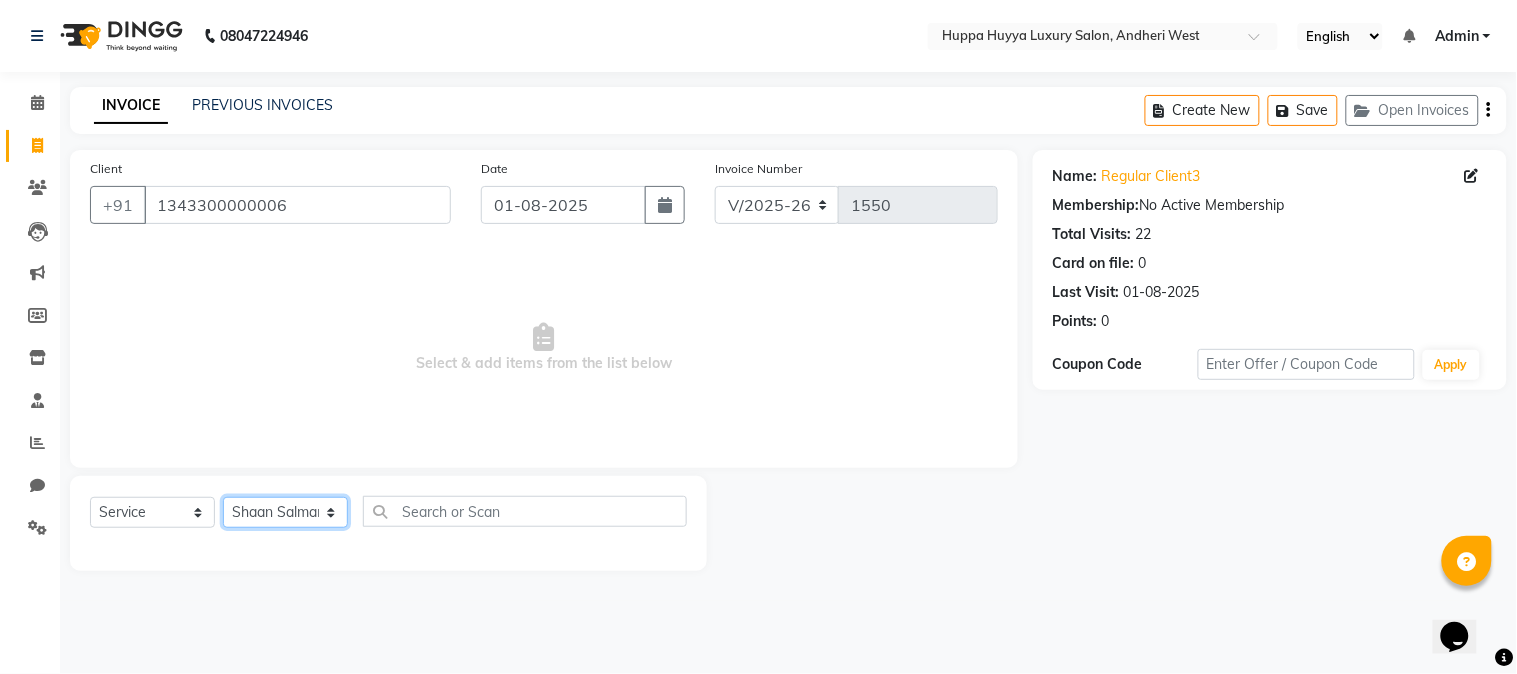 click on "Select Stylist [FIRST] [LAST] [FIRST] [LAST] [FIRST]  [LAST] Salon [FIRST] [FIRST]  [LAST]" 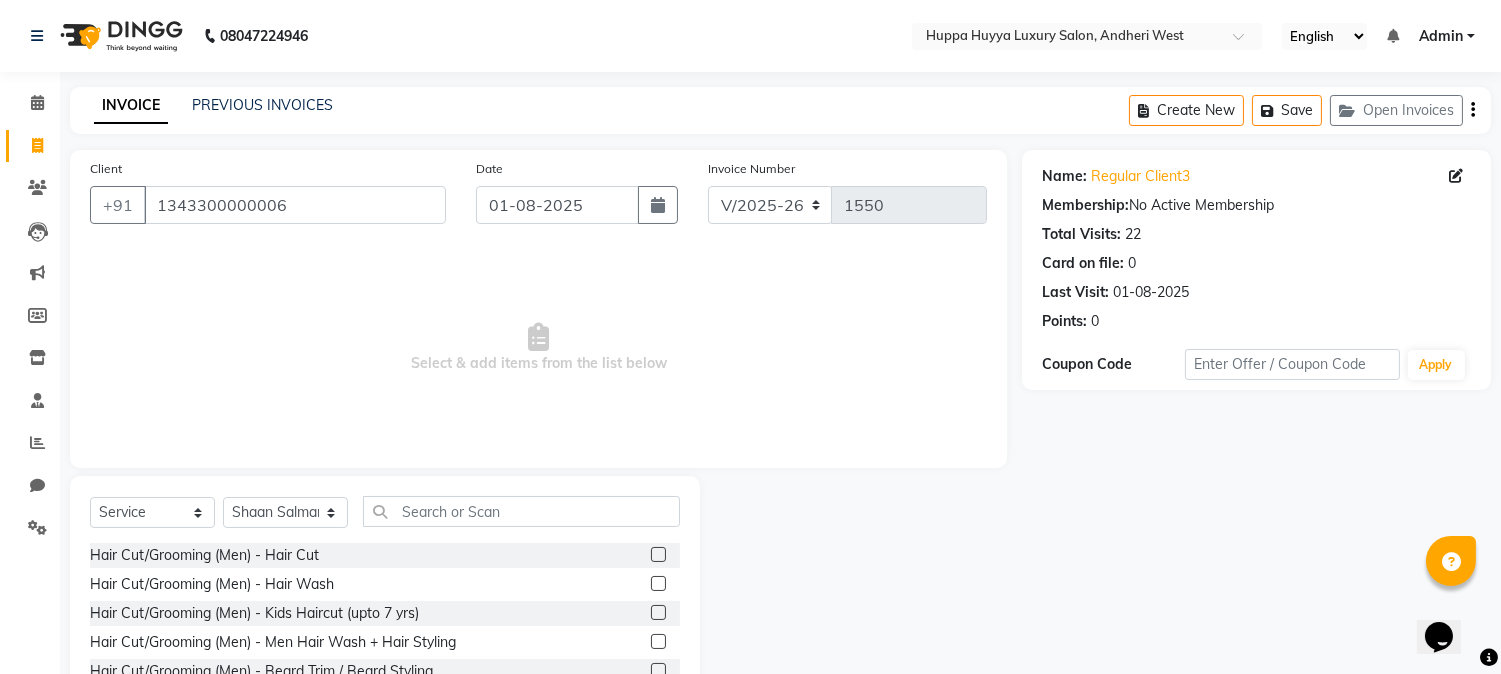 click 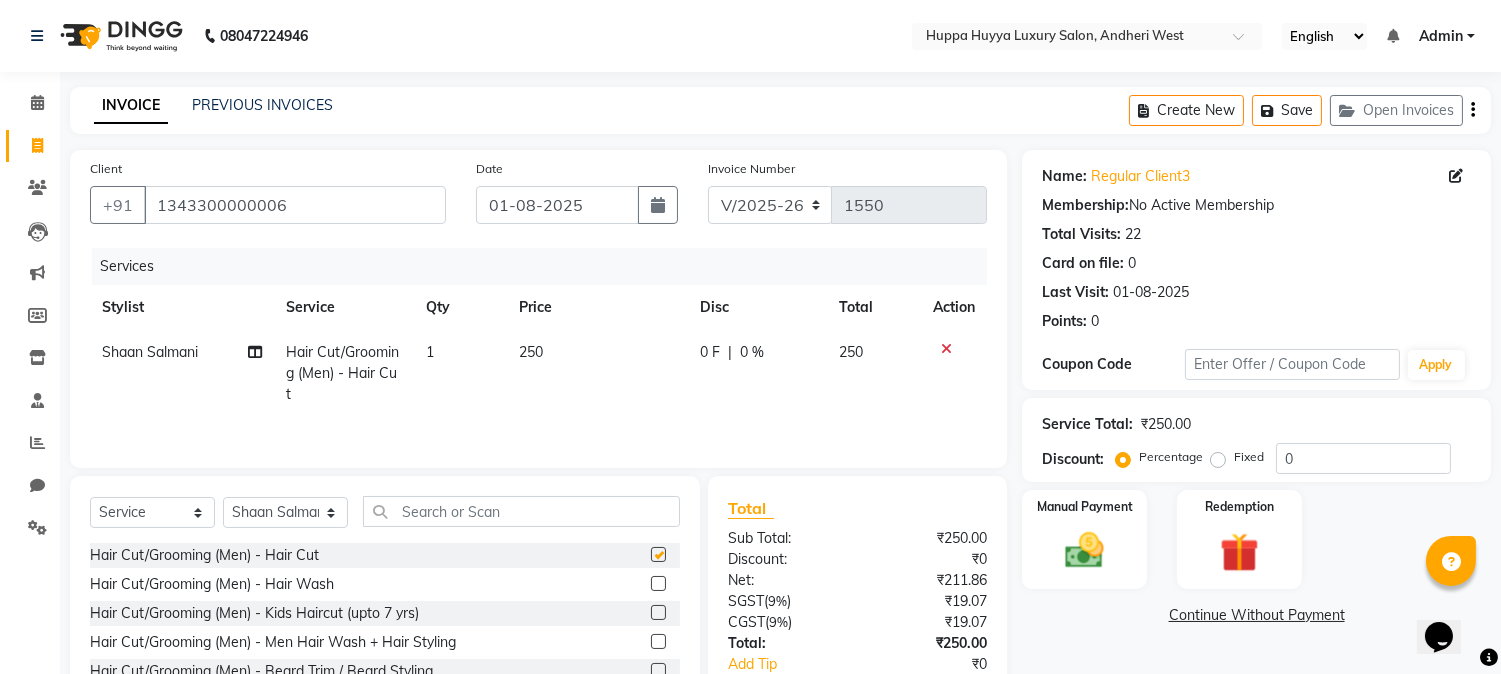 checkbox on "false" 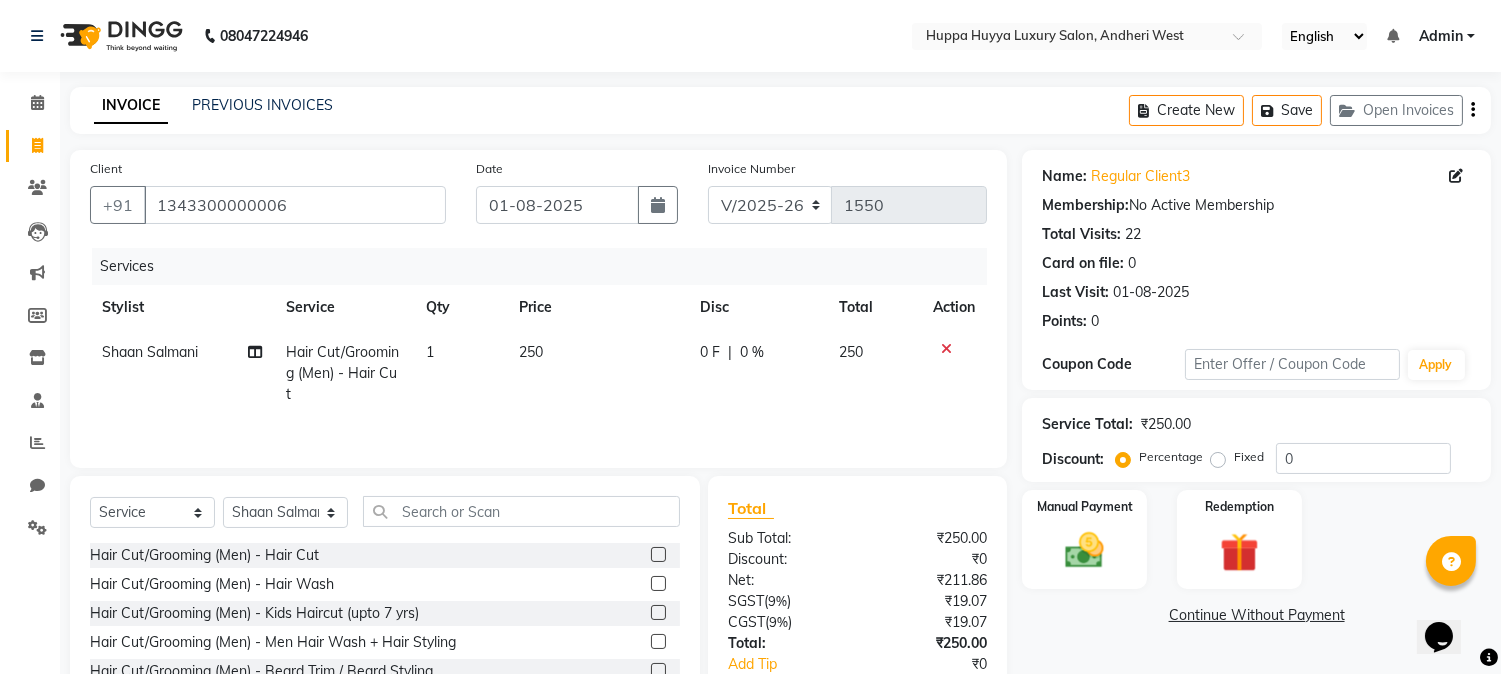 scroll, scrollTop: 126, scrollLeft: 0, axis: vertical 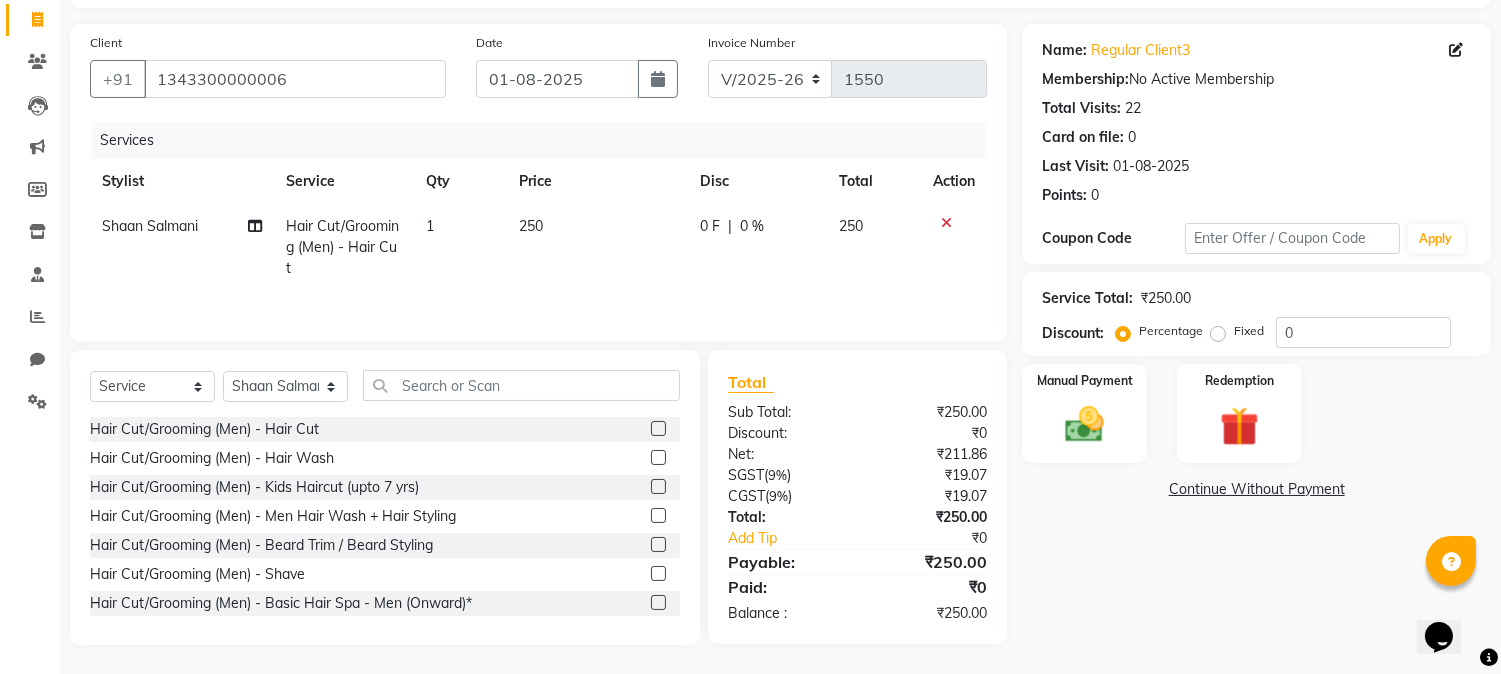 click 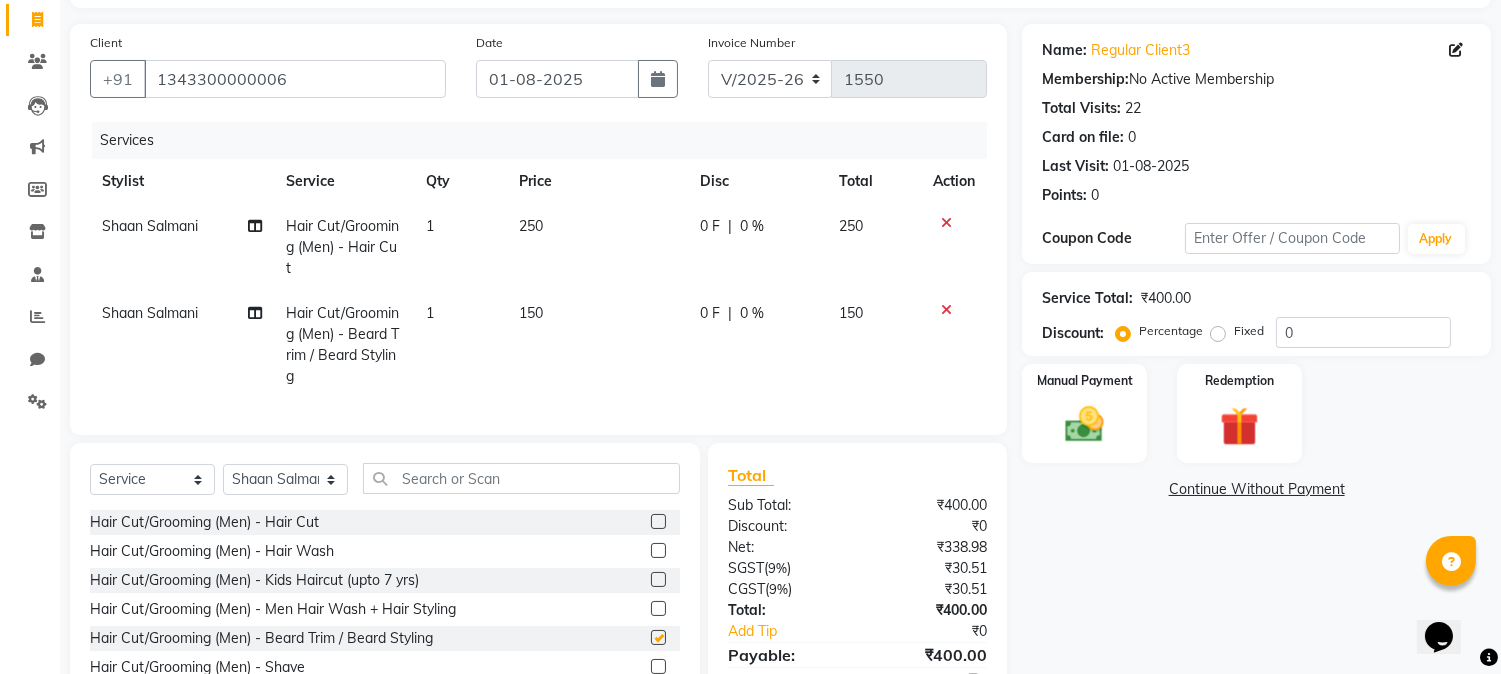 checkbox on "false" 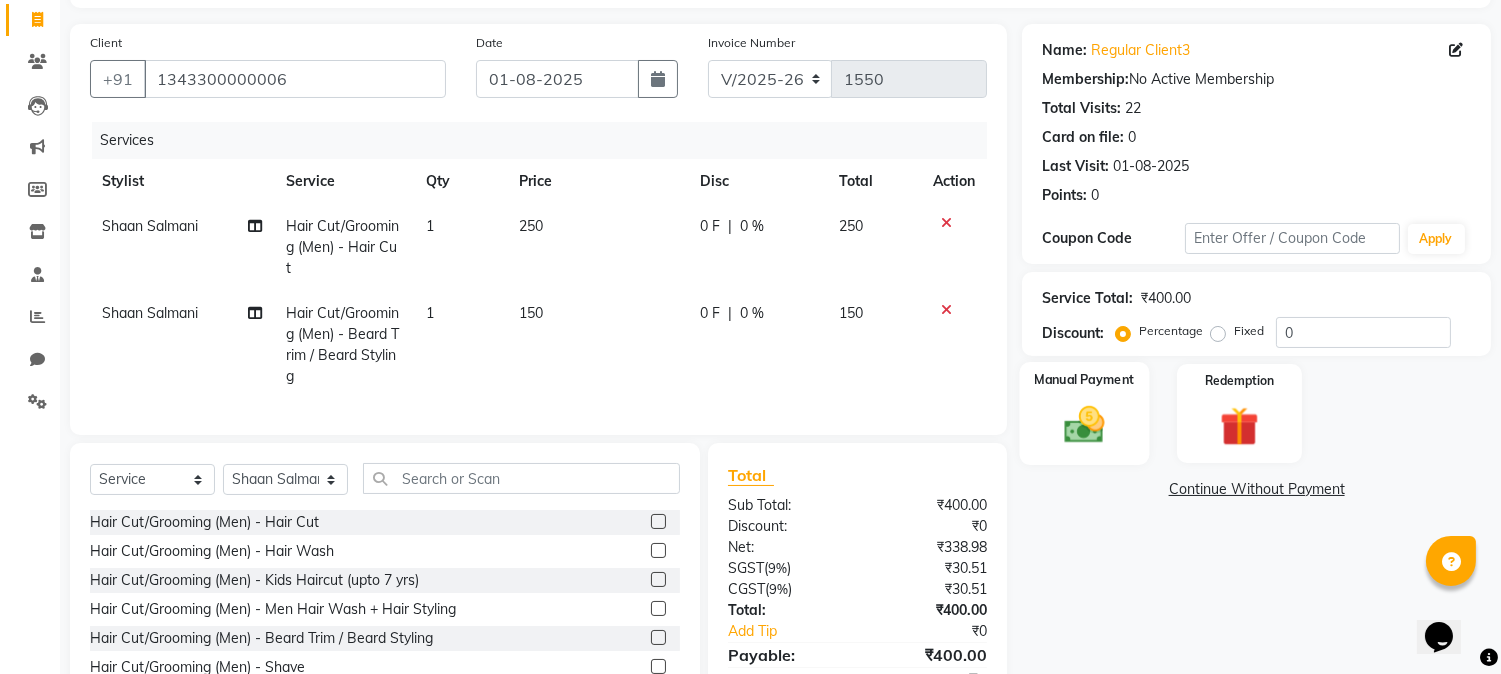 click on "Manual Payment" 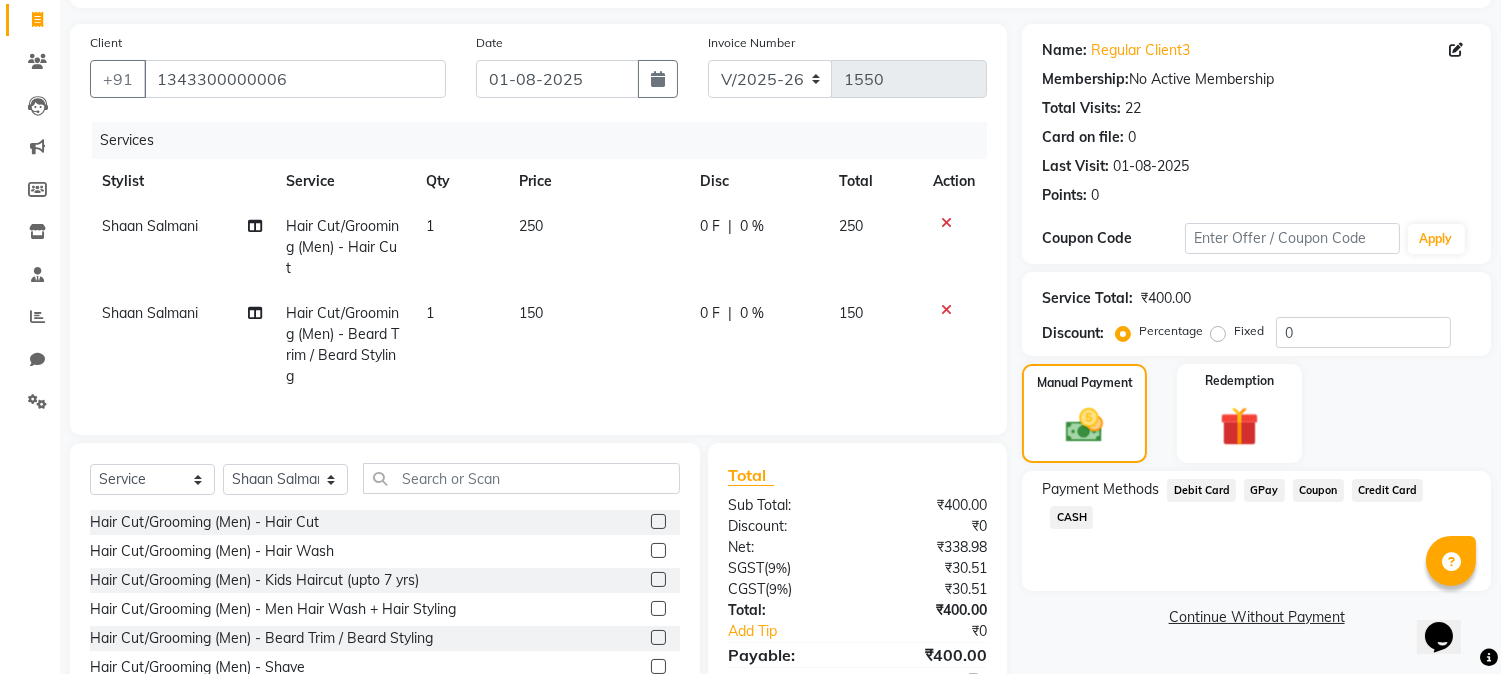 click on "CASH" 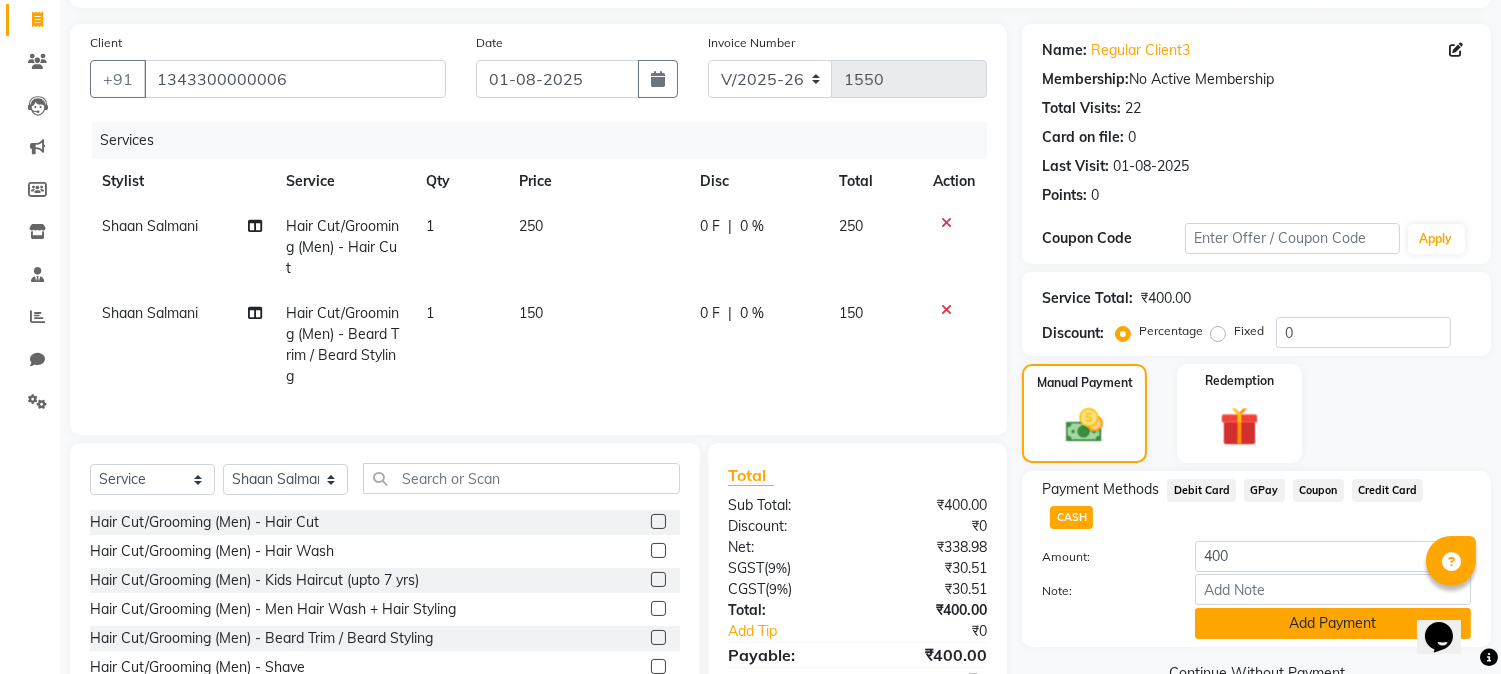 click on "Add Payment" 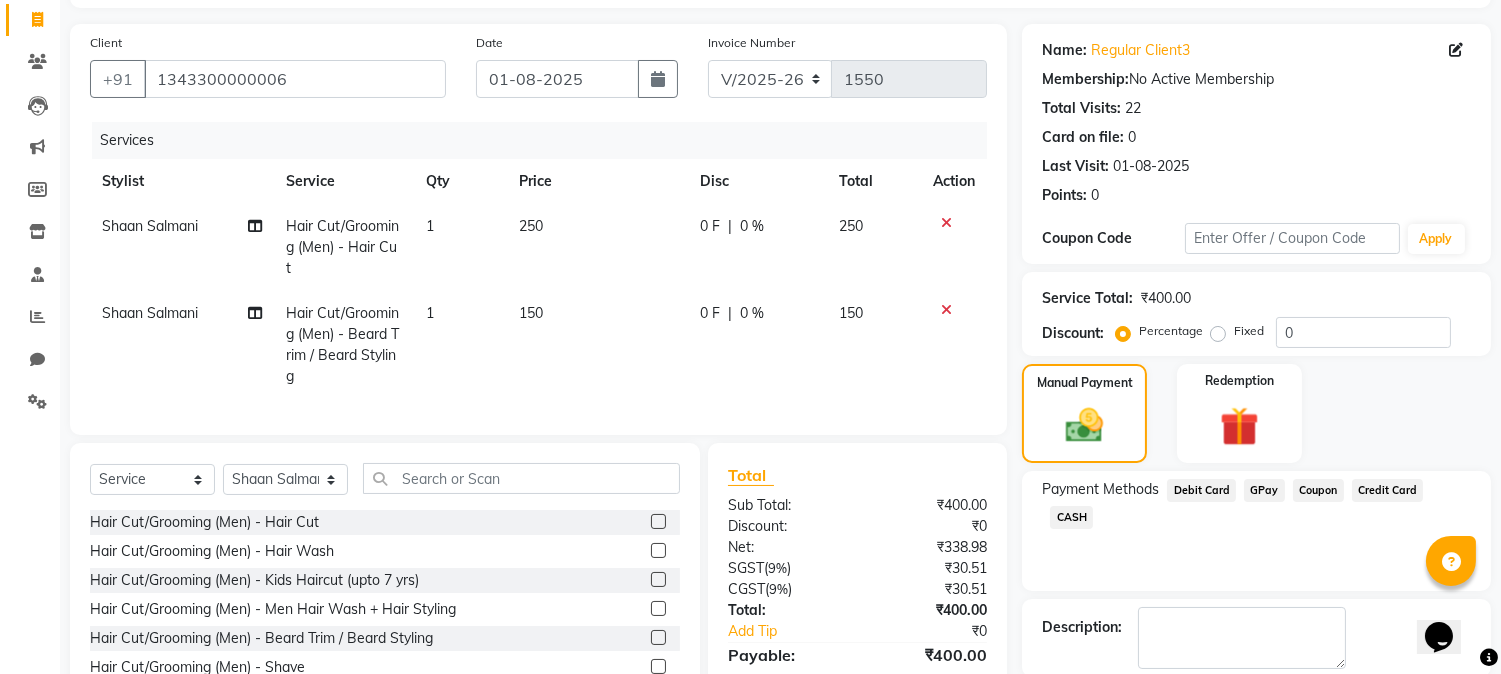scroll, scrollTop: 285, scrollLeft: 0, axis: vertical 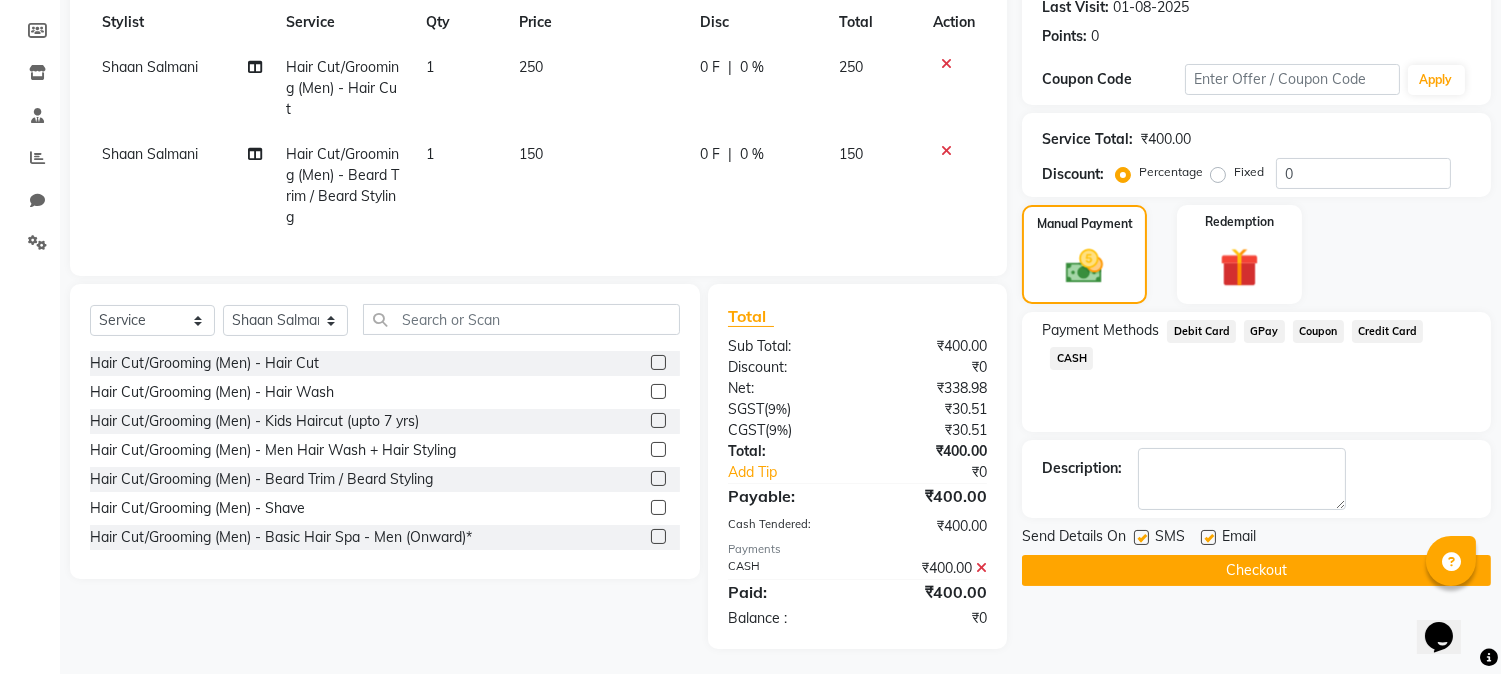 click on "Checkout" 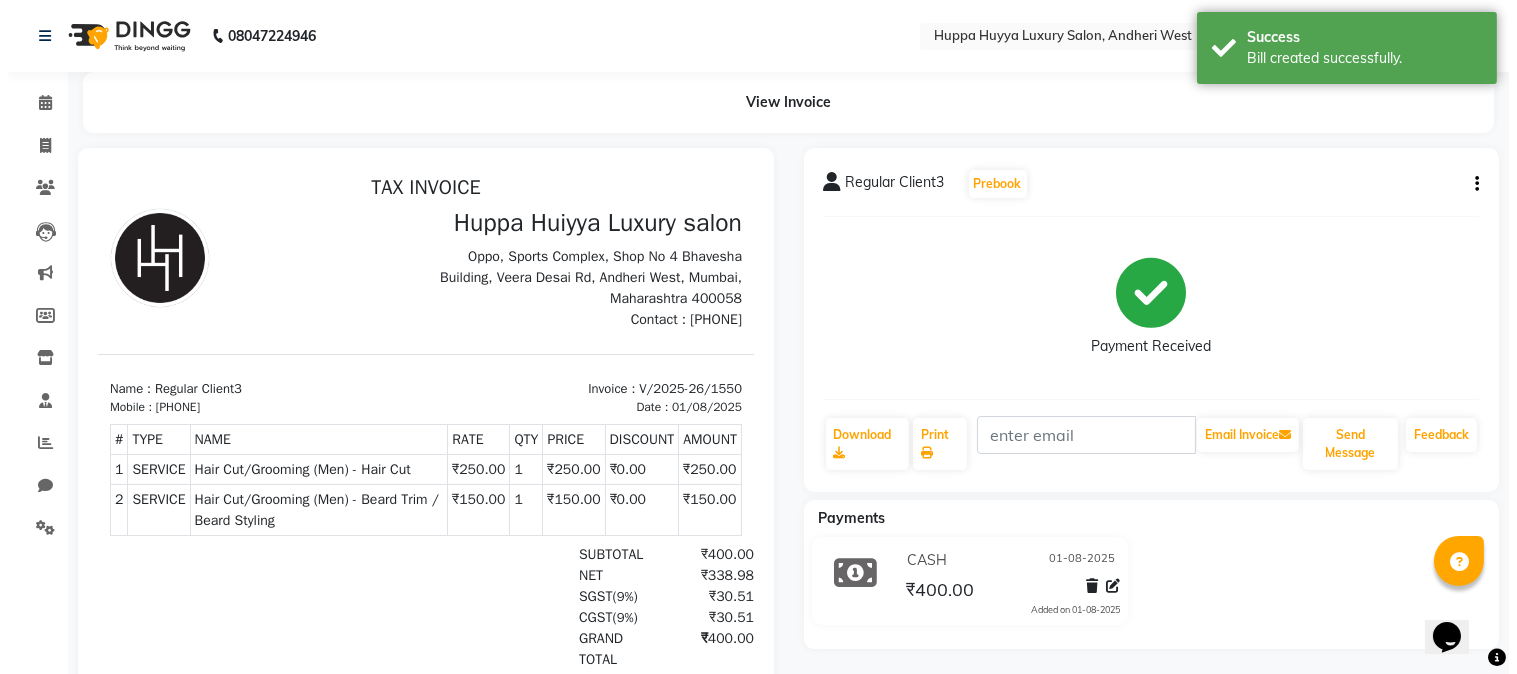 scroll, scrollTop: 0, scrollLeft: 0, axis: both 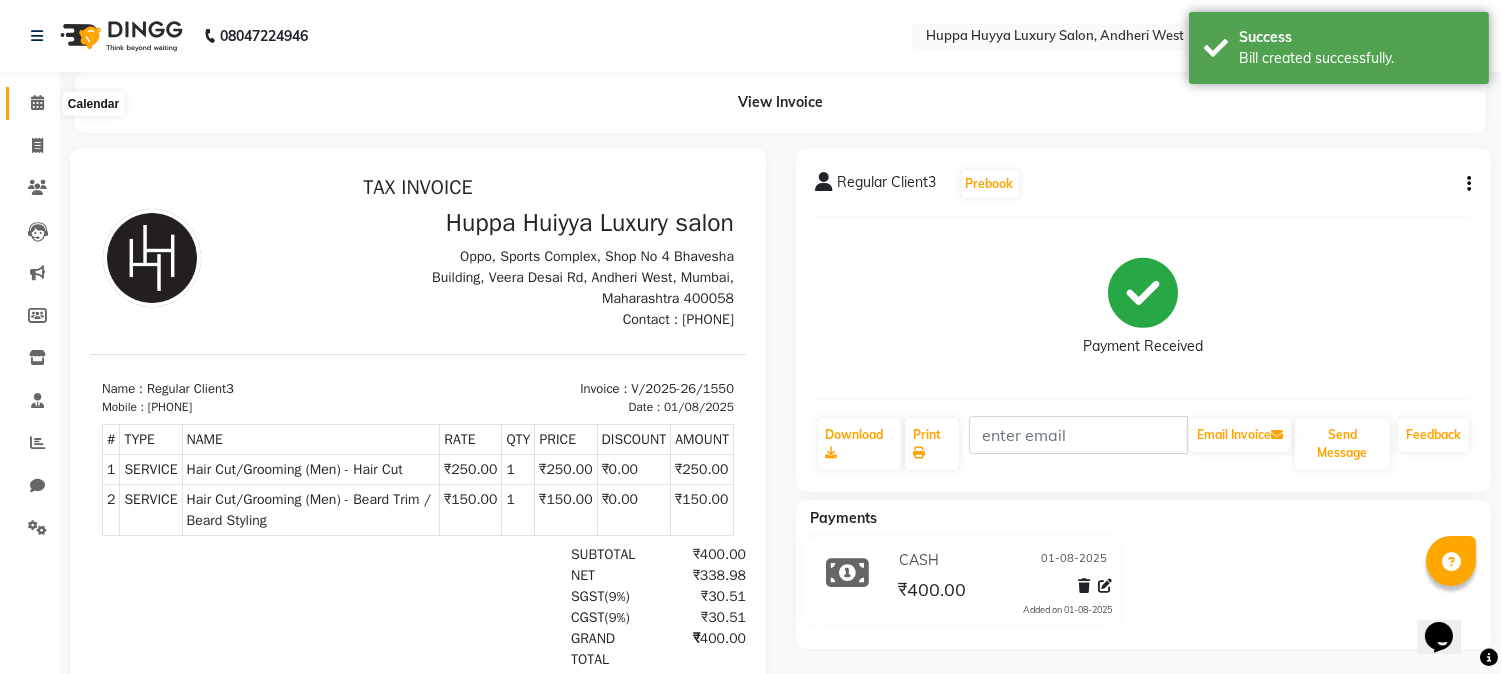 click 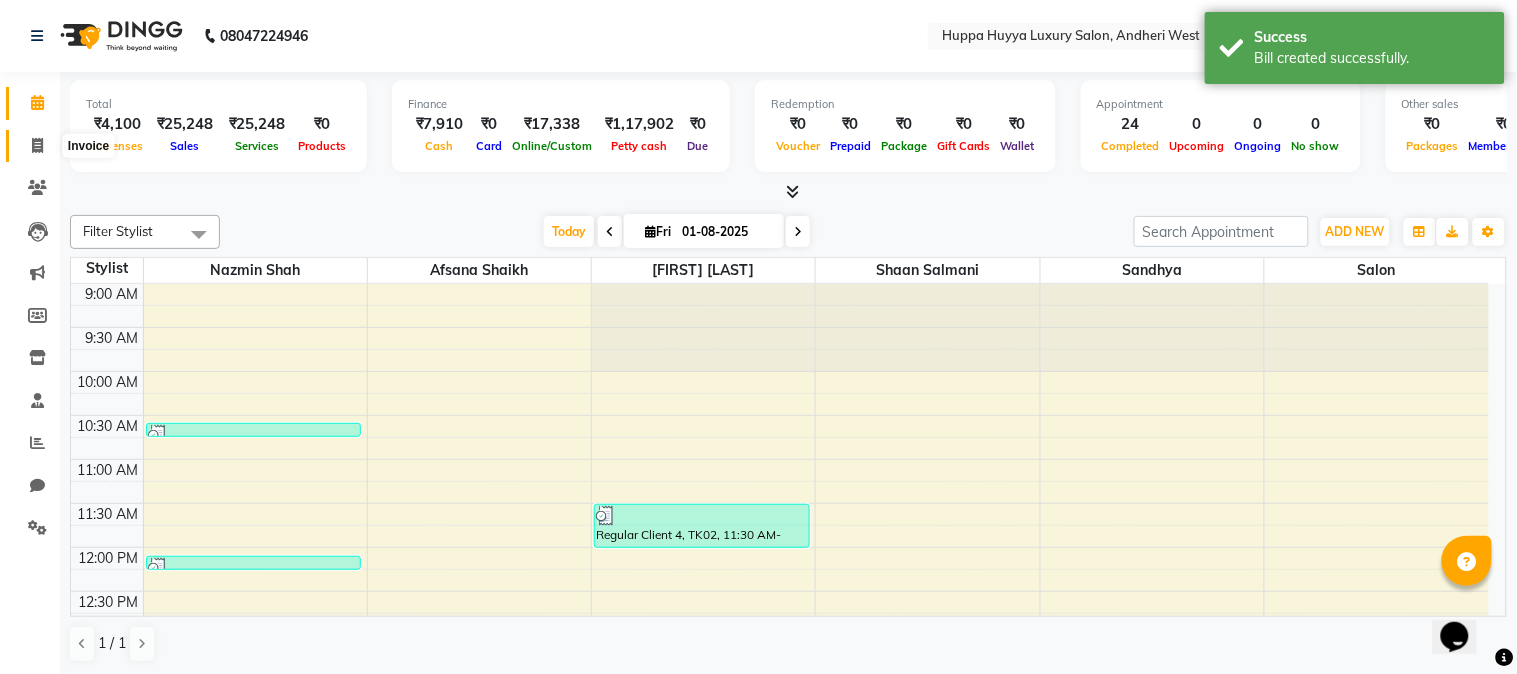 click 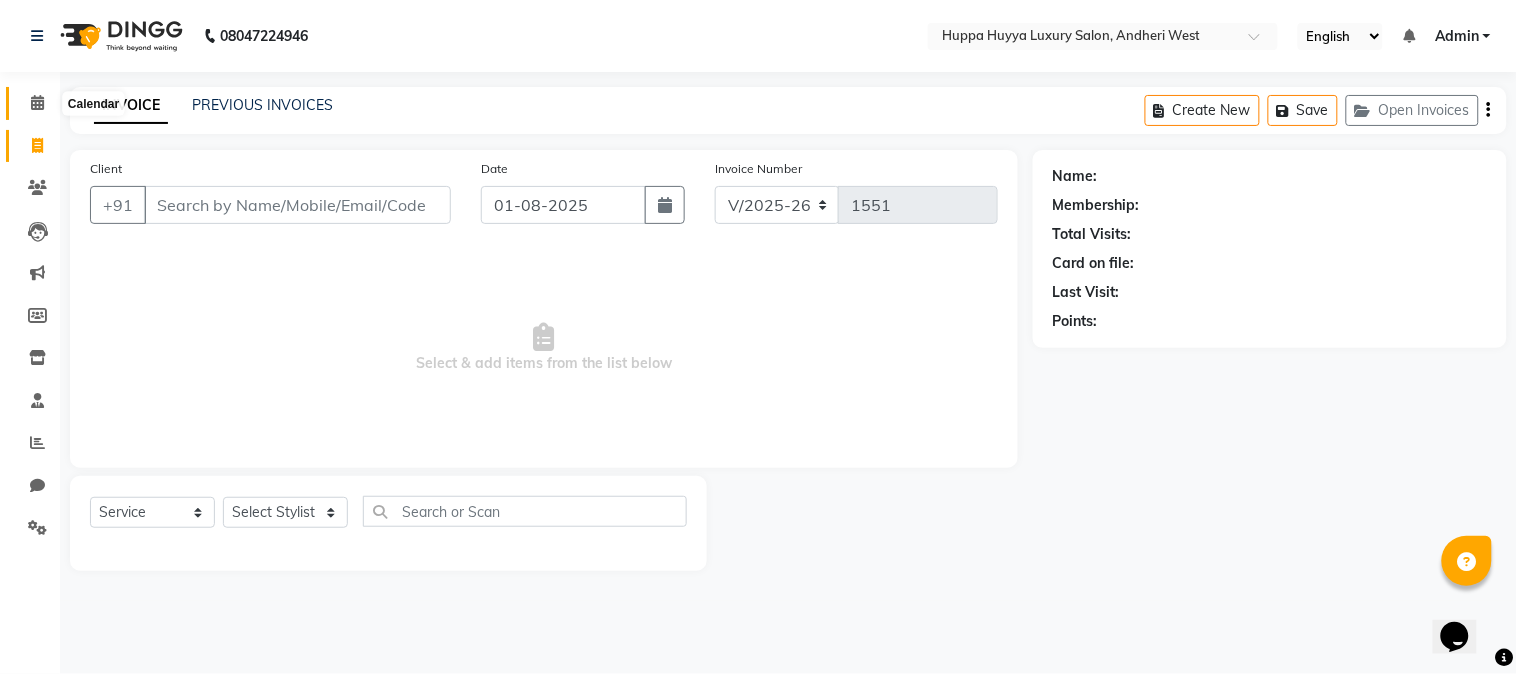 click 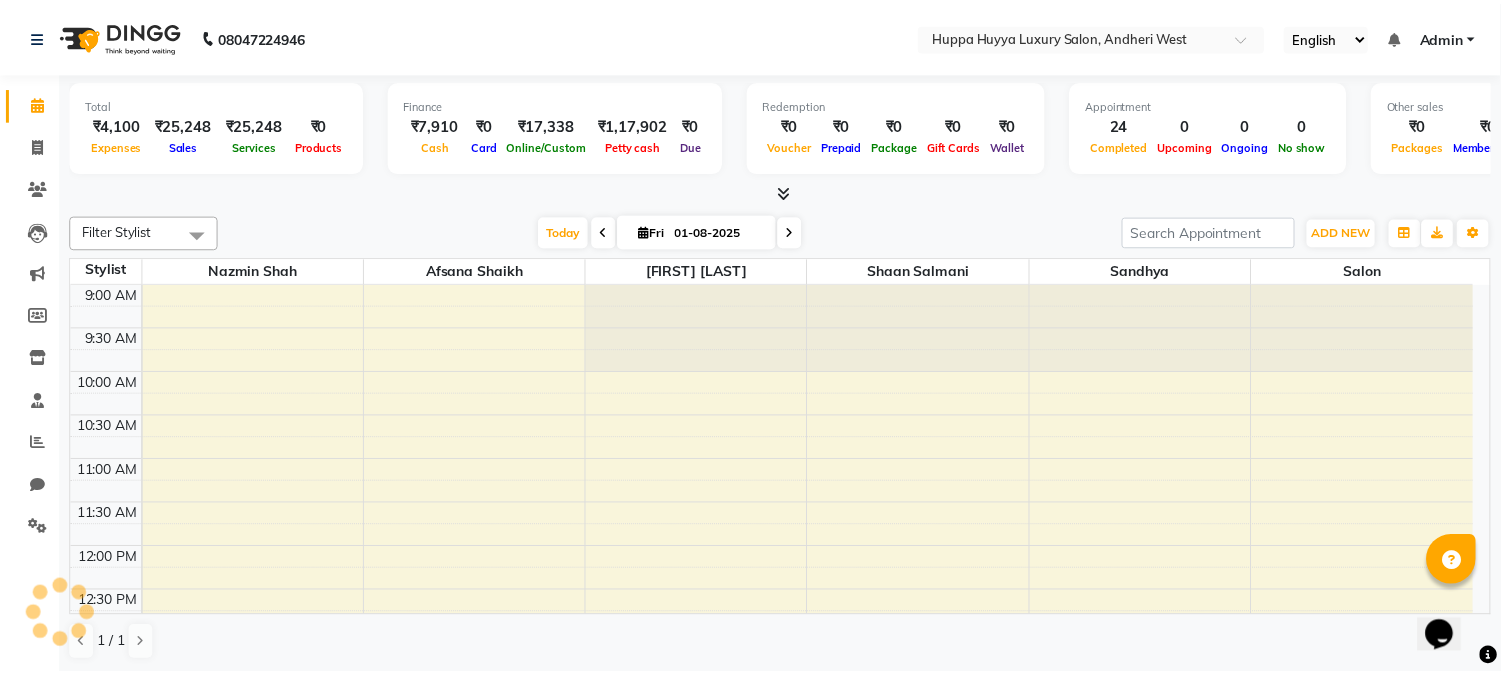 scroll, scrollTop: 0, scrollLeft: 0, axis: both 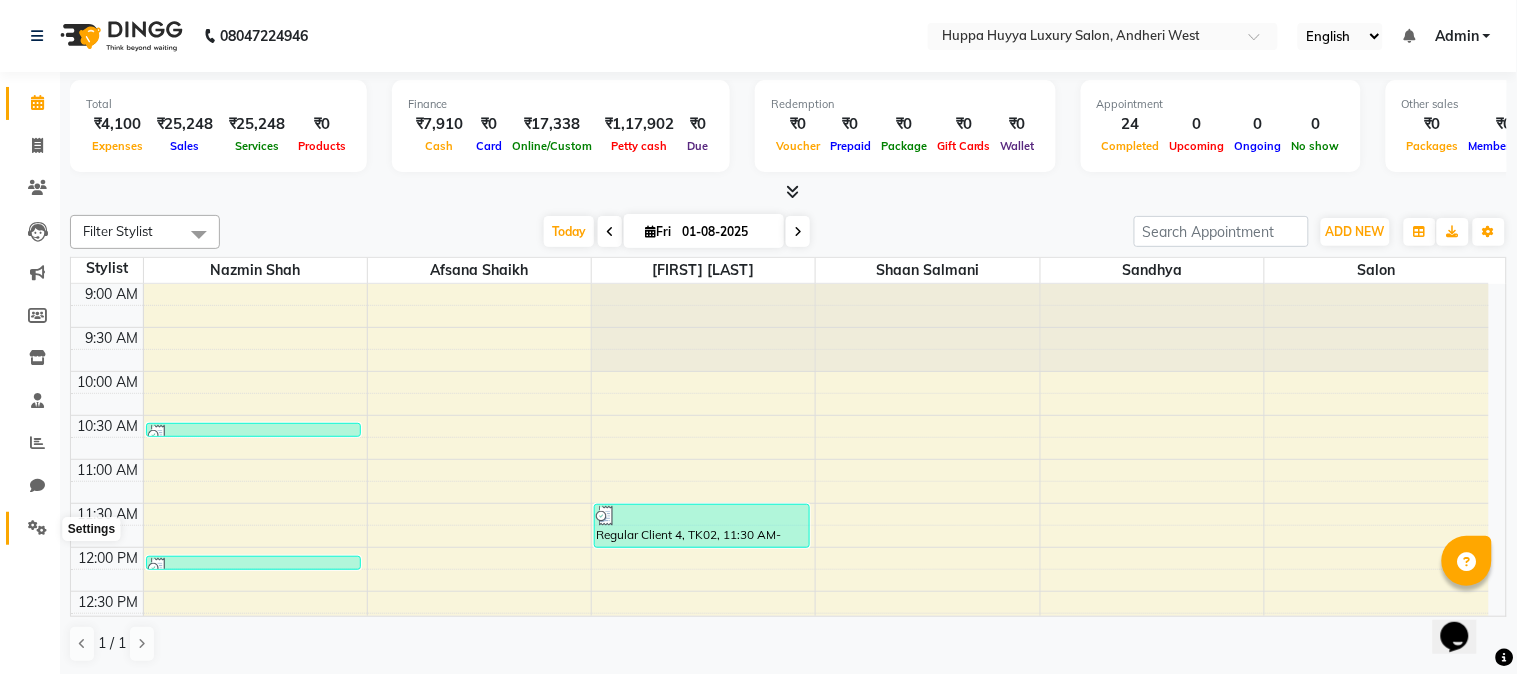 click 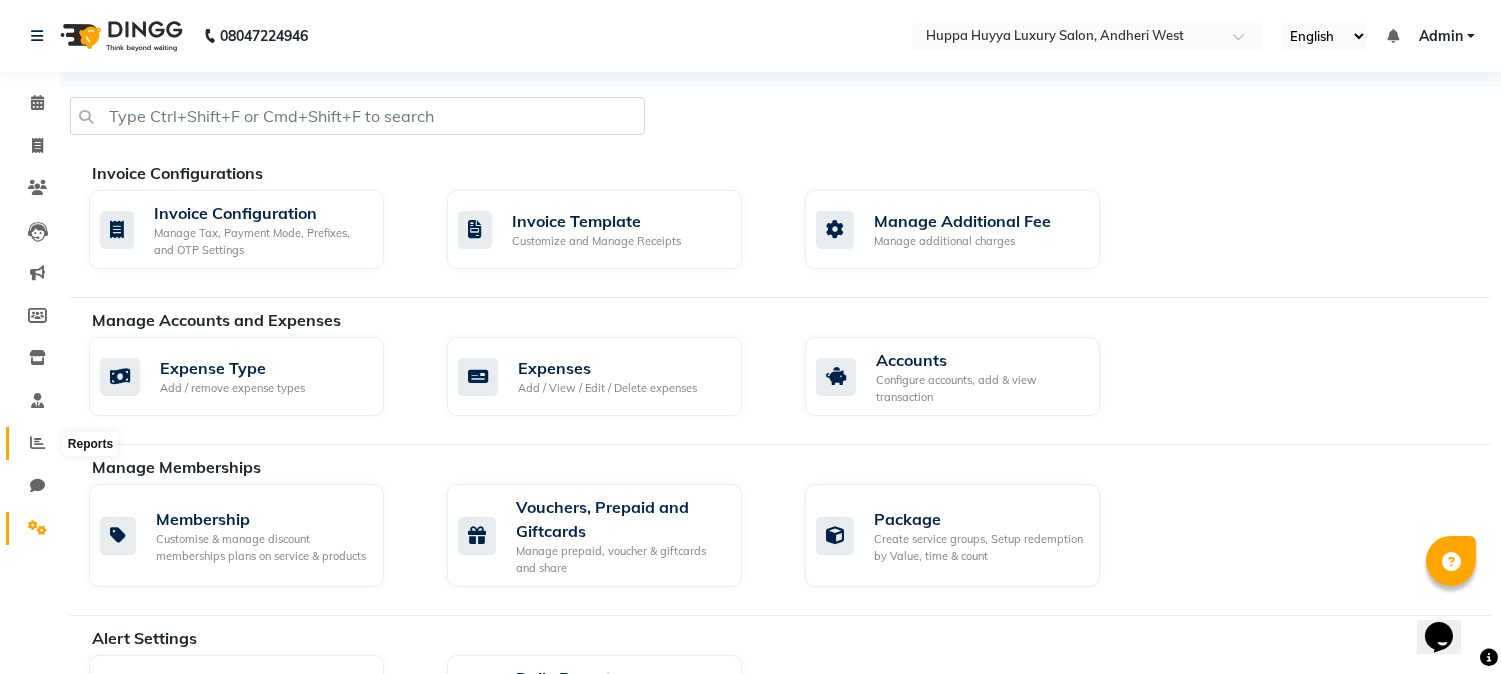 click 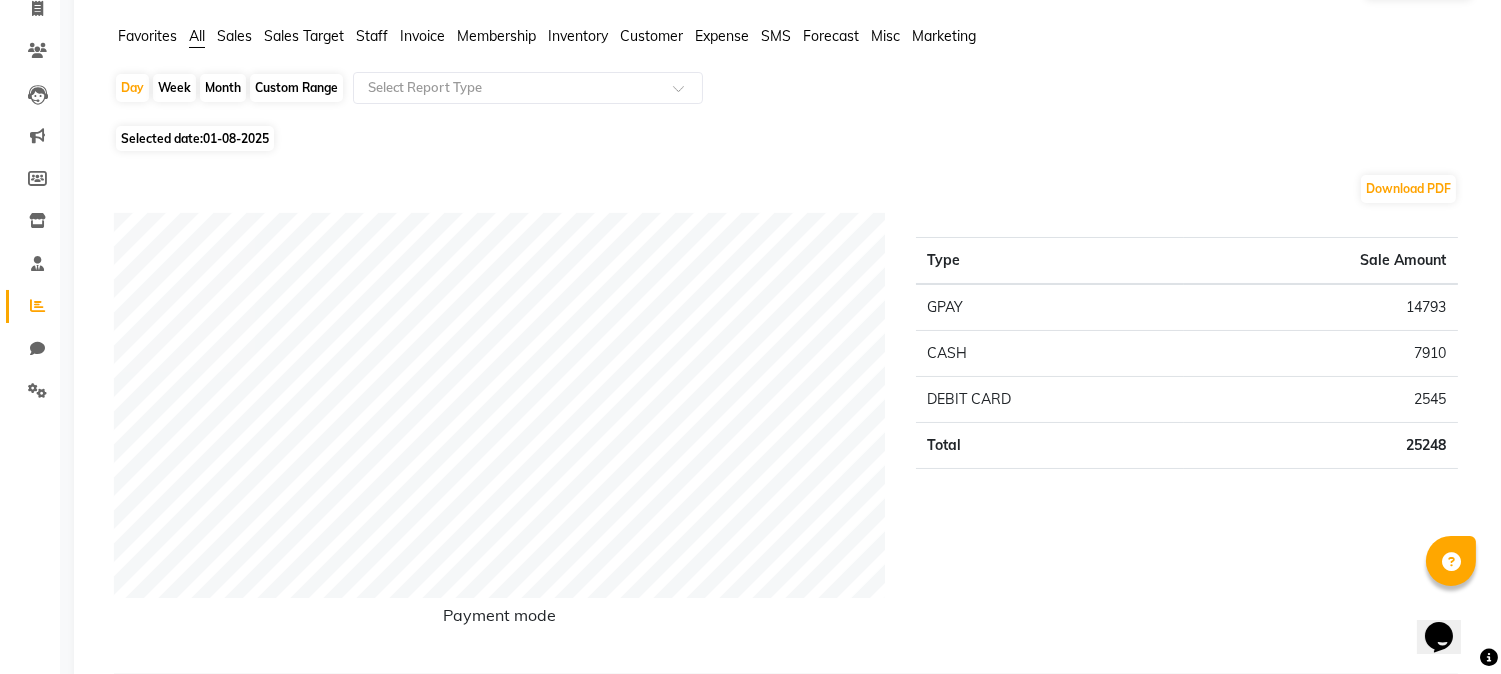 scroll, scrollTop: 222, scrollLeft: 0, axis: vertical 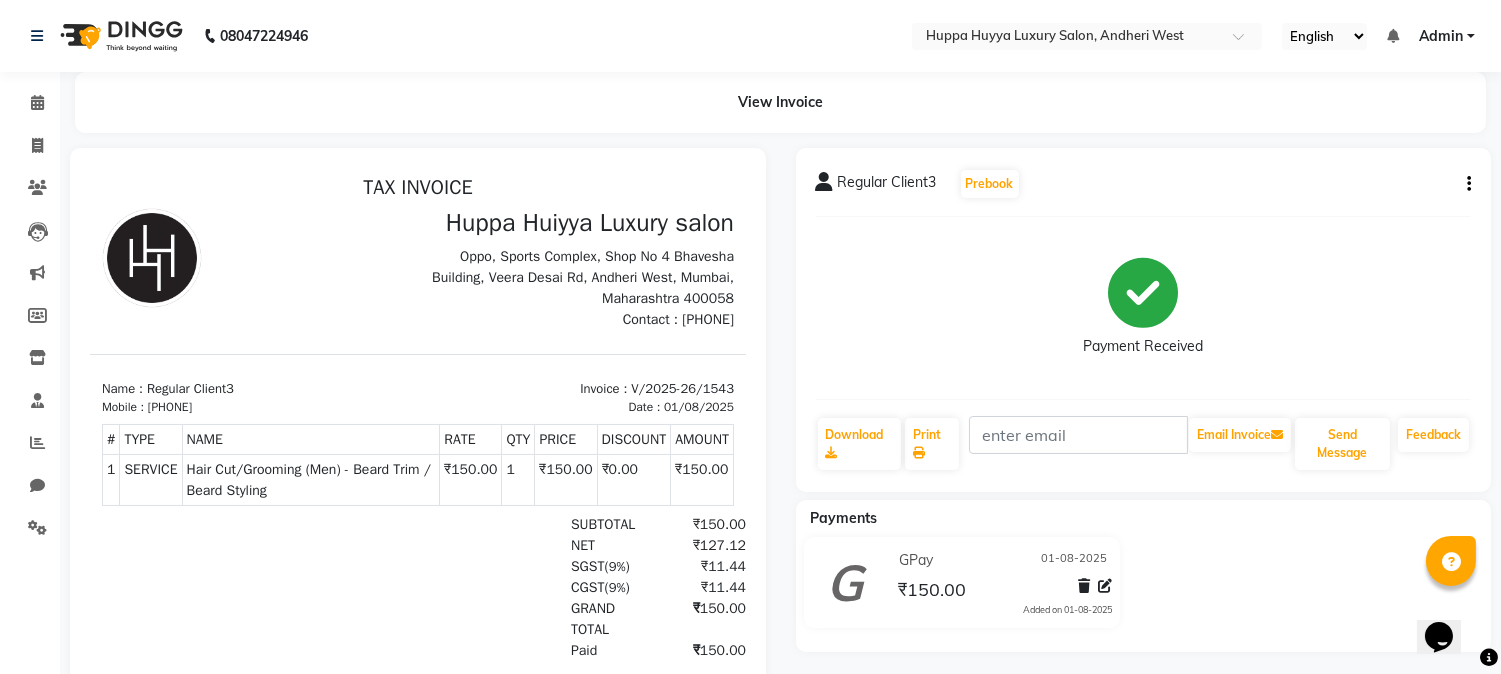 click on "Regular Client3   Prebook" 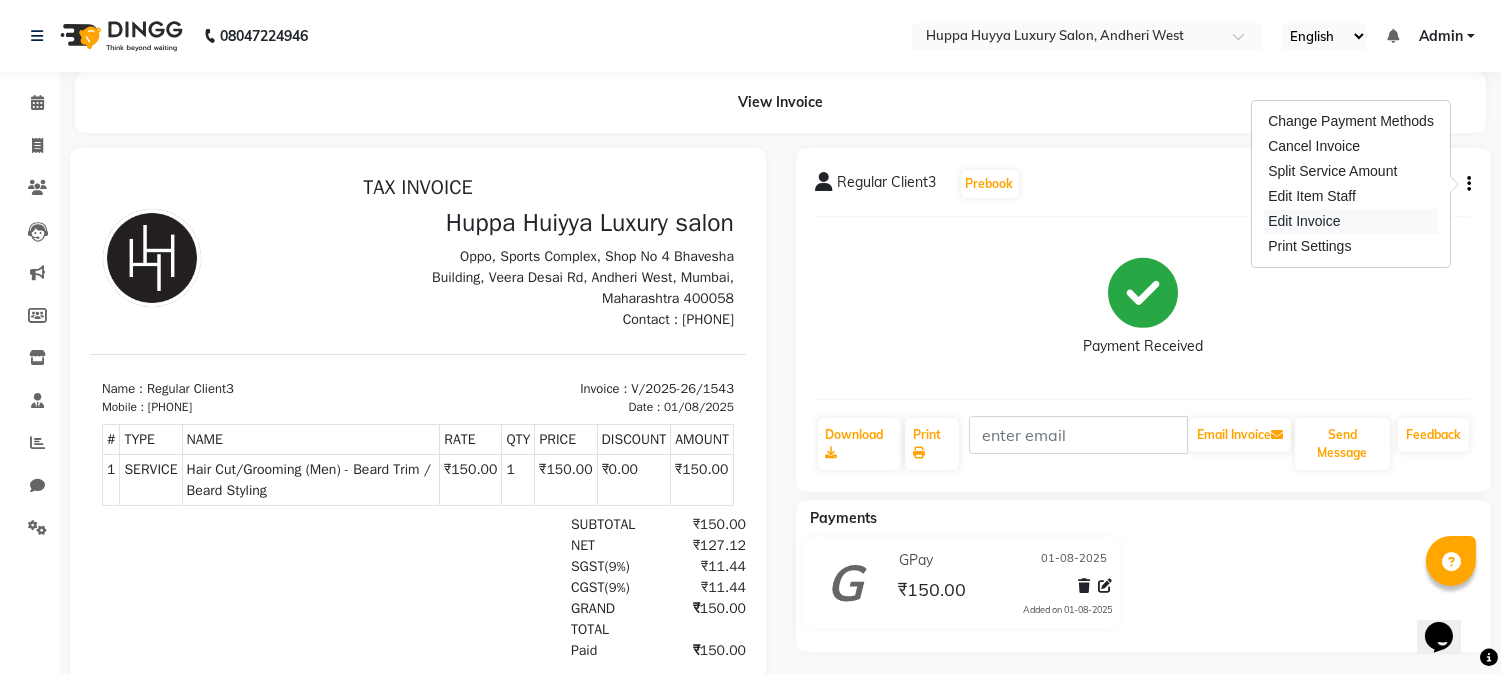click on "Edit Invoice" at bounding box center (1351, 221) 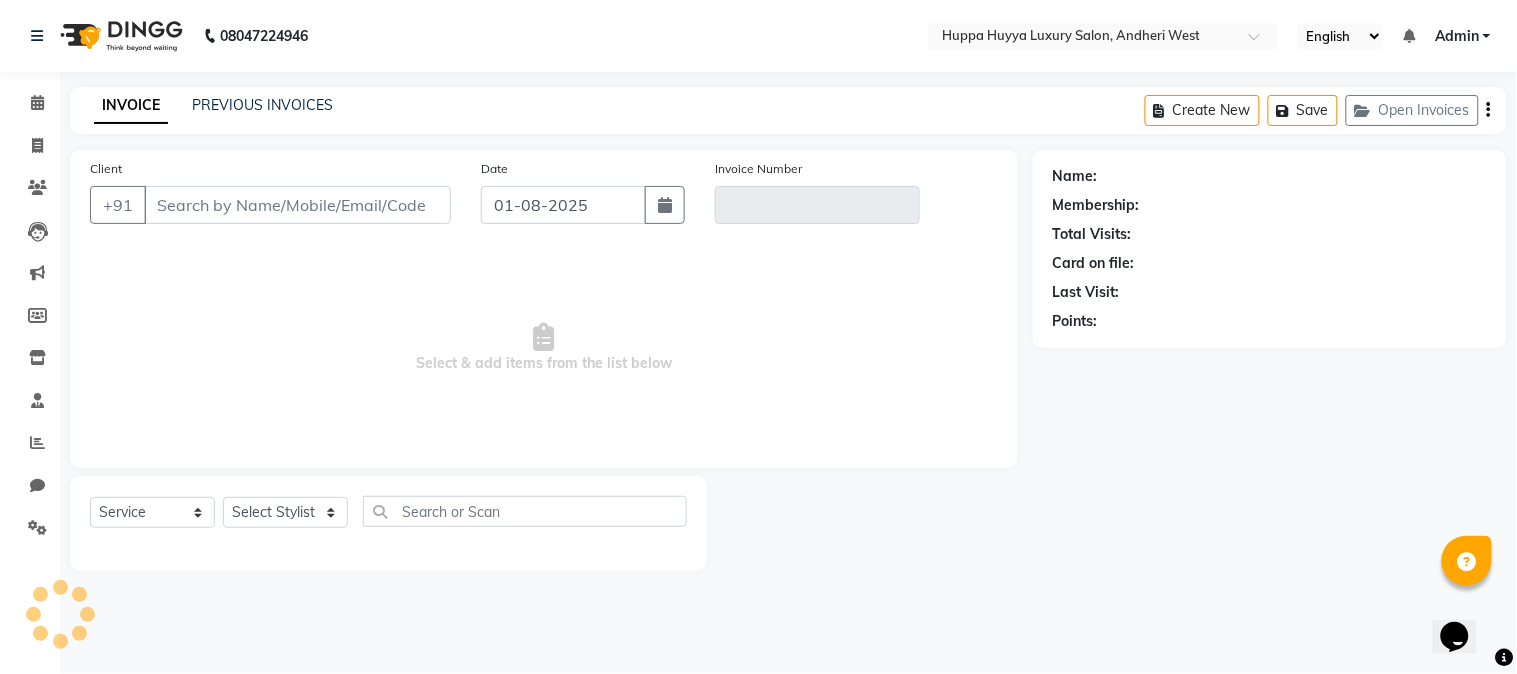 type on "1343300000006" 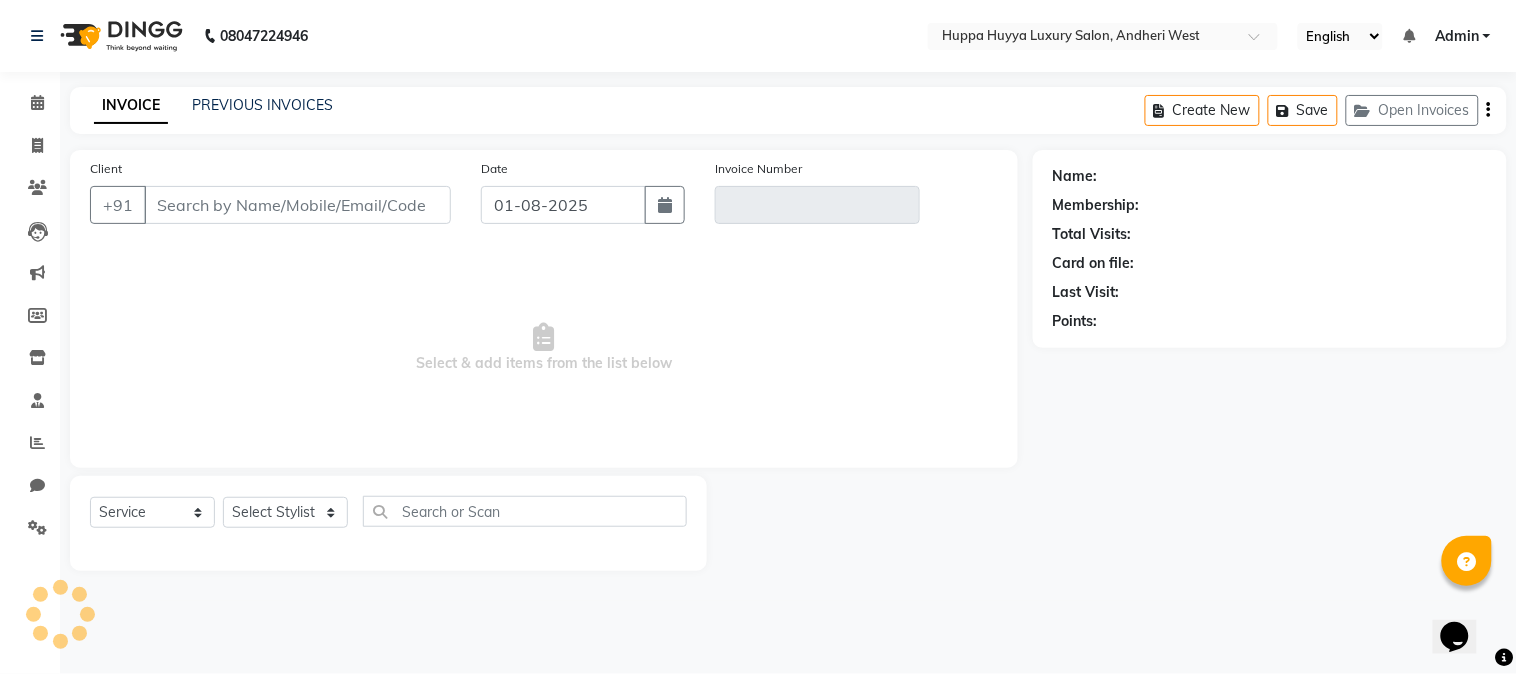 type on "V/2025-26/1543" 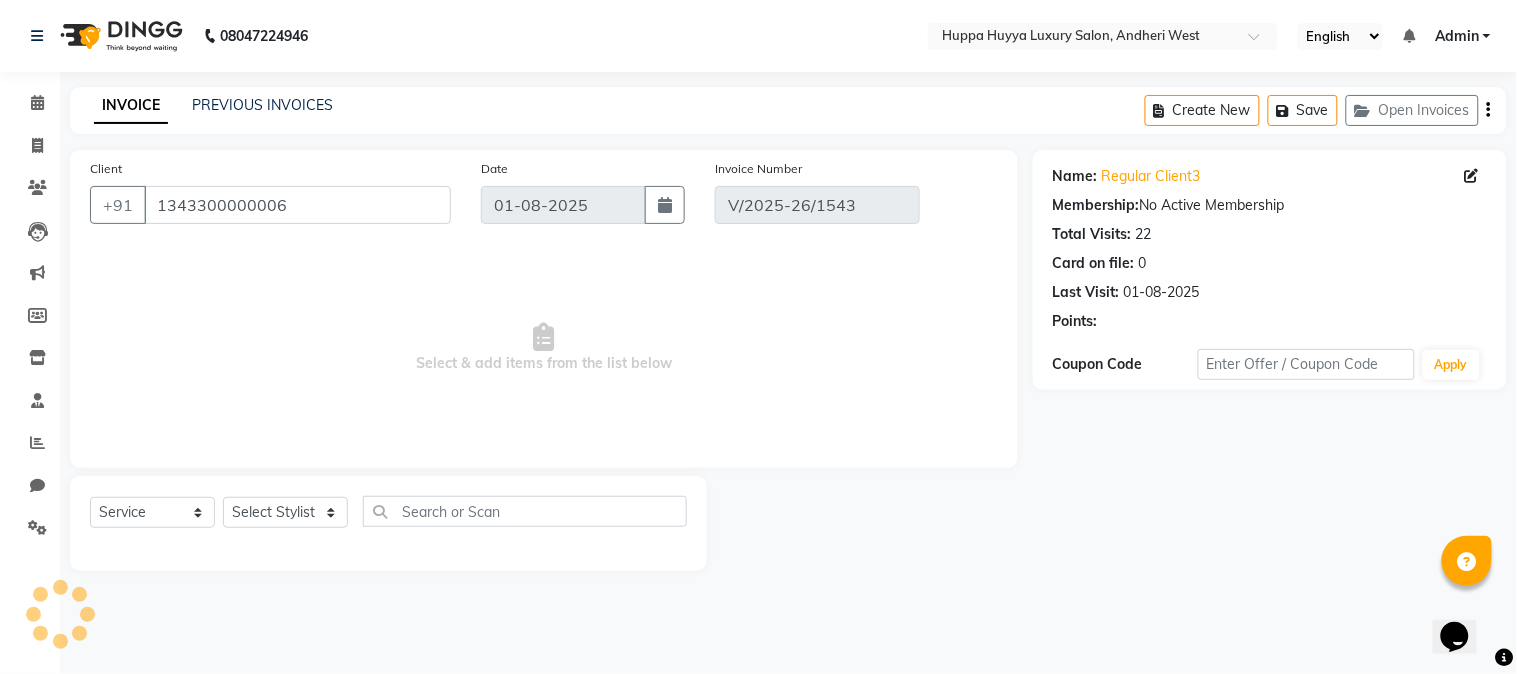 select on "select" 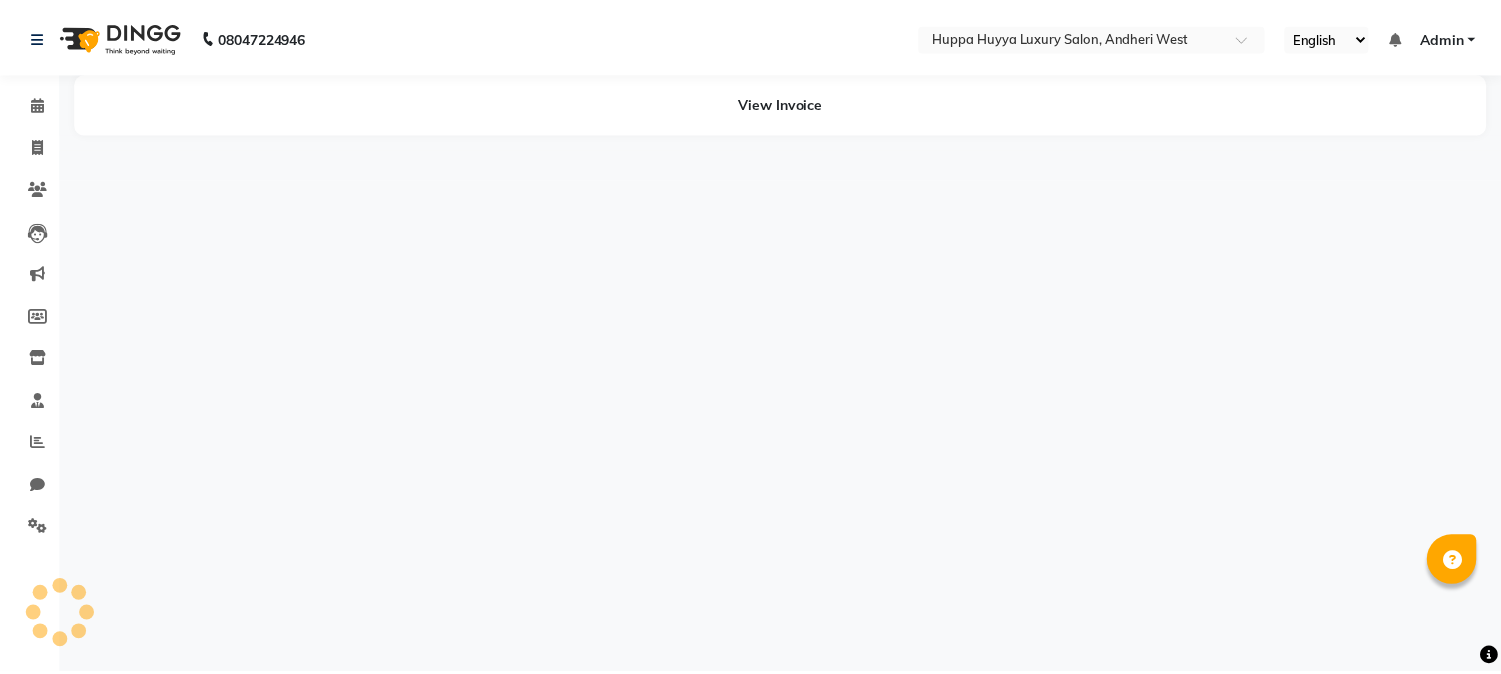 scroll, scrollTop: 0, scrollLeft: 0, axis: both 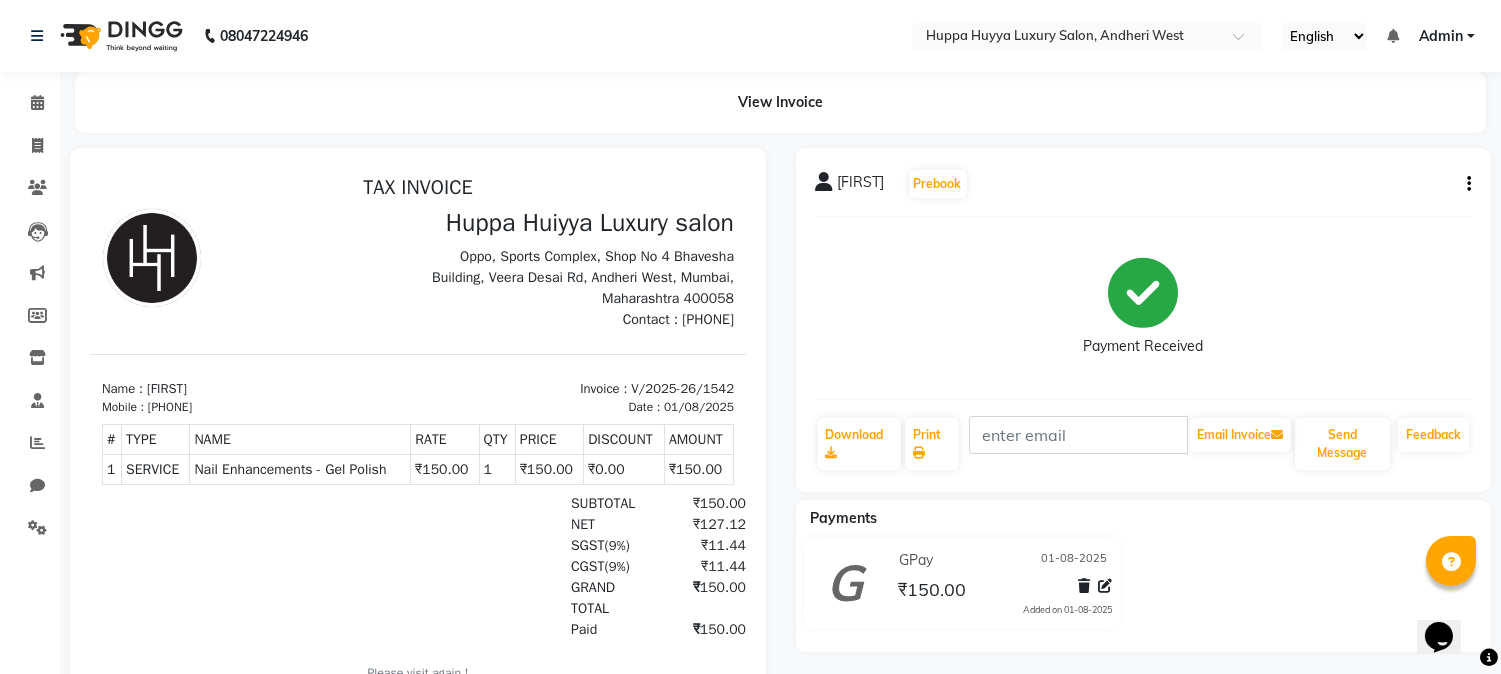 click 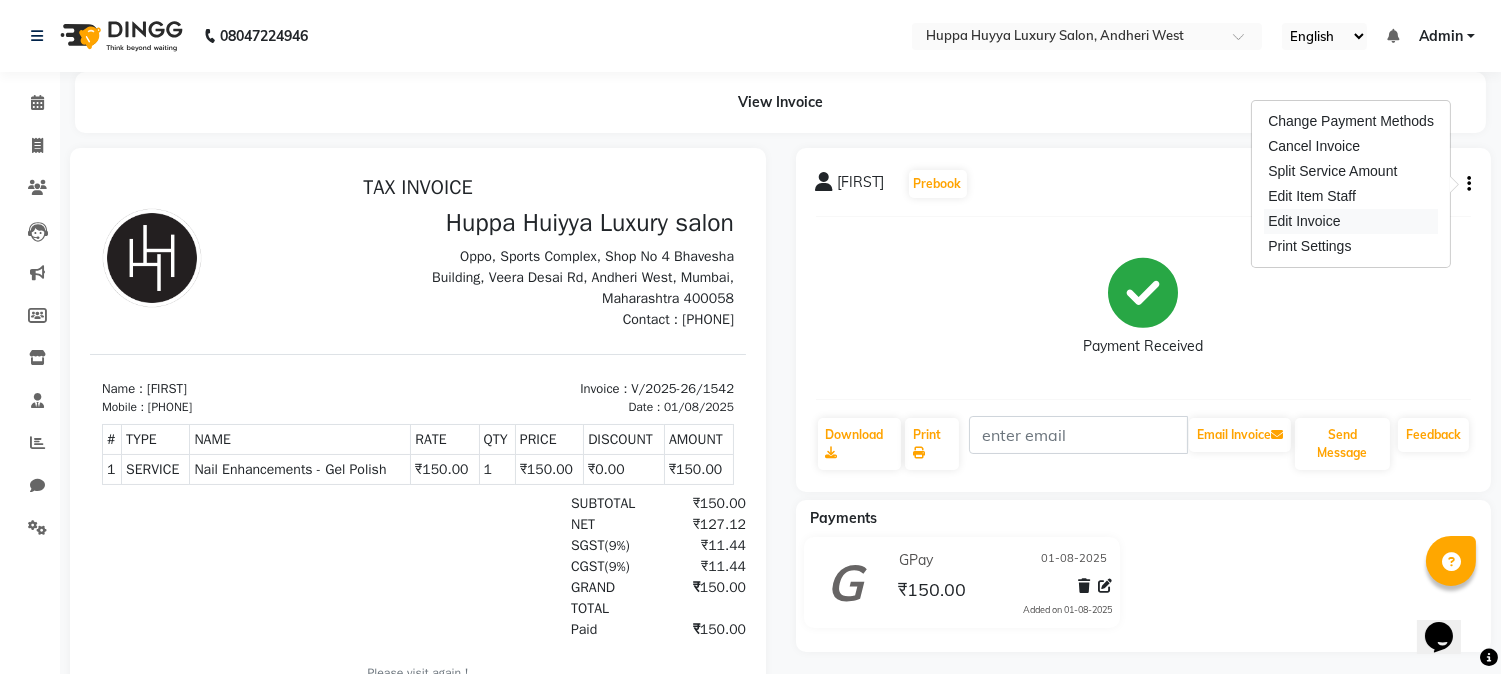 click on "Edit Invoice" at bounding box center [1351, 221] 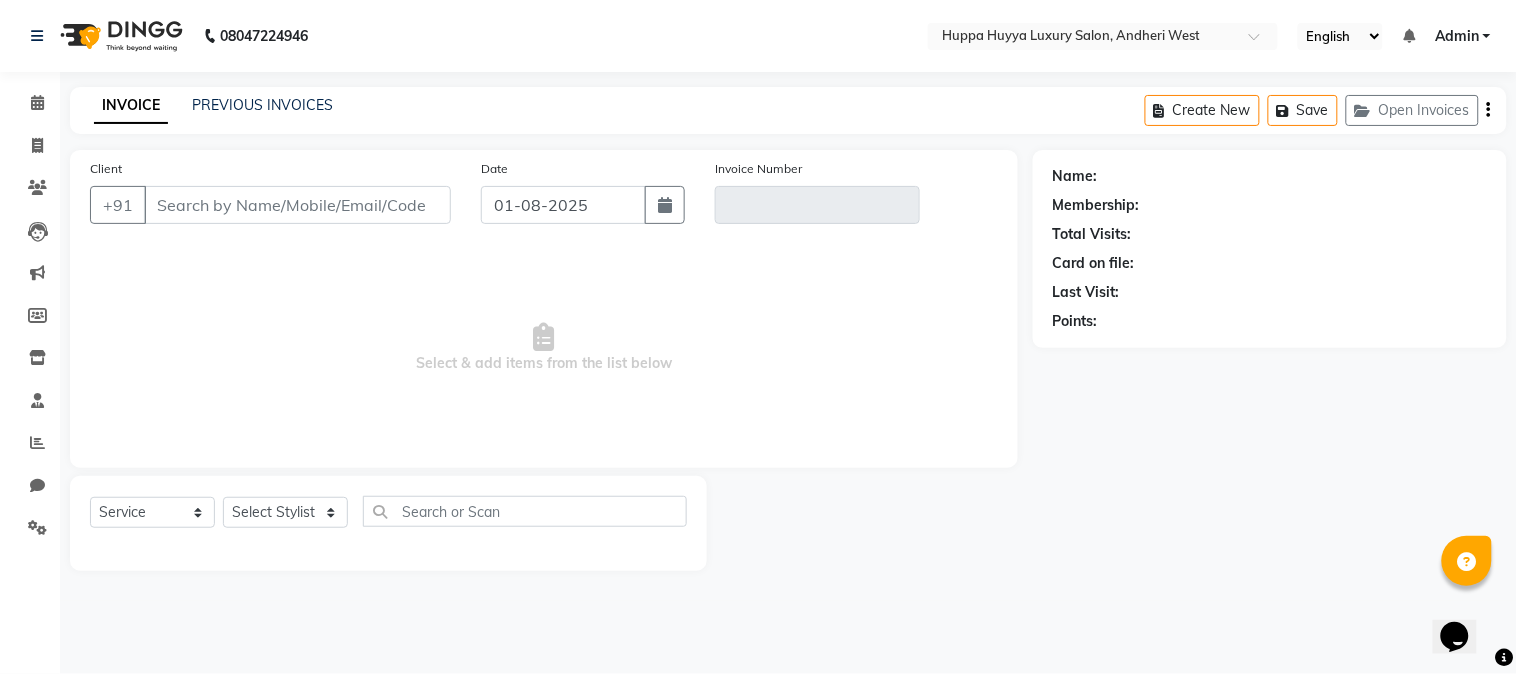 type on "[PHONE]" 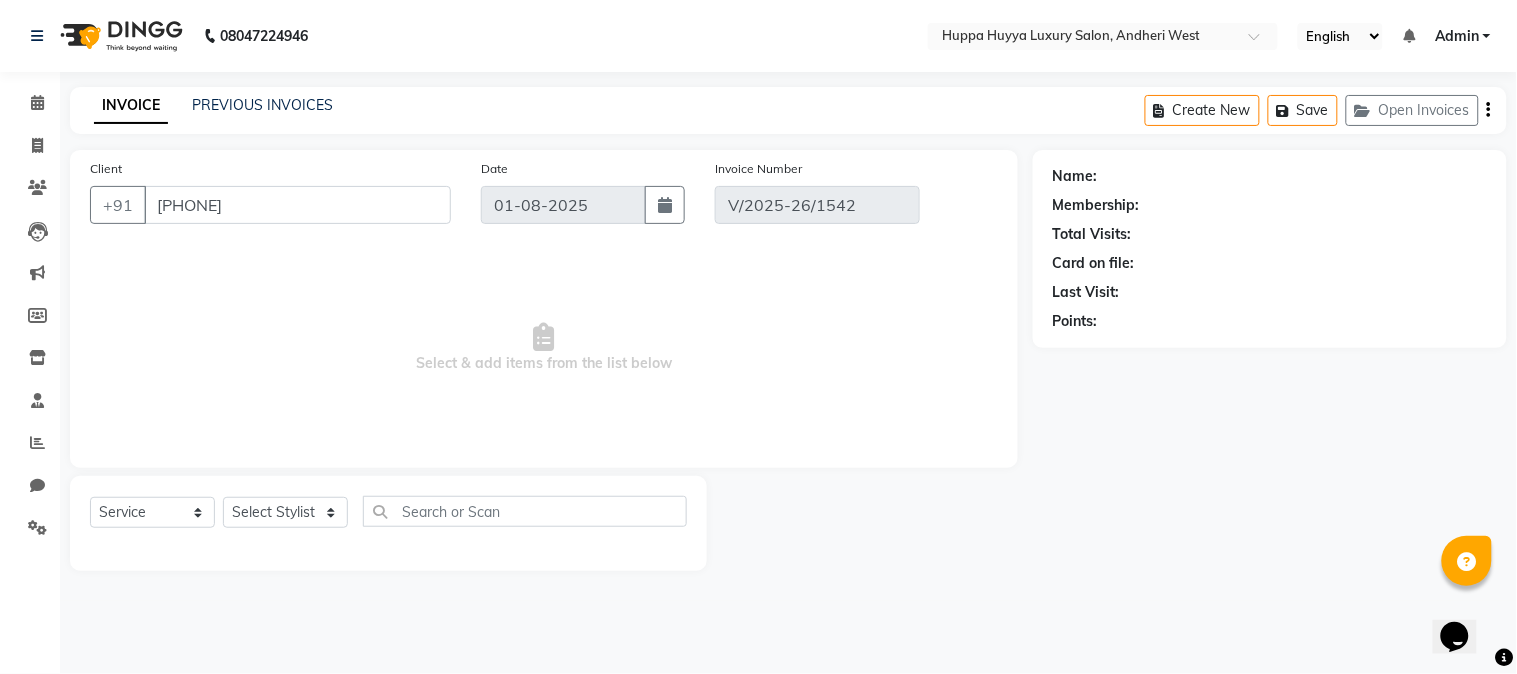 select on "select" 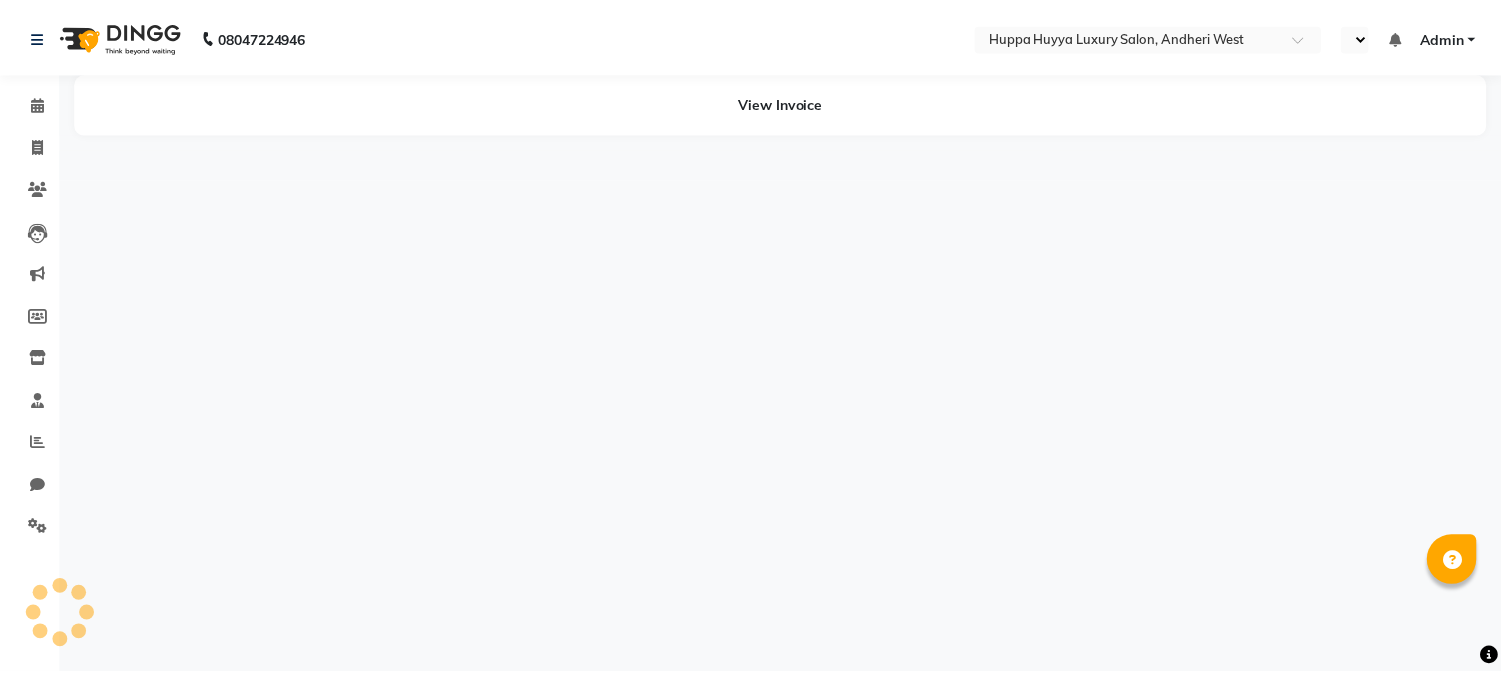 scroll, scrollTop: 0, scrollLeft: 0, axis: both 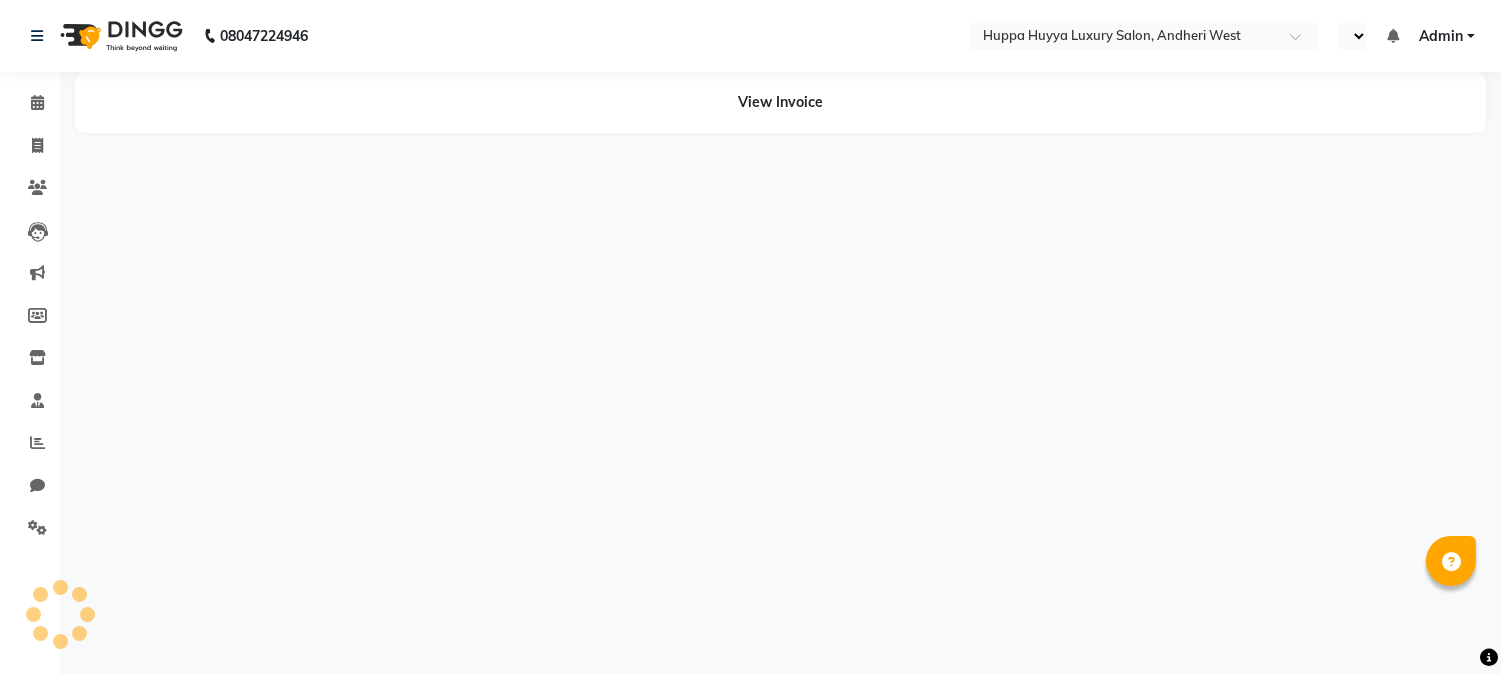 select on "en" 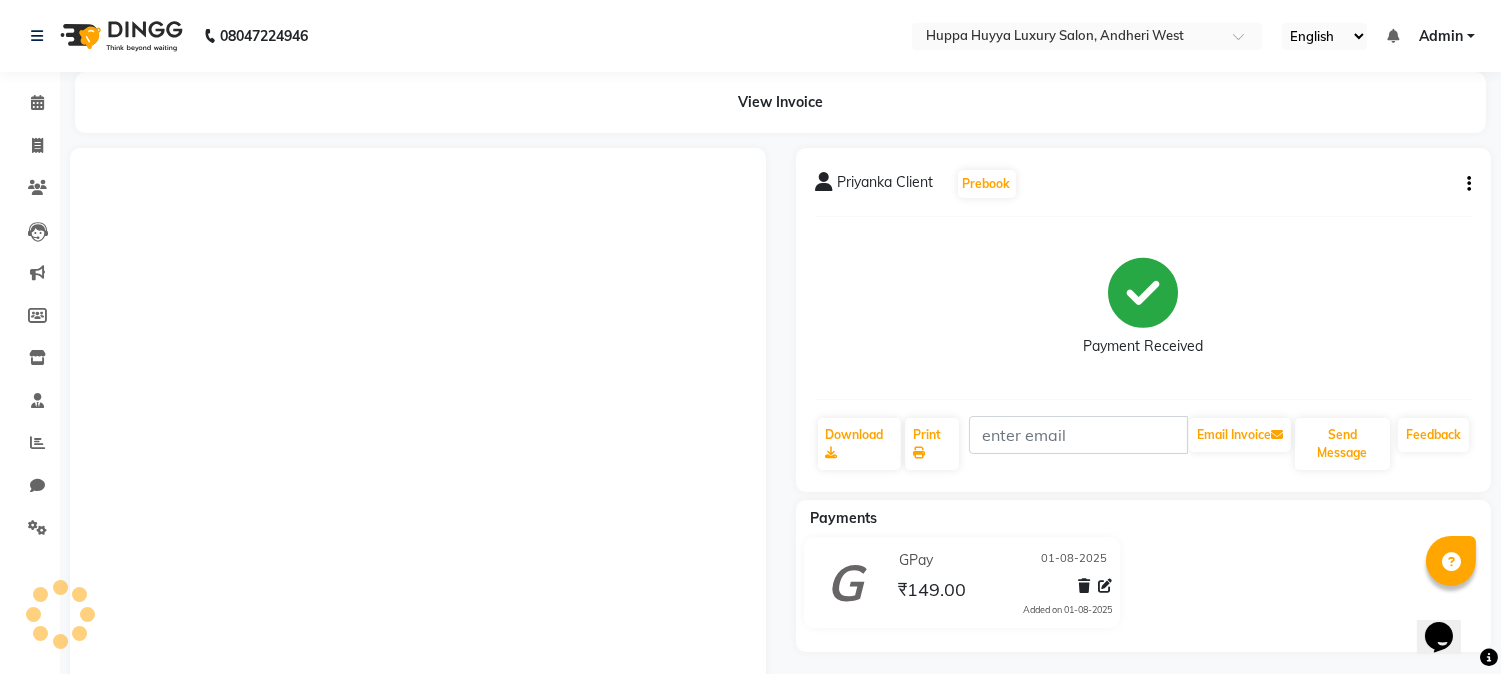 scroll, scrollTop: 0, scrollLeft: 0, axis: both 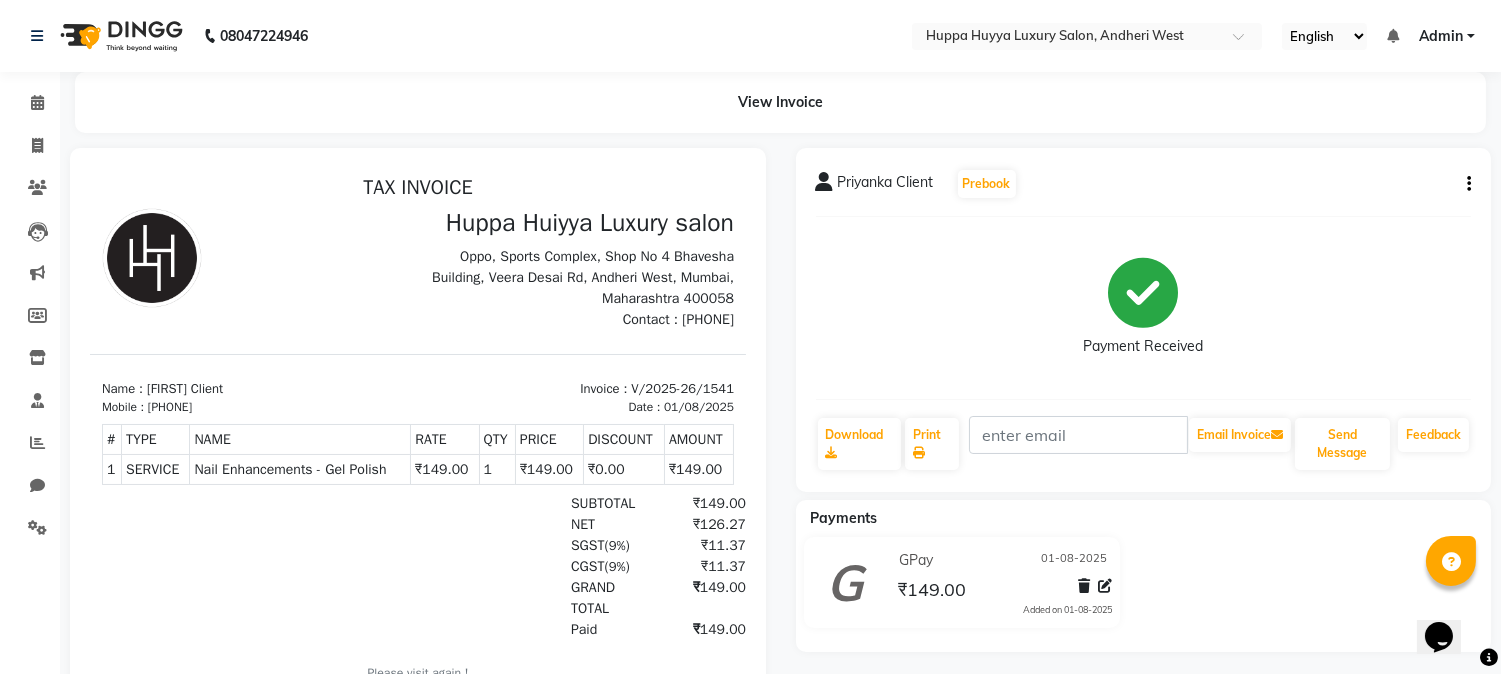 click 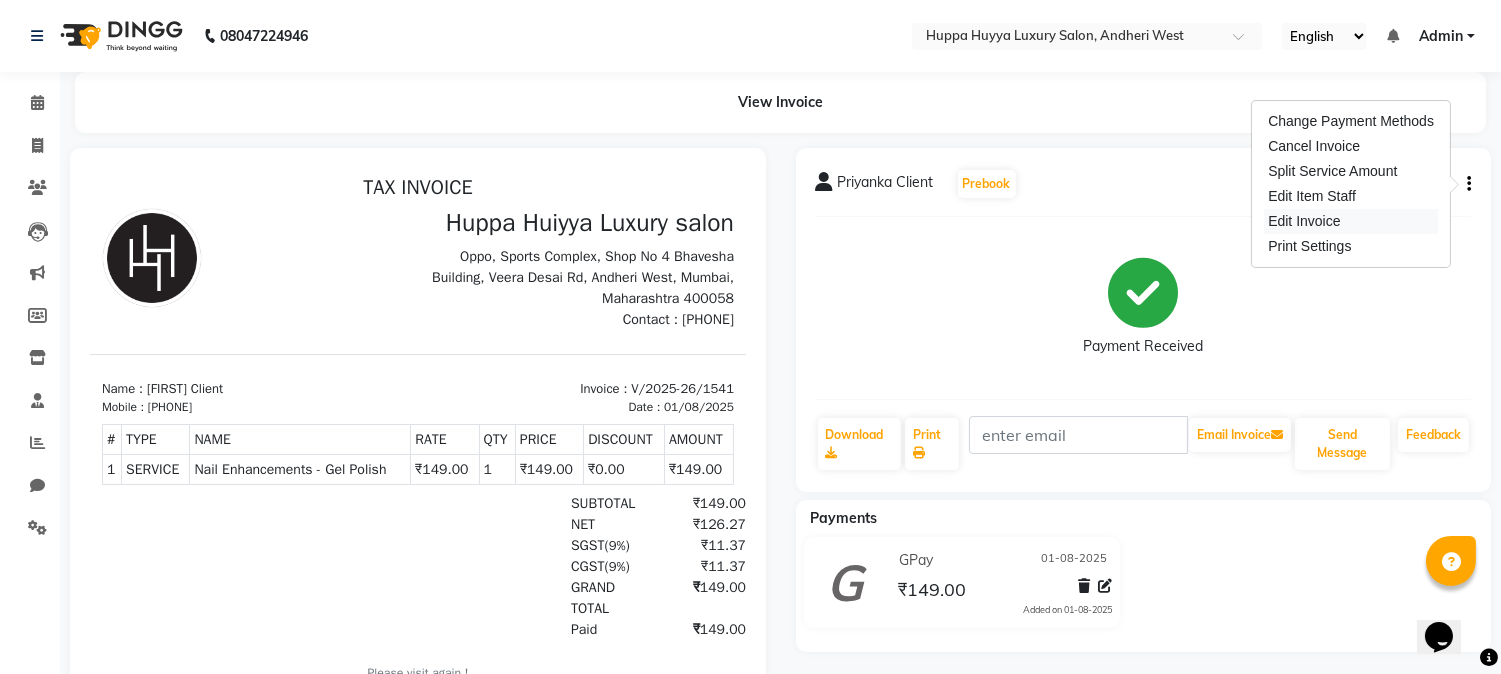click on "Edit Invoice" at bounding box center [1351, 221] 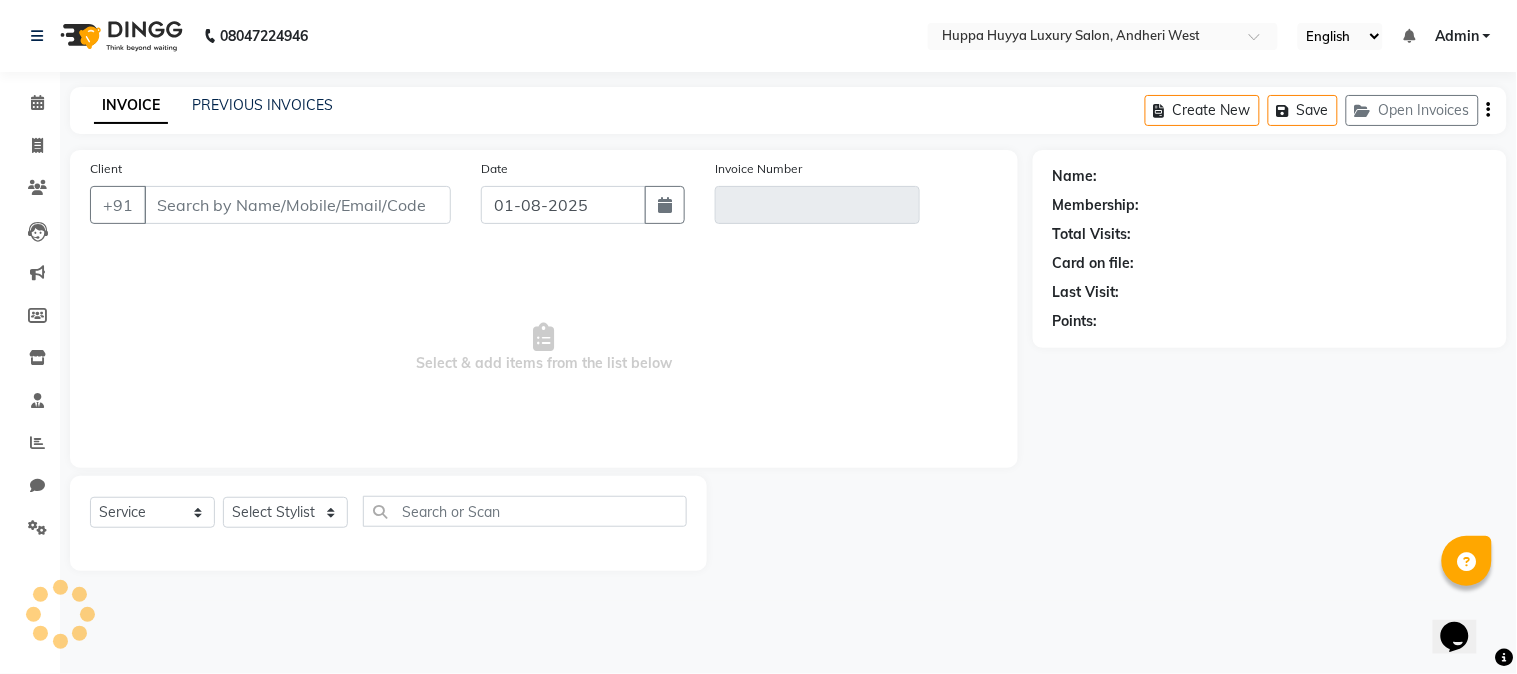 type on "[PHONE]" 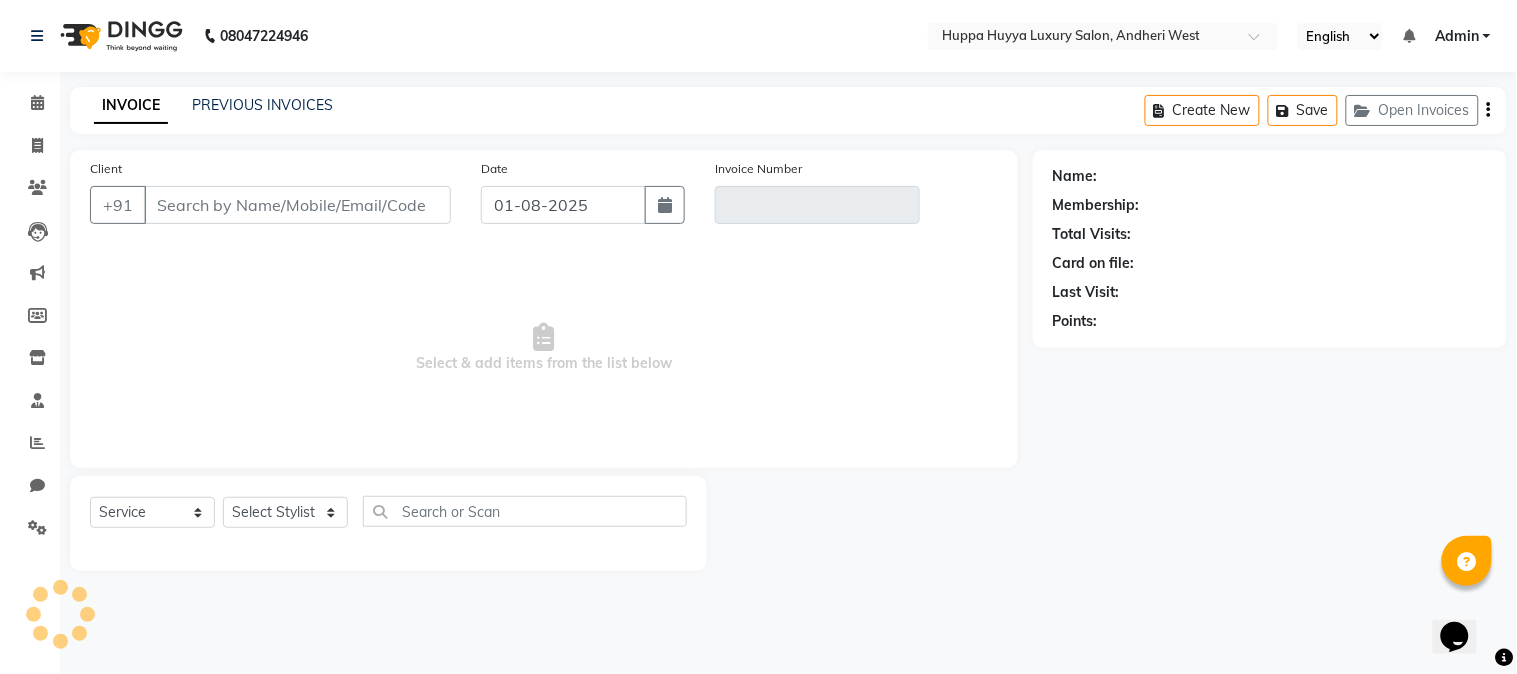 type on "V/2025-26/1541" 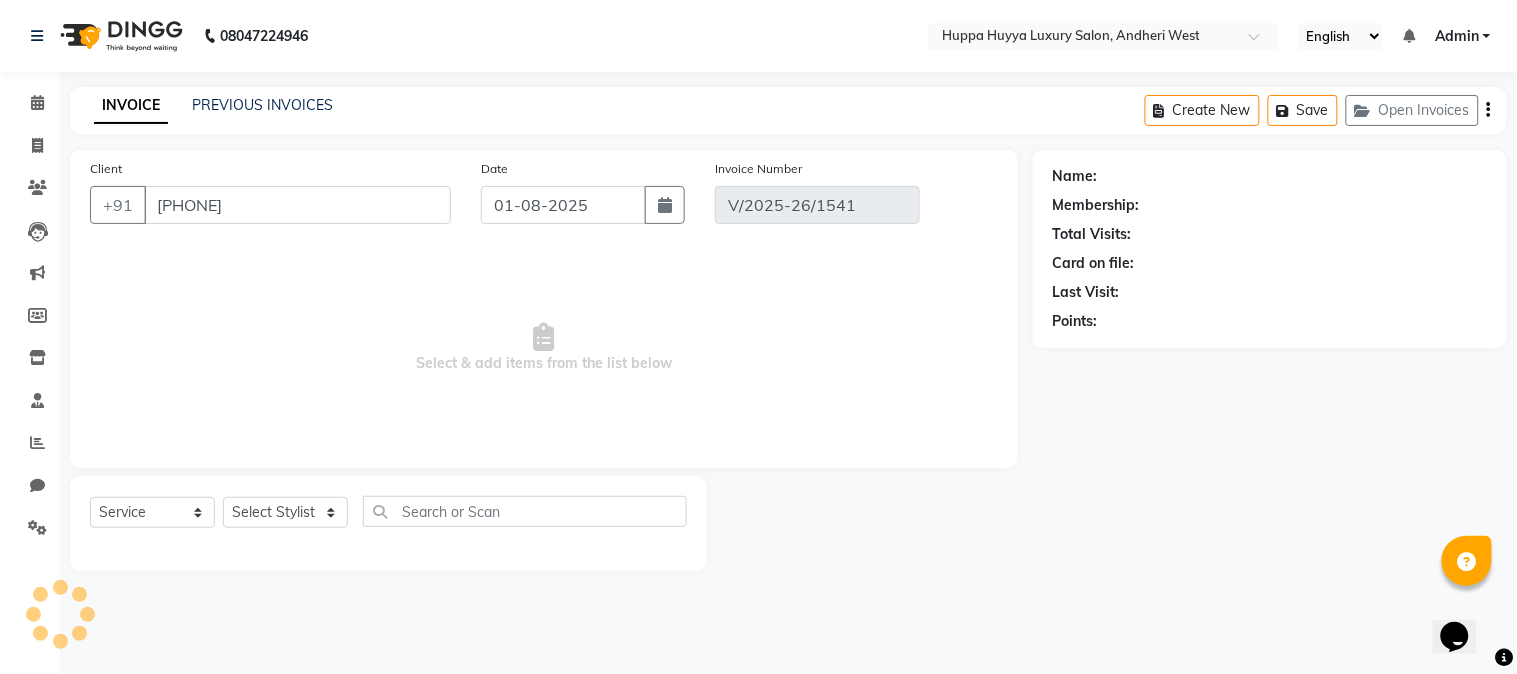 select on "select" 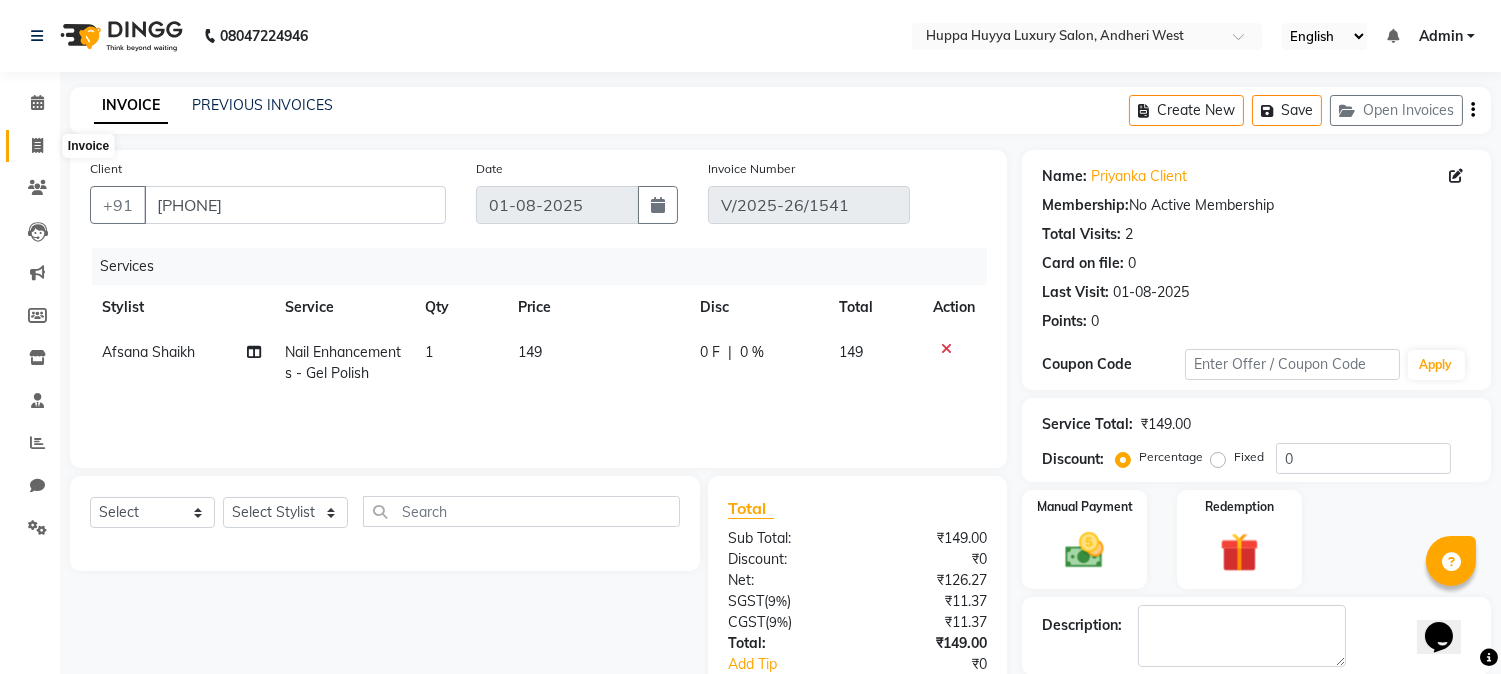 click 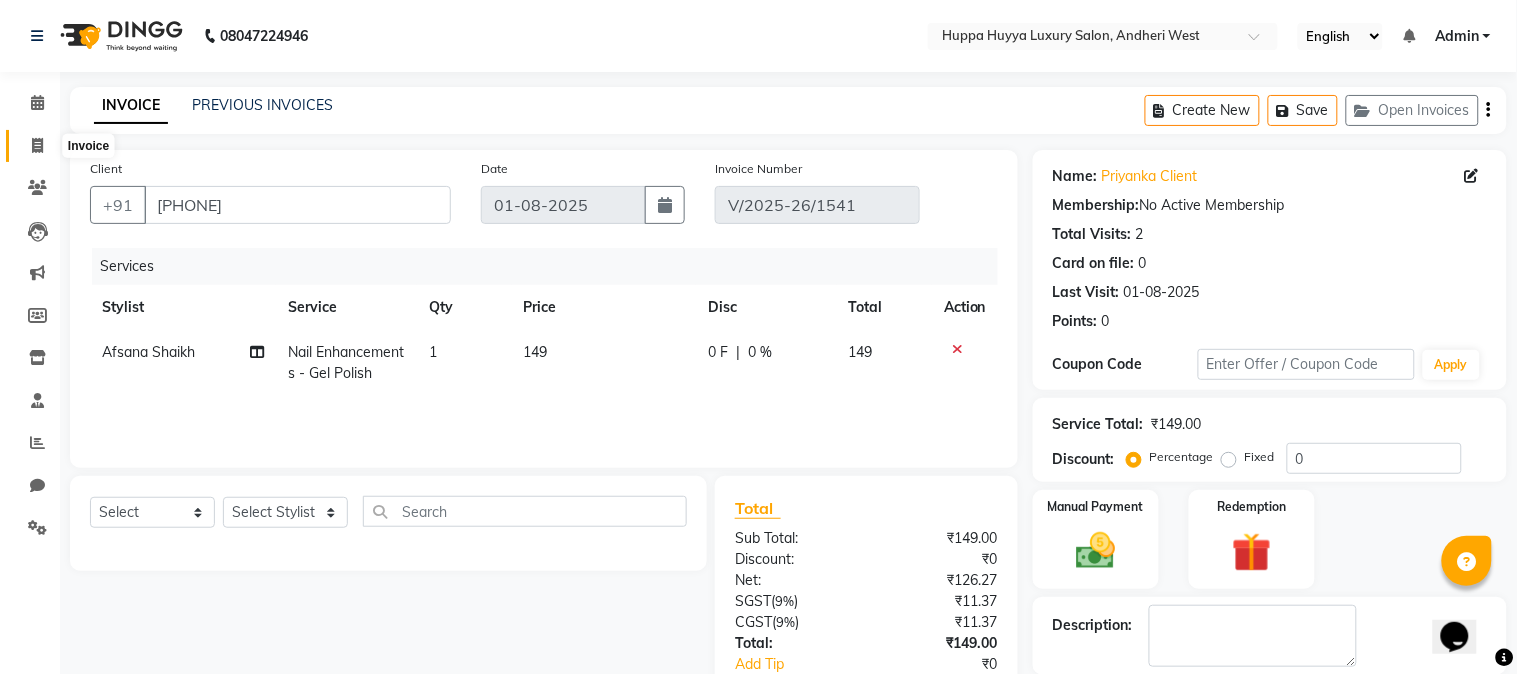 select on "7752" 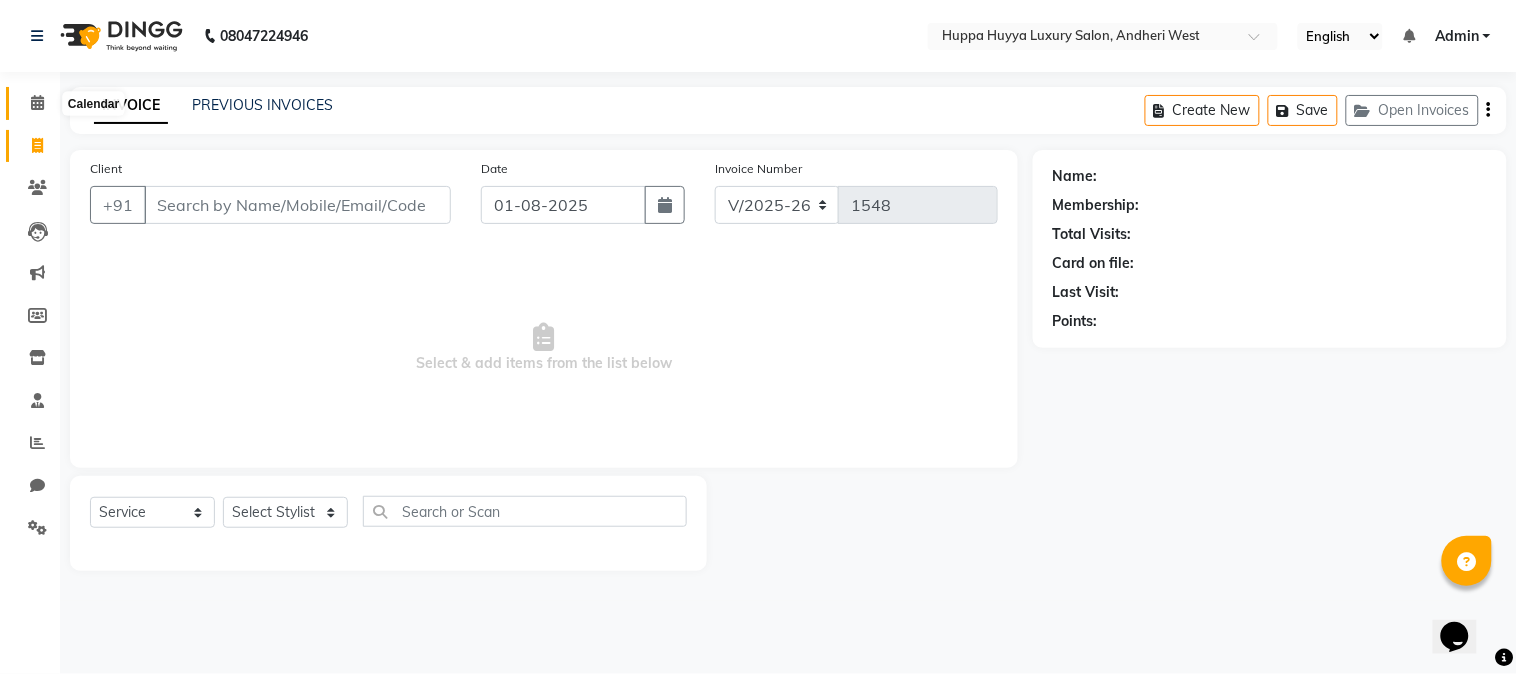 click 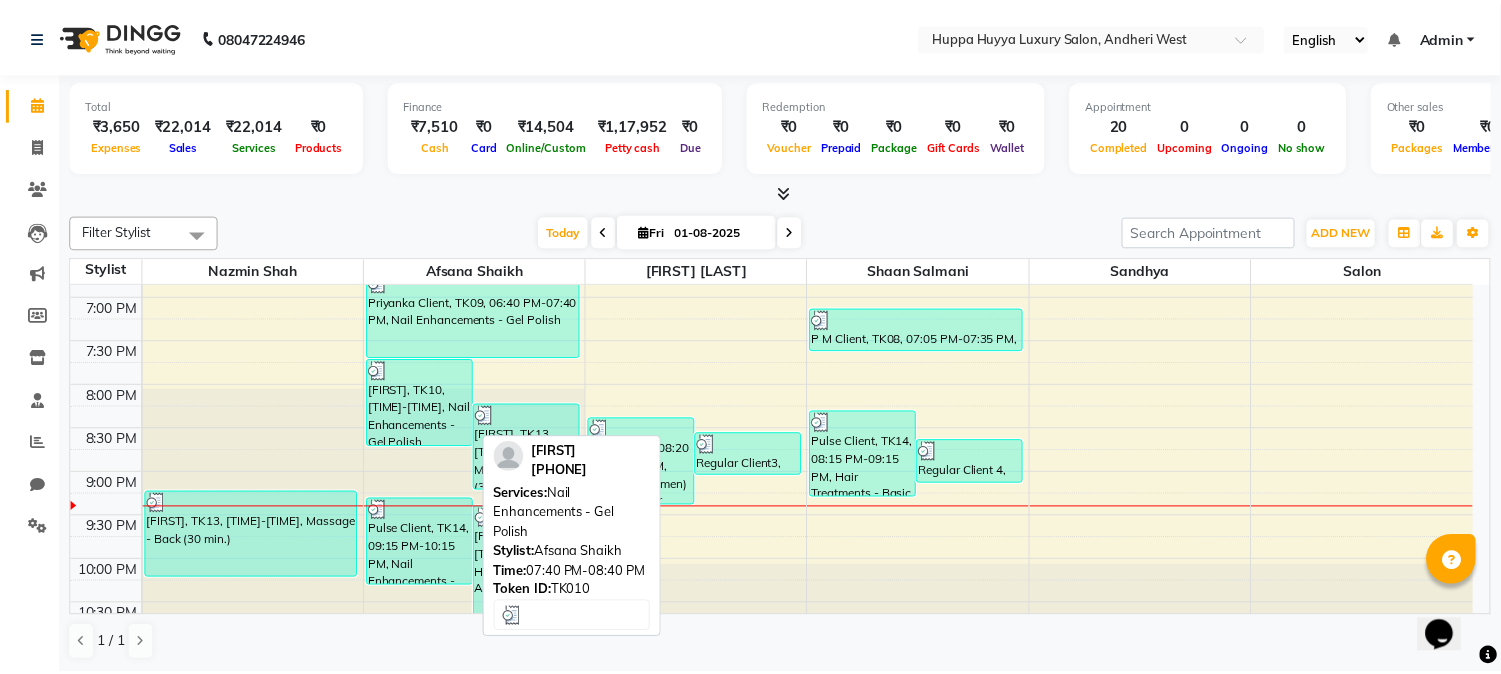 scroll, scrollTop: 905, scrollLeft: 0, axis: vertical 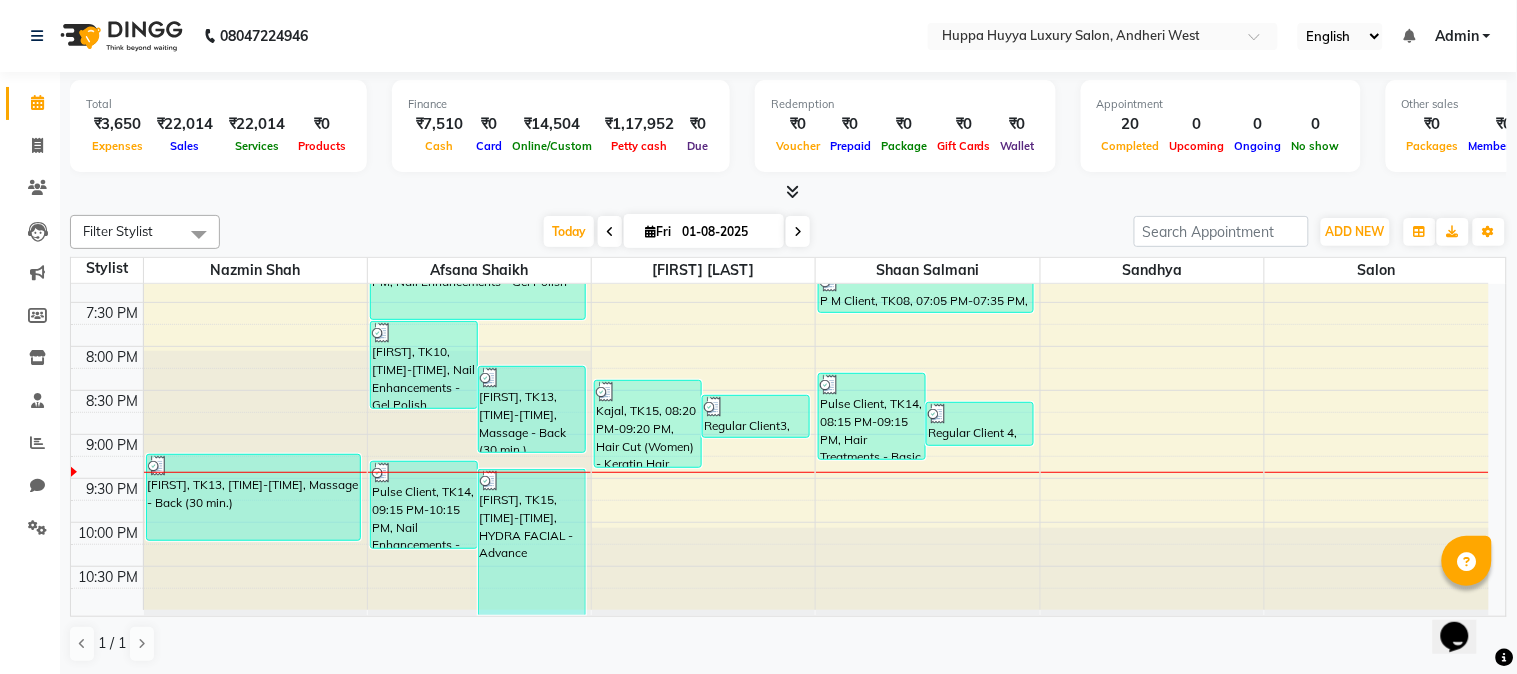 click at bounding box center (479, 483) 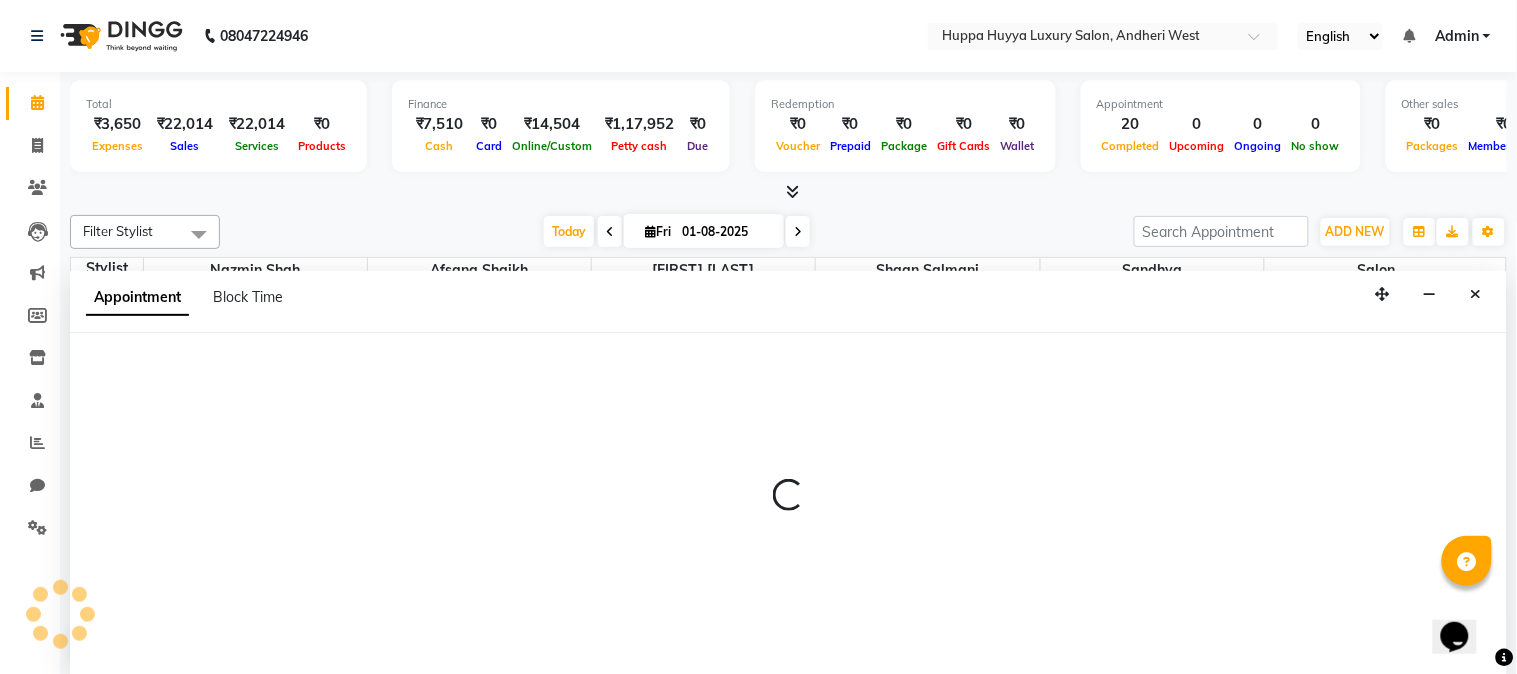 select on "69294" 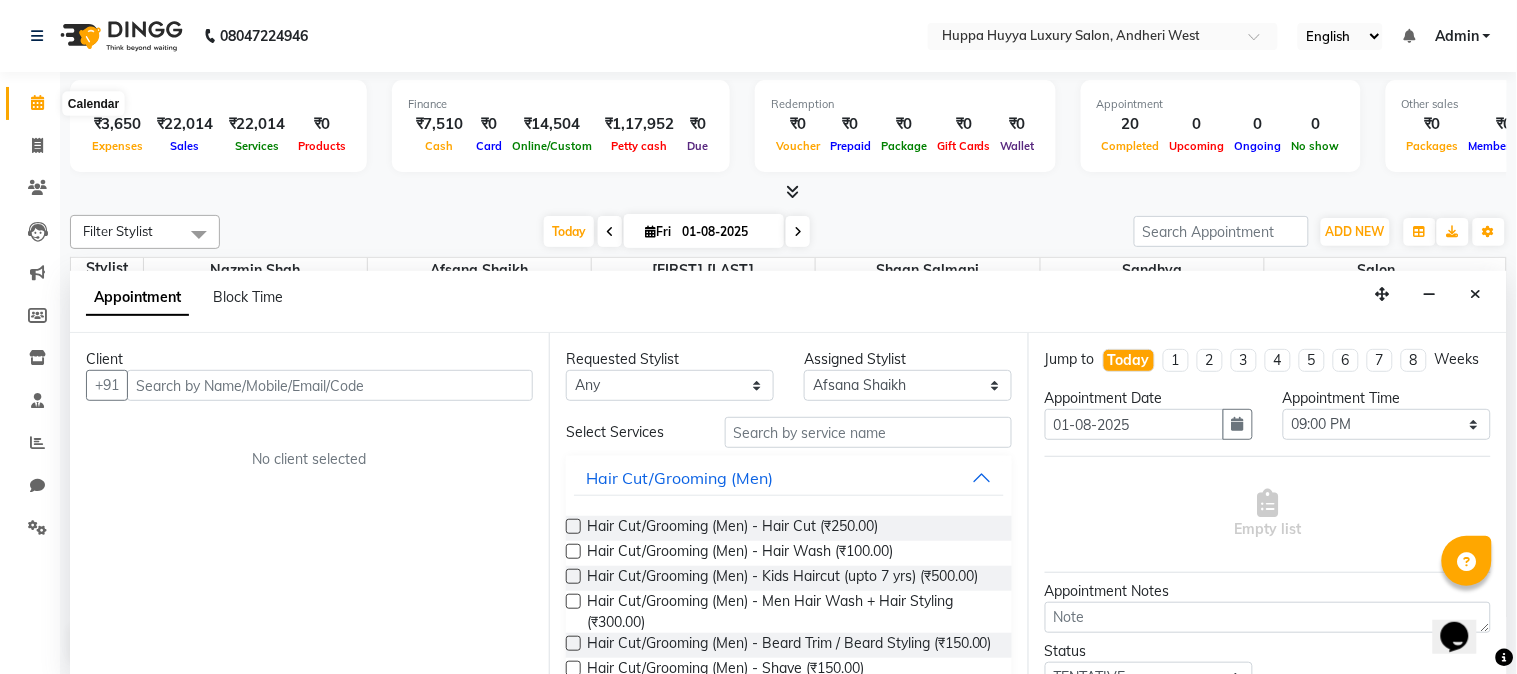 click 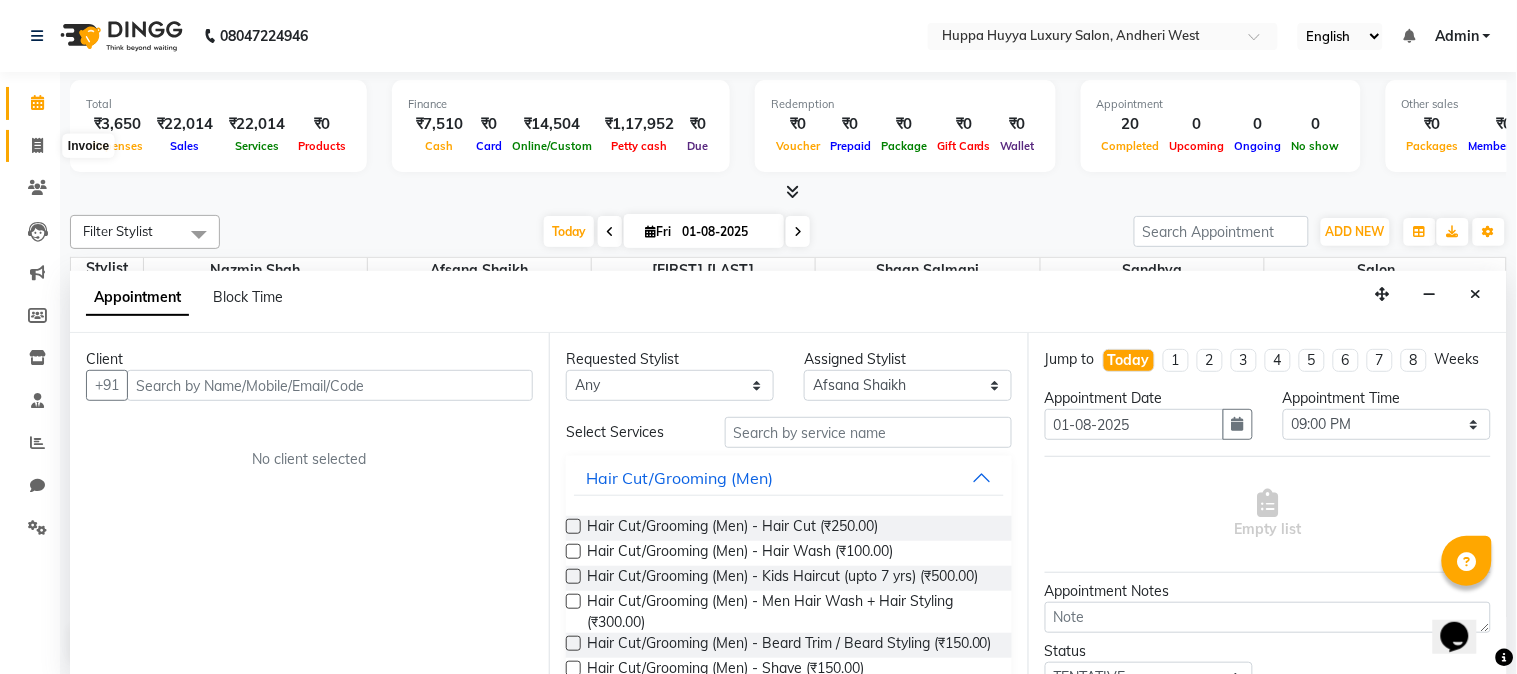 click 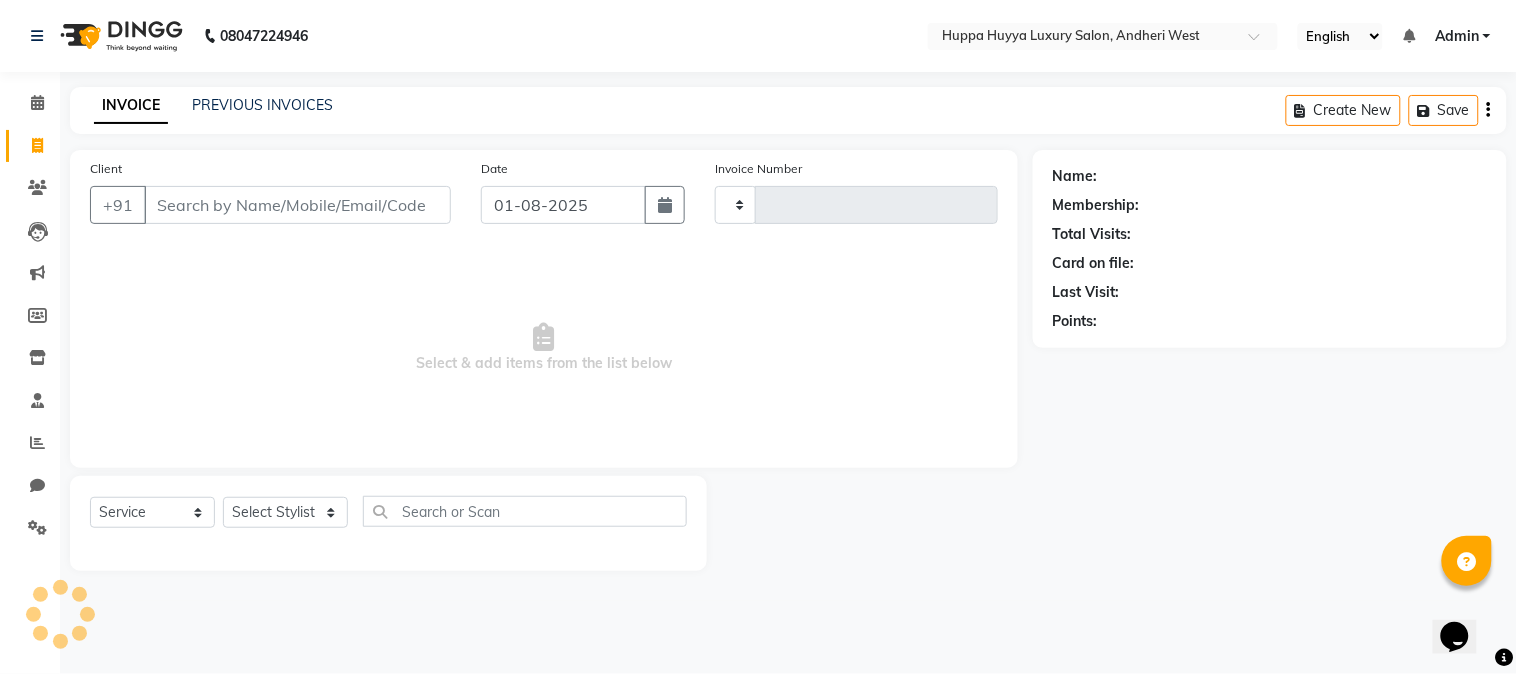 type on "1548" 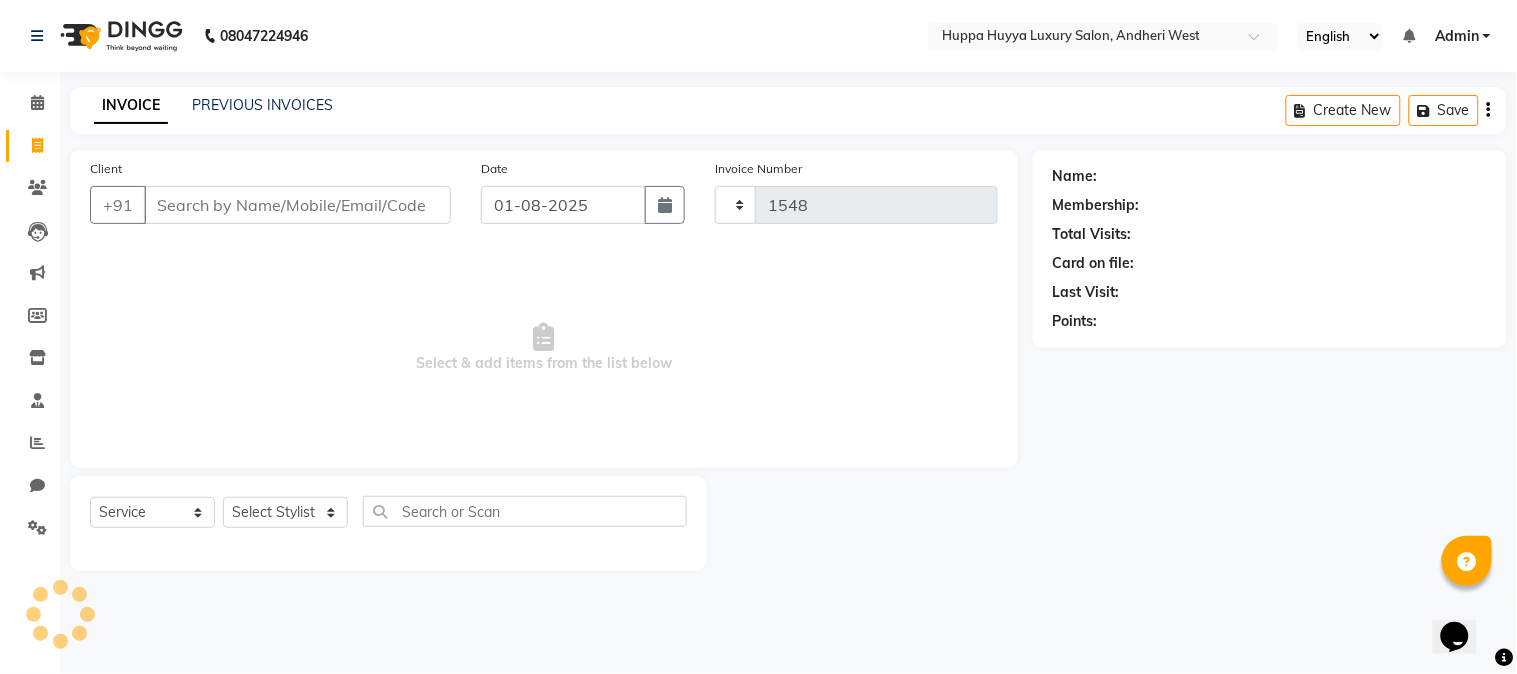 select on "7752" 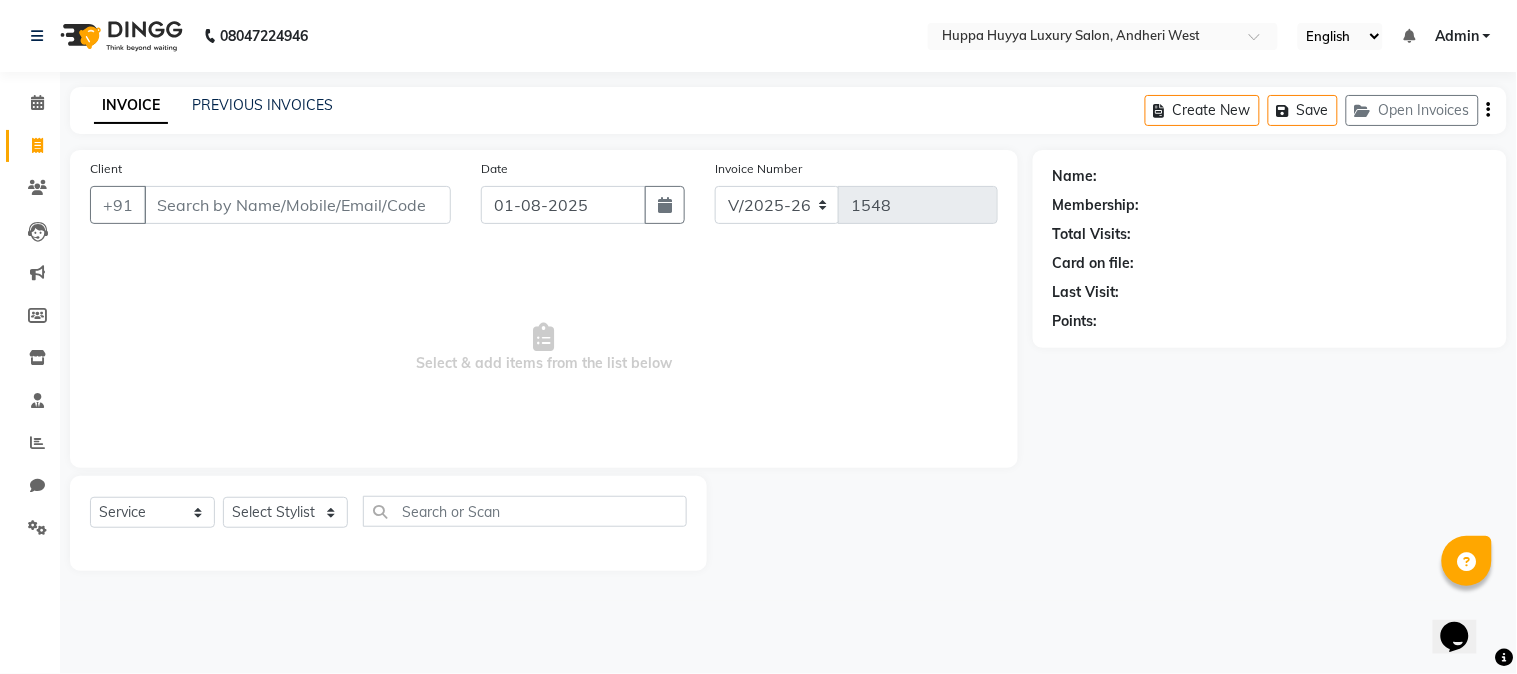 click on "Client" at bounding box center (297, 205) 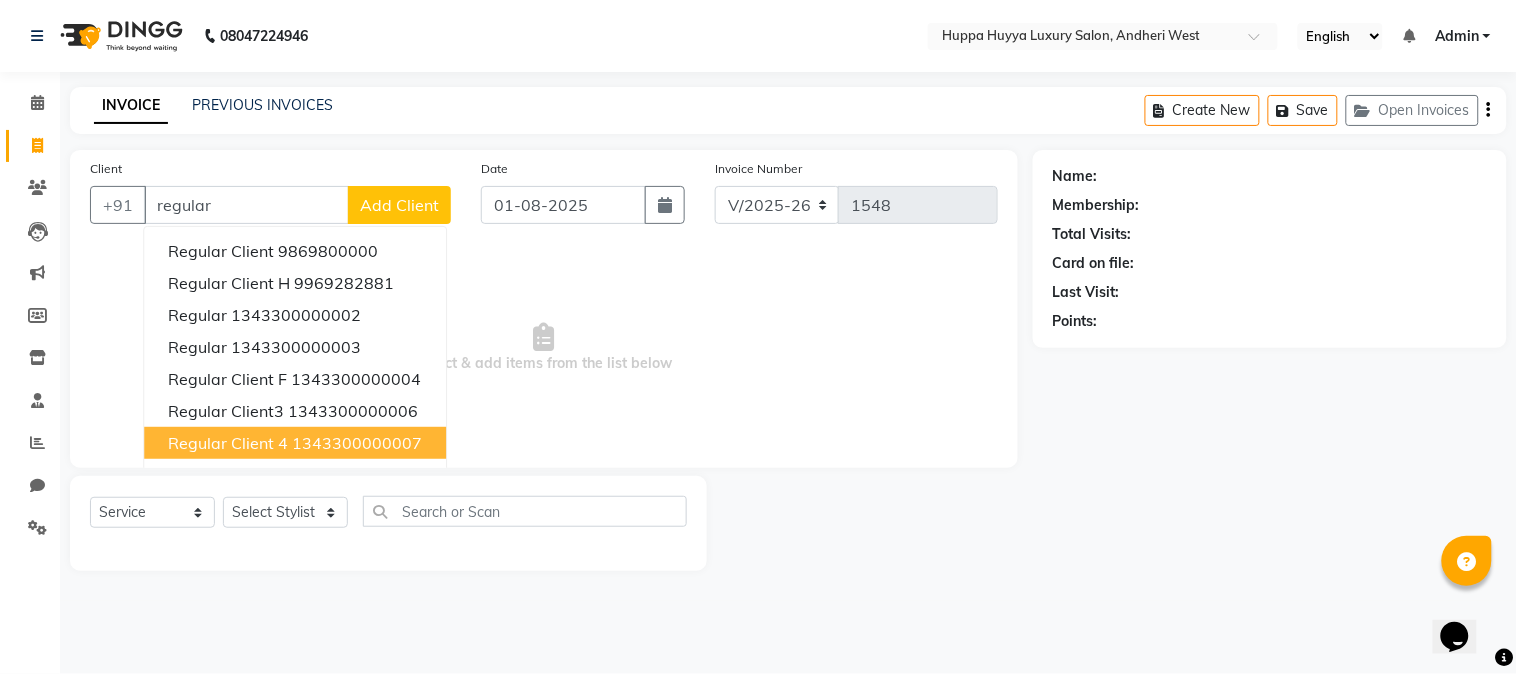 click on "Regular Client 4" at bounding box center (228, 443) 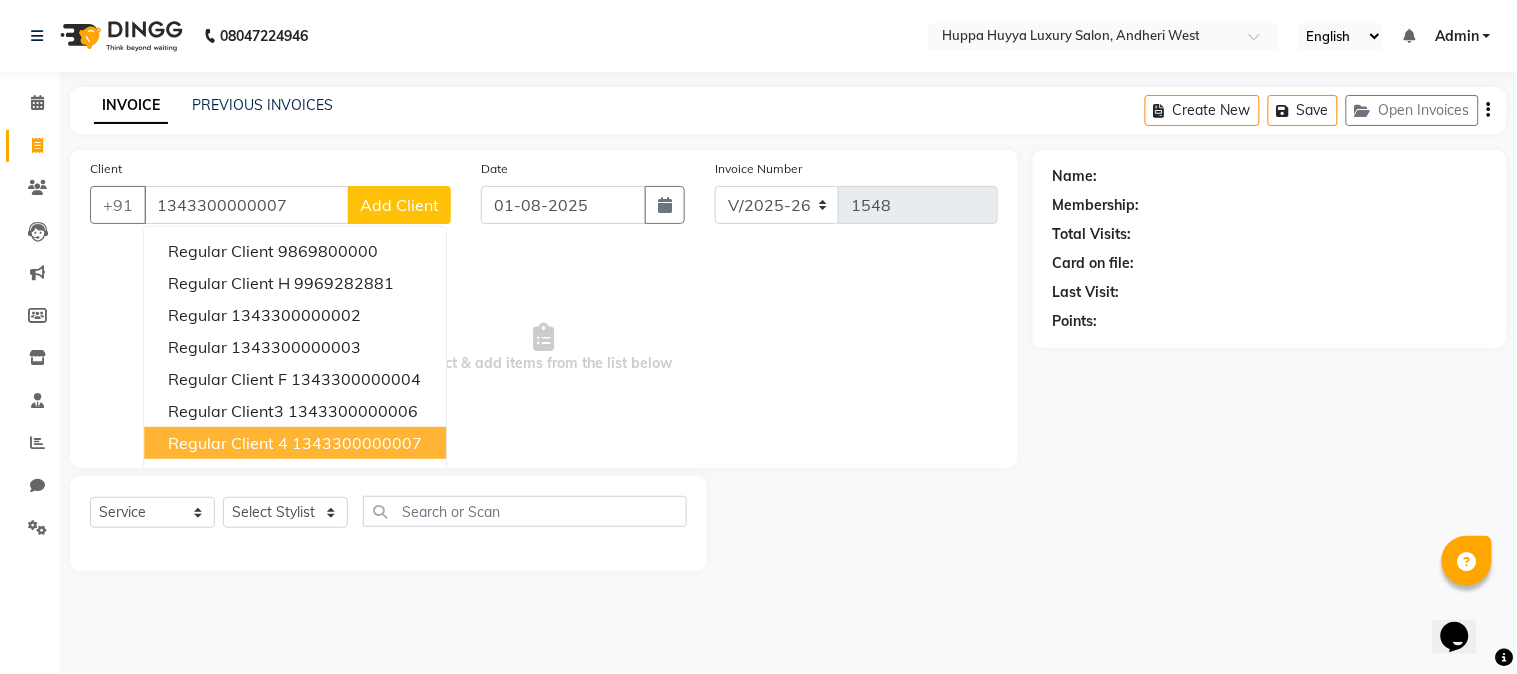 type on "1343300000007" 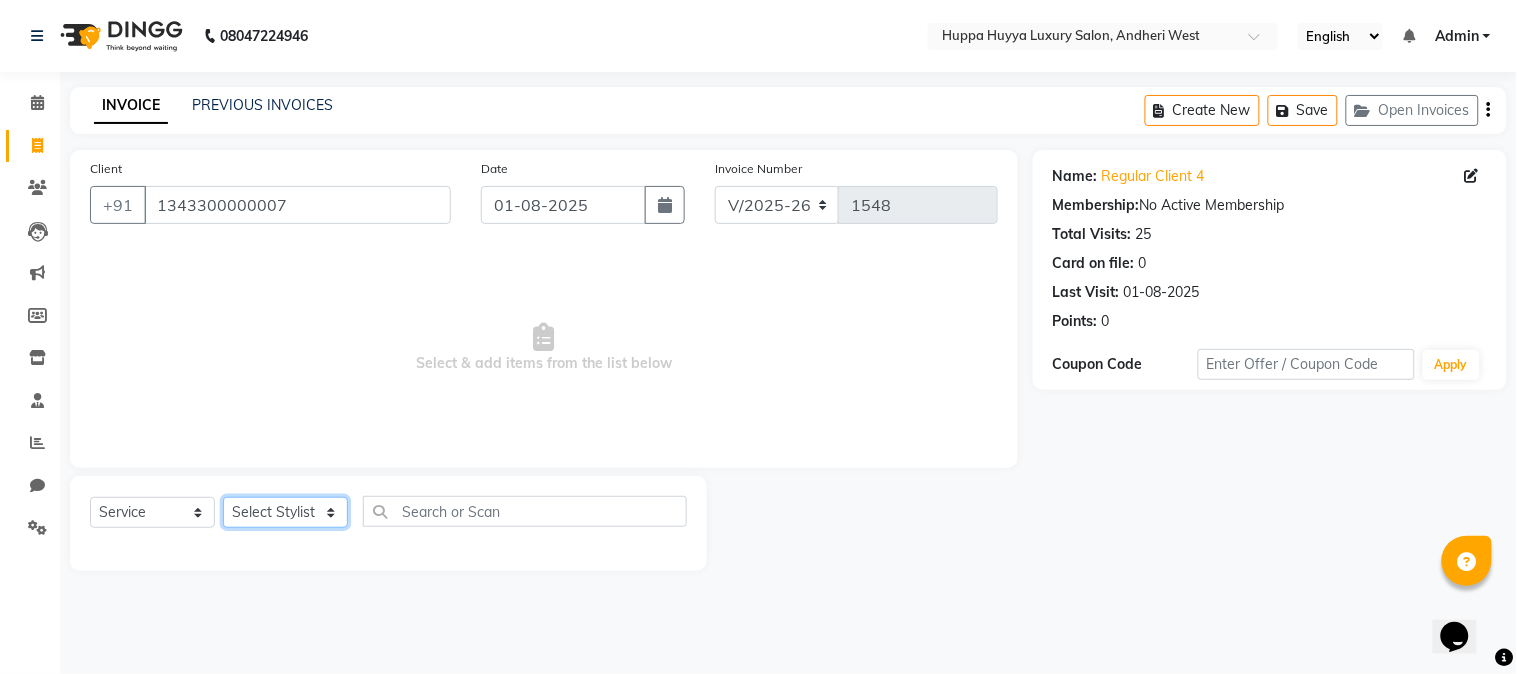 click on "Select Stylist [FIRST] [LAST] [FIRST] [LAST] [FIRST]  [LAST] Salon [FIRST] [FIRST]  [LAST]" 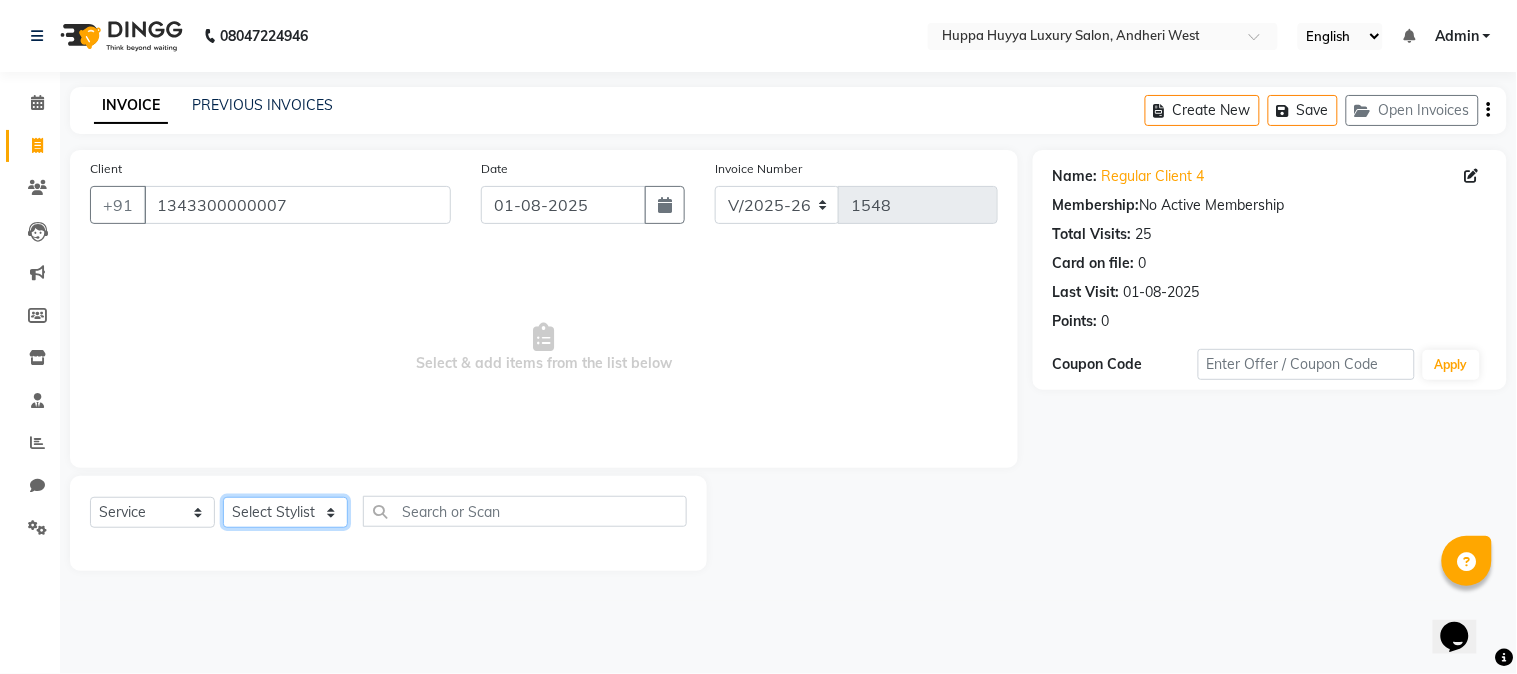 select on "69294" 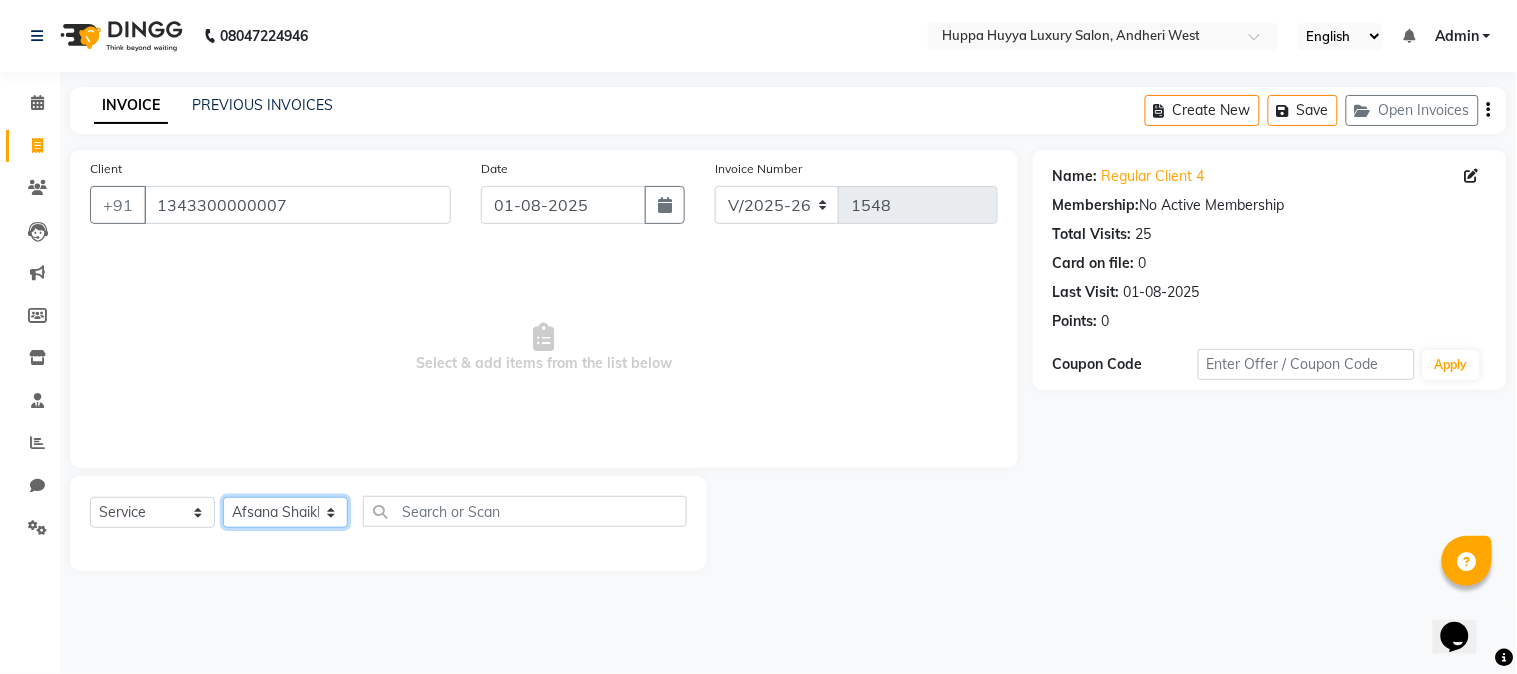 click on "Select Stylist [FIRST] [LAST] [FIRST] [LAST] [FIRST]  [LAST] Salon [FIRST] [FIRST]  [LAST]" 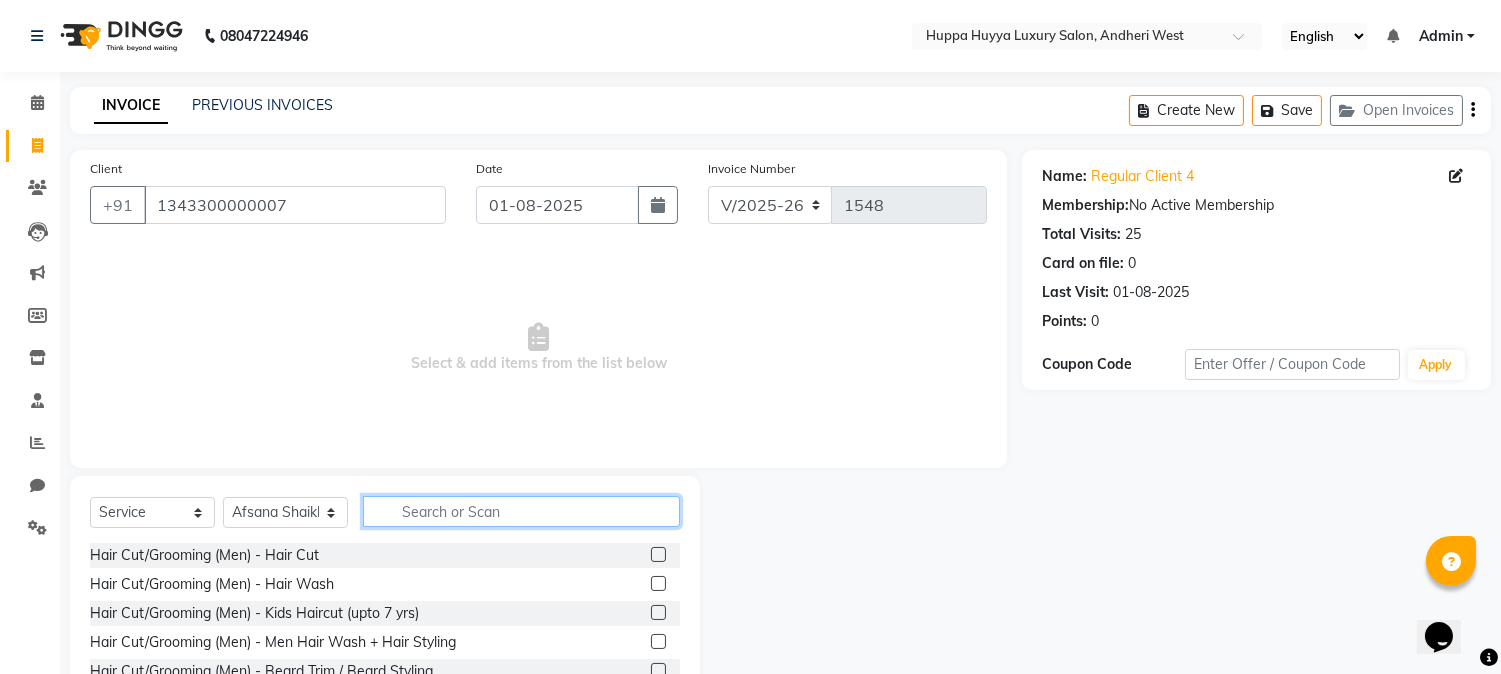 click 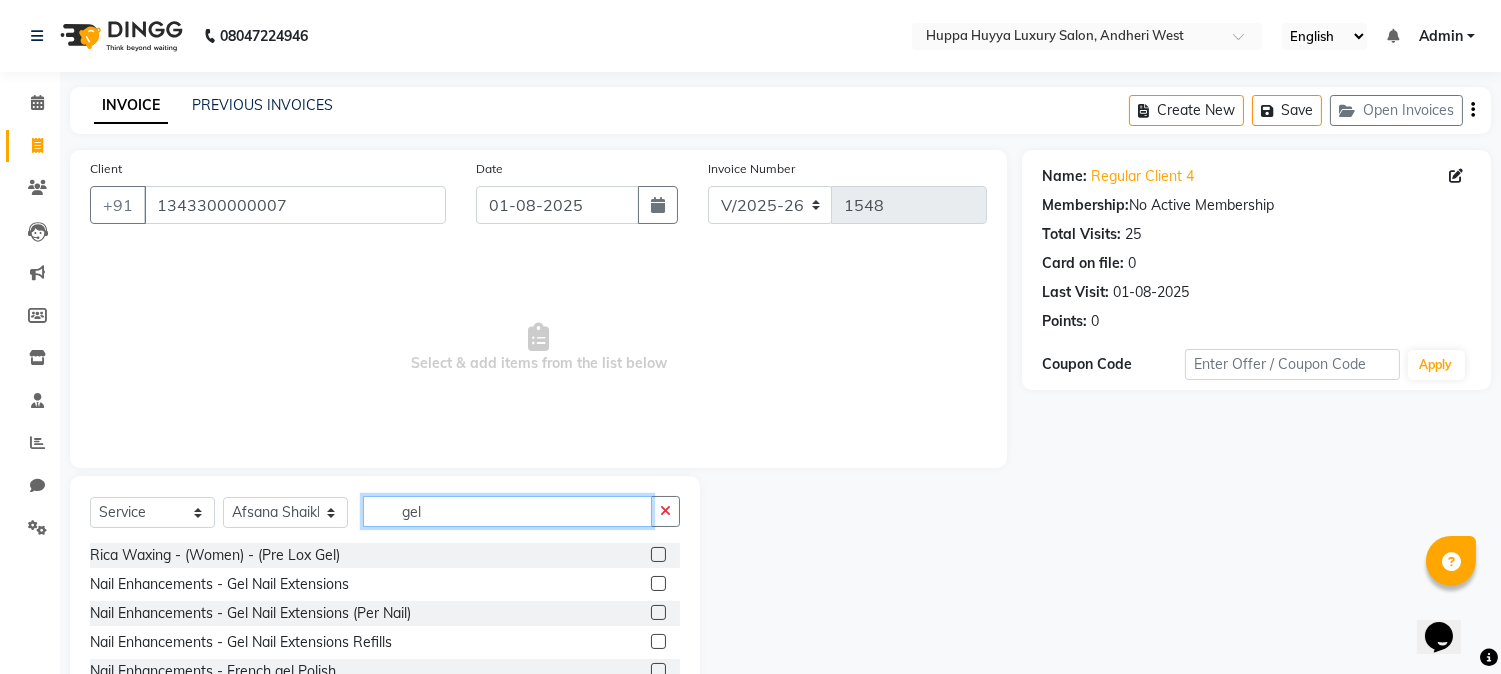 type on "gel" 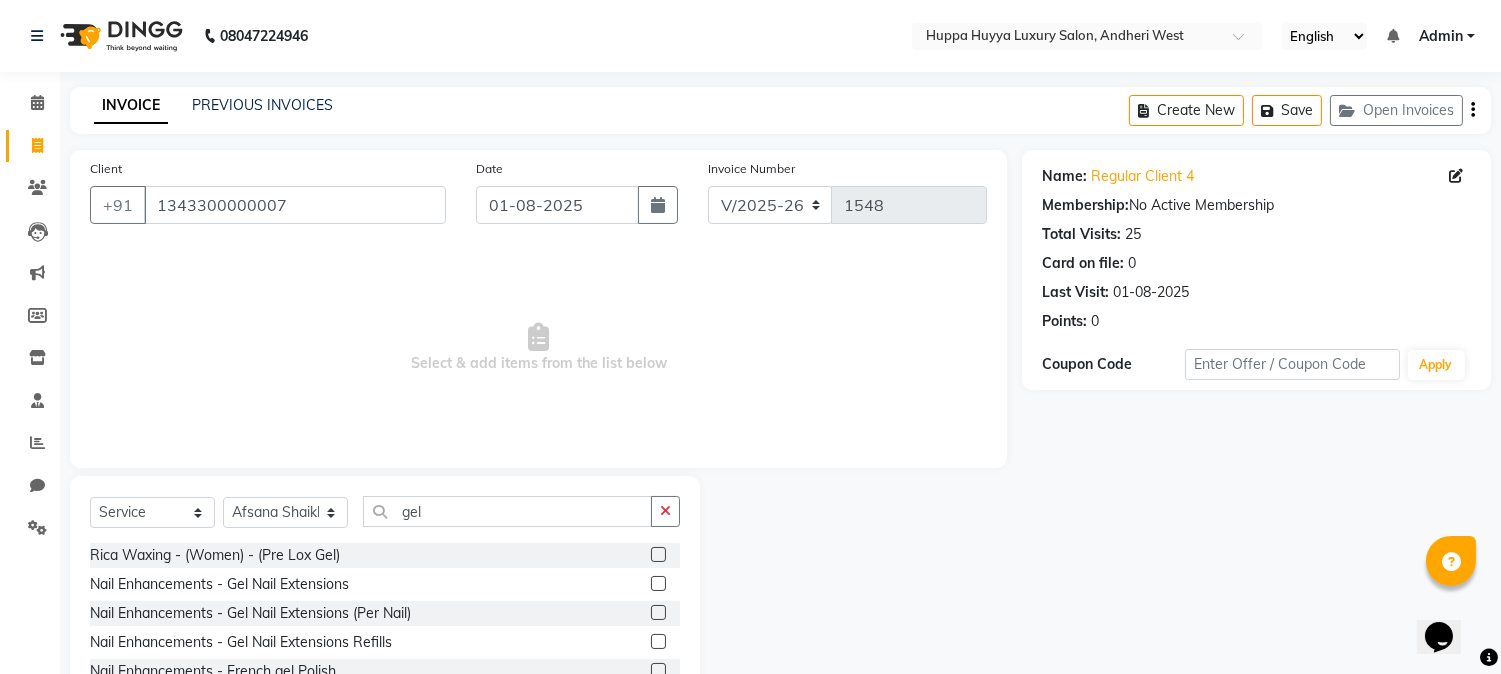 click 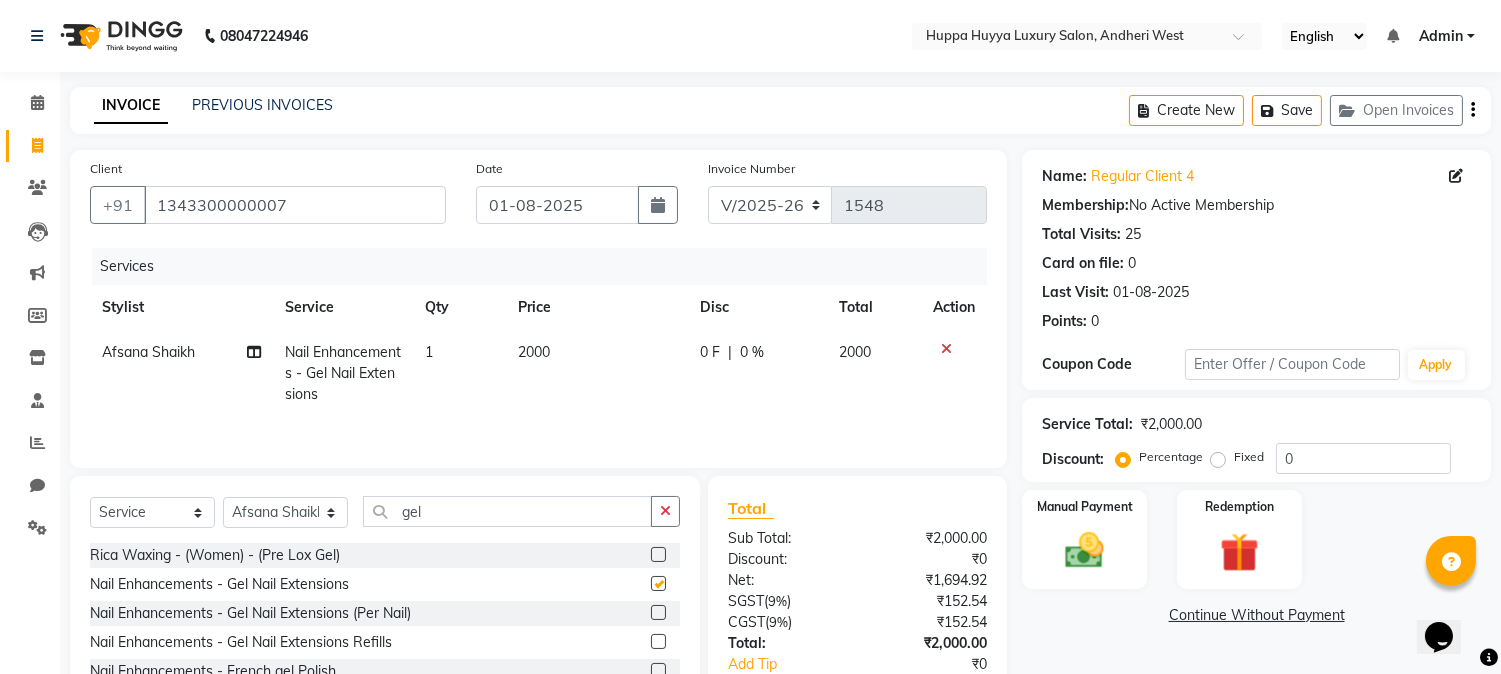 checkbox on "false" 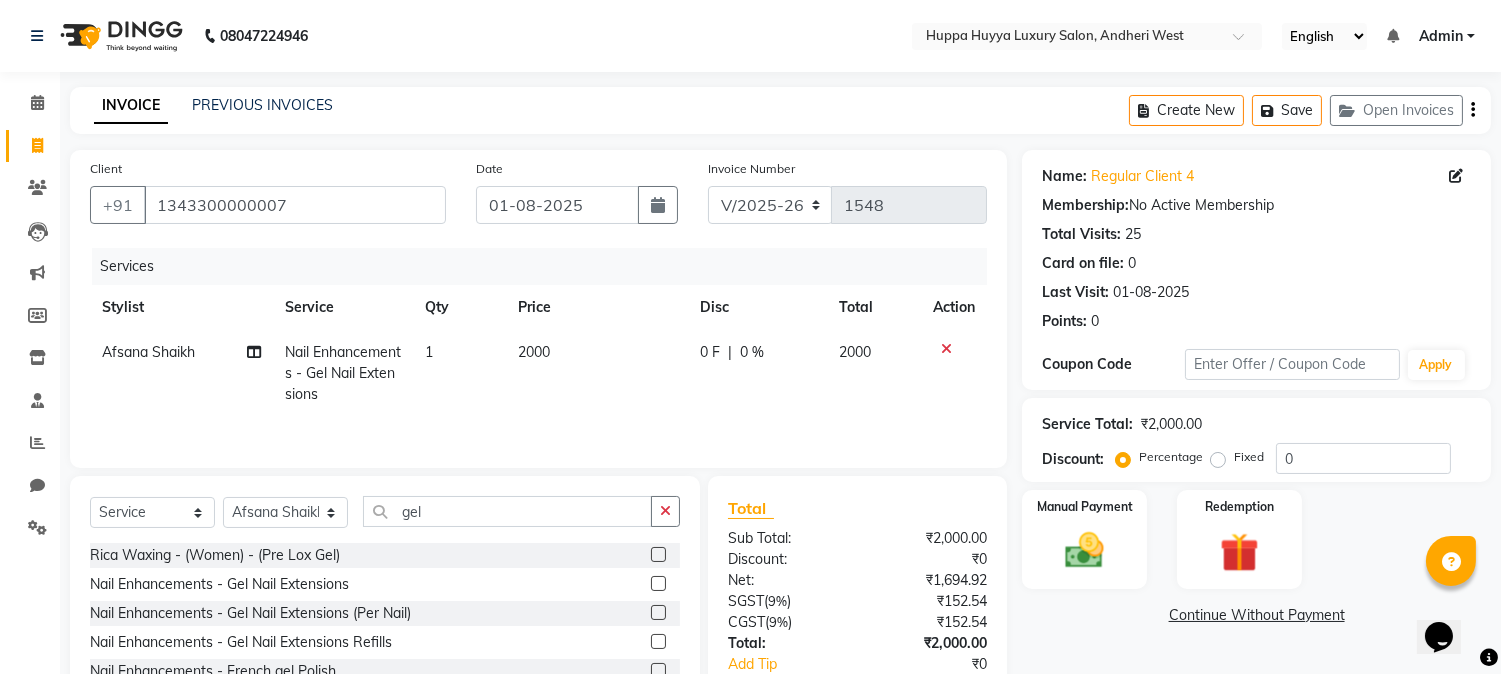 click on "2000" 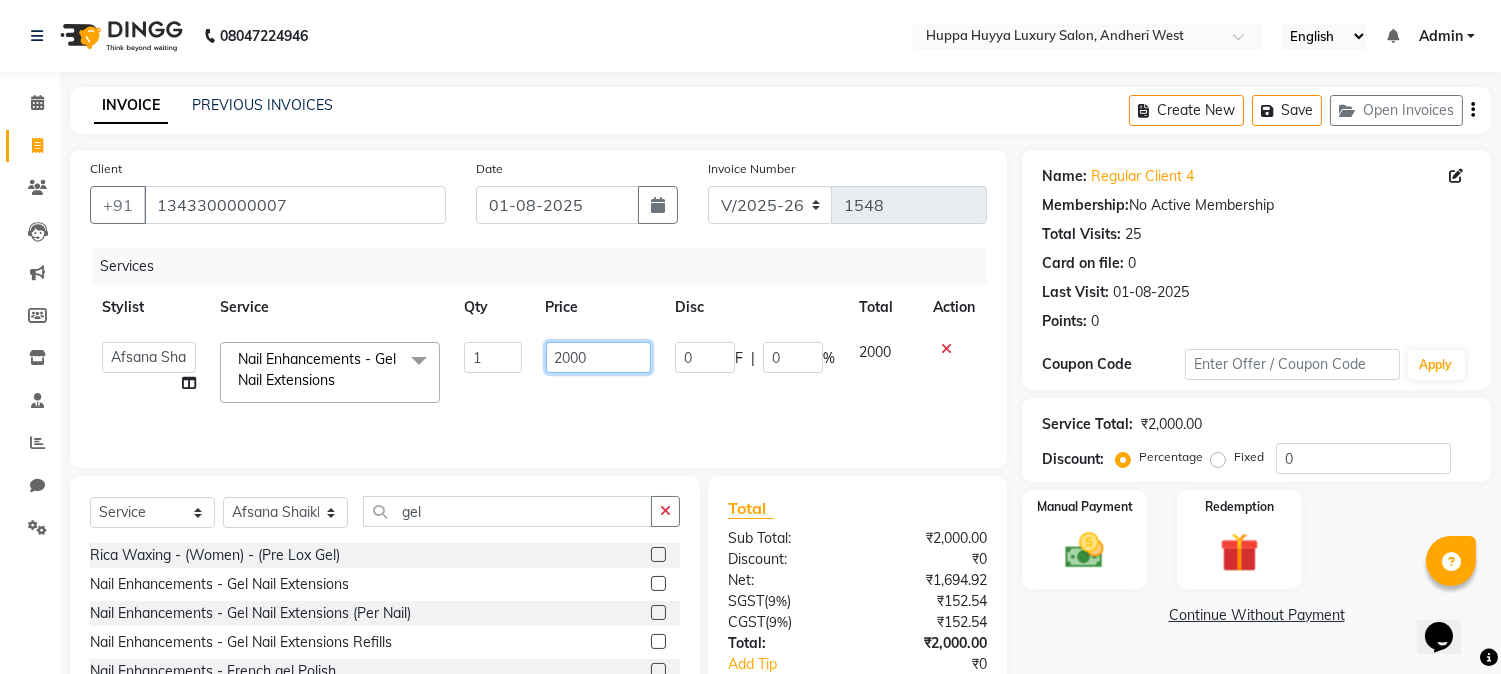 drag, startPoint x: 616, startPoint y: 358, endPoint x: 484, endPoint y: 341, distance: 133.0902 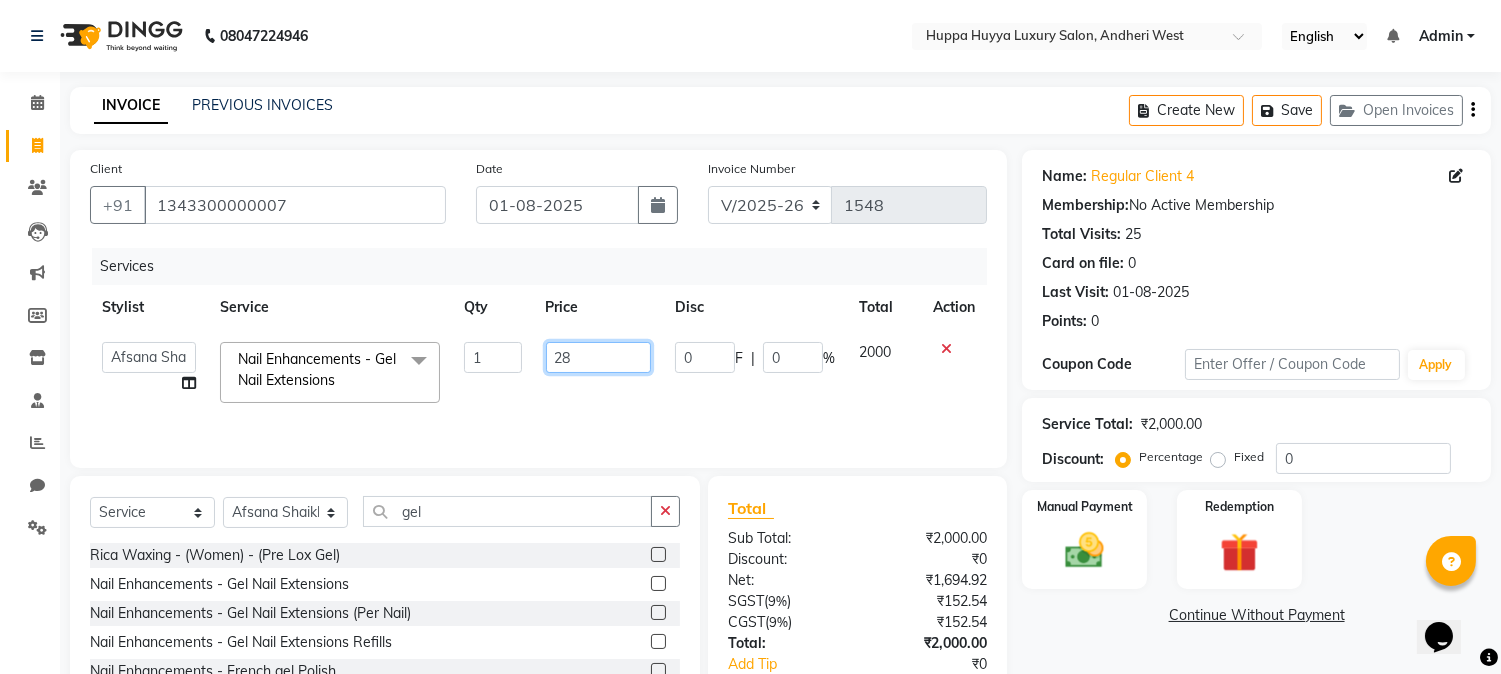 type on "289" 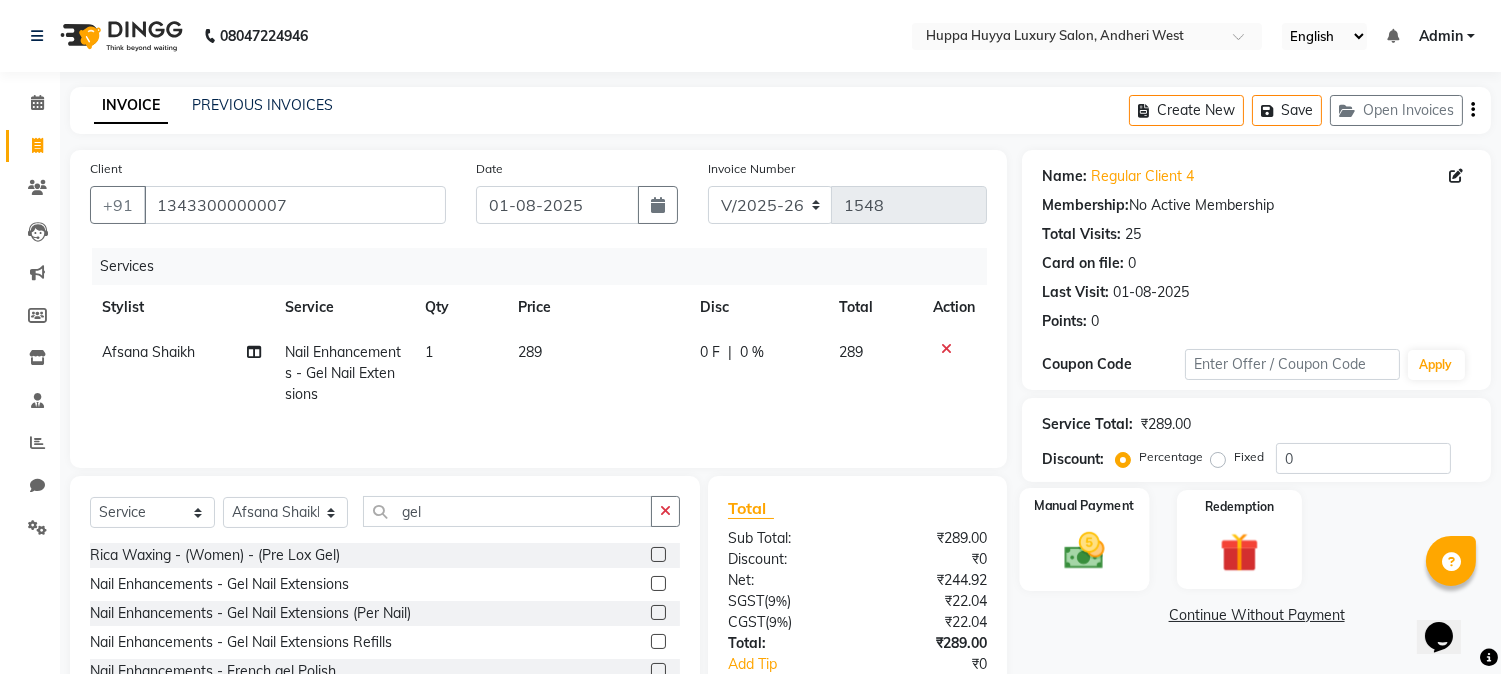 click 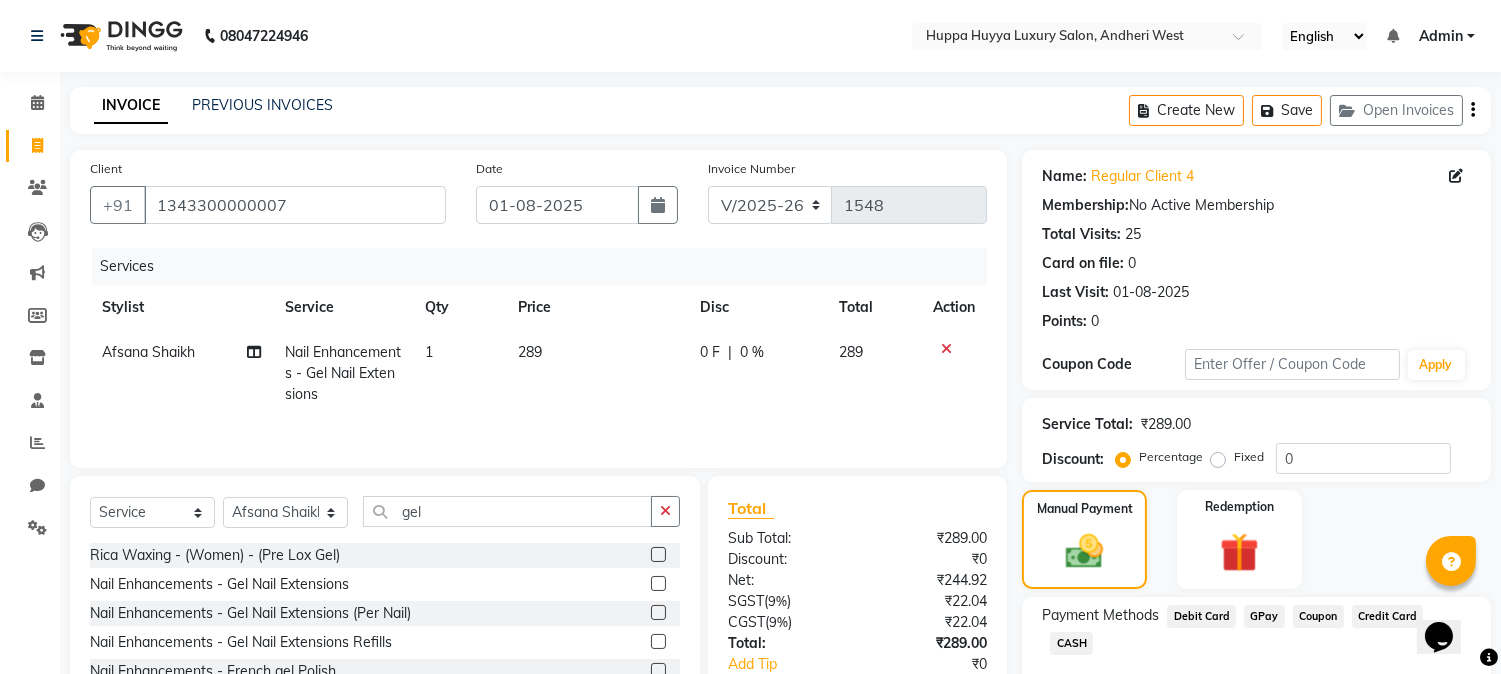 click on "GPay" 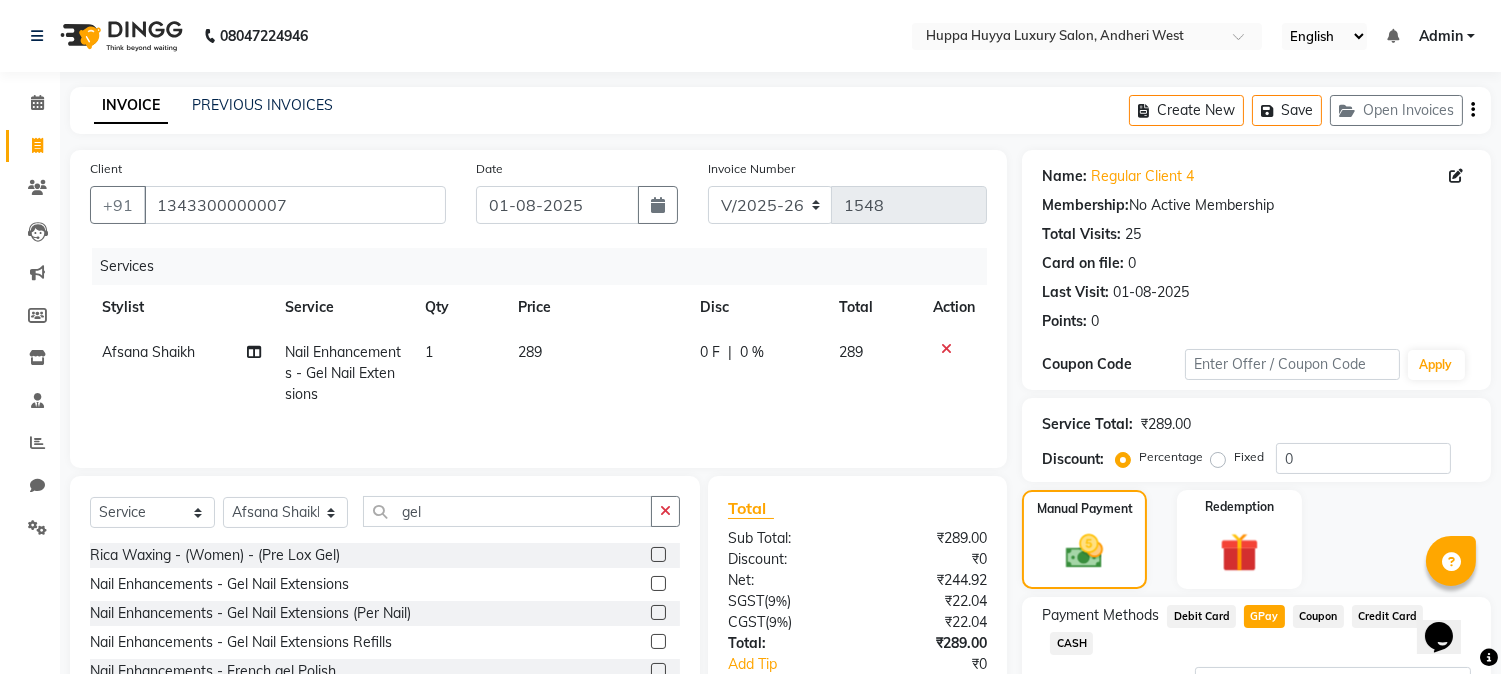 scroll, scrollTop: 142, scrollLeft: 0, axis: vertical 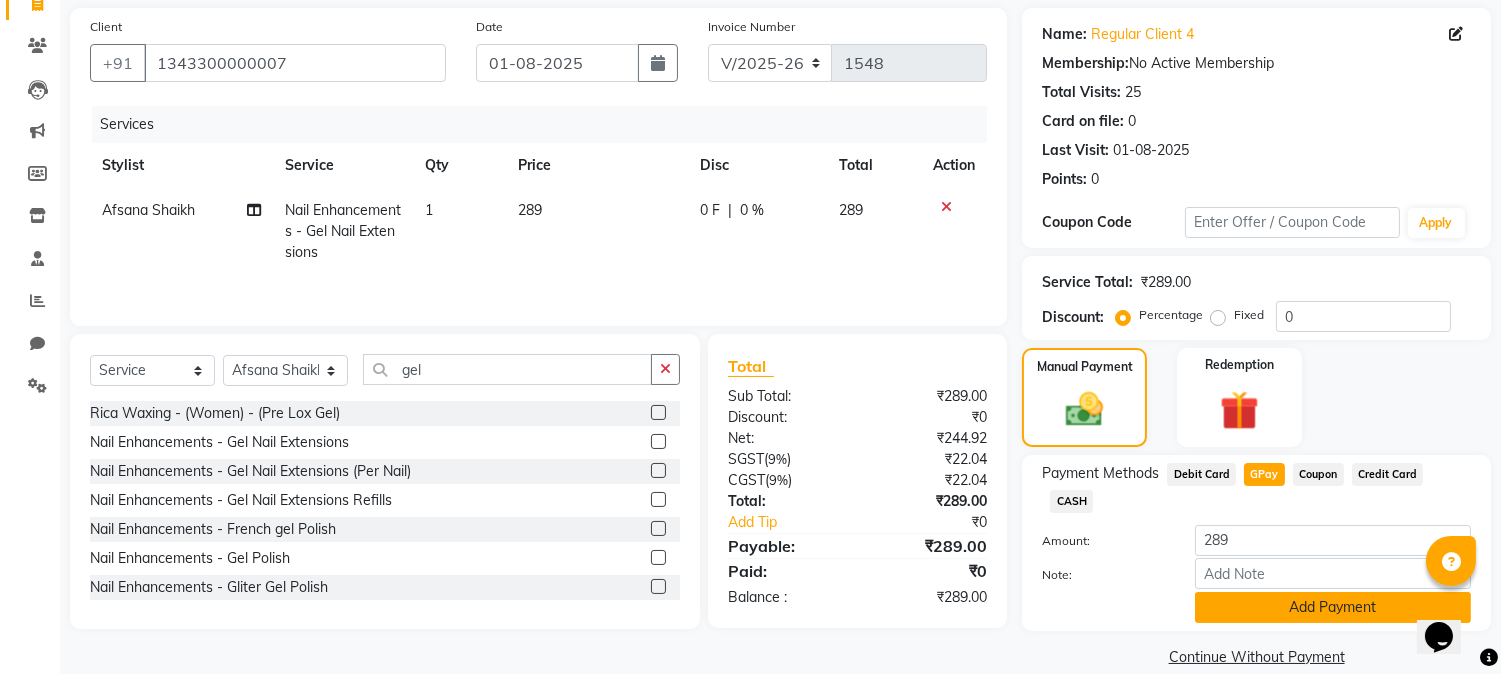 click on "Add Payment" 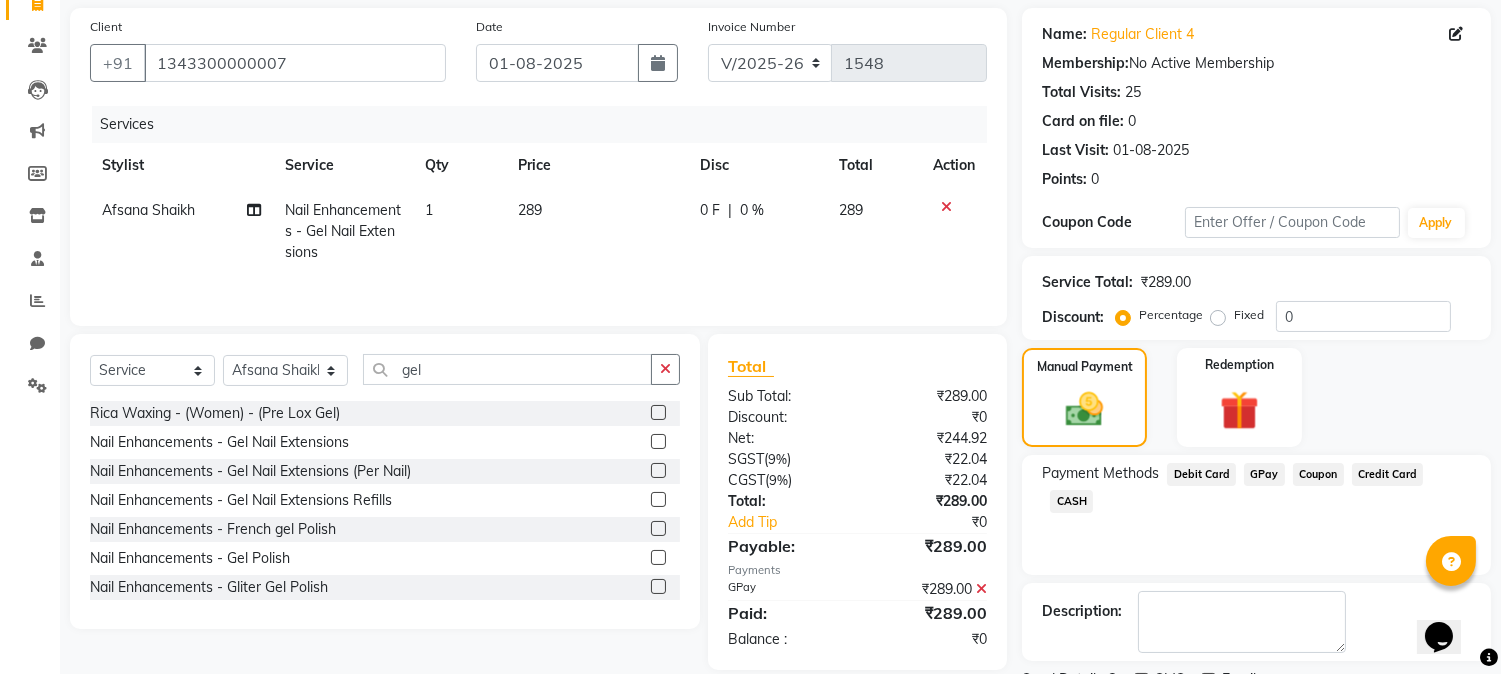 scroll, scrollTop: 225, scrollLeft: 0, axis: vertical 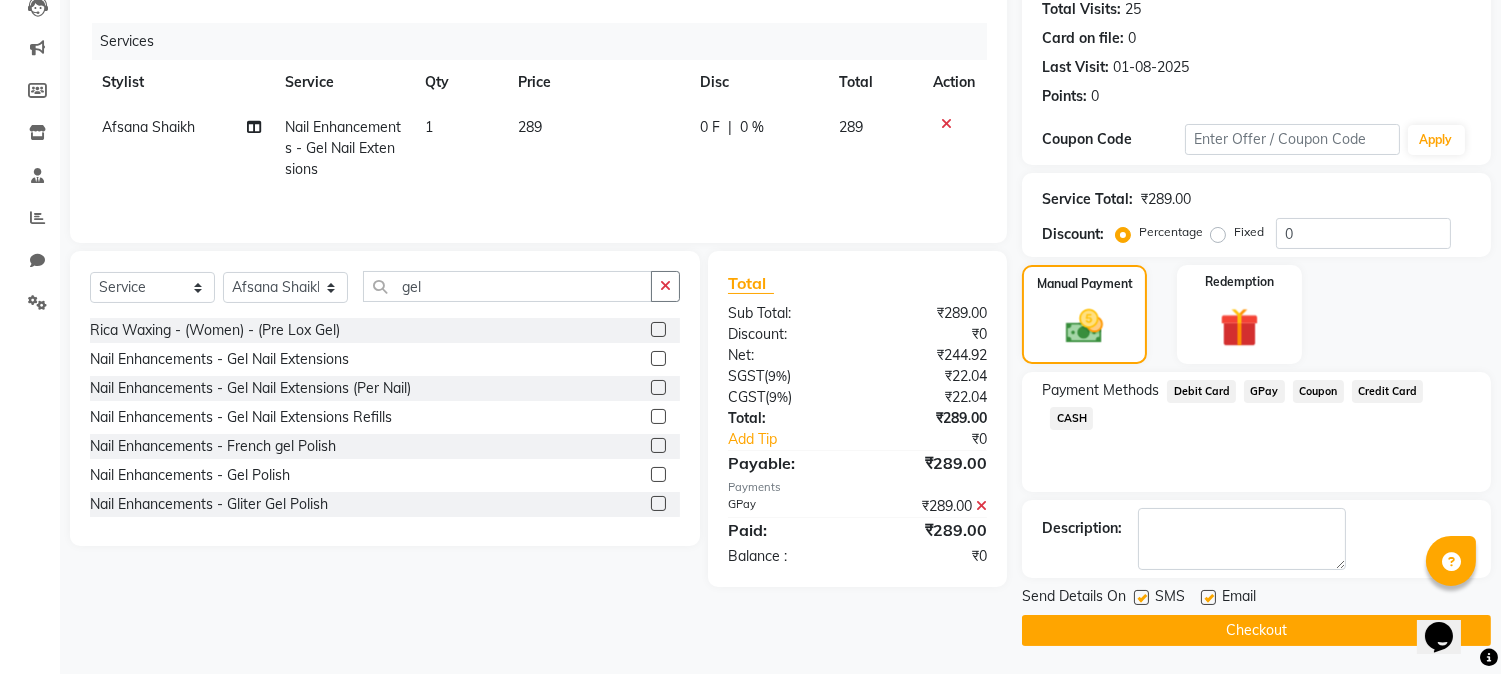 click on "Checkout" 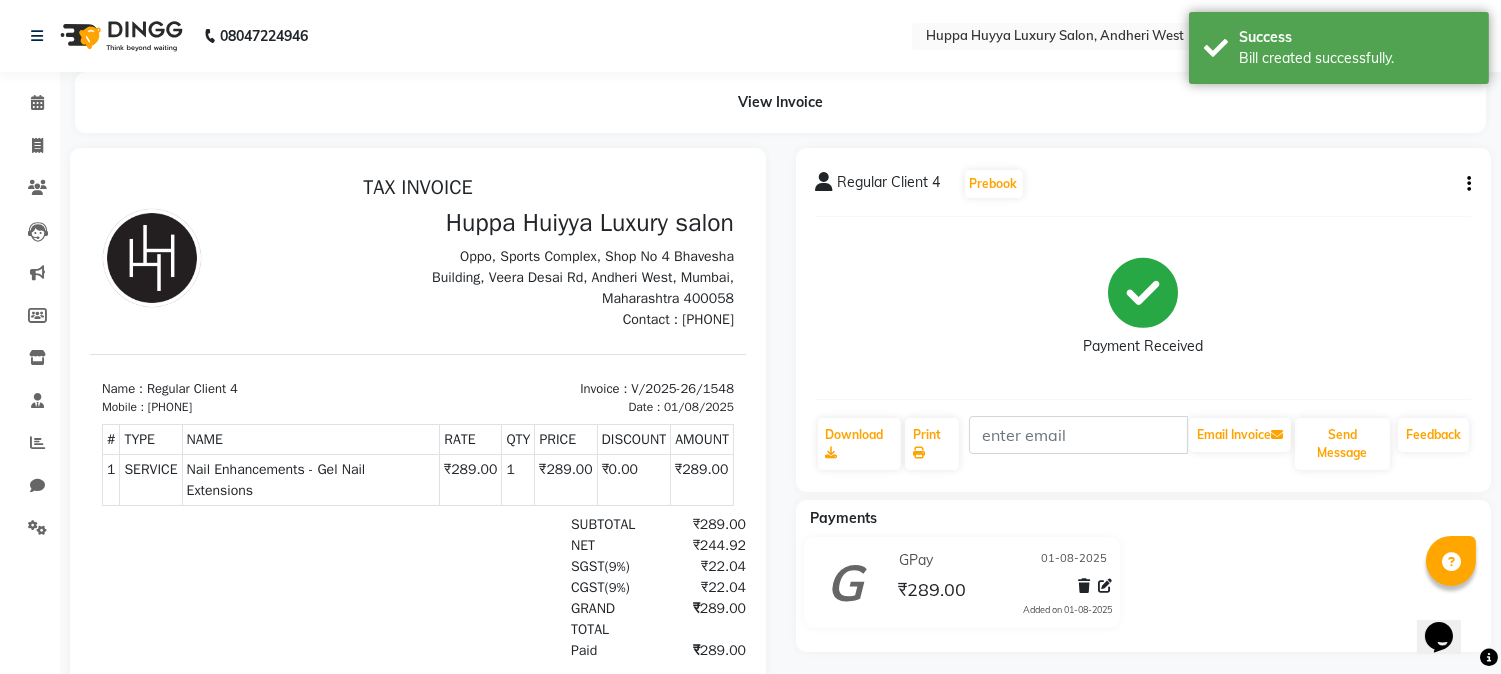 scroll, scrollTop: 0, scrollLeft: 0, axis: both 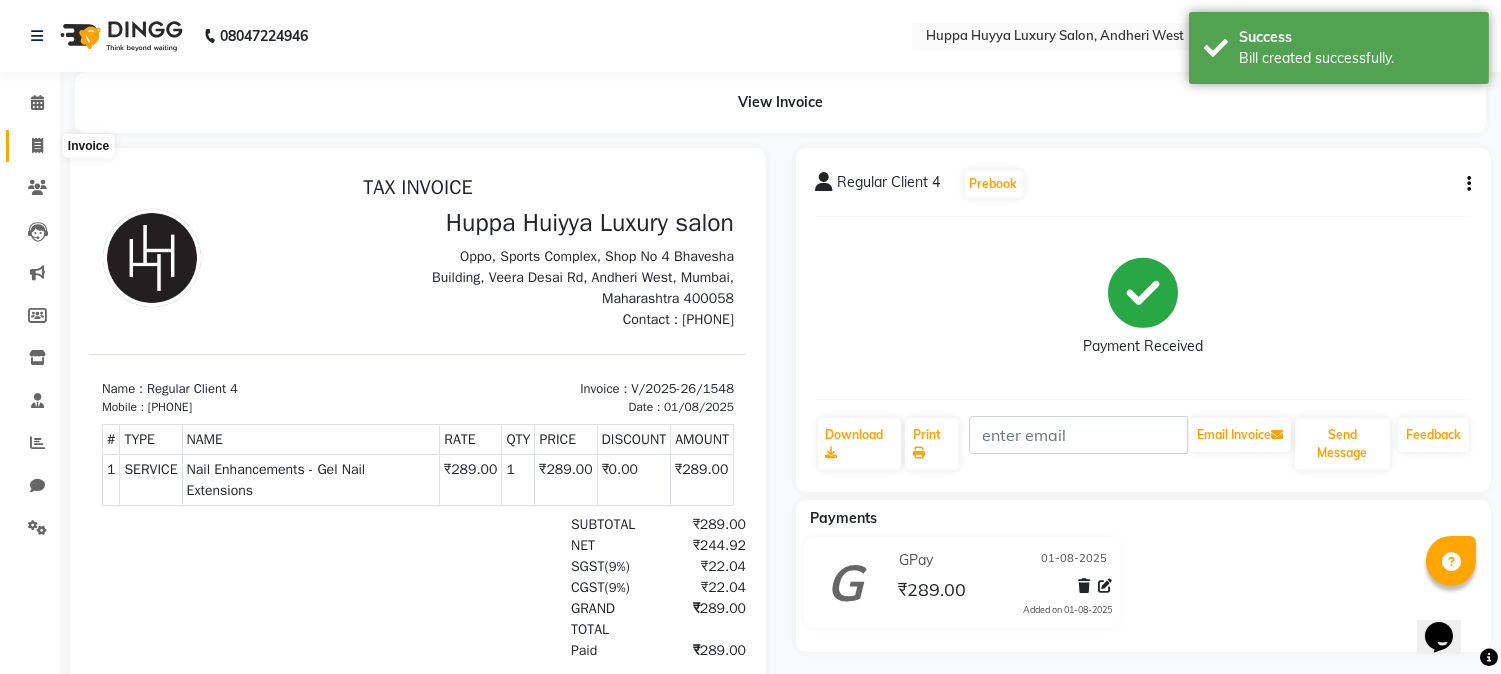 click 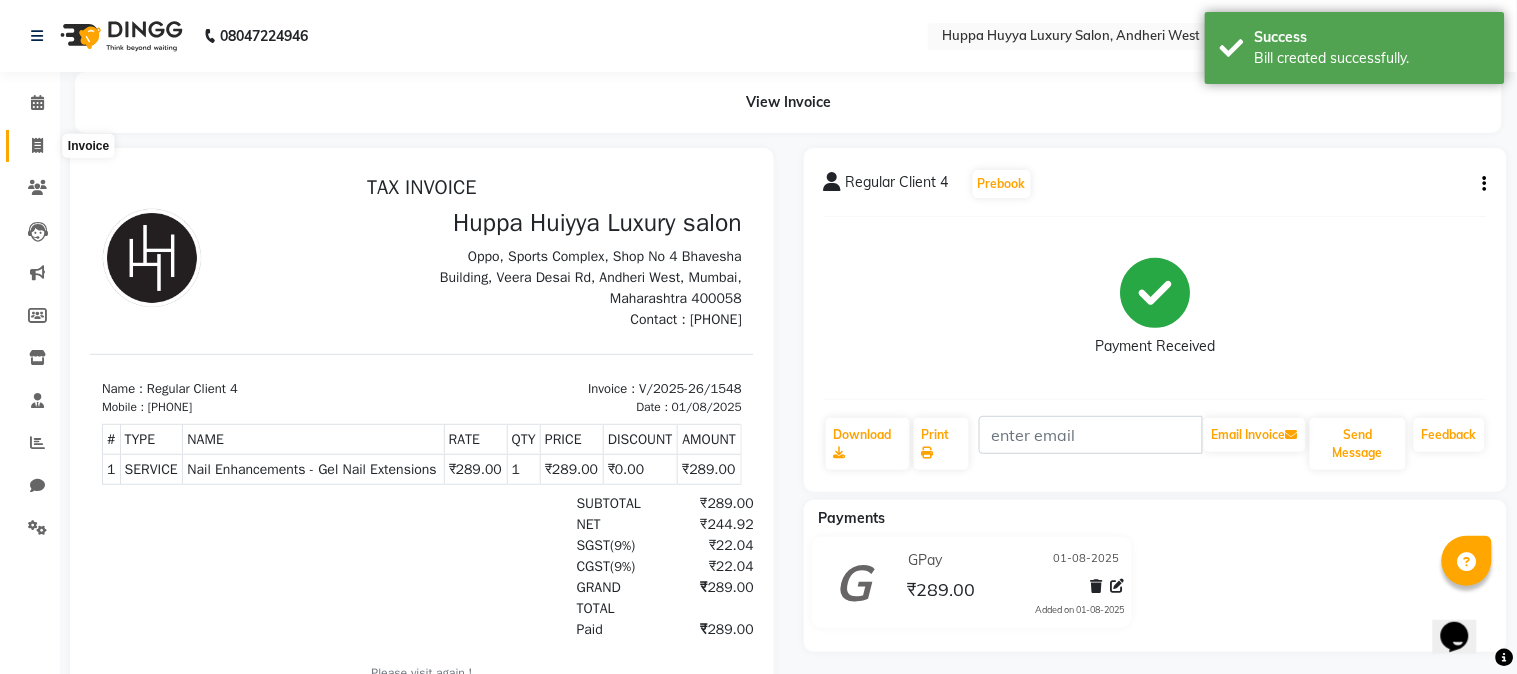 select on "7752" 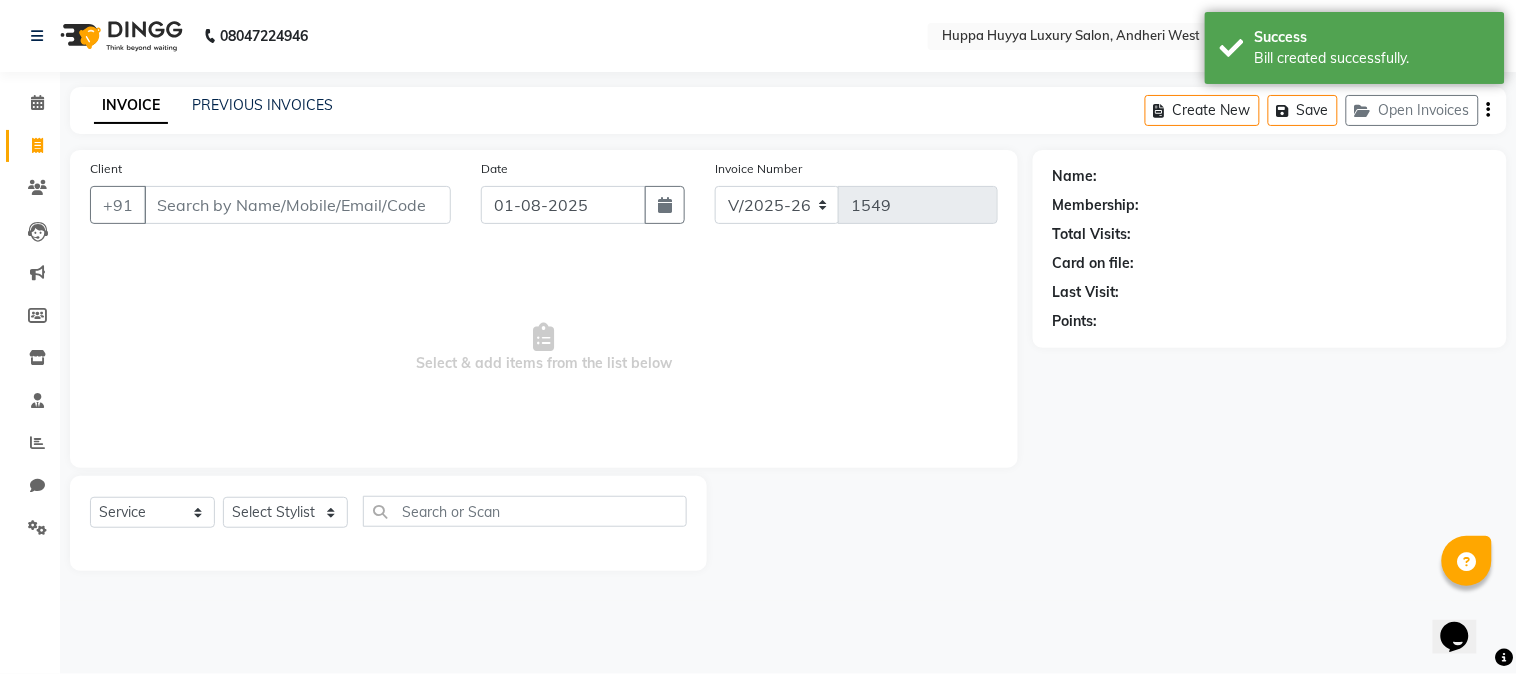 click on "Client" at bounding box center (297, 205) 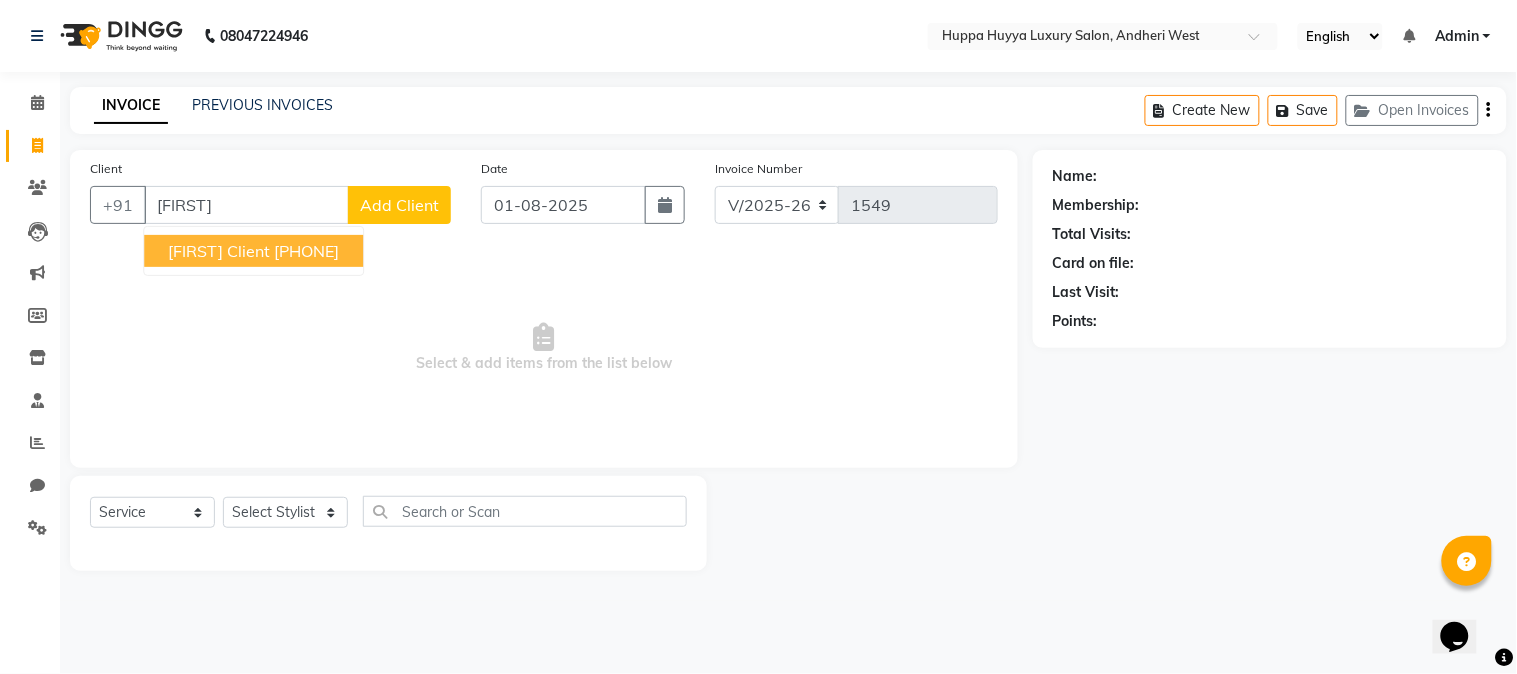 click on "[FIRST] Client" at bounding box center (219, 251) 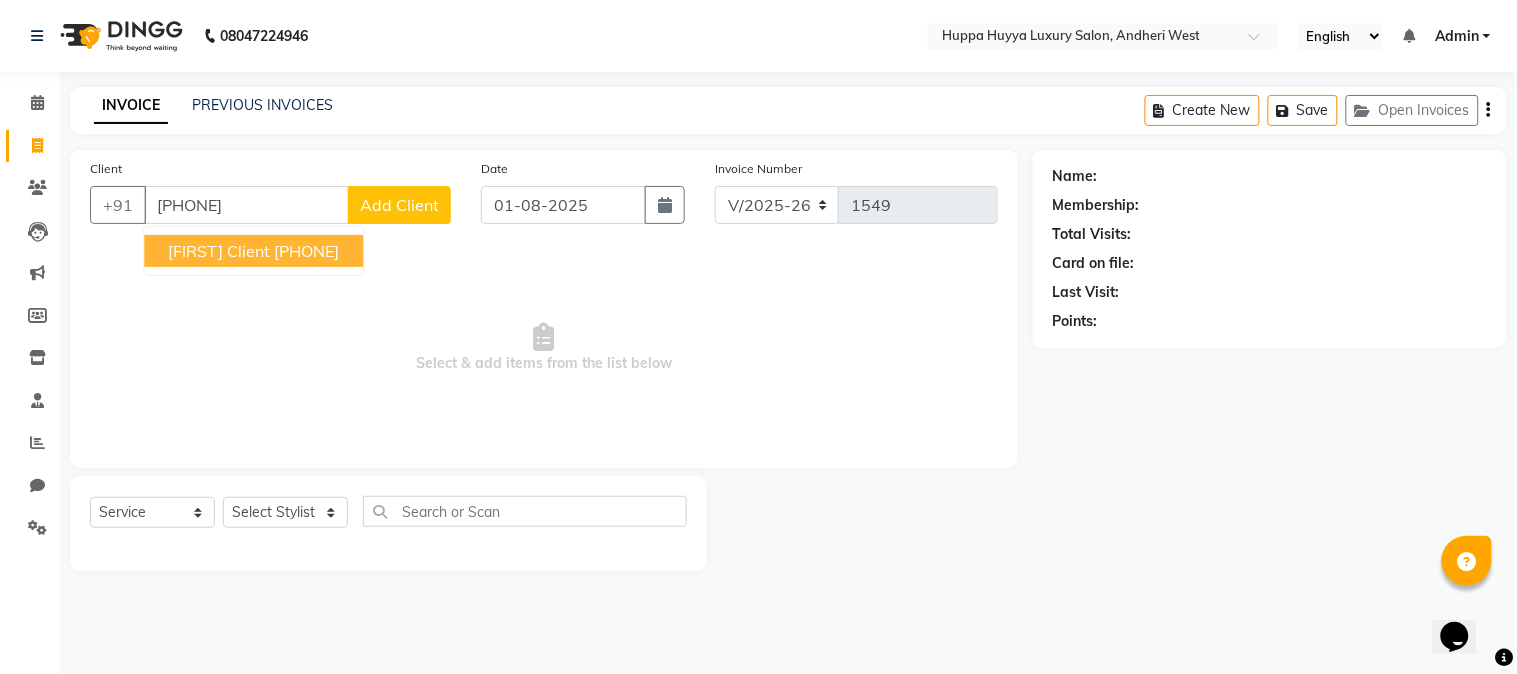 type on "[PHONE]" 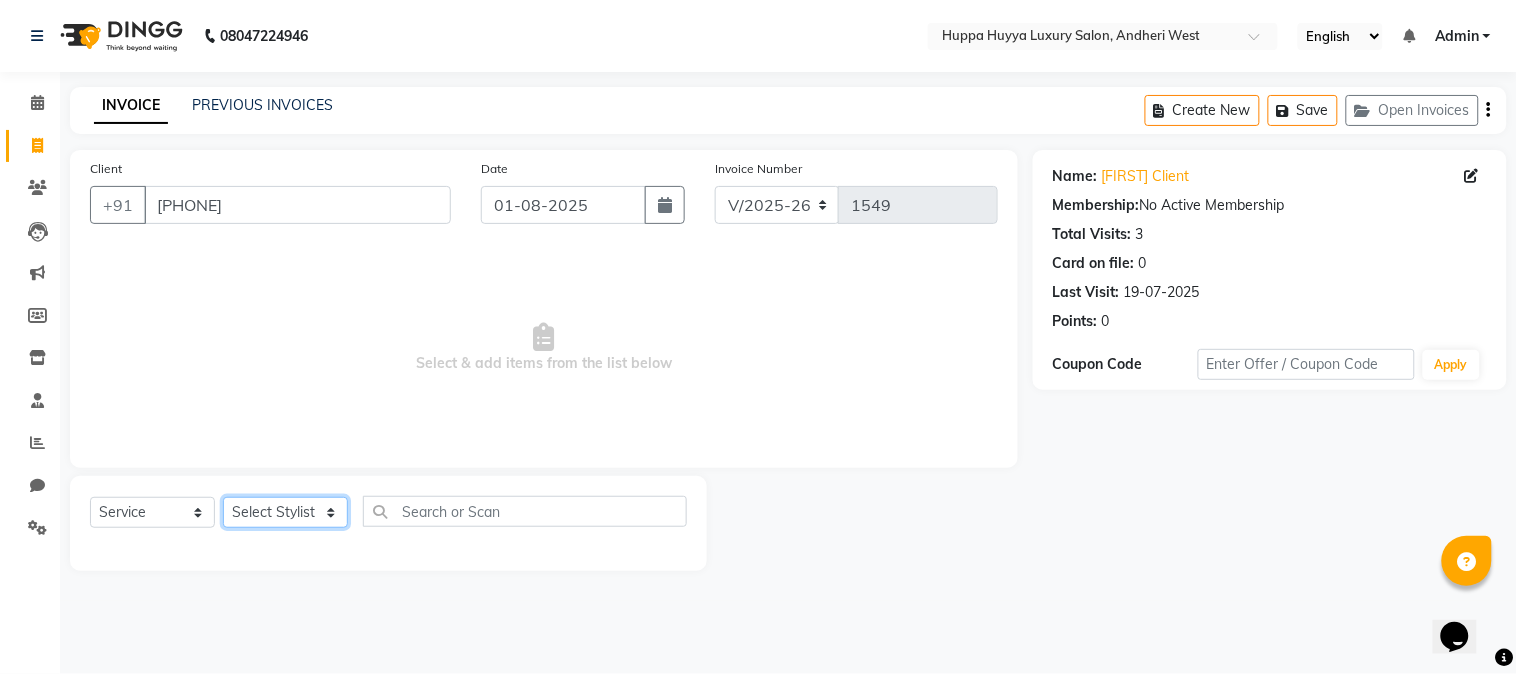 click on "Select Stylist [FIRST] [LAST] [FIRST] [LAST] [FIRST]  [LAST] Salon [FIRST] [FIRST]  [LAST]" 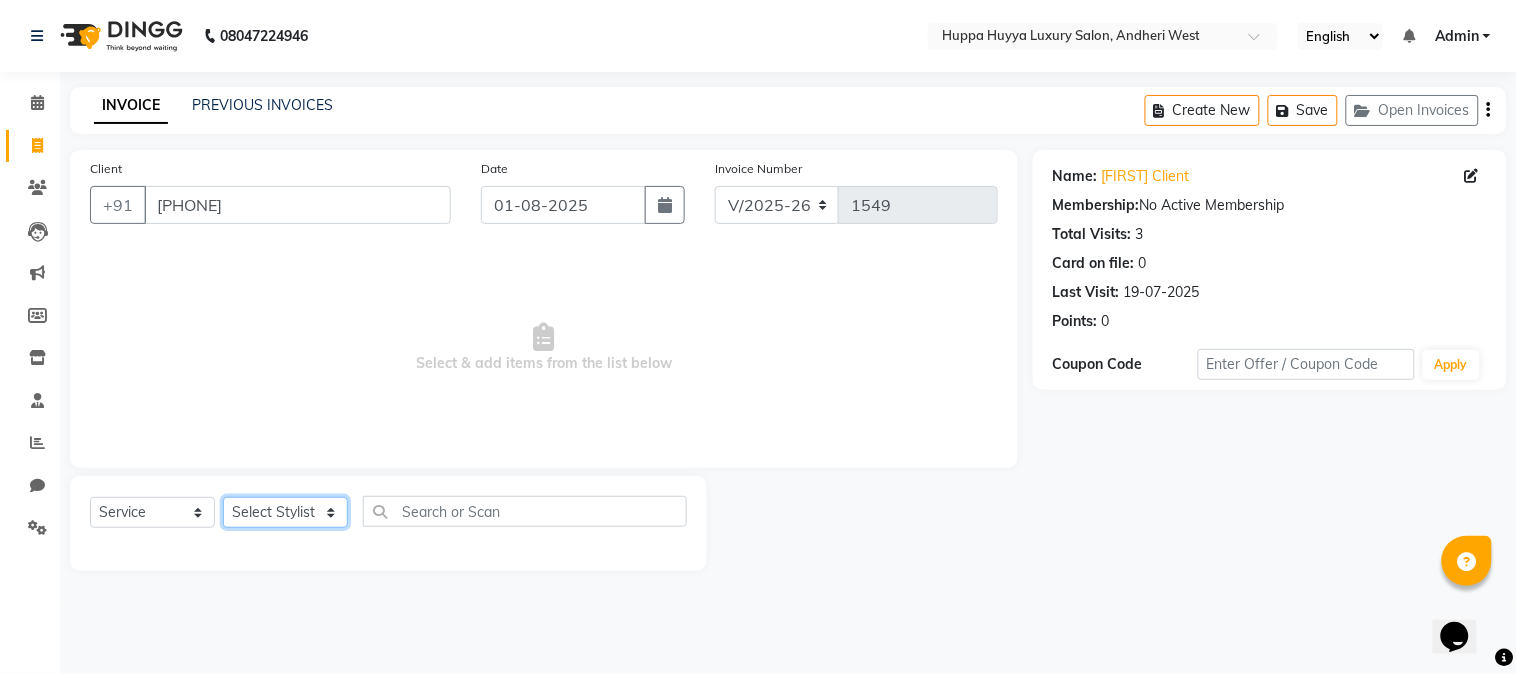 select on "69299" 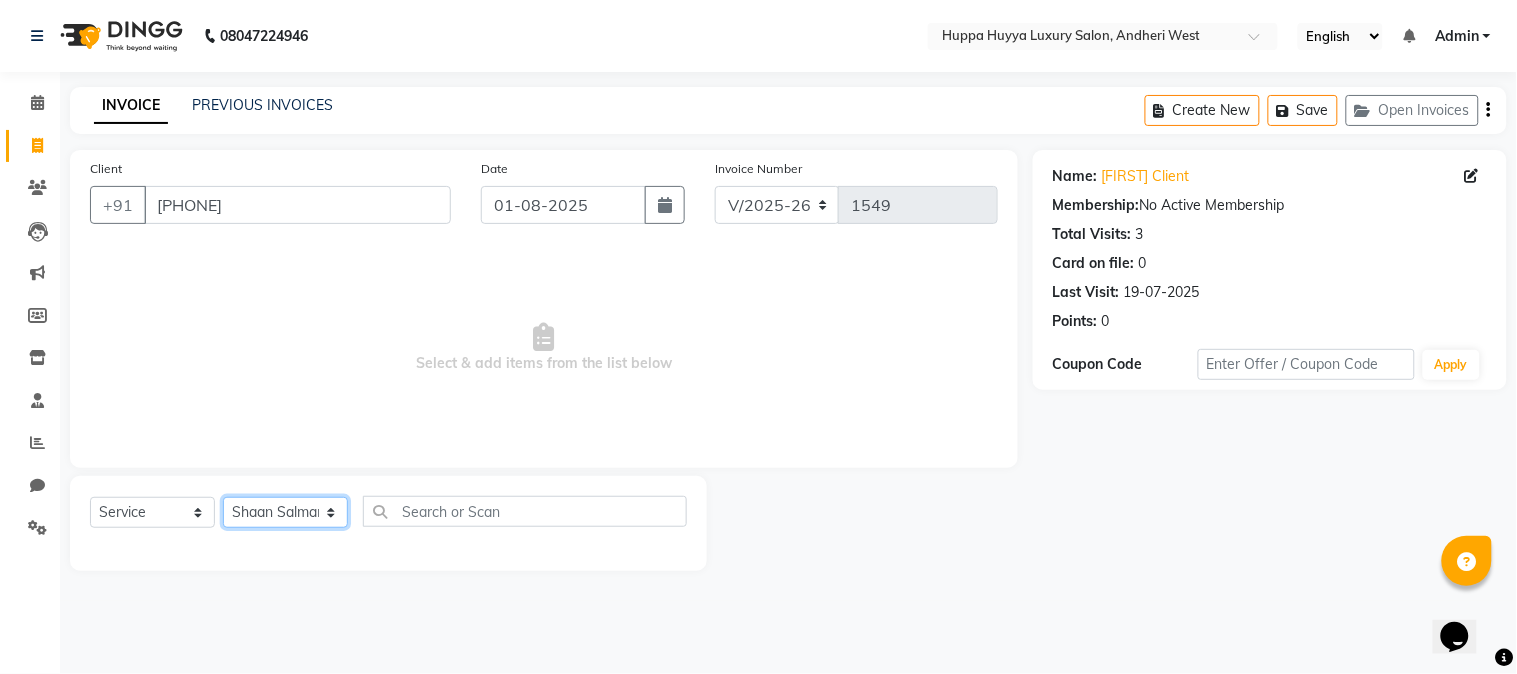 click on "Select Stylist [FIRST] [LAST] [FIRST] [LAST] [FIRST]  [LAST] Salon [FIRST] [FIRST]  [LAST]" 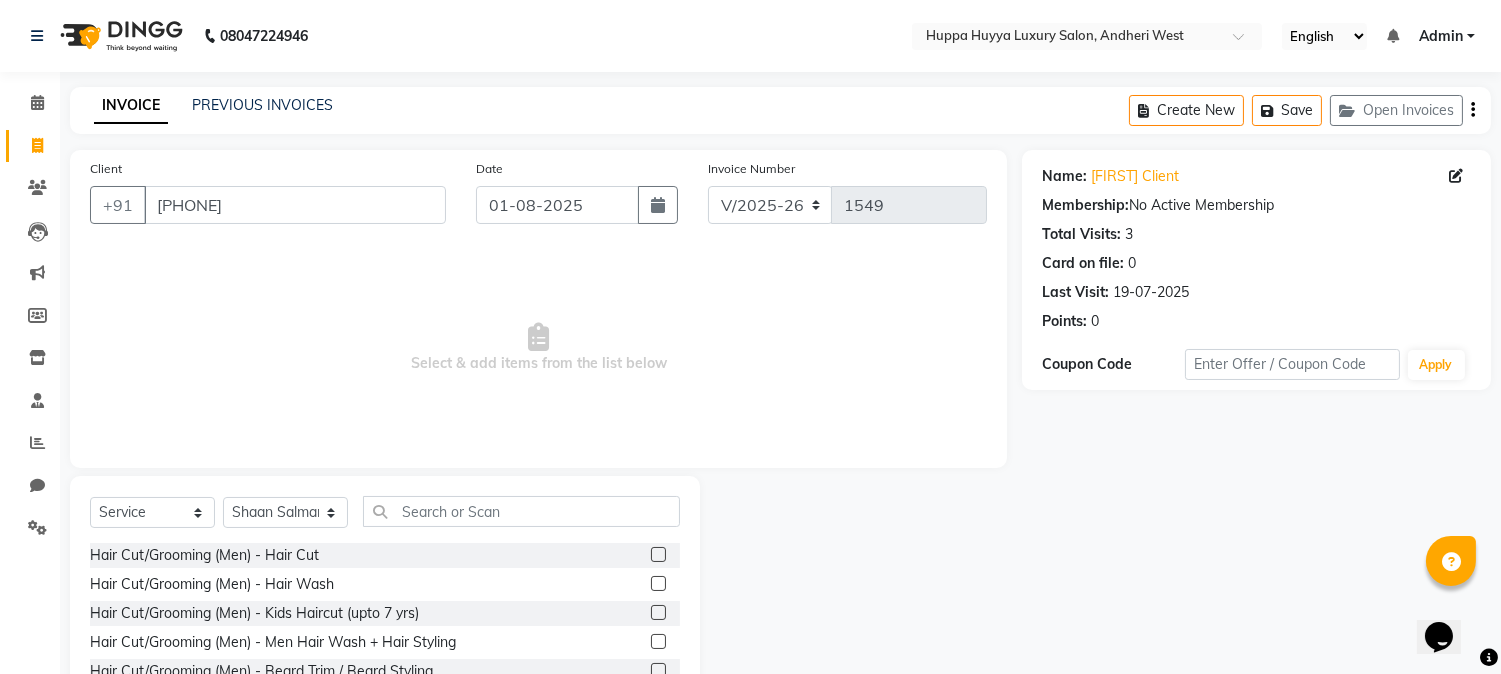 click 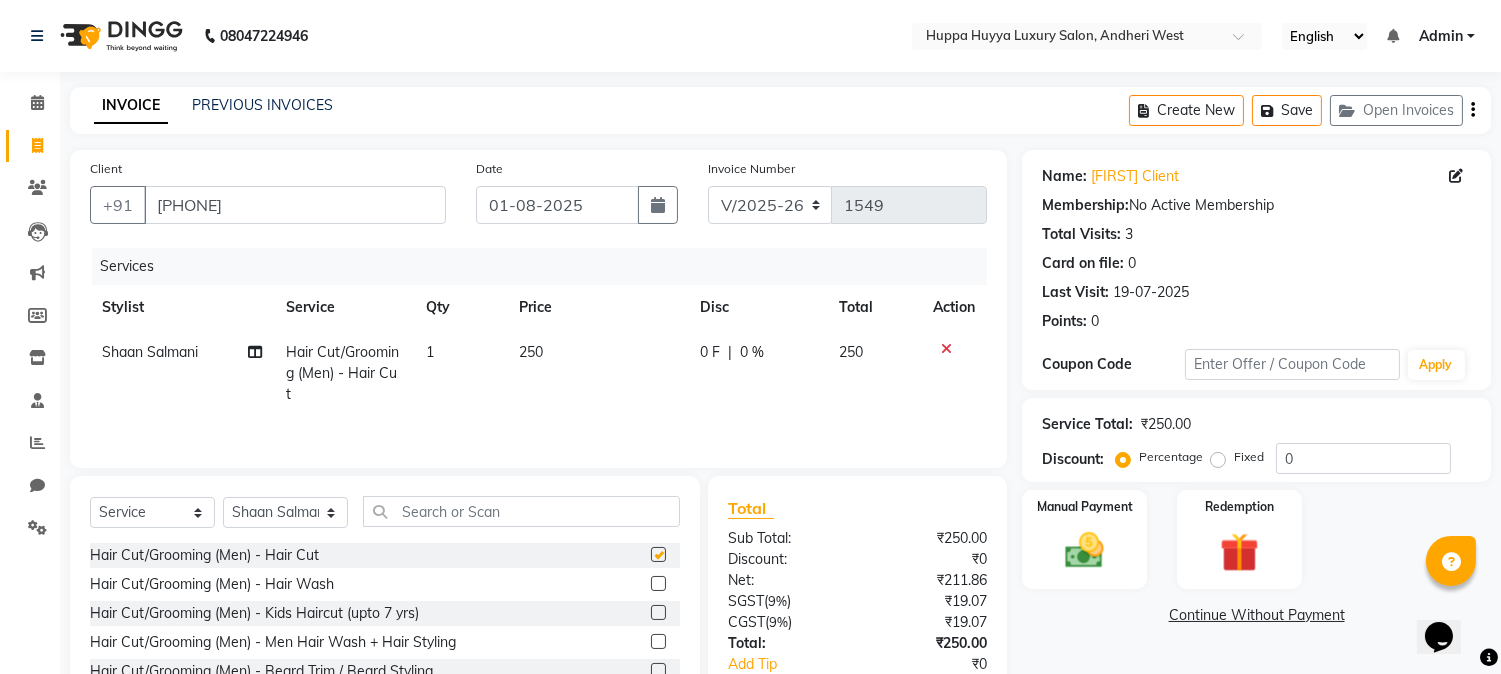 checkbox on "false" 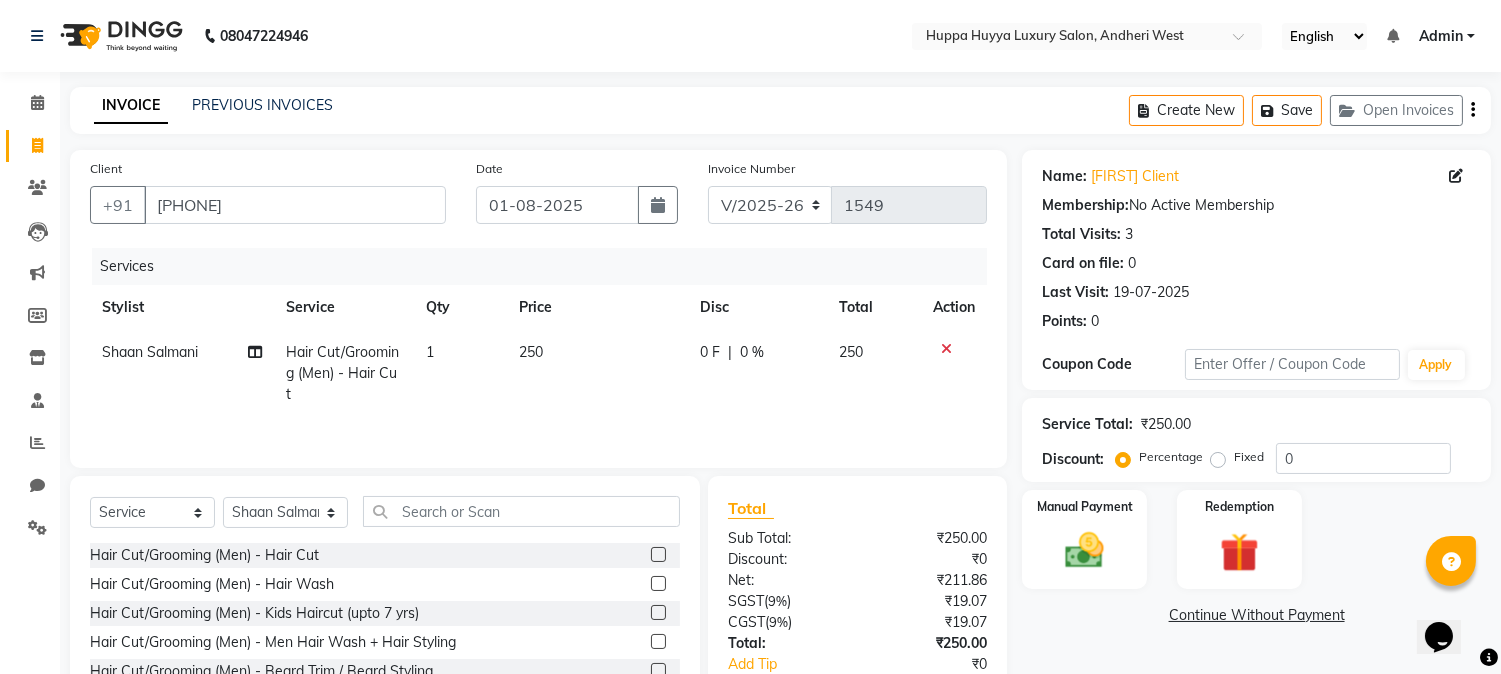 click on "250" 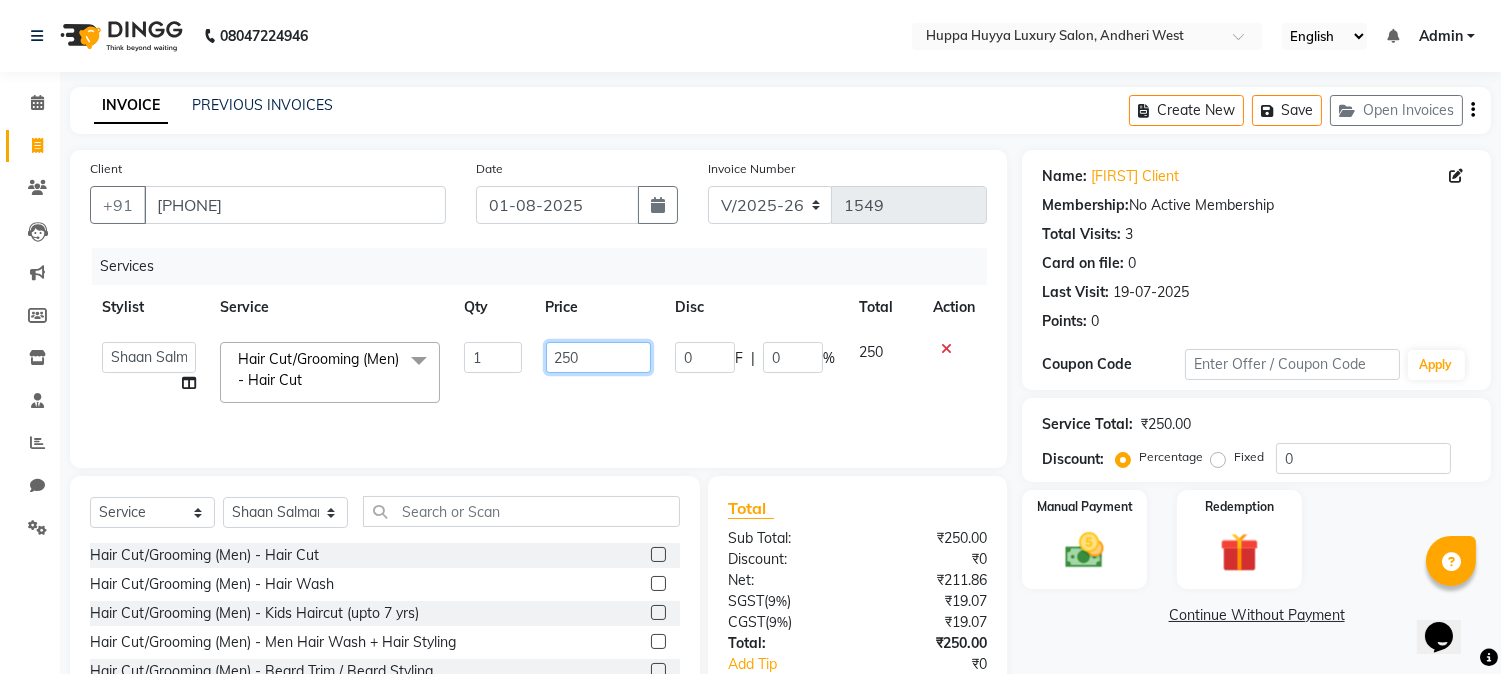 drag, startPoint x: 592, startPoint y: 362, endPoint x: 537, endPoint y: 354, distance: 55.578773 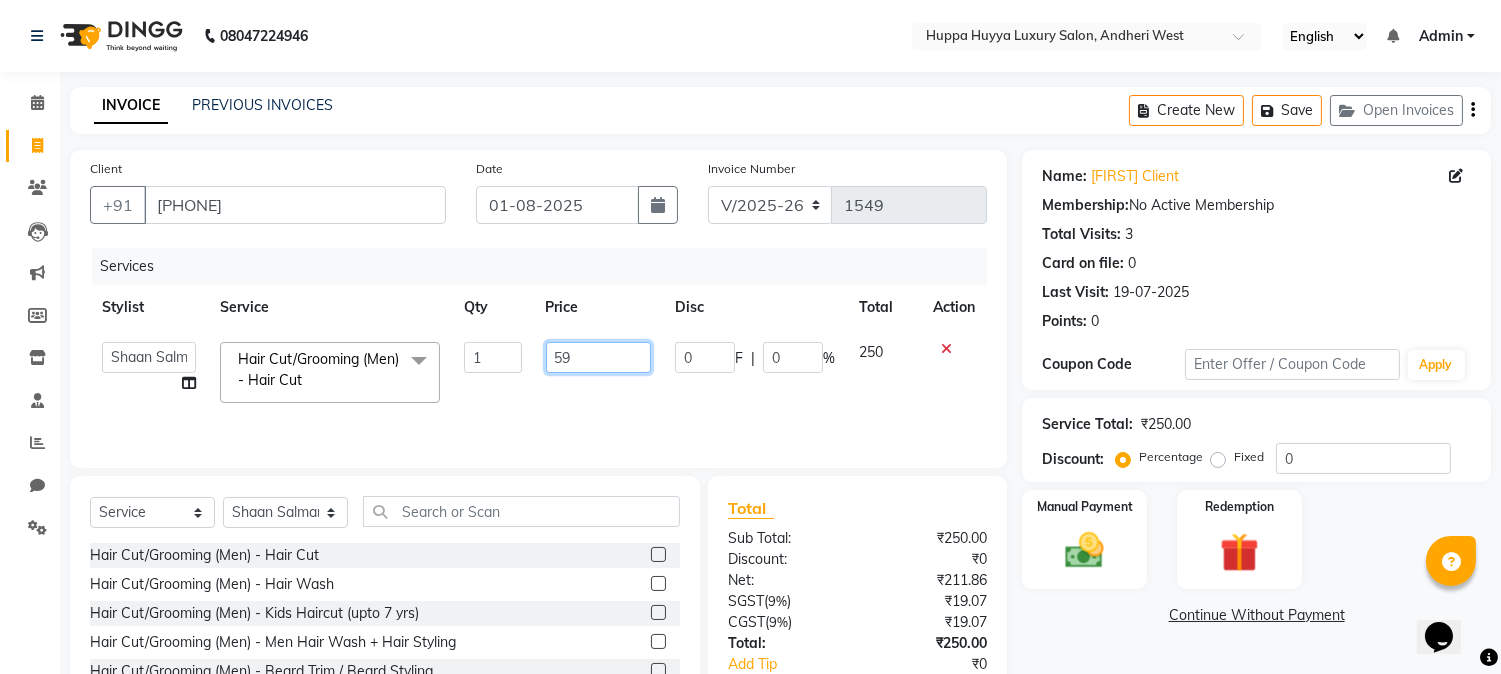 type on "599" 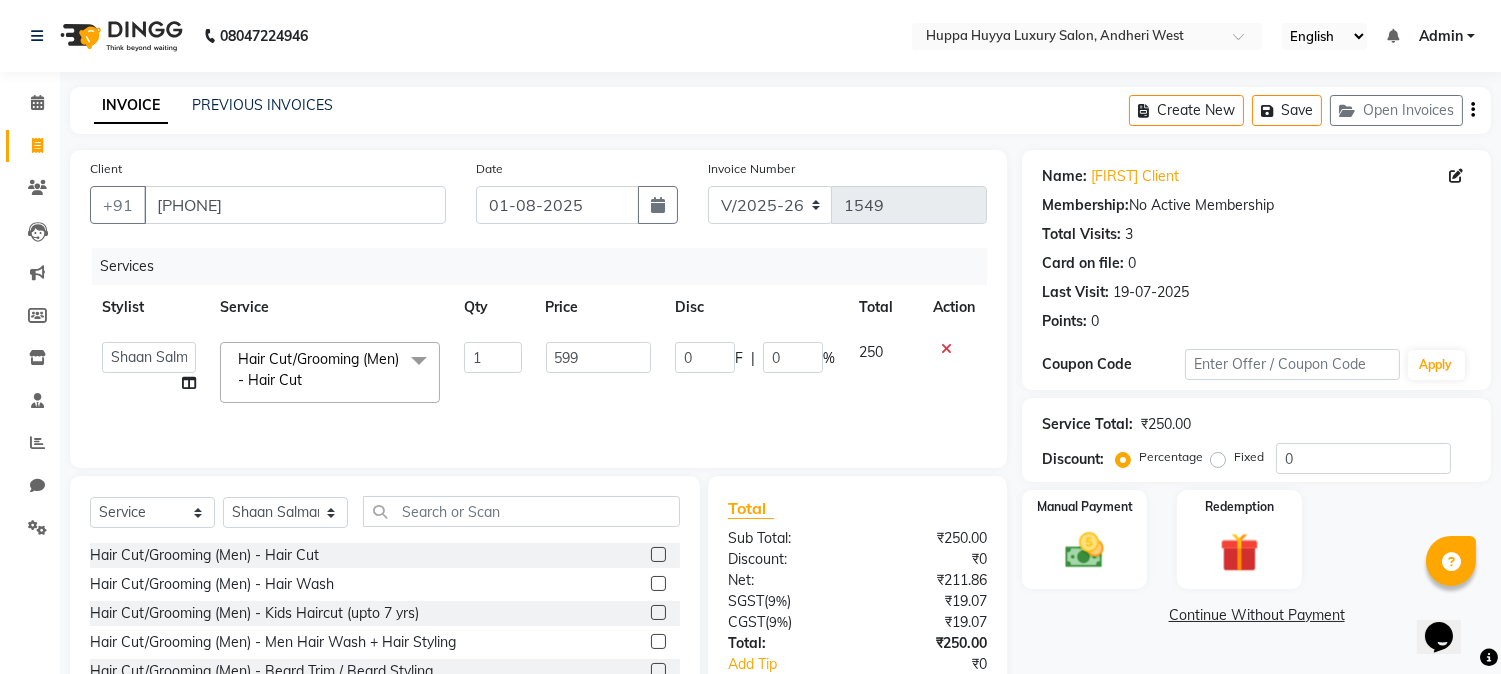 click on "Services Stylist Service Qty Price Disc Total Action  Afsana Shaikh   Nazmin Shah   Salim  Mansoori   Salon   Sandhya   Shaan Salmani  Hair Cut/Grooming (Men) - Hair Cut  x Hair Cut/Grooming (Men) - Hair Cut Hair Cut/Grooming (Men) - Hair Wash Hair Cut/Grooming (Men) - Kids Haircut (upto 7 yrs) Hair Cut/Grooming (Men) - Men Hair Wash + Hair Styling Hair Cut/Grooming (Men) - Beard Trim / Beard Styling Hair Cut/Grooming (Men) - Shave Hair Cut/Grooming (Men) - Basic Hair Spa - Men (Onward)* Women Hair Styling Hair Colouring (Men) Majirel - Global Colouring (Onwards)* Hair Colouring (Men) Majirel - Highlights Hair Colouring (Men) Majirel - Beard Colour Hair Colouring (Men) - Inoa Ammonia Free - Global Colouring - (Onward)* Hair Colouring (Men) - Inoa Ammonia Free - Hightlights Hair Colouring (Men) - Inoa Ammonia Free - Beard Colour Hair Cut (Women) - Basic Hair Cut Hair Cut (Women) - Advance Hair cut (Onwards)* Hair Cut (Women) - Hair Wash (Onwards)* Hair Cut (Women) - Advance Hair Wash (Onwards)* CLEAN UP-LOTUS" 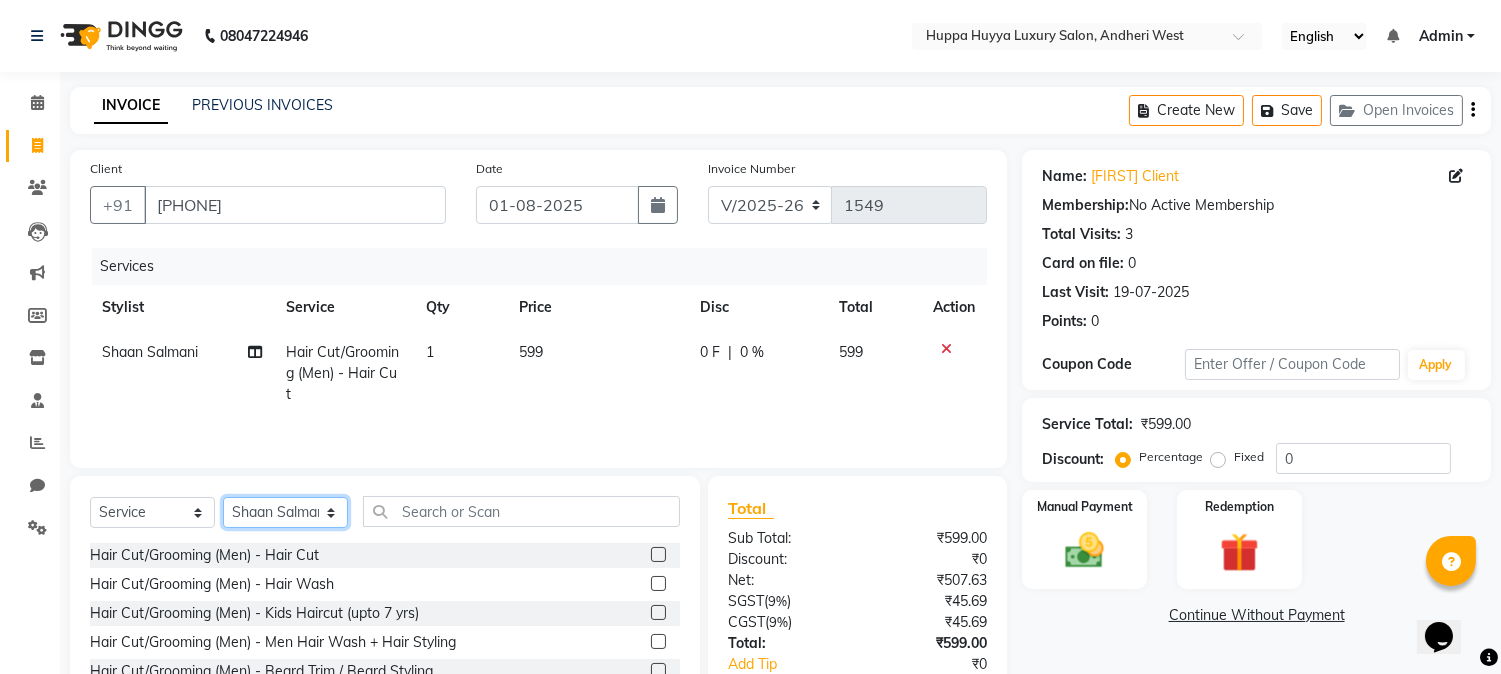 click on "Select Stylist [FIRST] [LAST] [FIRST] [LAST] [FIRST]  [LAST] Salon [FIRST] [FIRST]  [LAST]" 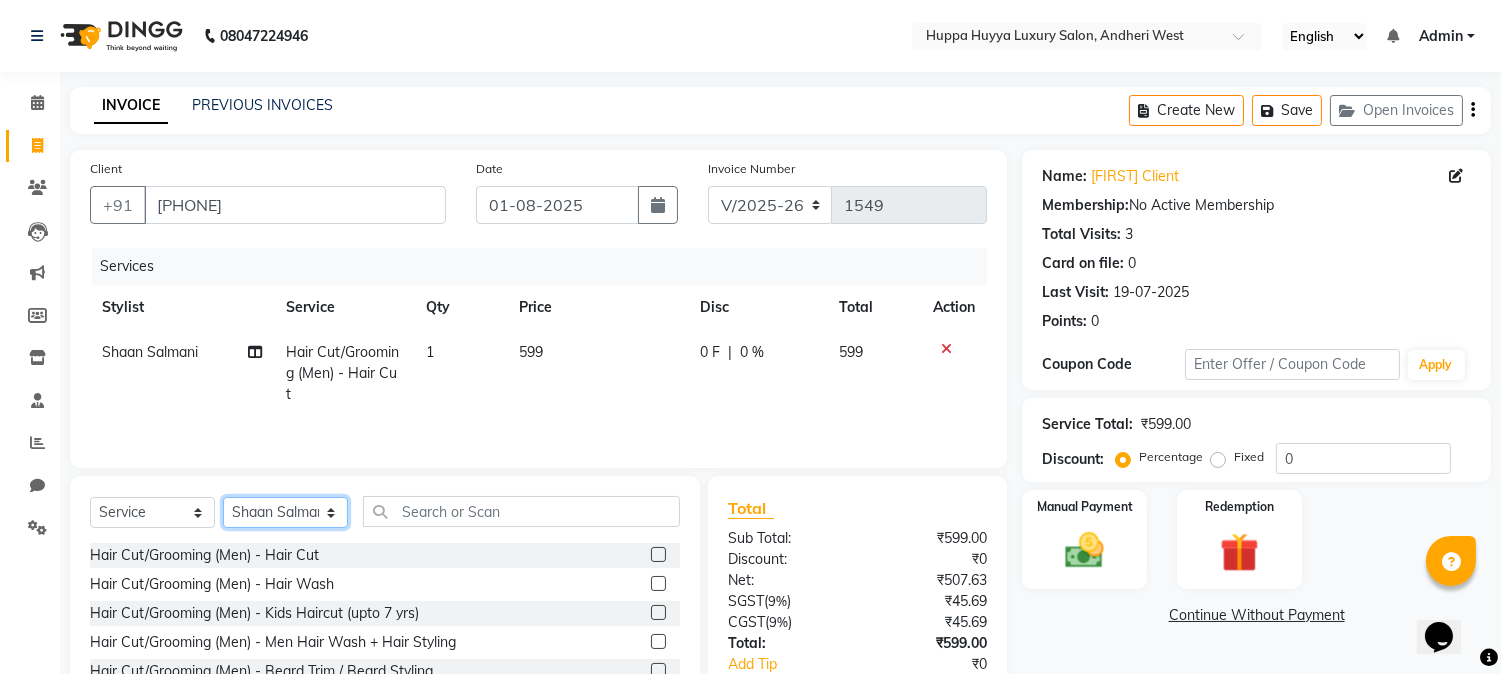 select on "69292" 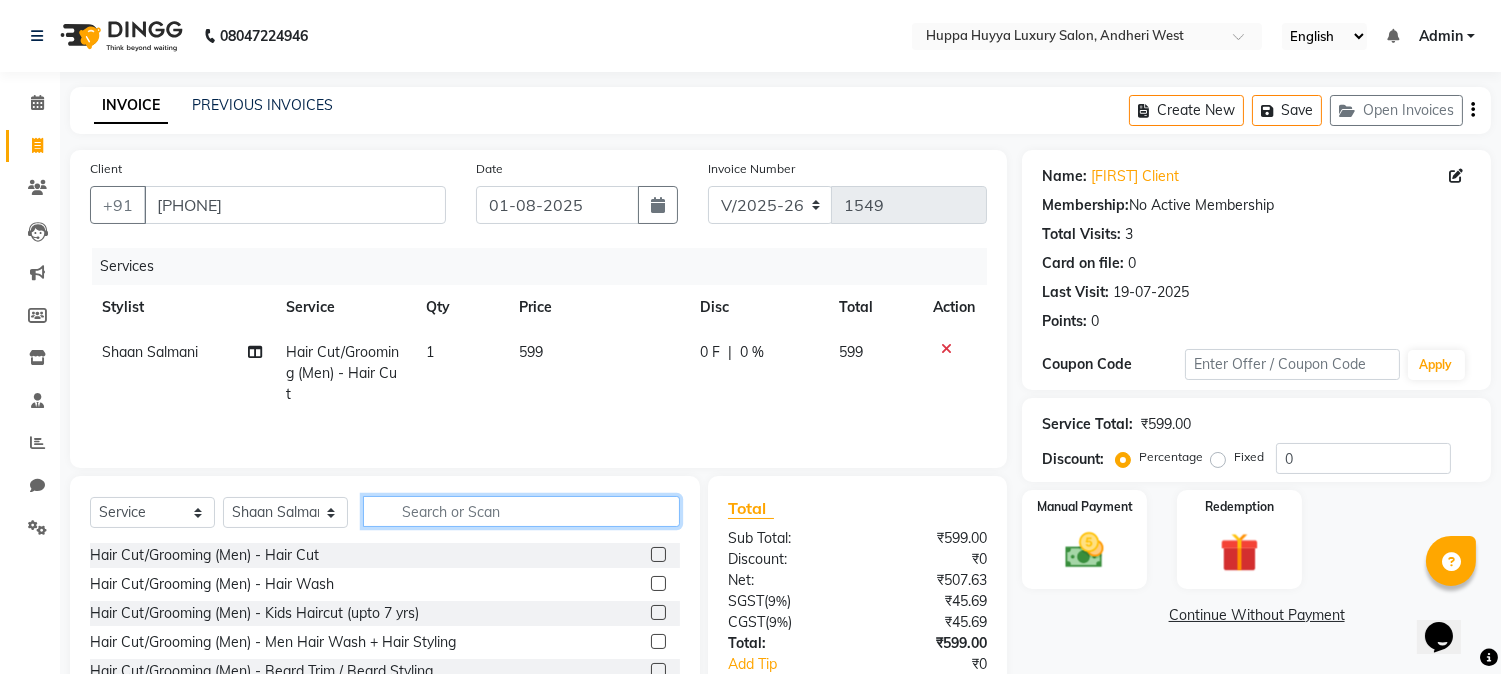 click 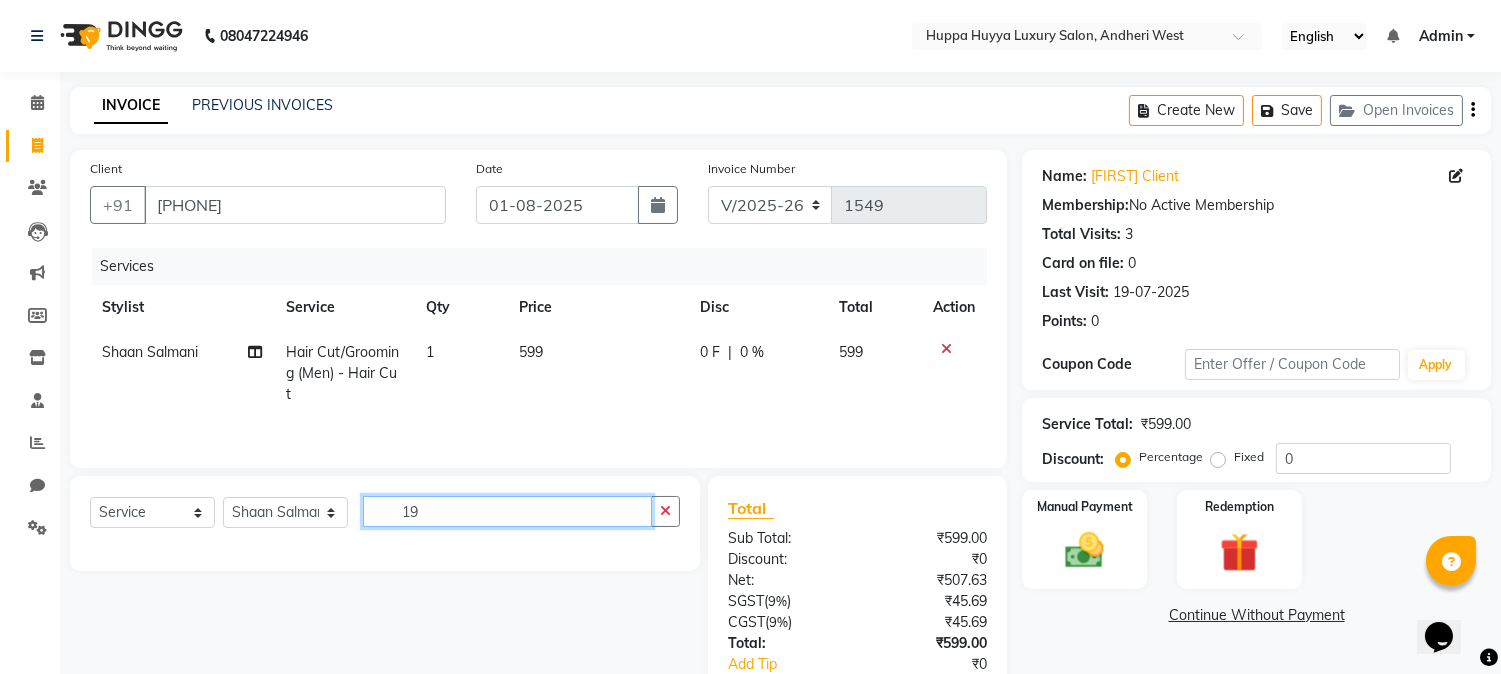 type on "1" 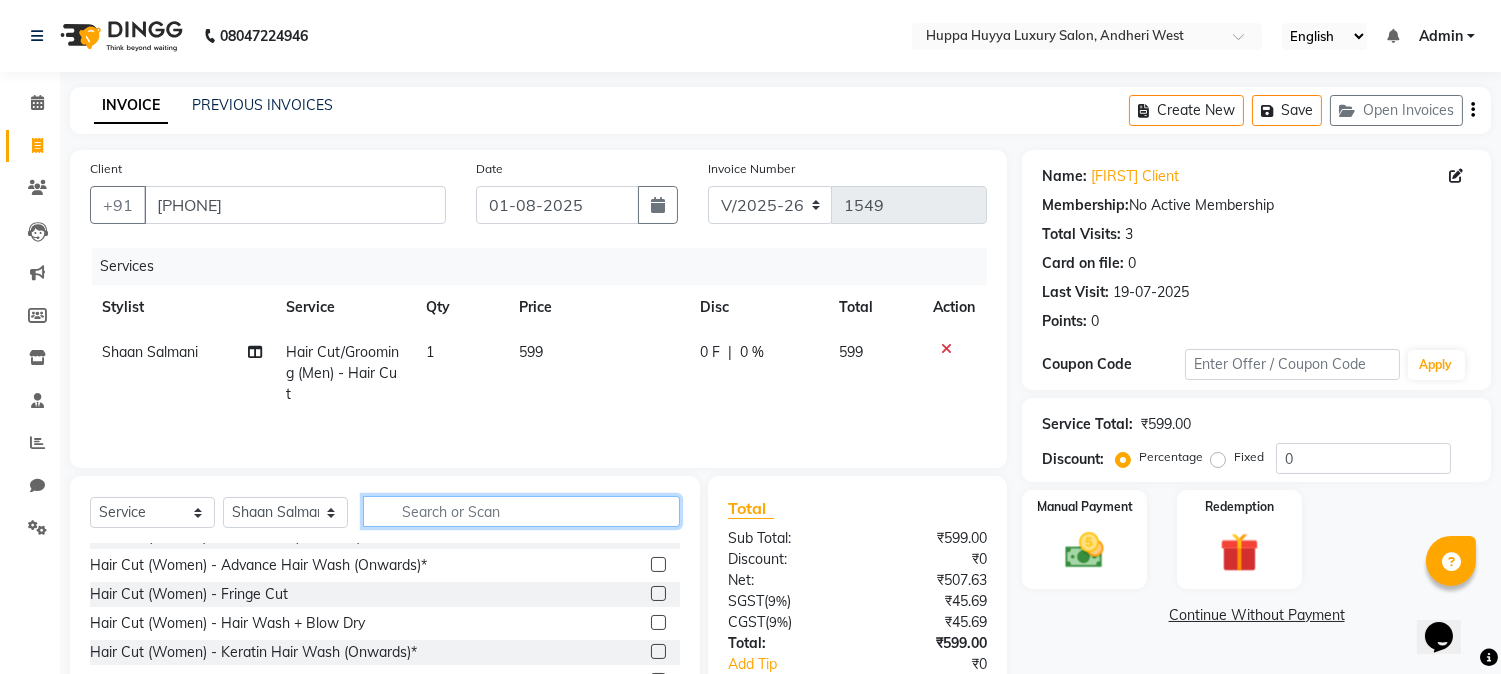 scroll, scrollTop: 444, scrollLeft: 0, axis: vertical 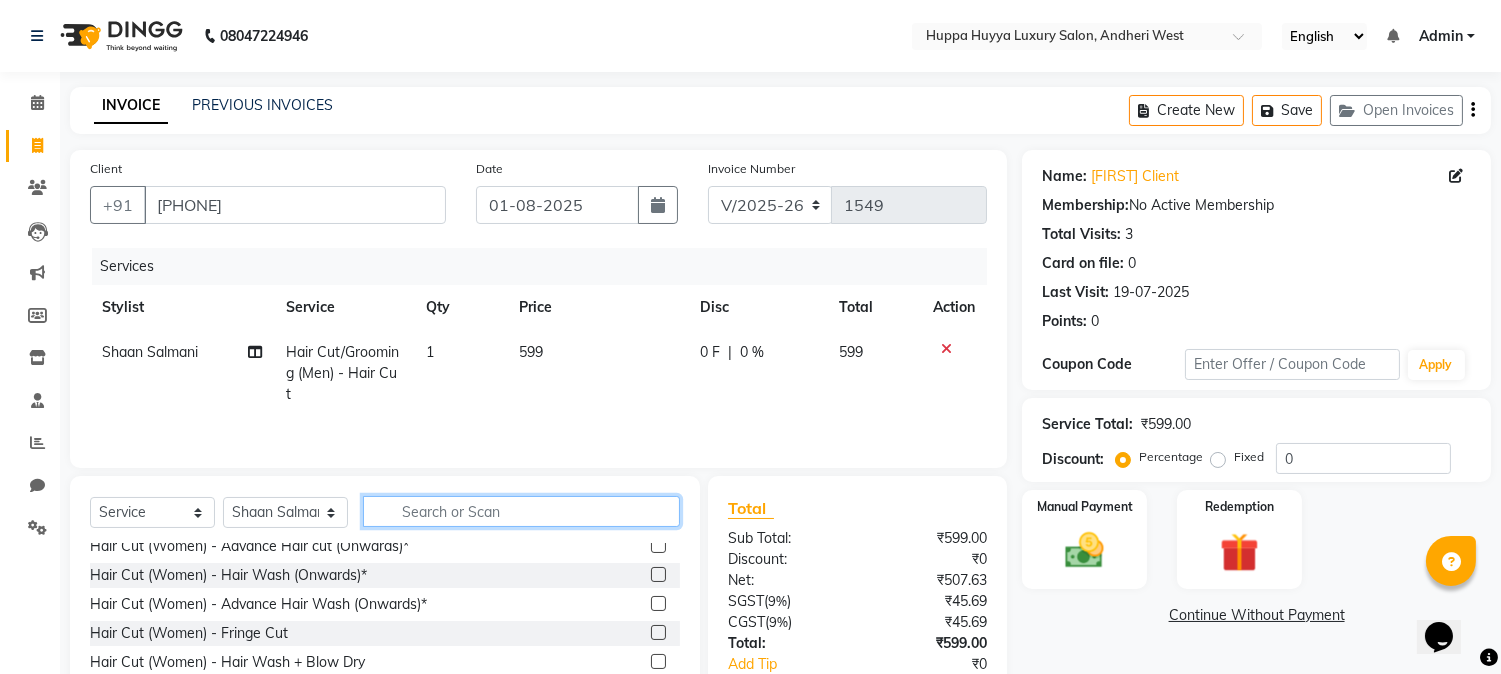click 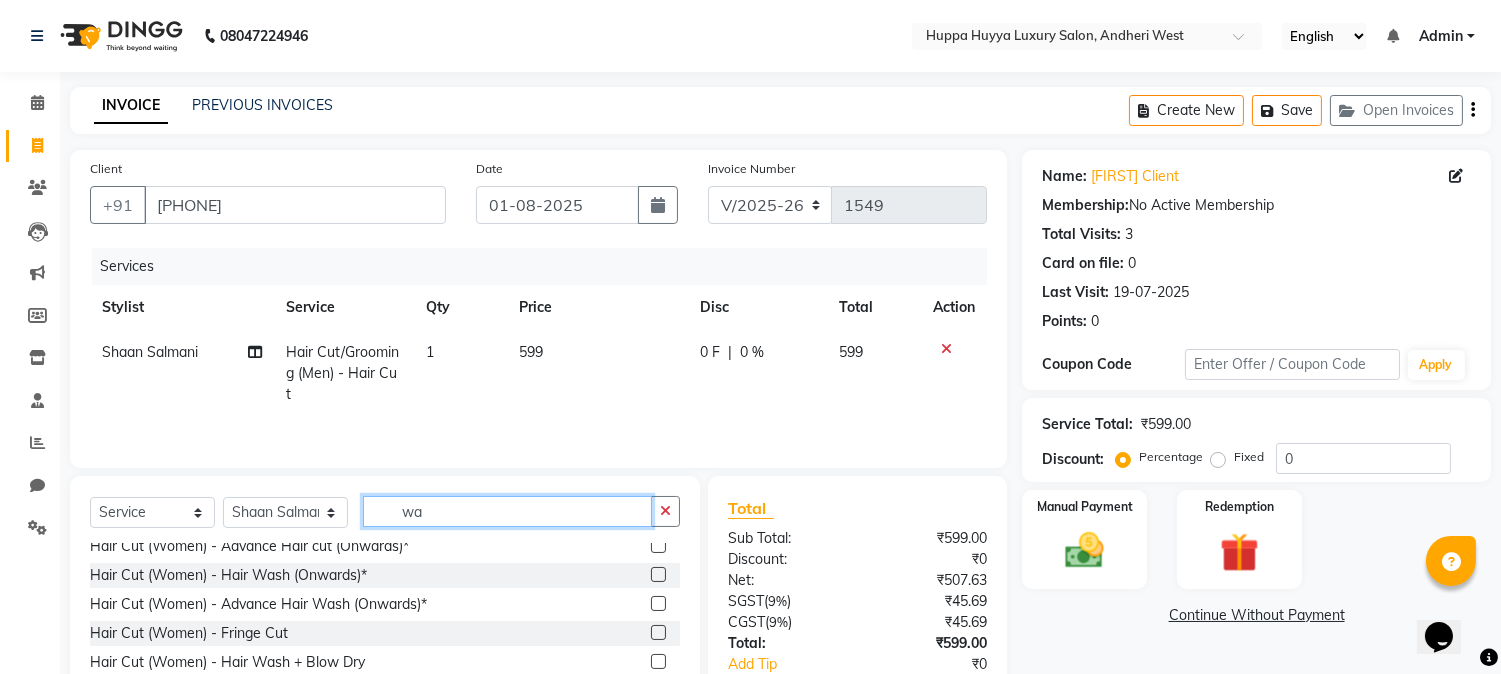 scroll, scrollTop: 154, scrollLeft: 0, axis: vertical 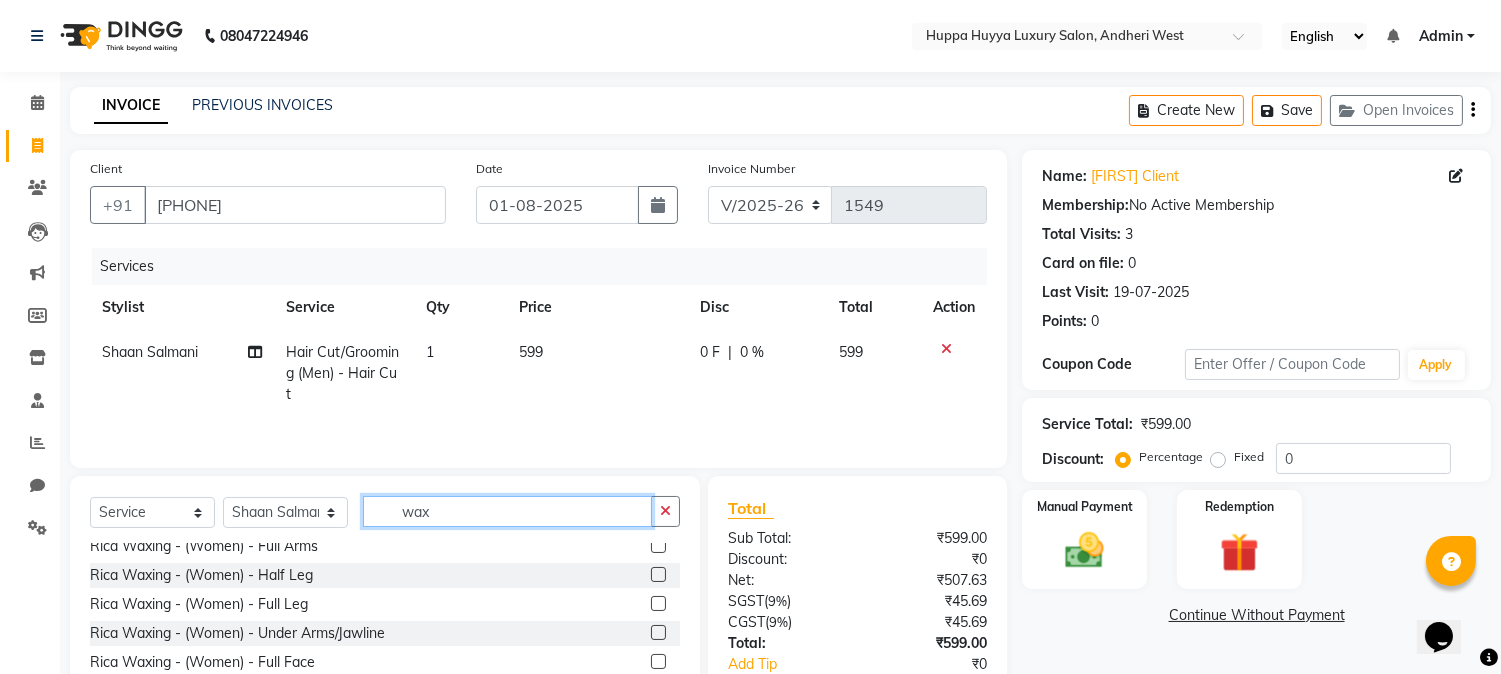 type on "wax" 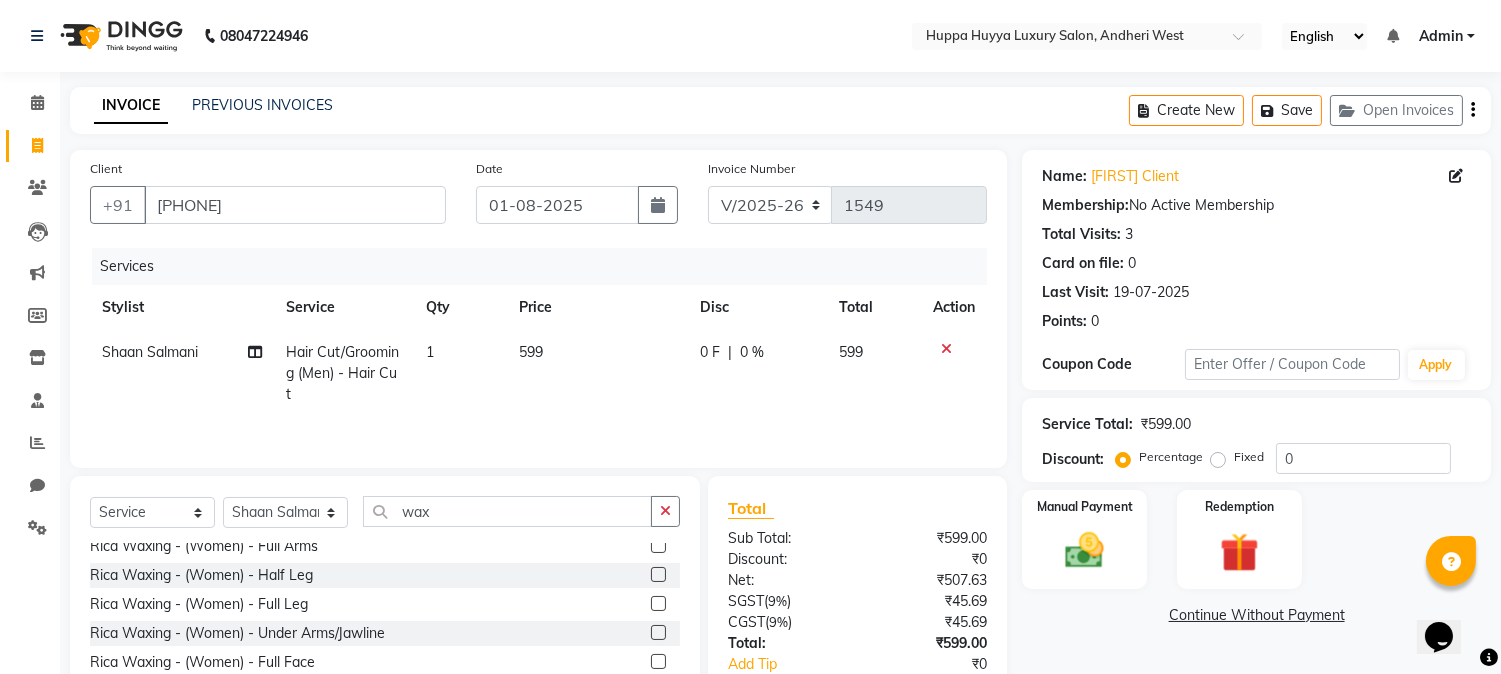 click 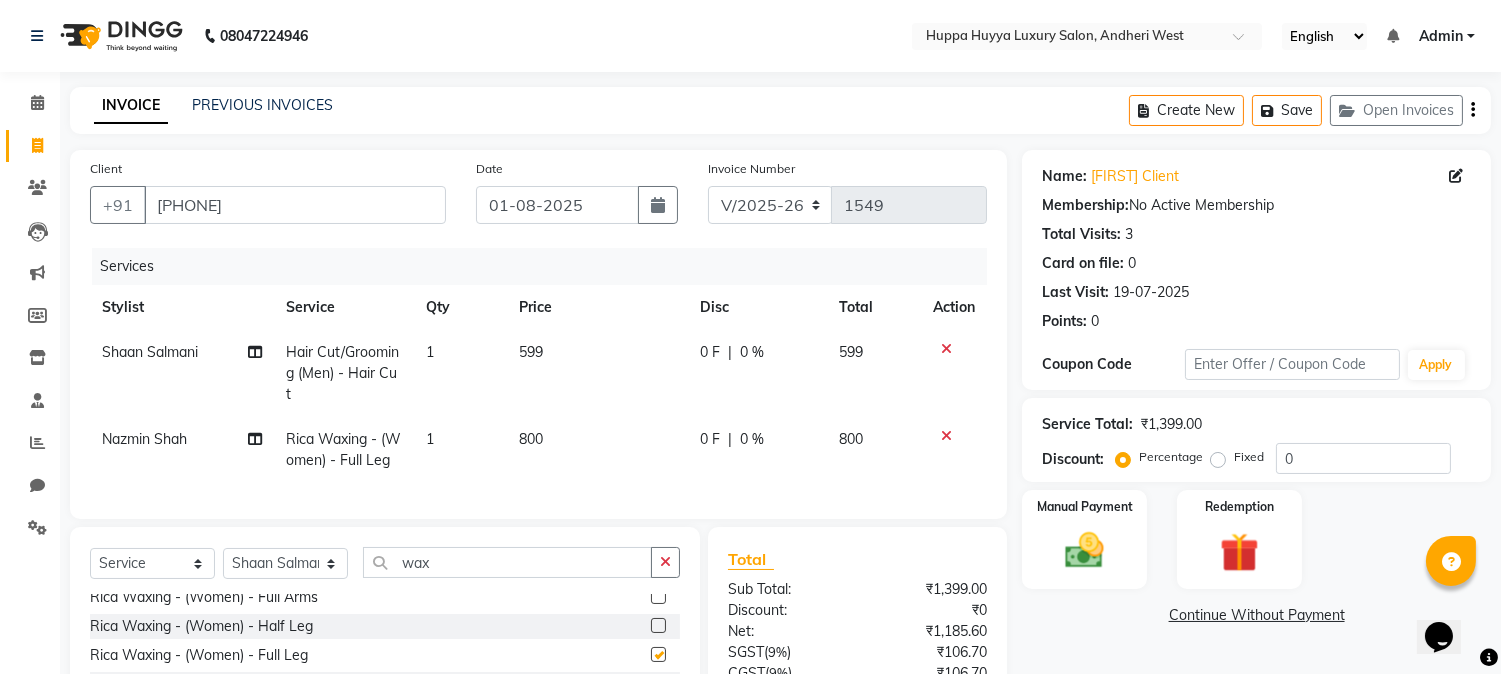 checkbox on "false" 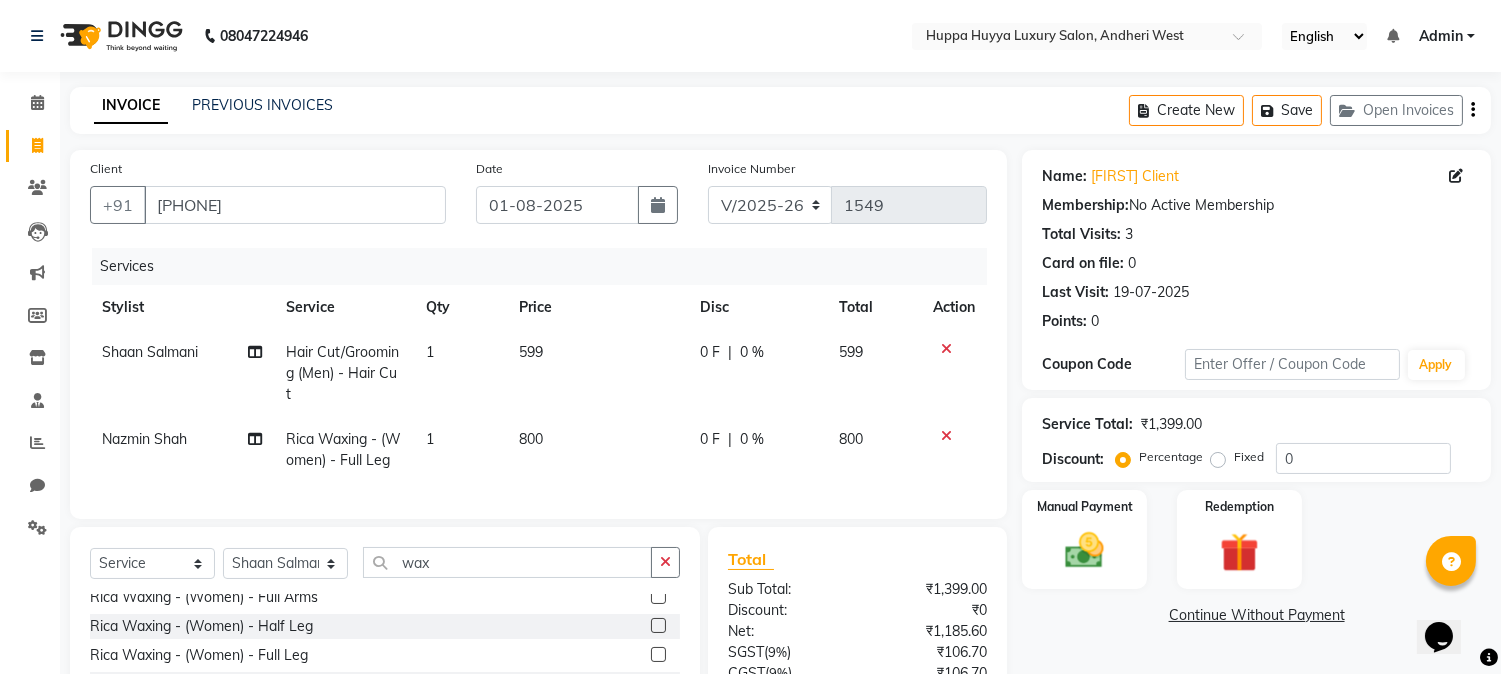 click on "800" 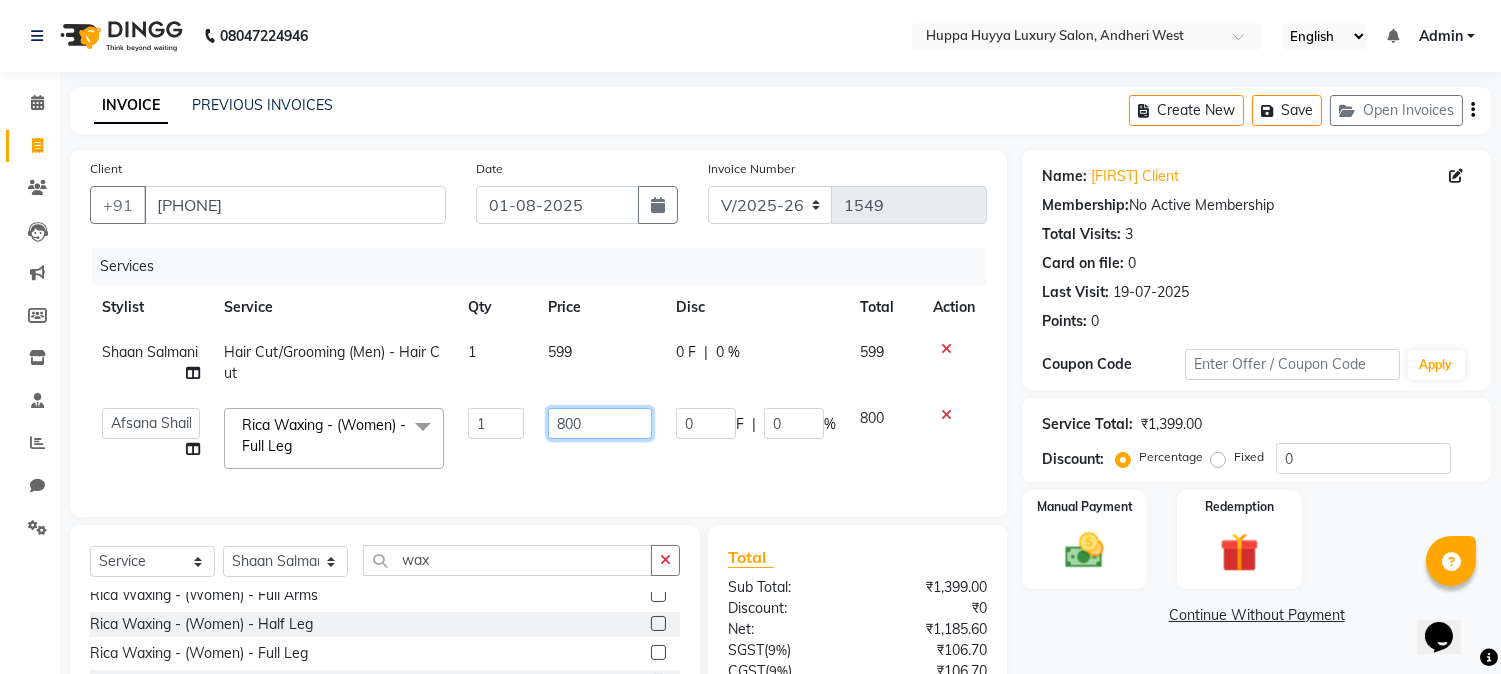 drag, startPoint x: 603, startPoint y: 425, endPoint x: 532, endPoint y: 422, distance: 71.063354 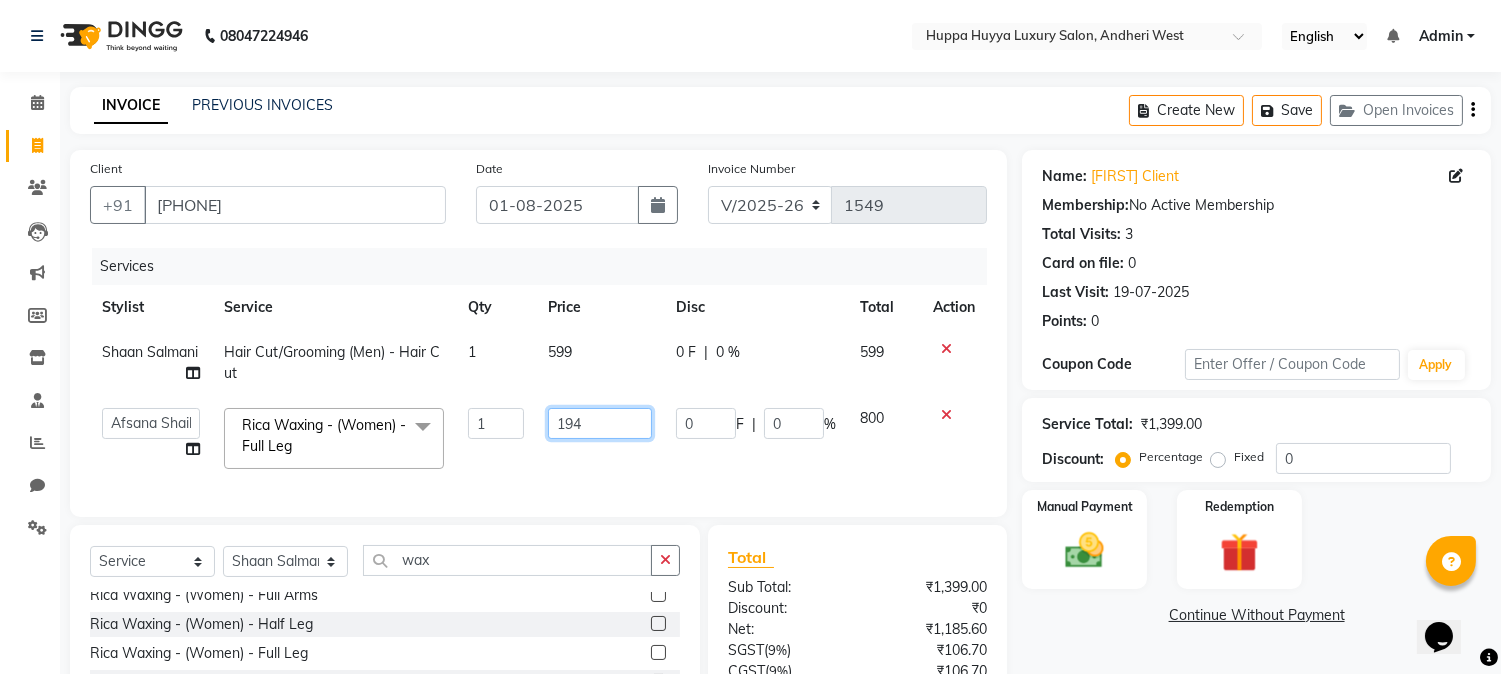 type on "1946" 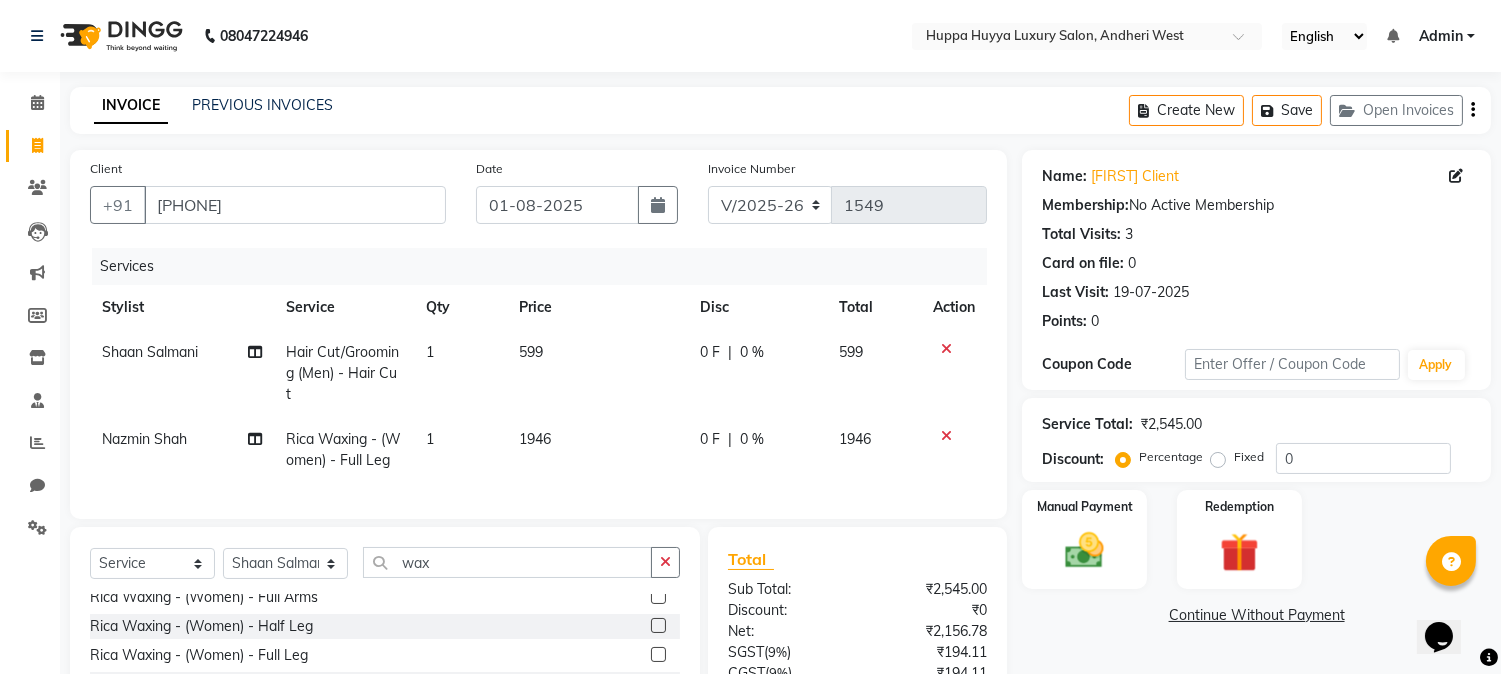 click on "1946" 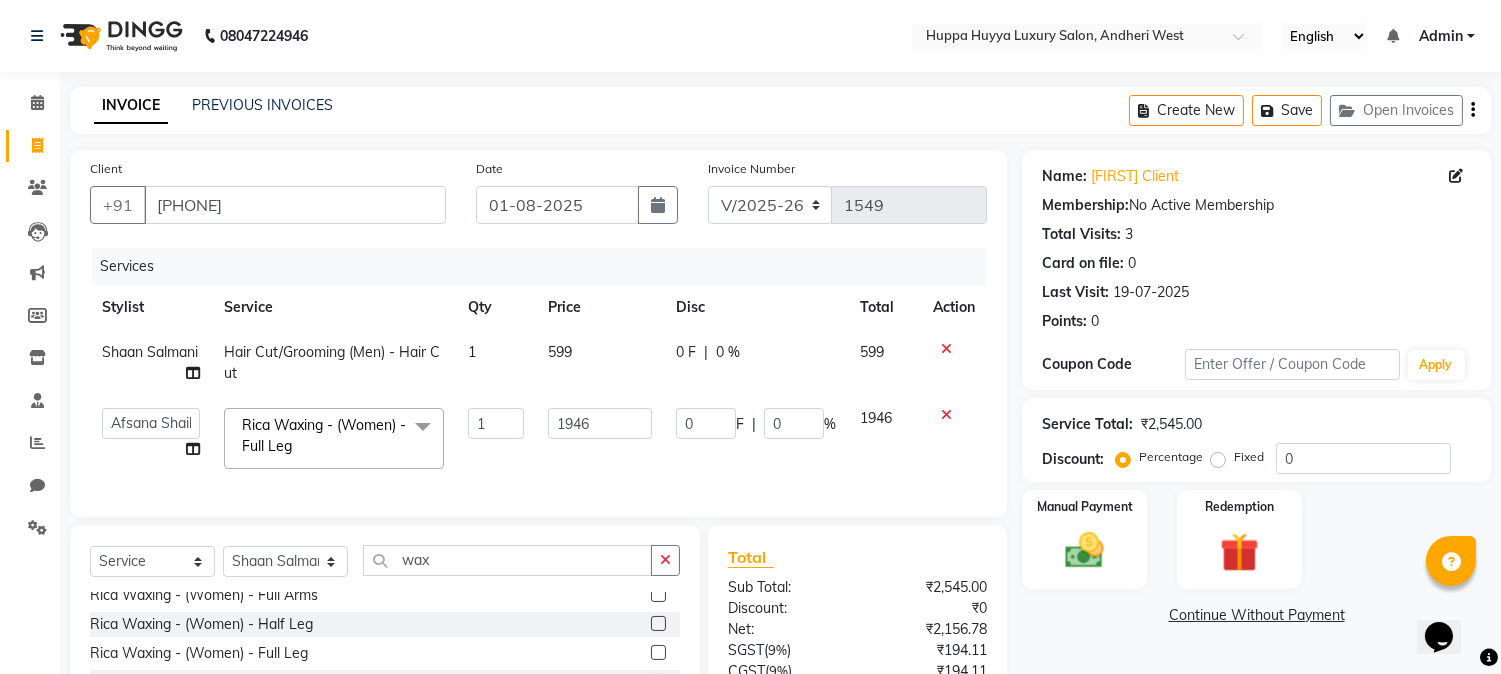 scroll, scrollTop: 192, scrollLeft: 0, axis: vertical 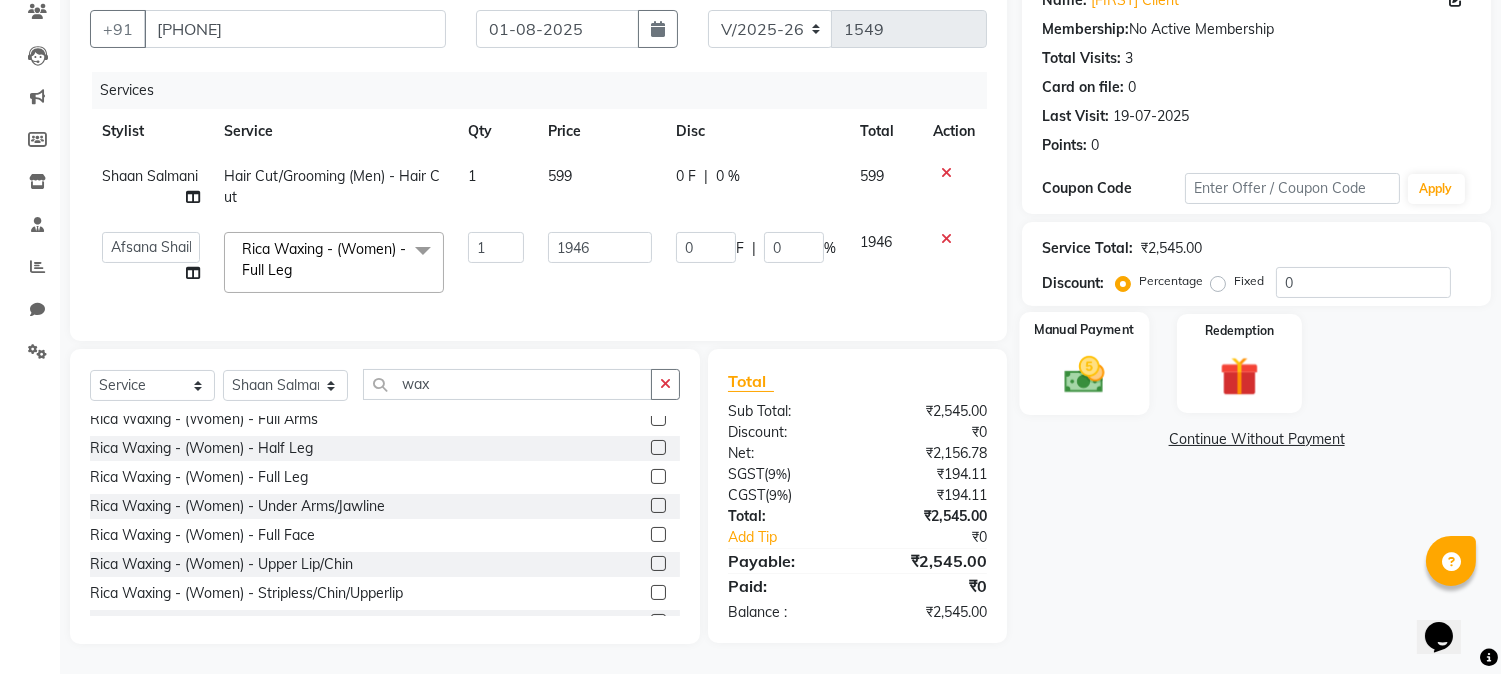 click 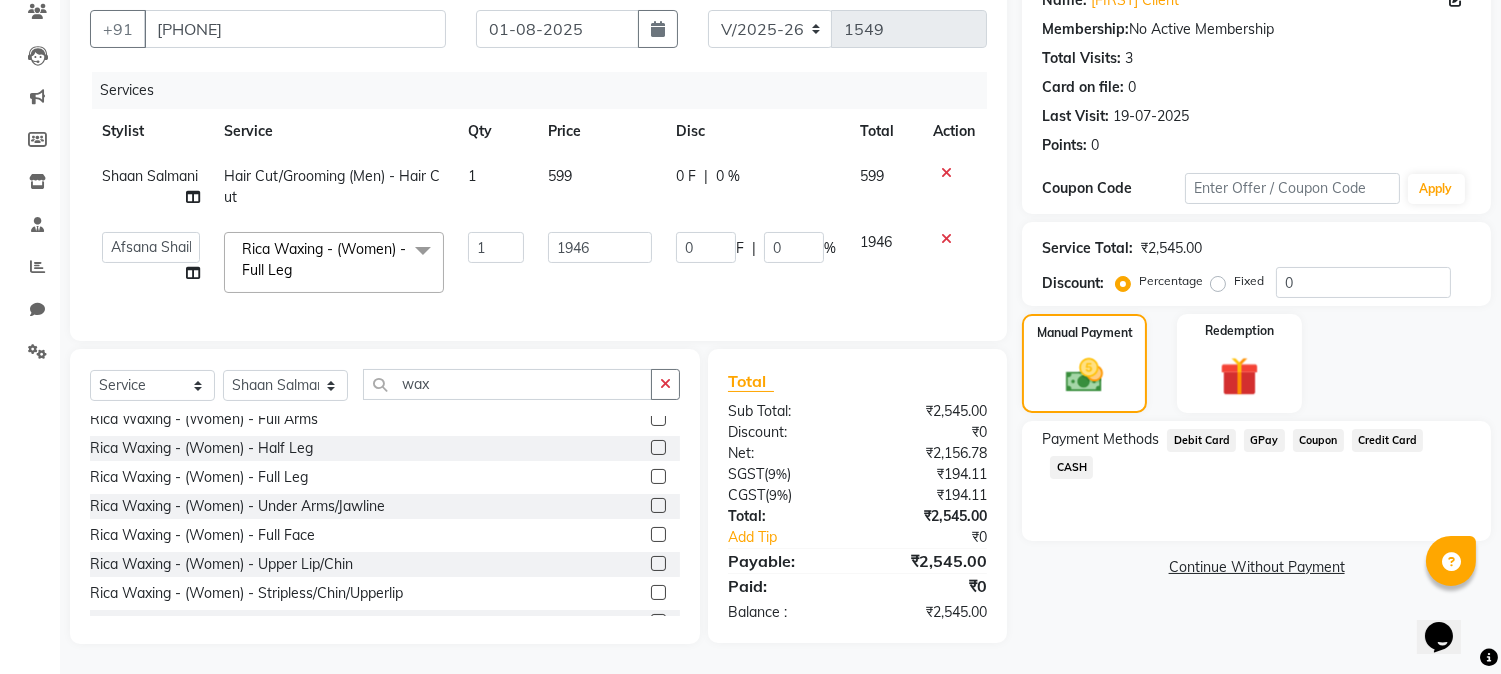 click on "Debit Card" 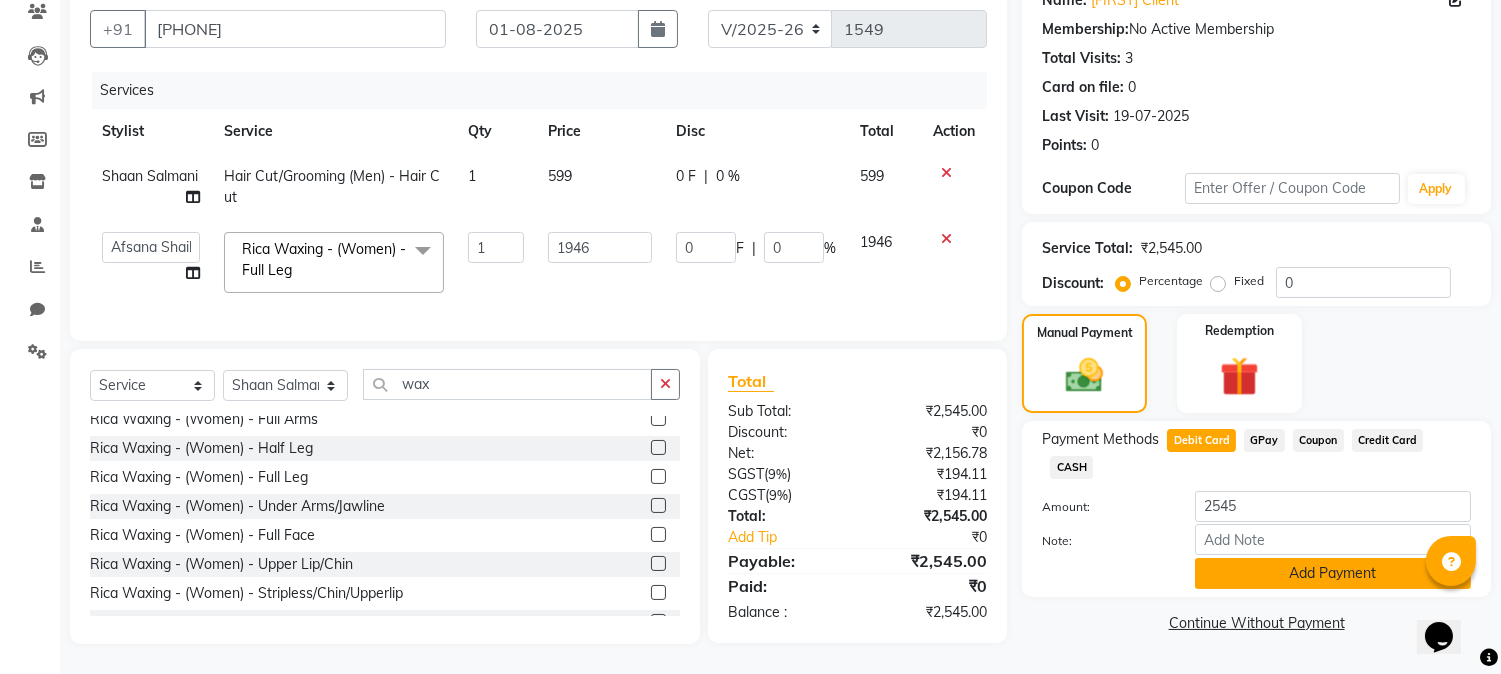 click on "Add Payment" 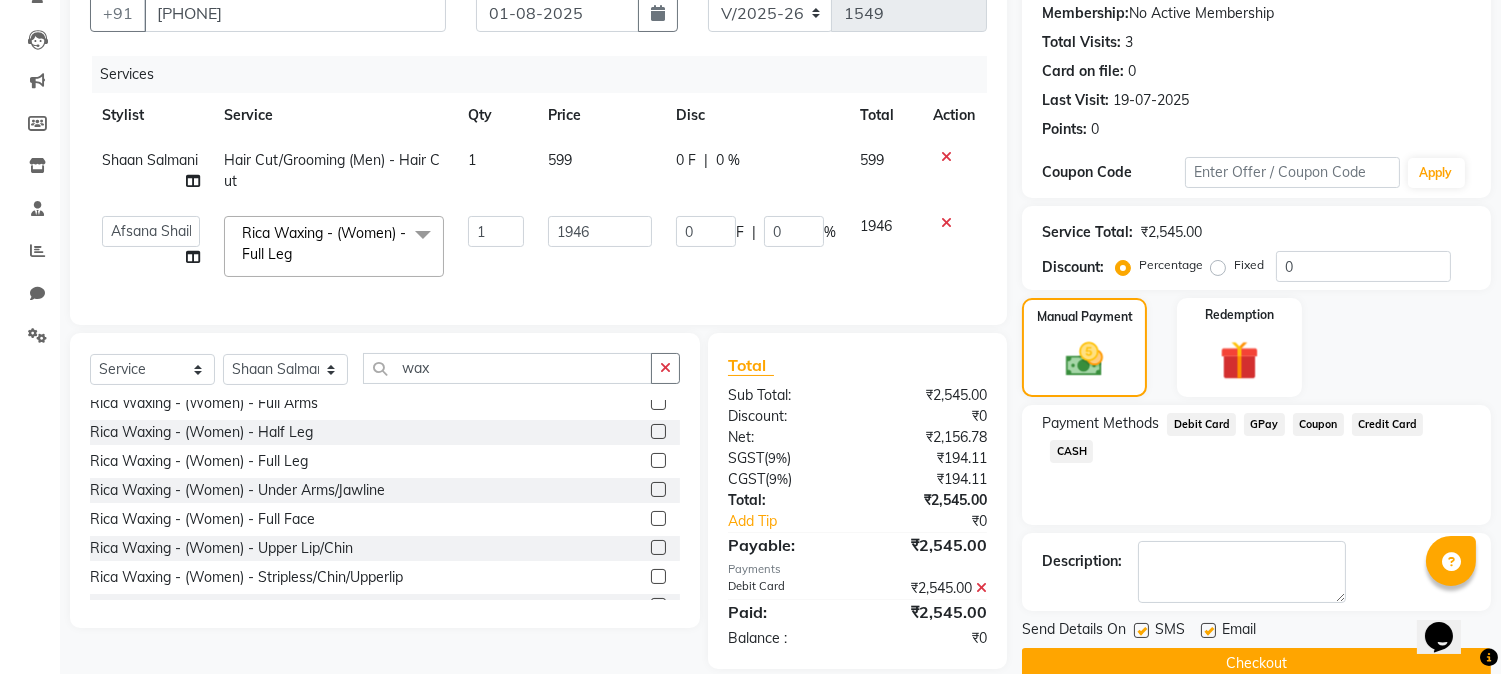 scroll, scrollTop: 233, scrollLeft: 0, axis: vertical 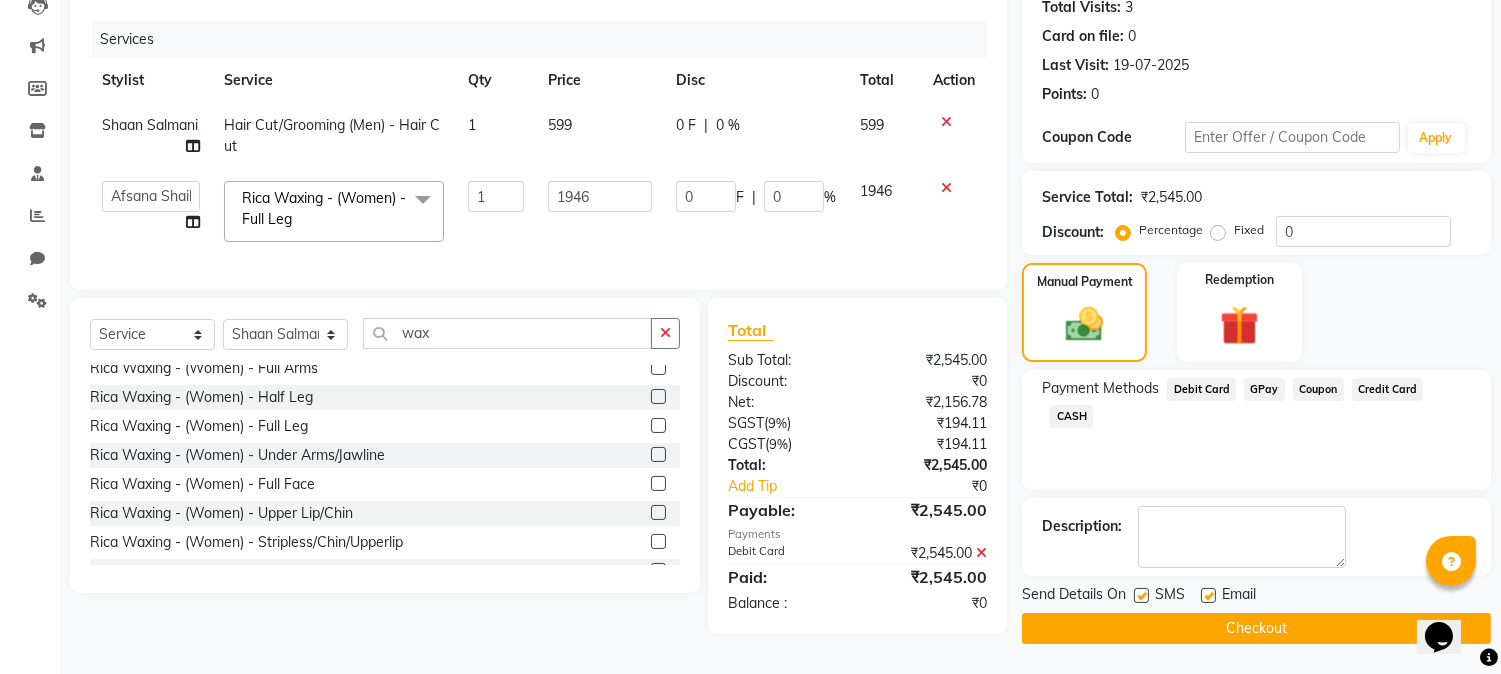 click on "Checkout" 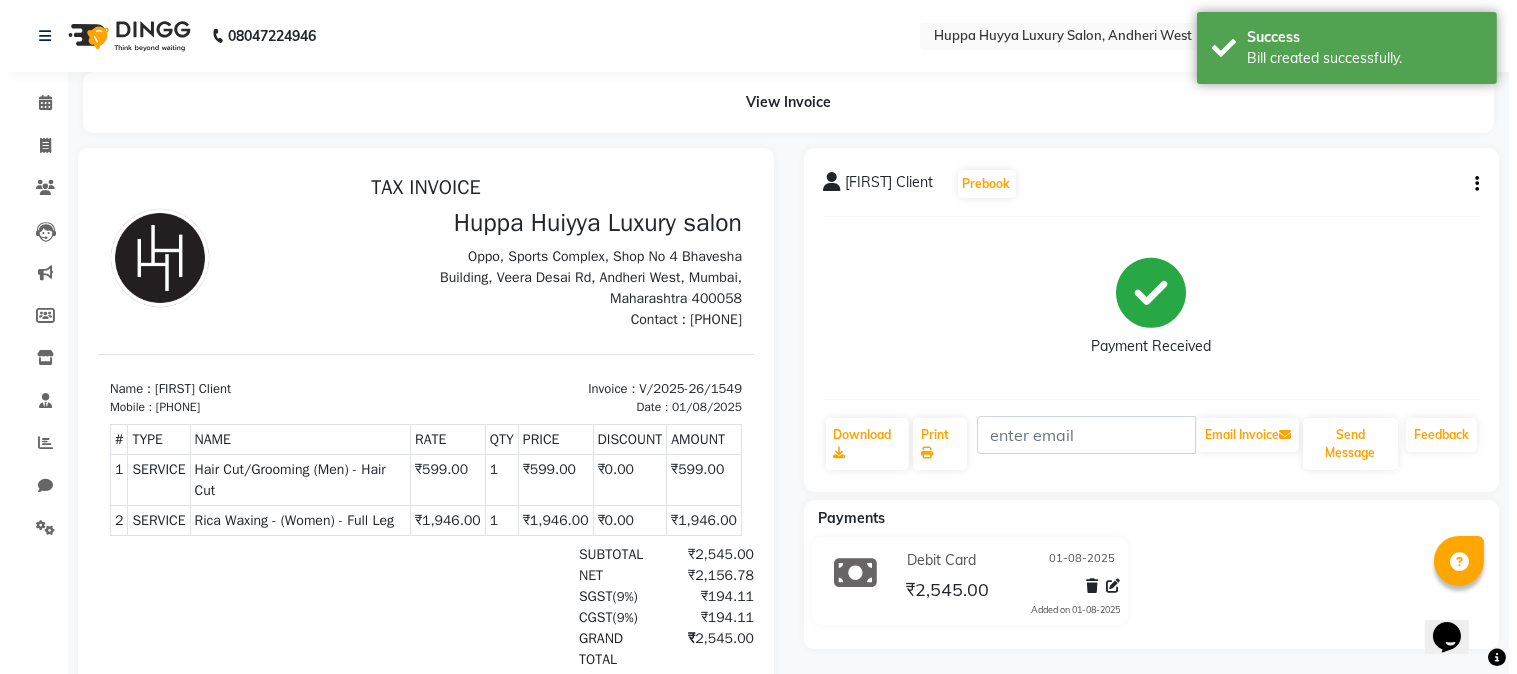 scroll, scrollTop: 15, scrollLeft: 0, axis: vertical 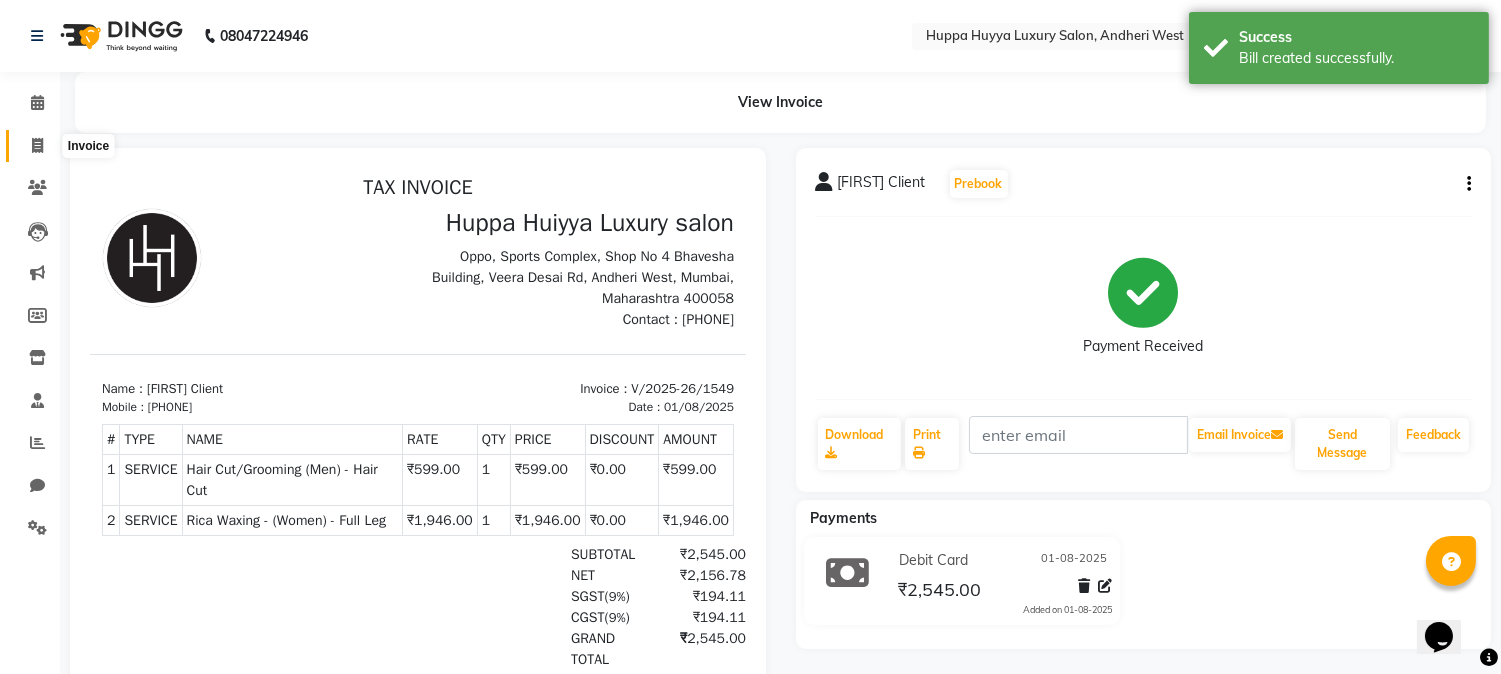 click 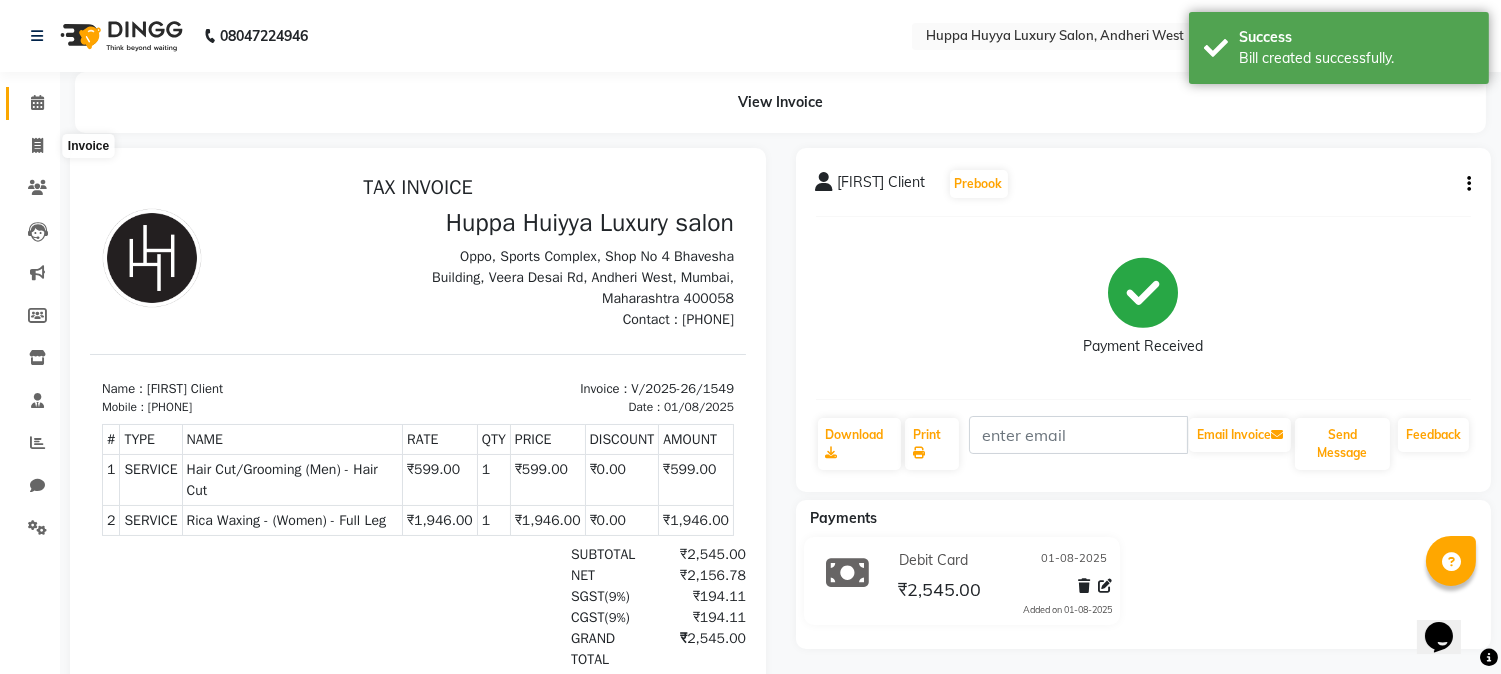 select on "7752" 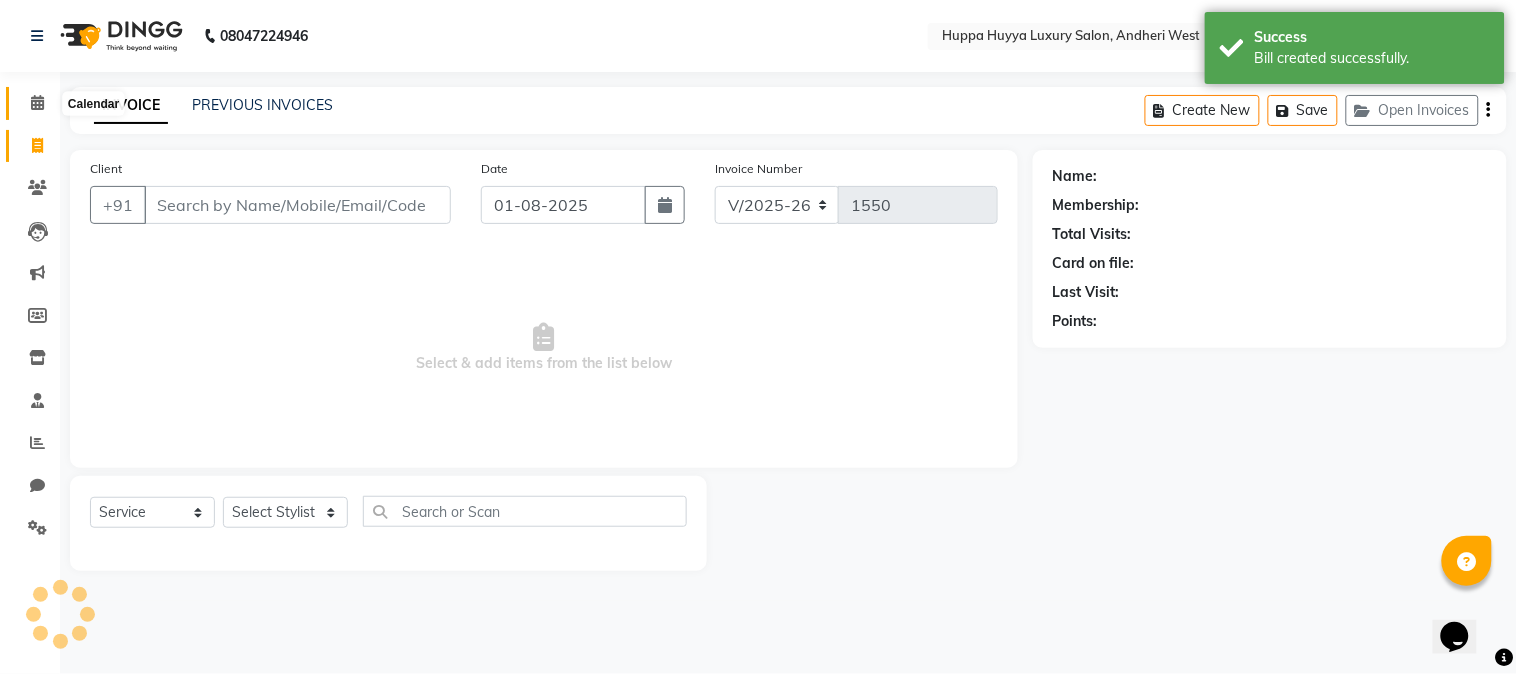 click 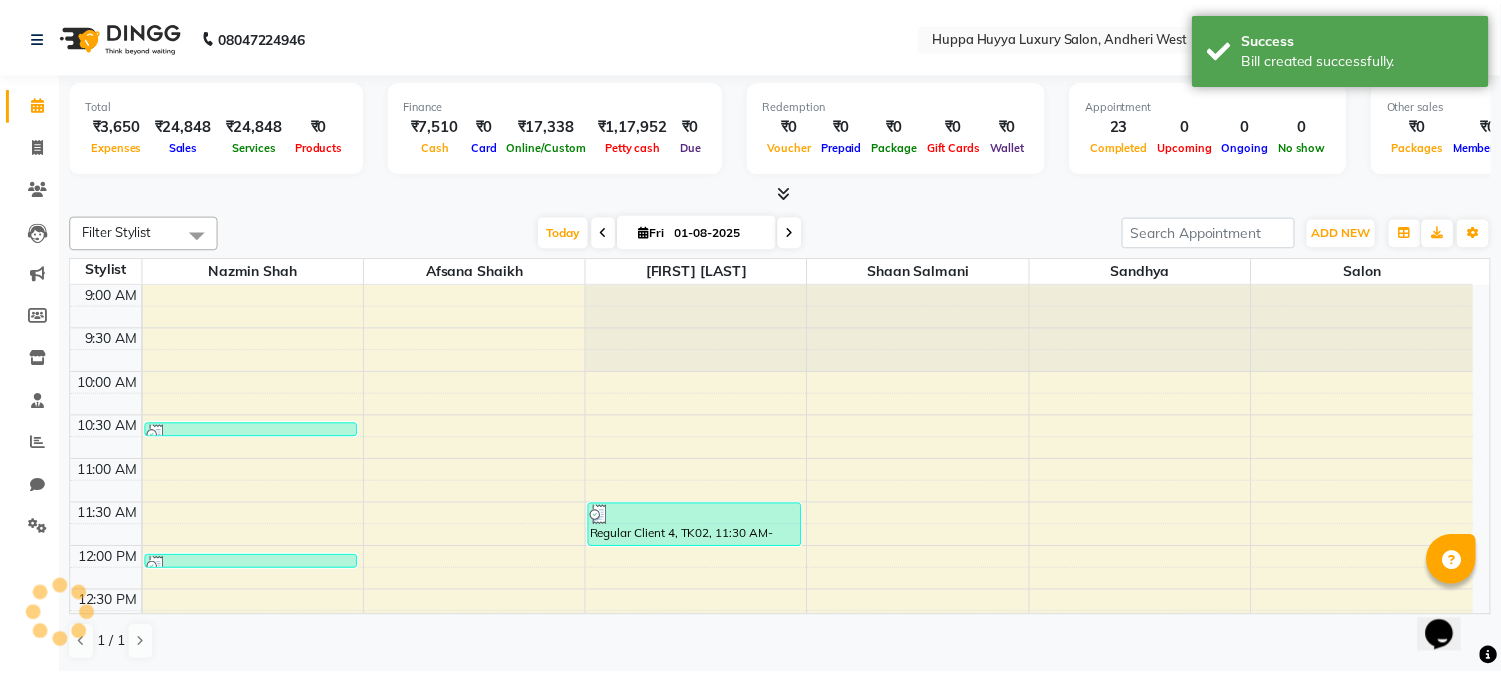 scroll, scrollTop: 0, scrollLeft: 0, axis: both 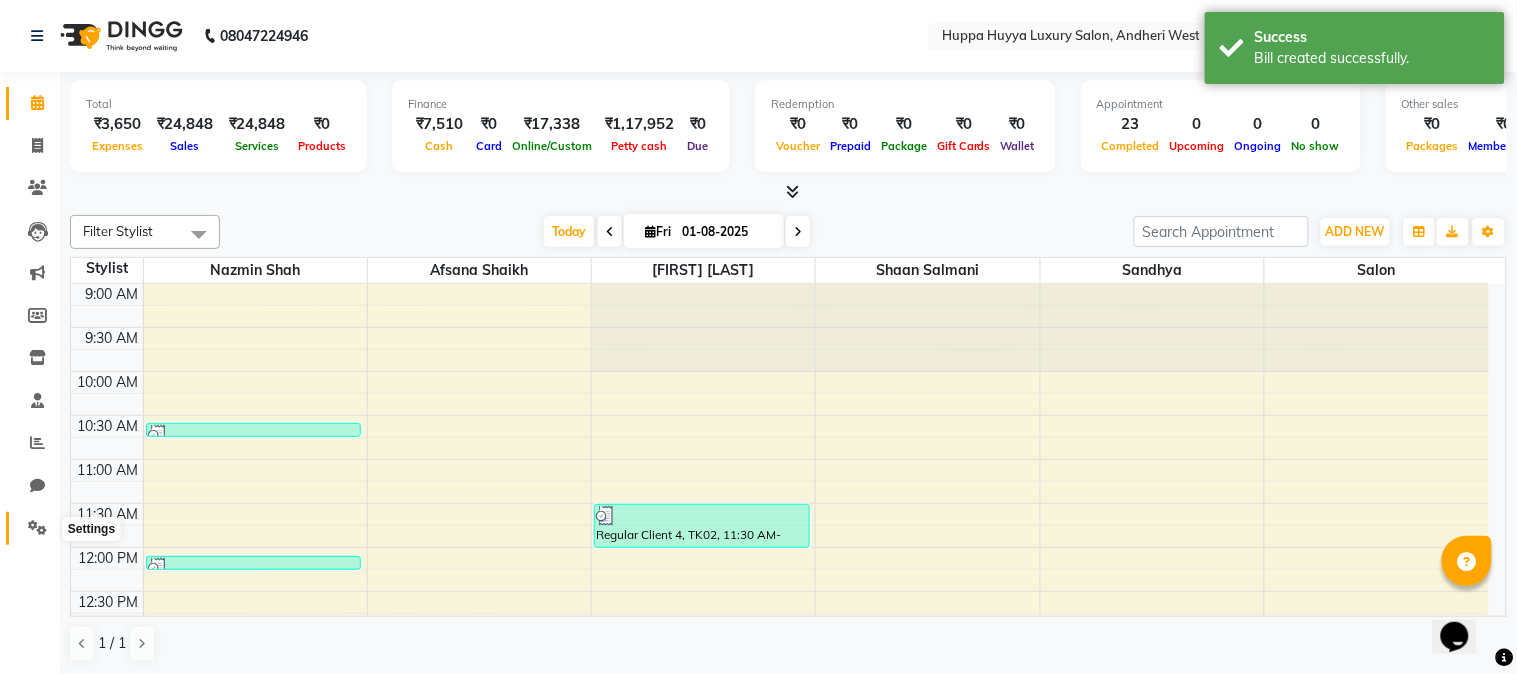 click 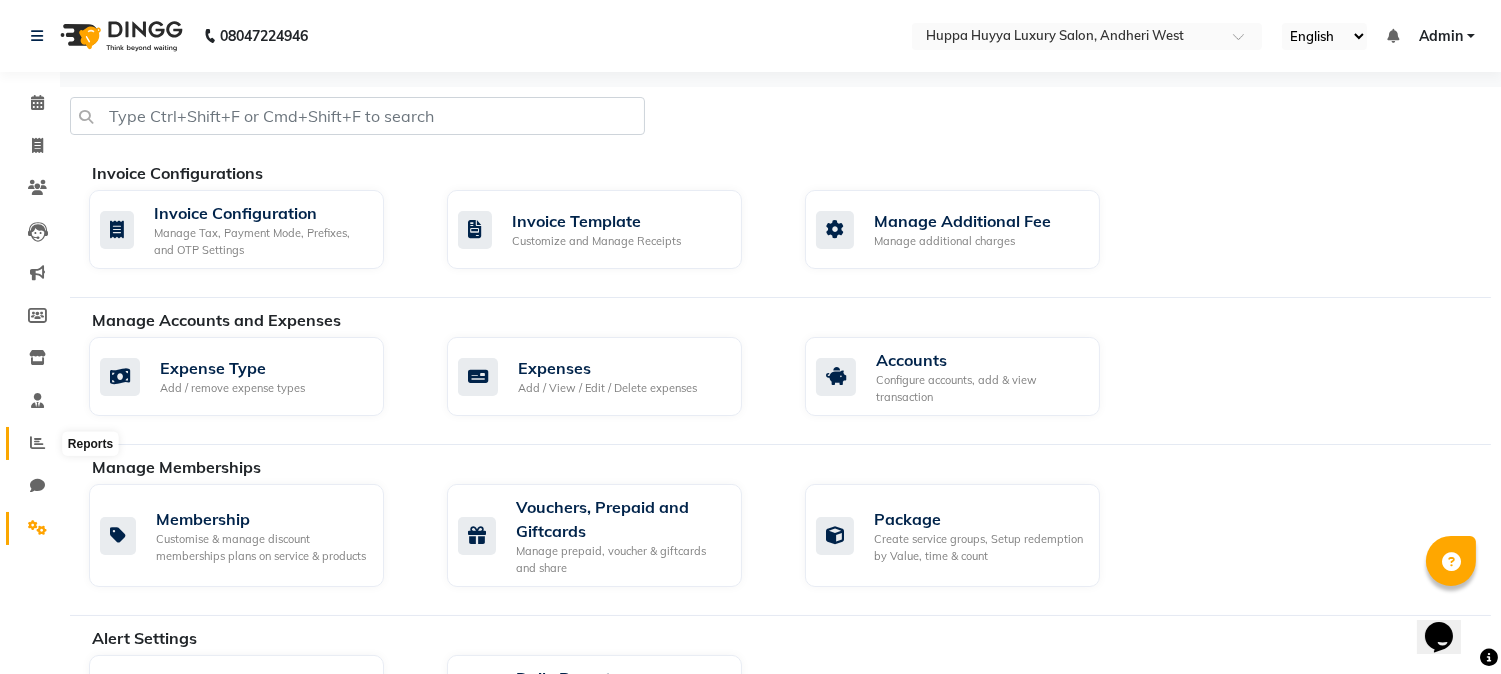 click 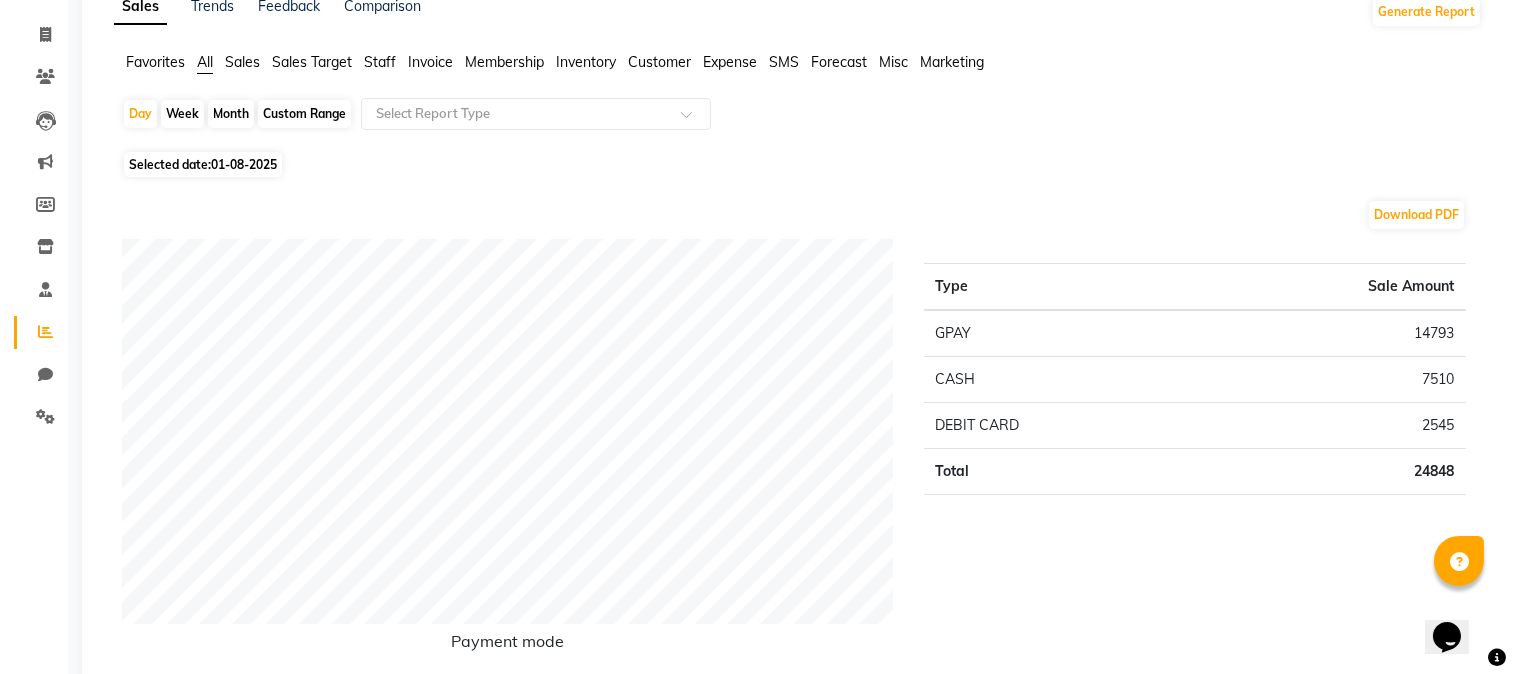 scroll, scrollTop: 0, scrollLeft: 0, axis: both 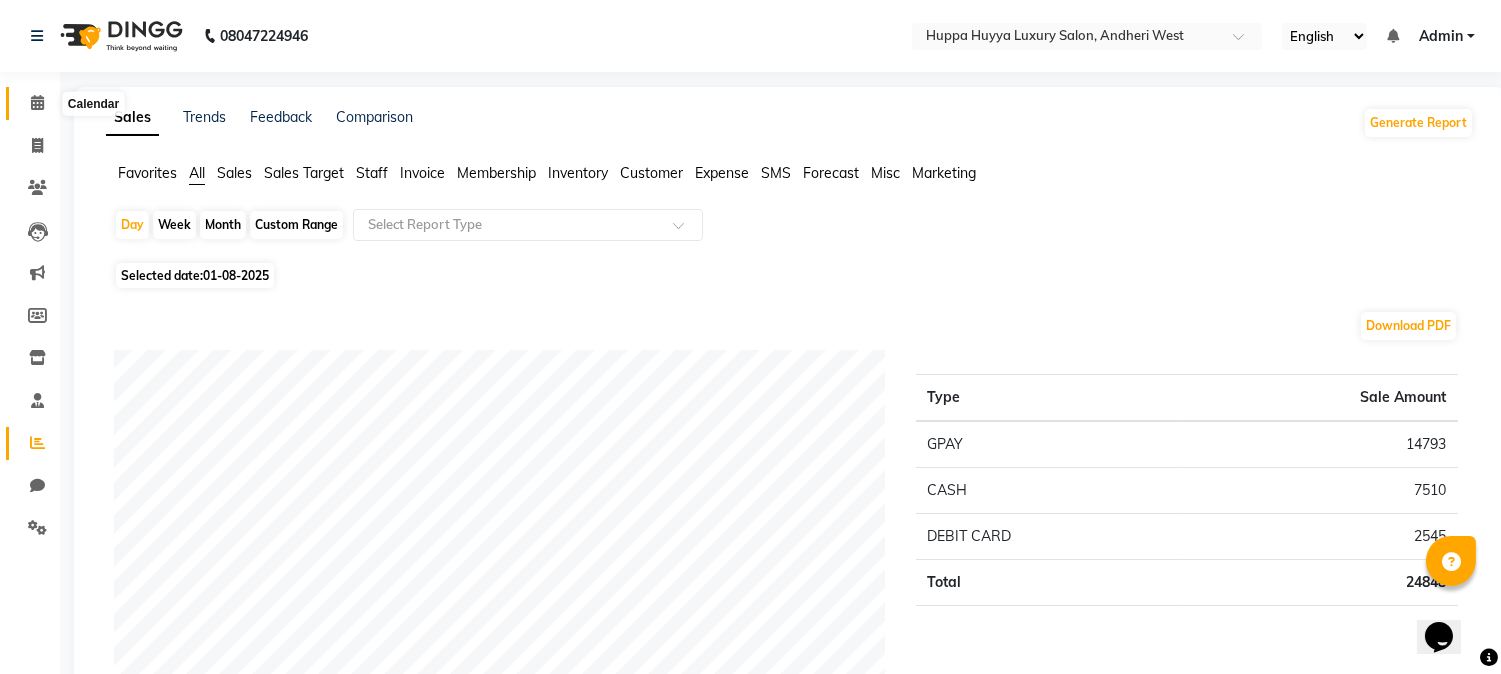 click 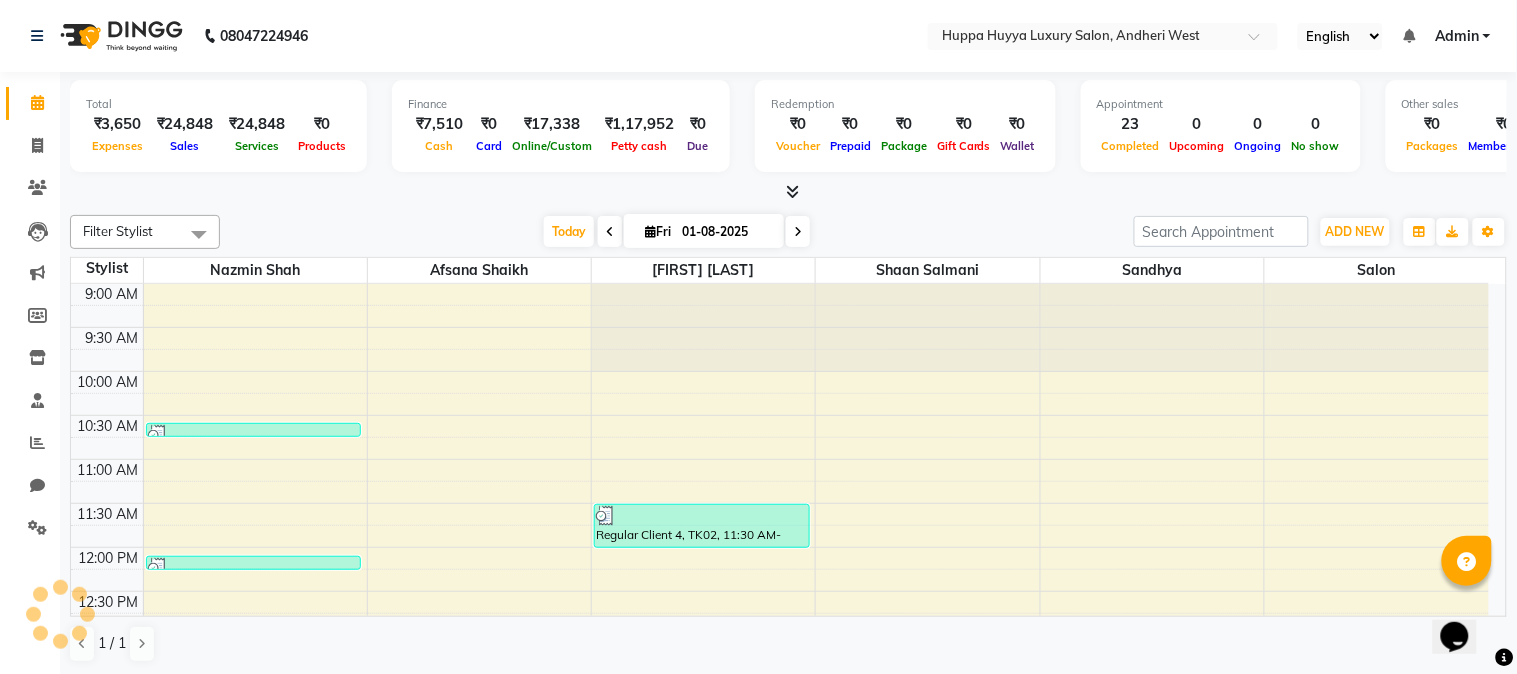 scroll, scrollTop: 0, scrollLeft: 0, axis: both 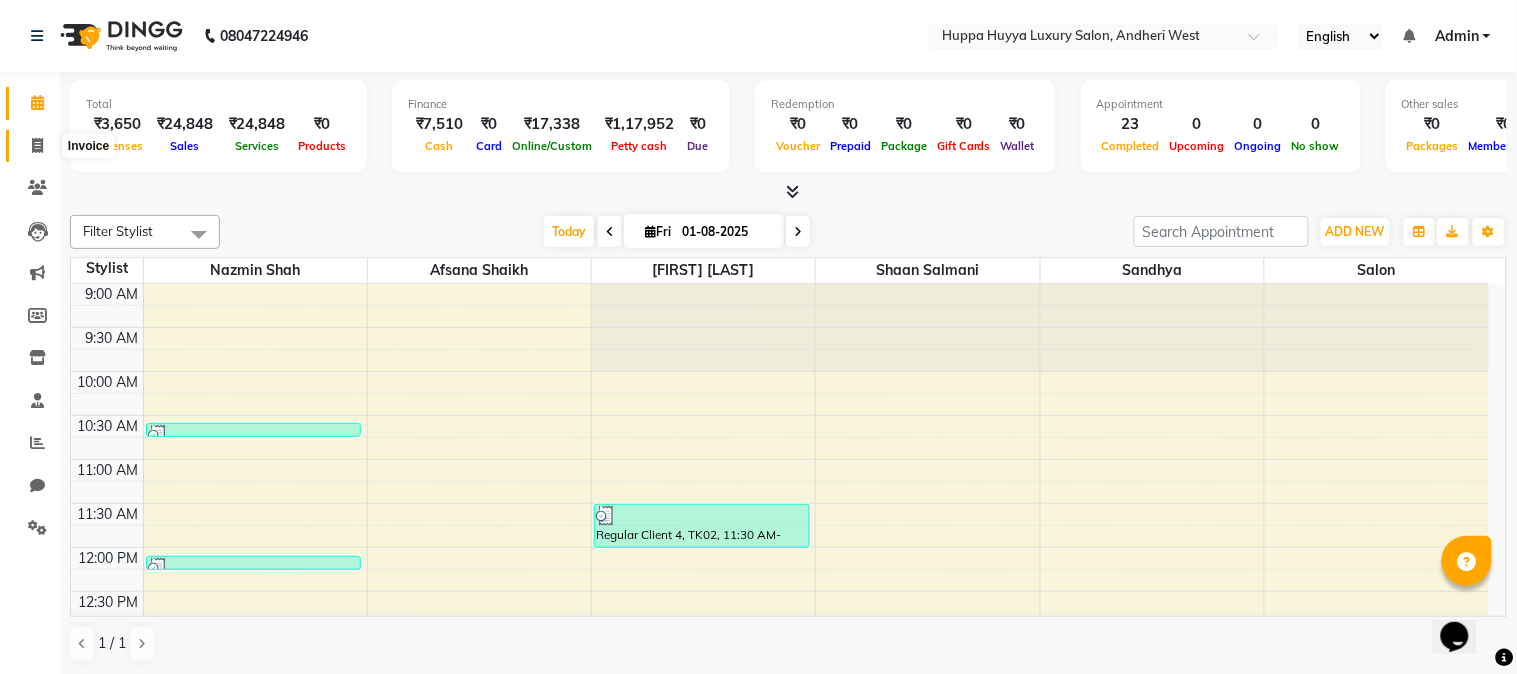 click 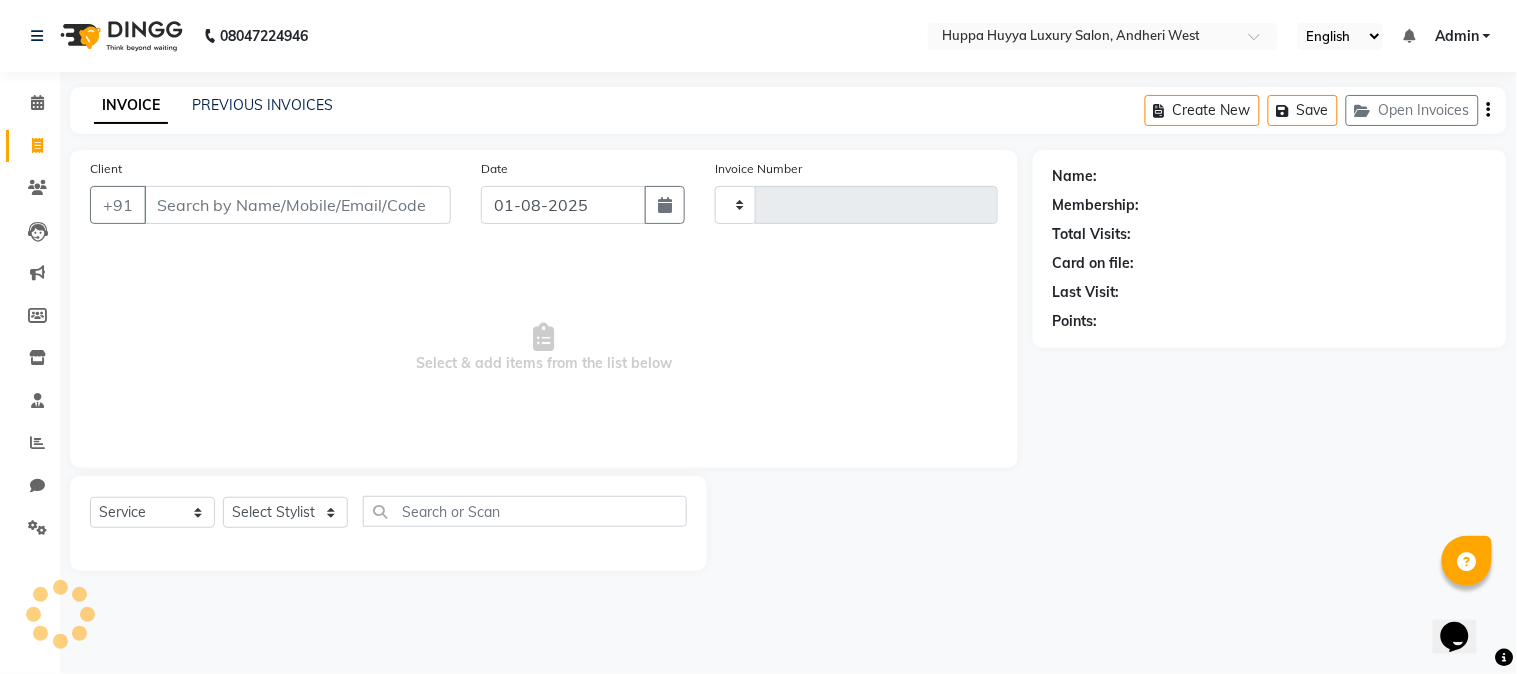 type on "1550" 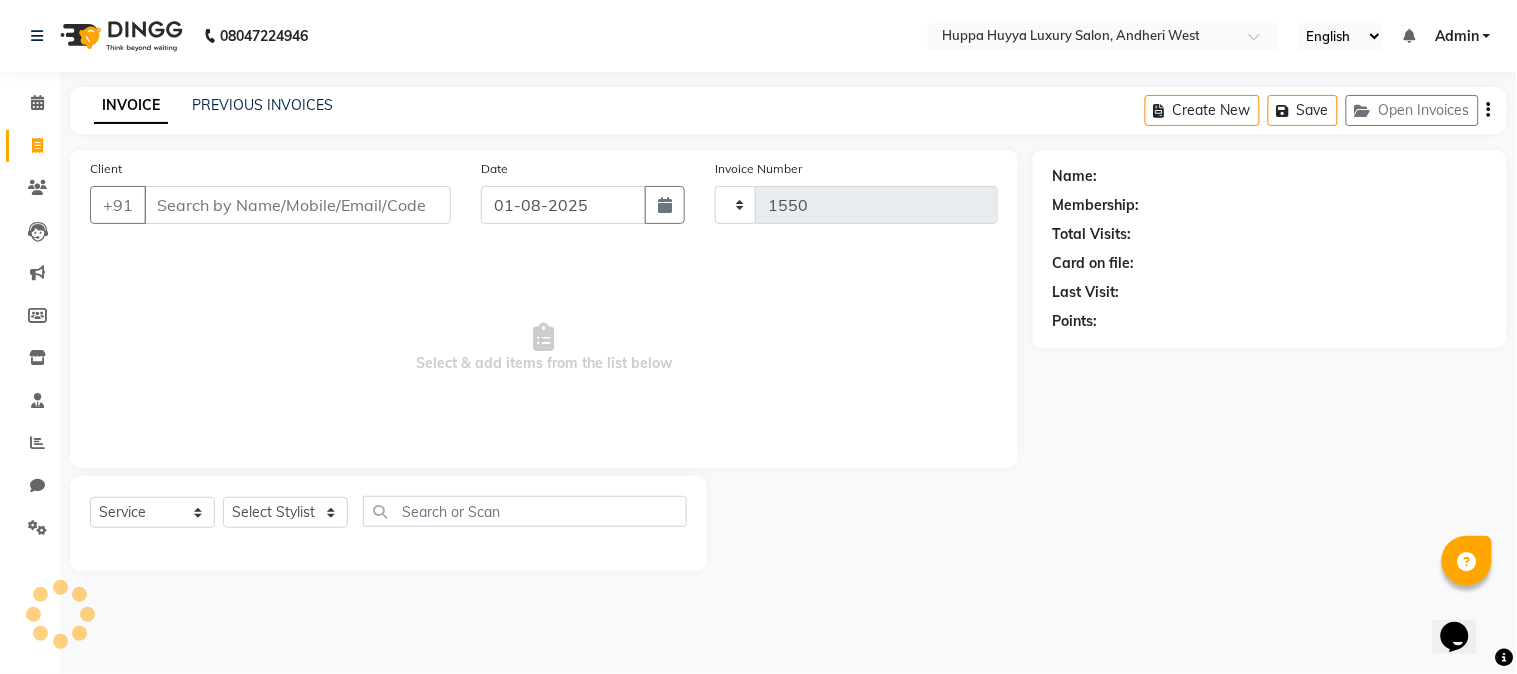 select on "7752" 